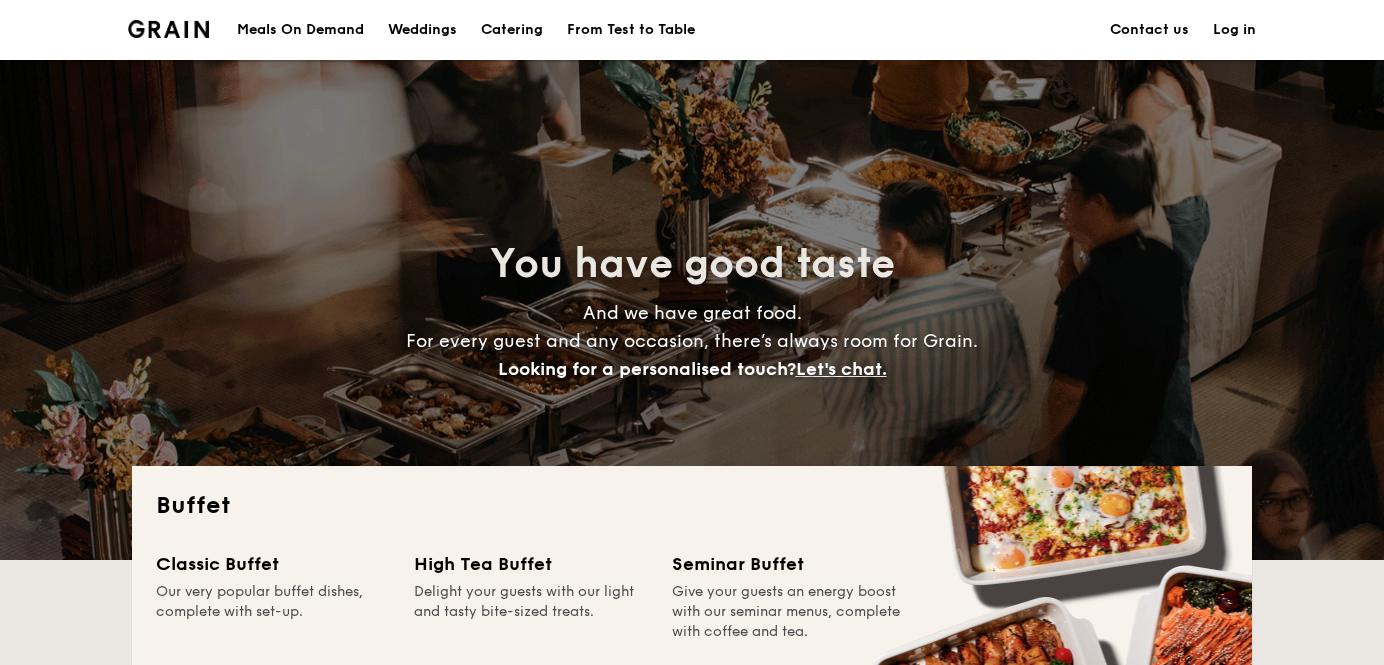 scroll, scrollTop: 0, scrollLeft: 0, axis: both 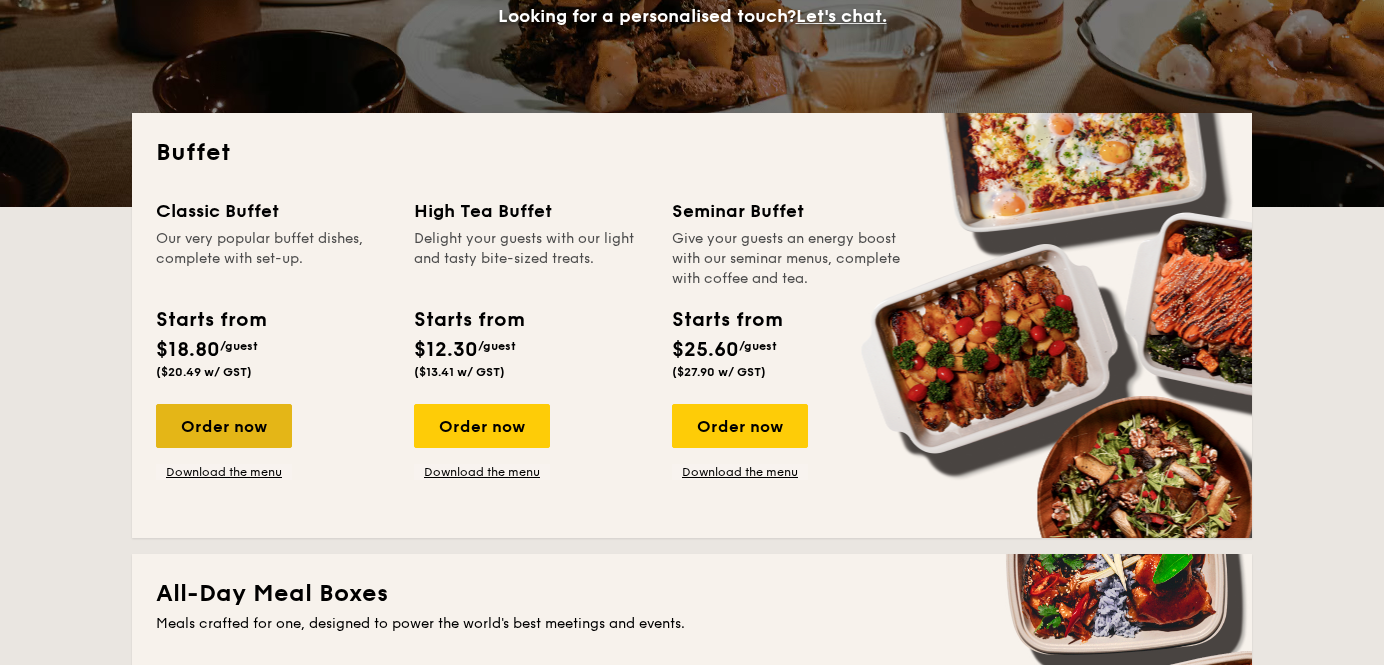 click on "Order now" at bounding box center (224, 426) 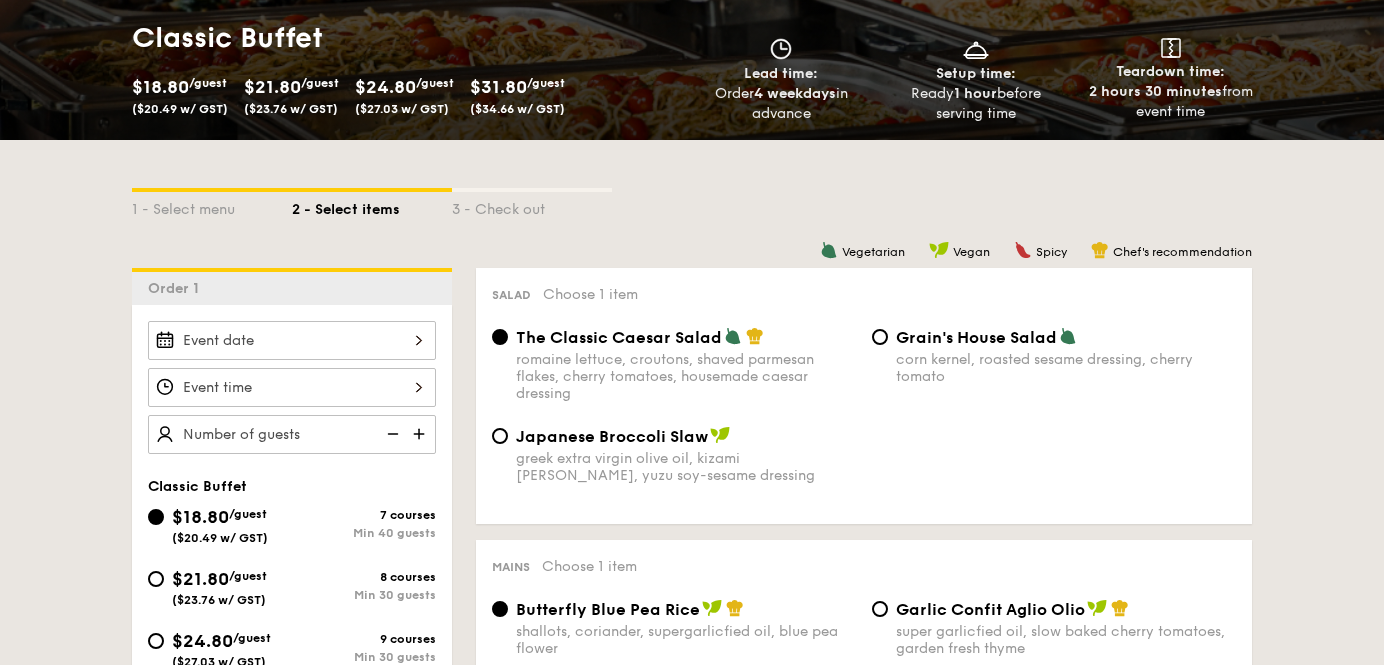 scroll, scrollTop: 361, scrollLeft: 0, axis: vertical 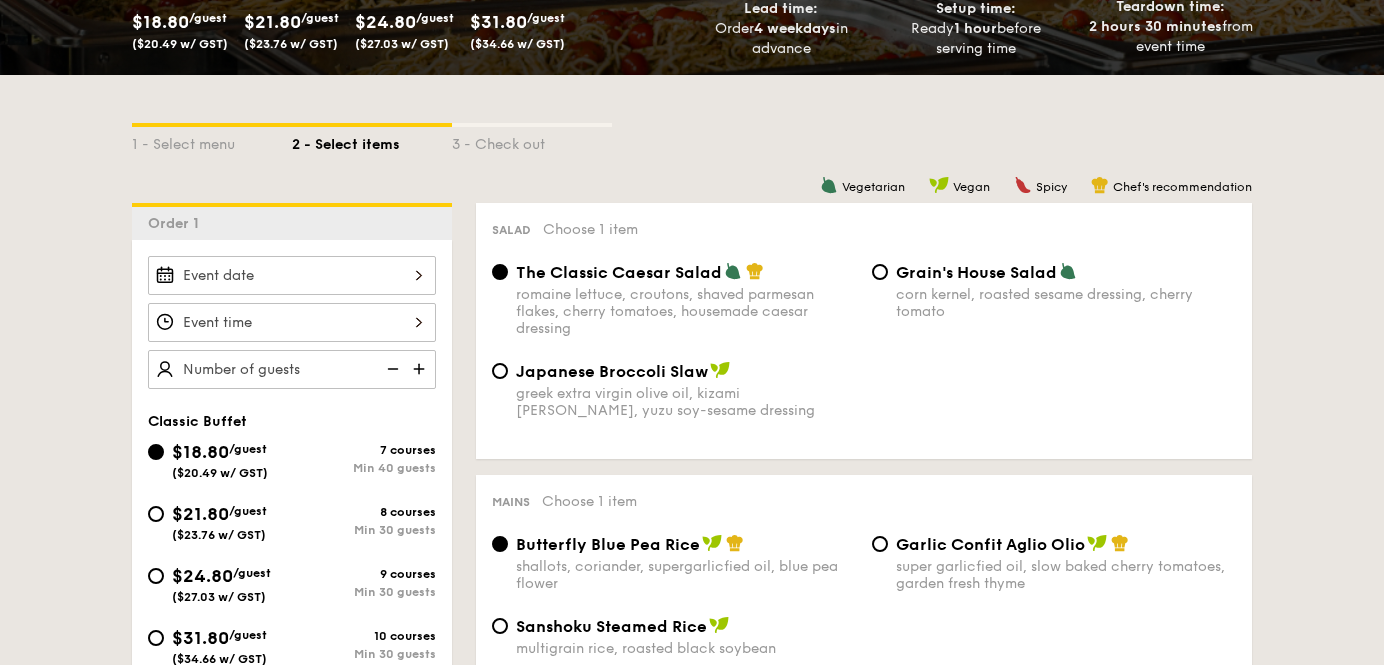 click on "Classic Buffet
$18.80
/guest
($20.49 w/ GST)
7 courses
Min 40 guests
$21.80
/guest
($23.76 w/ GST)
8 courses
Min 30 guests
$24.80
/guest
($27.03 w/ GST)
9 courses
Min 30 guests
$31.80
/guest
($34.66 w/ GST)
10 courses
Min 30 guests
Subtotal
$0.00
Add-ons
$0.00
Delivery fee
$80.00" at bounding box center [292, 529] 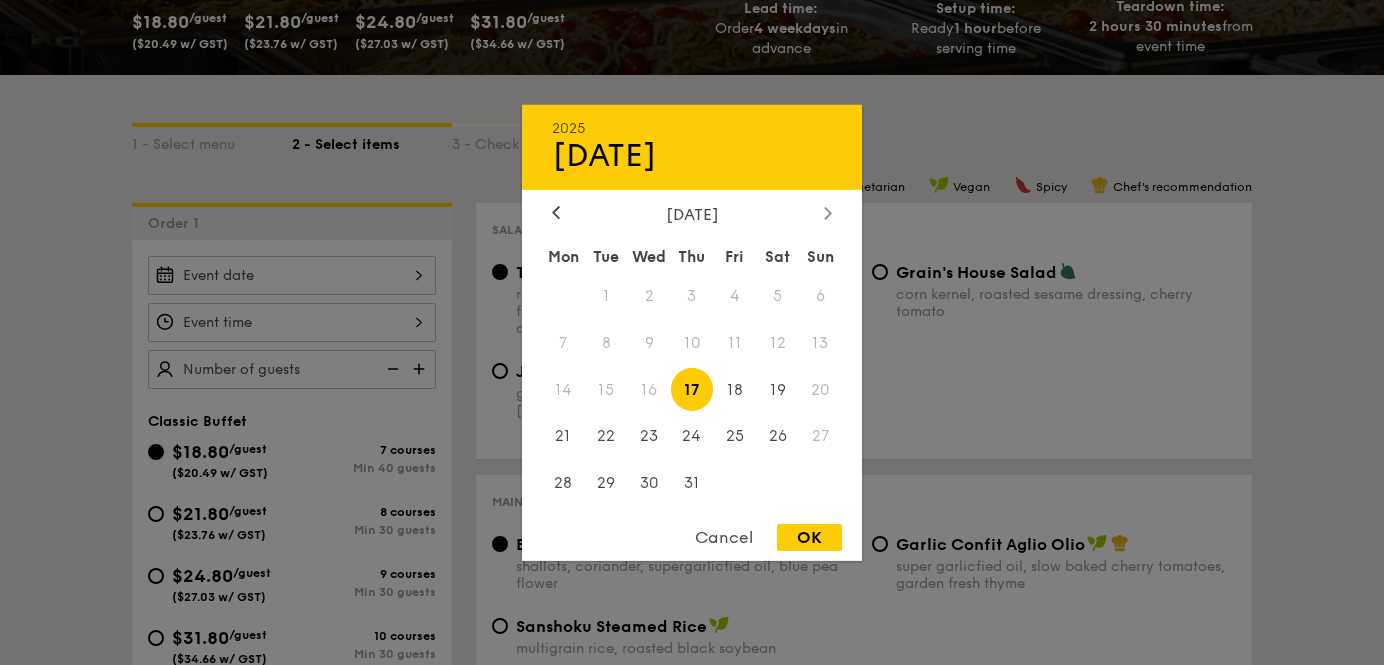 click 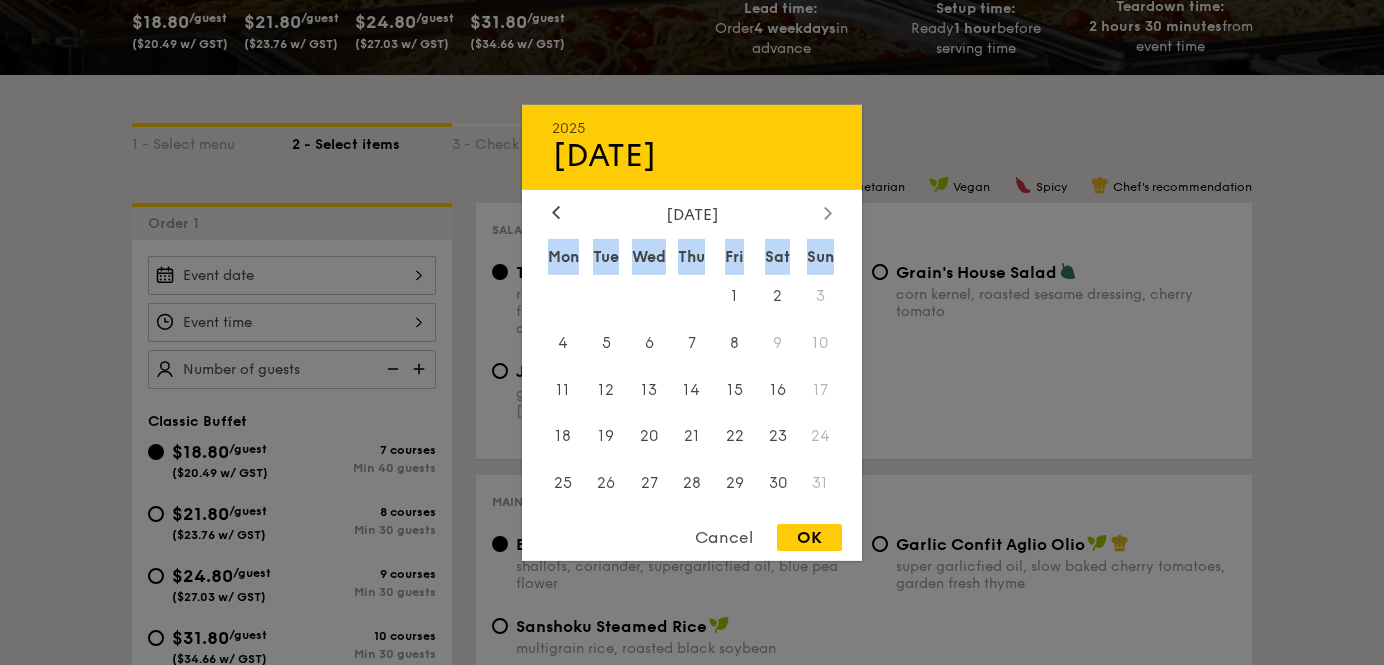 click 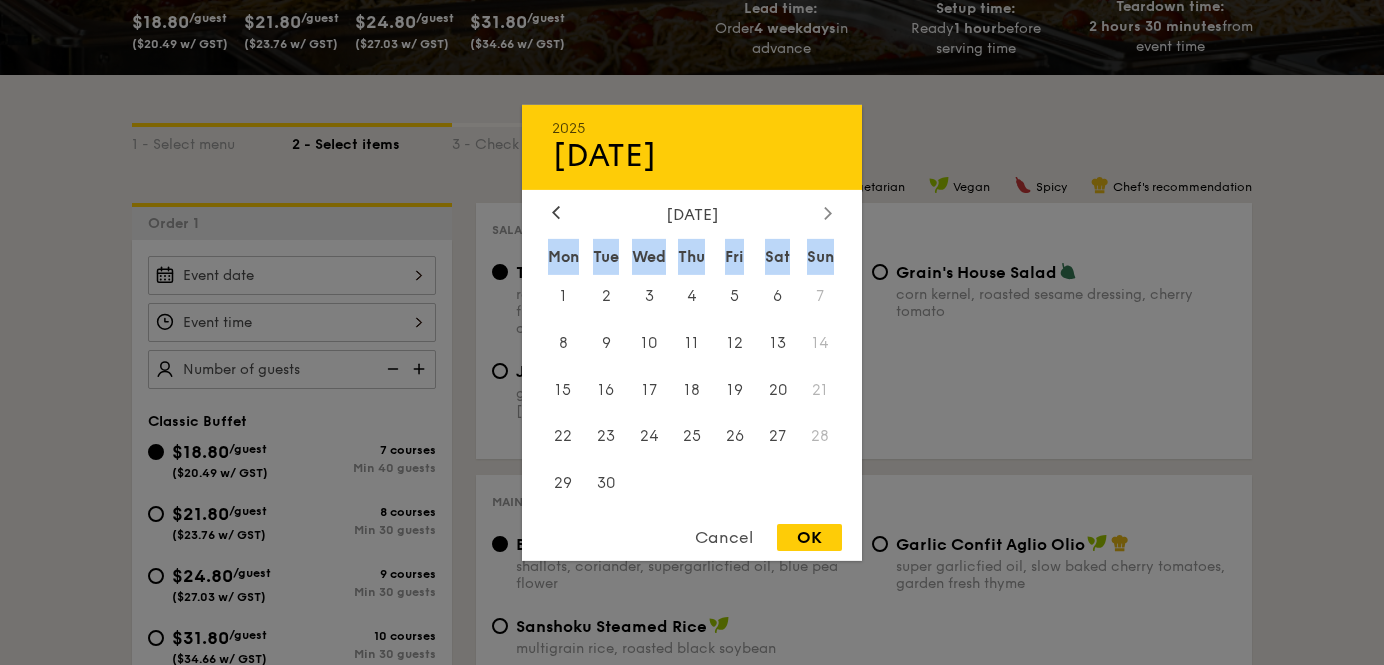 click 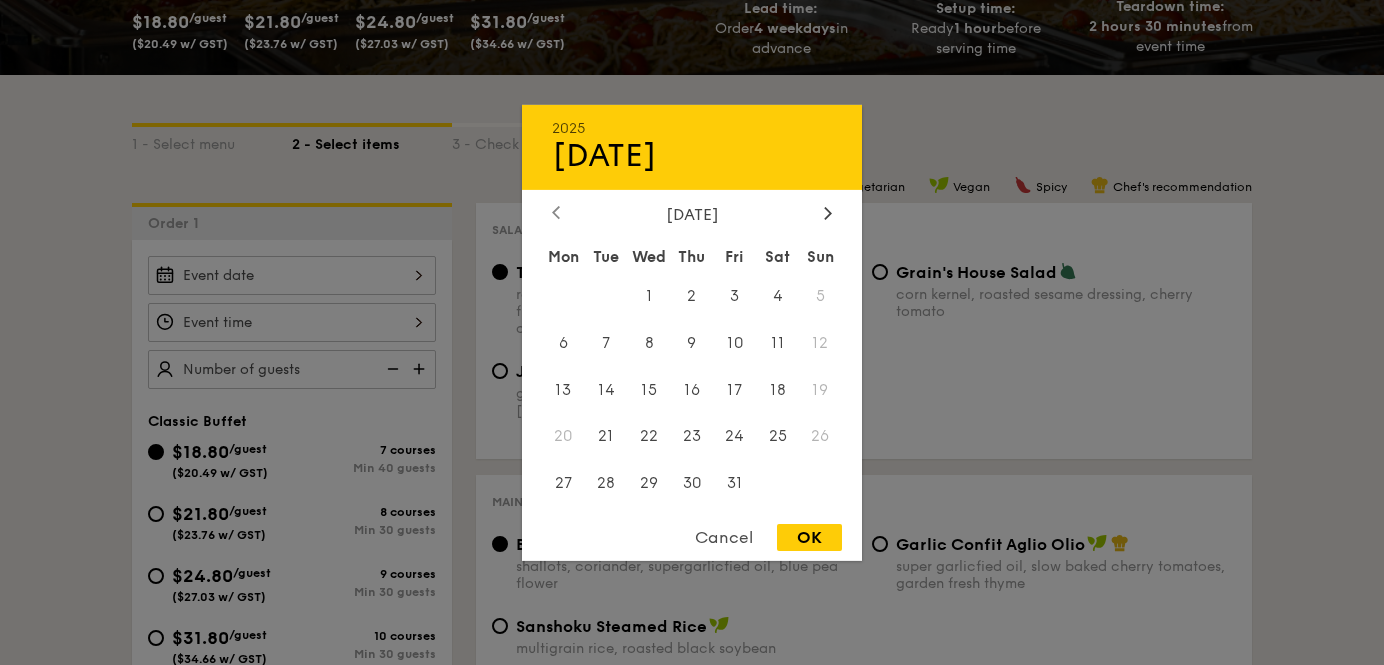 click at bounding box center [556, 213] 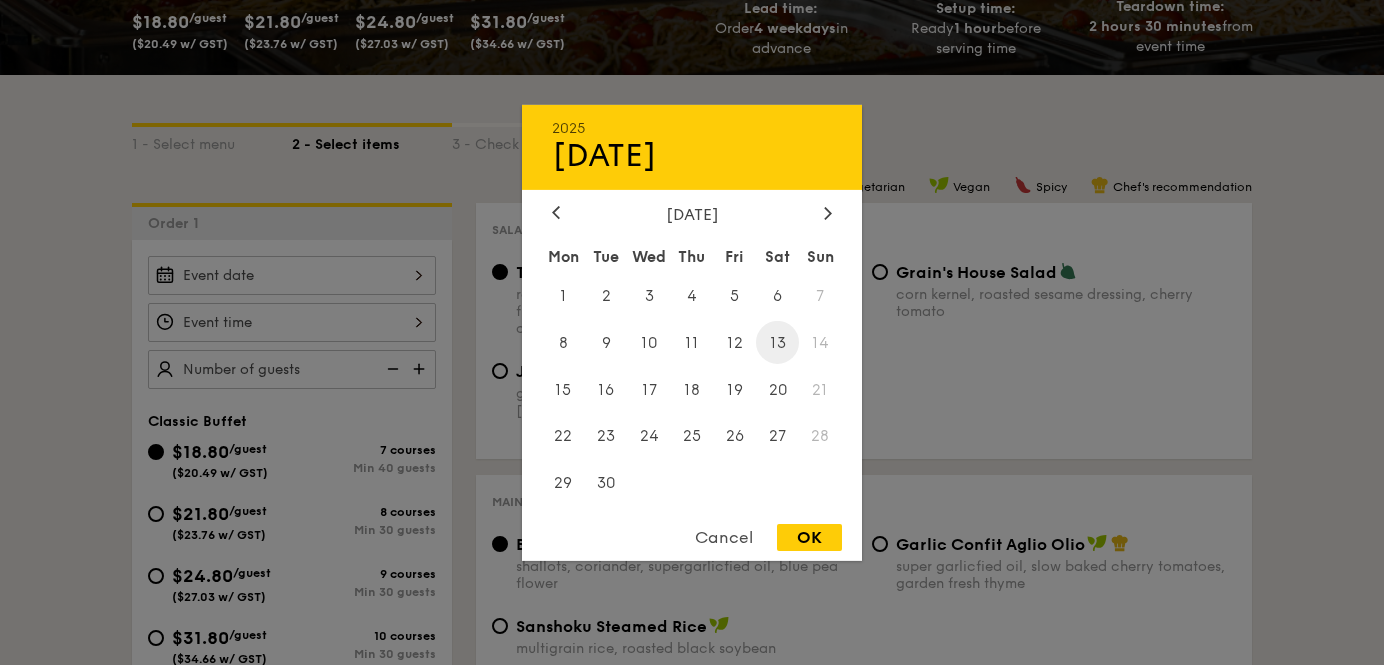 click on "13" at bounding box center (777, 342) 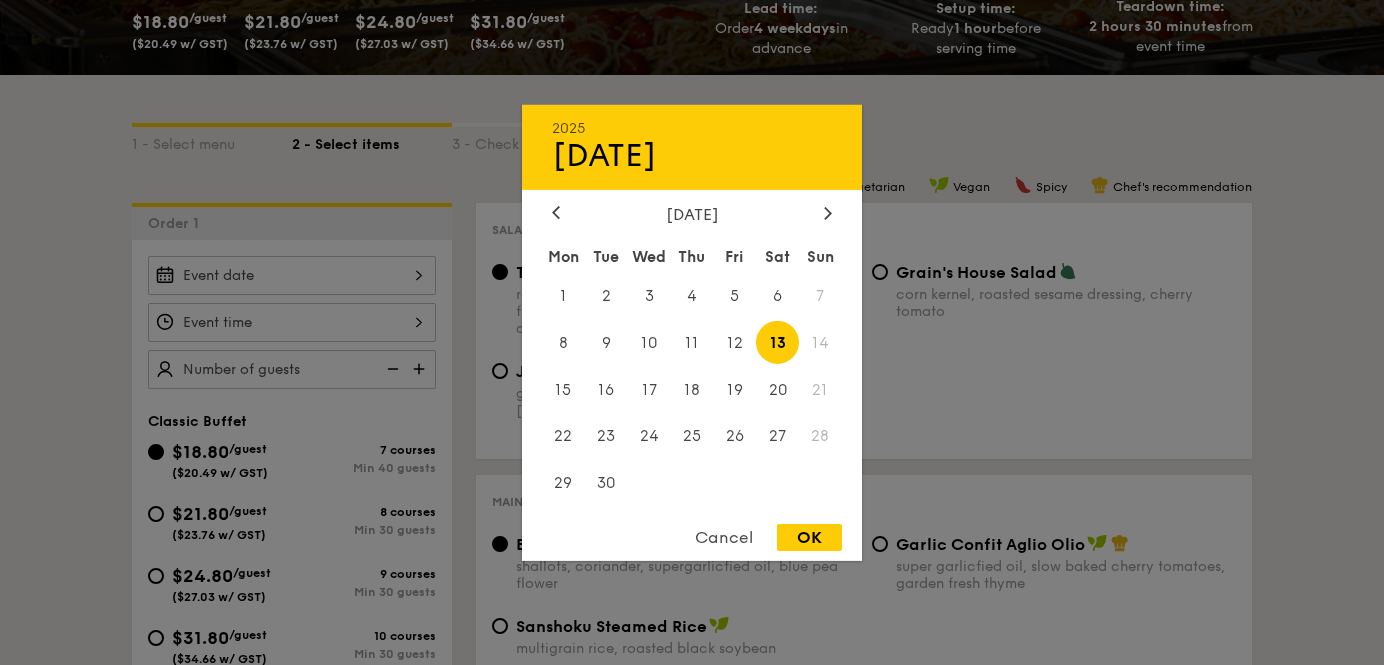 click on "OK" at bounding box center [809, 537] 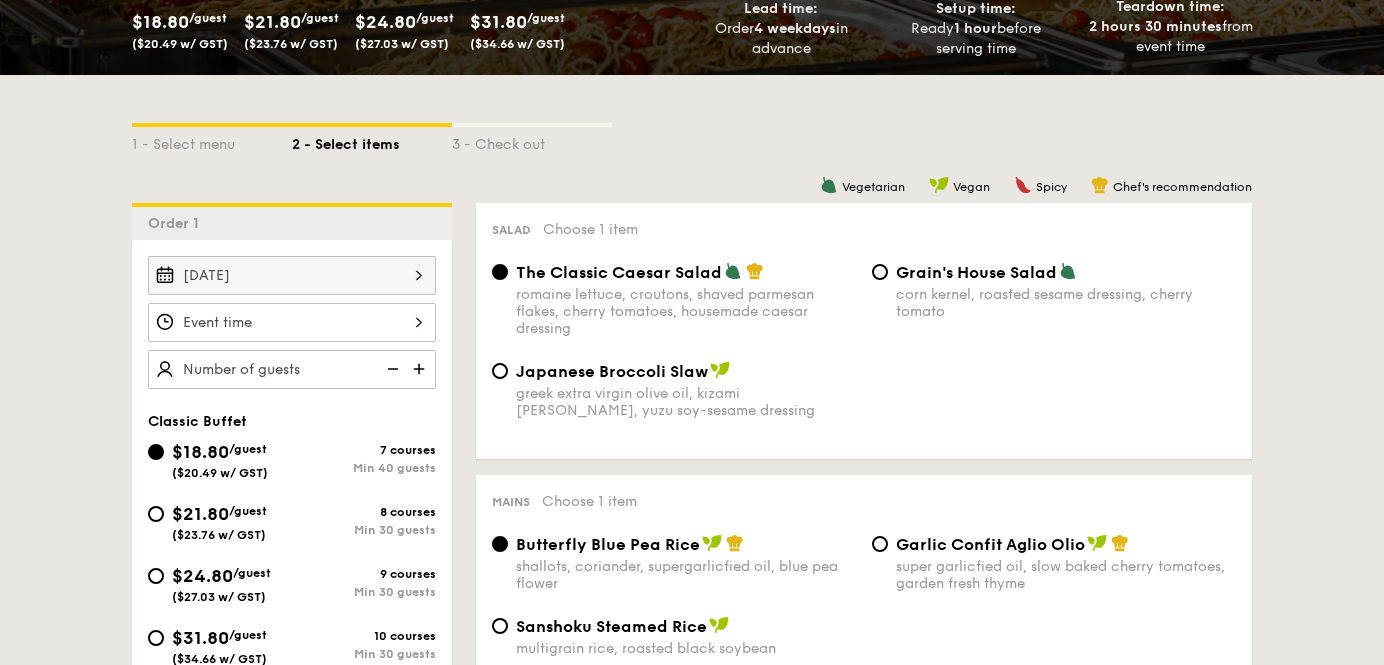 click at bounding box center [292, 322] 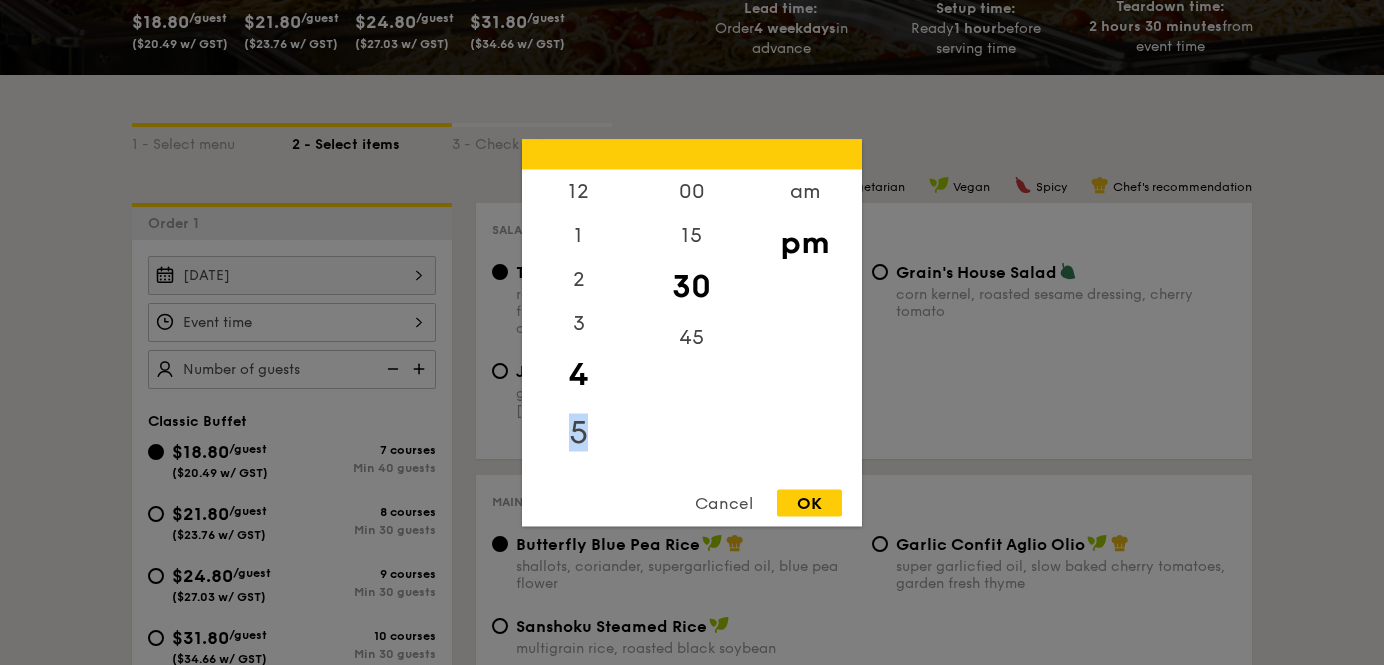 drag, startPoint x: 584, startPoint y: 455, endPoint x: 582, endPoint y: 406, distance: 49.0408 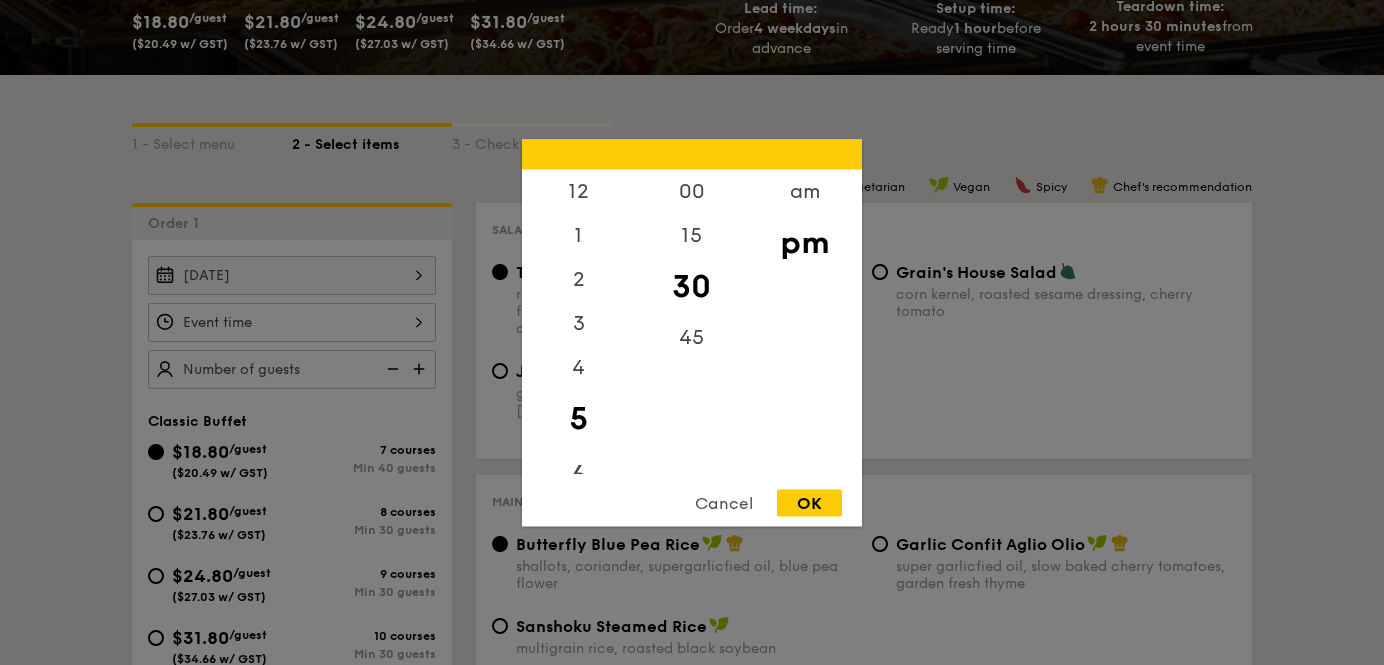 click on "6" at bounding box center (578, 476) 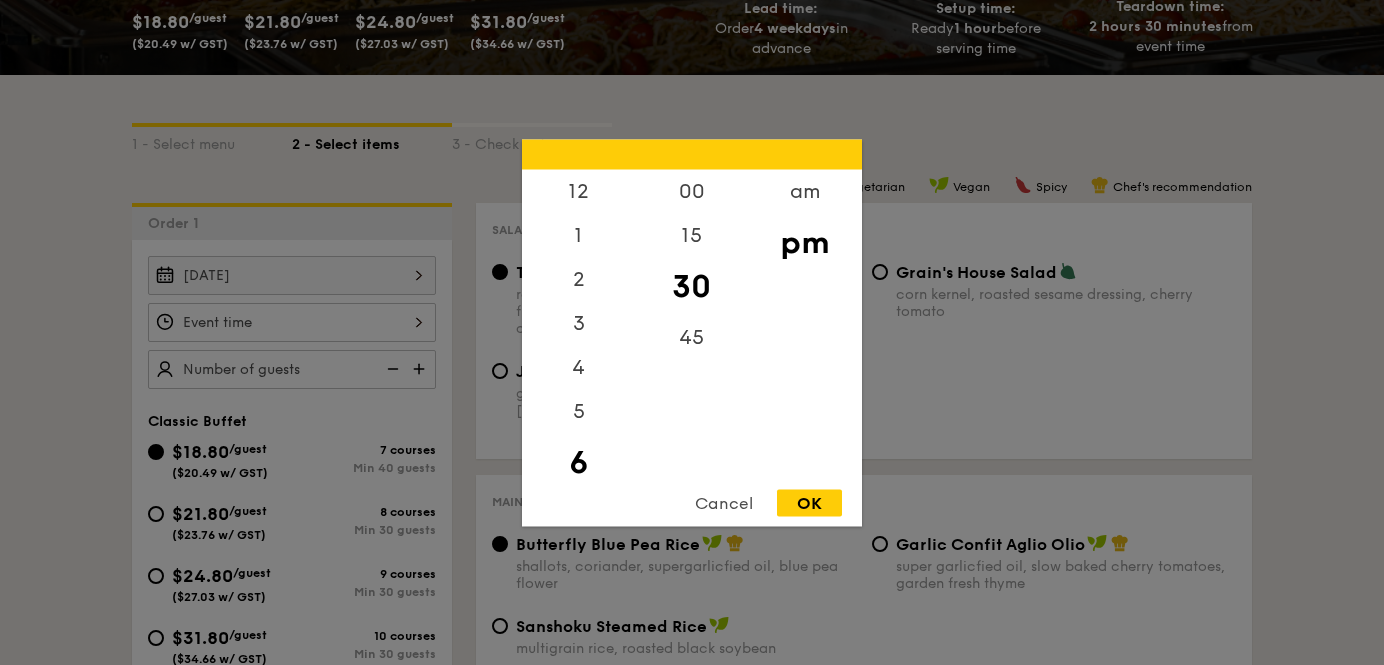 scroll, scrollTop: 142, scrollLeft: 0, axis: vertical 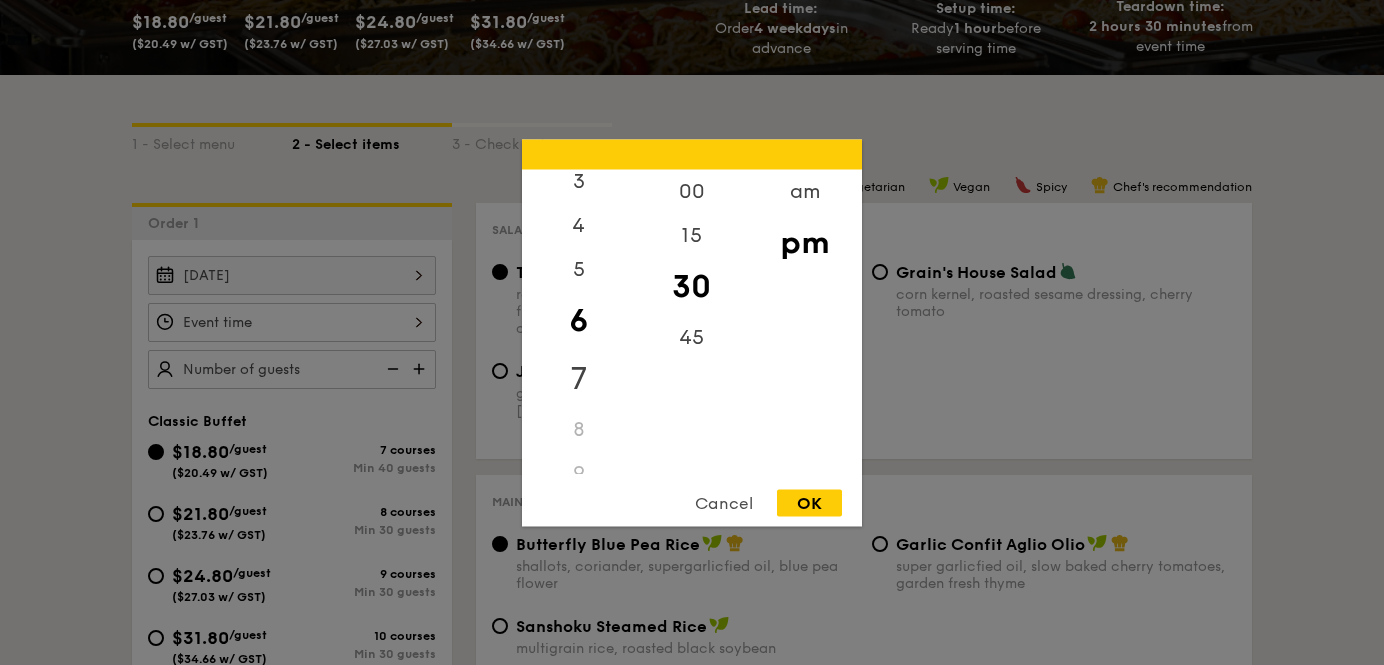 click on "7" at bounding box center [578, 378] 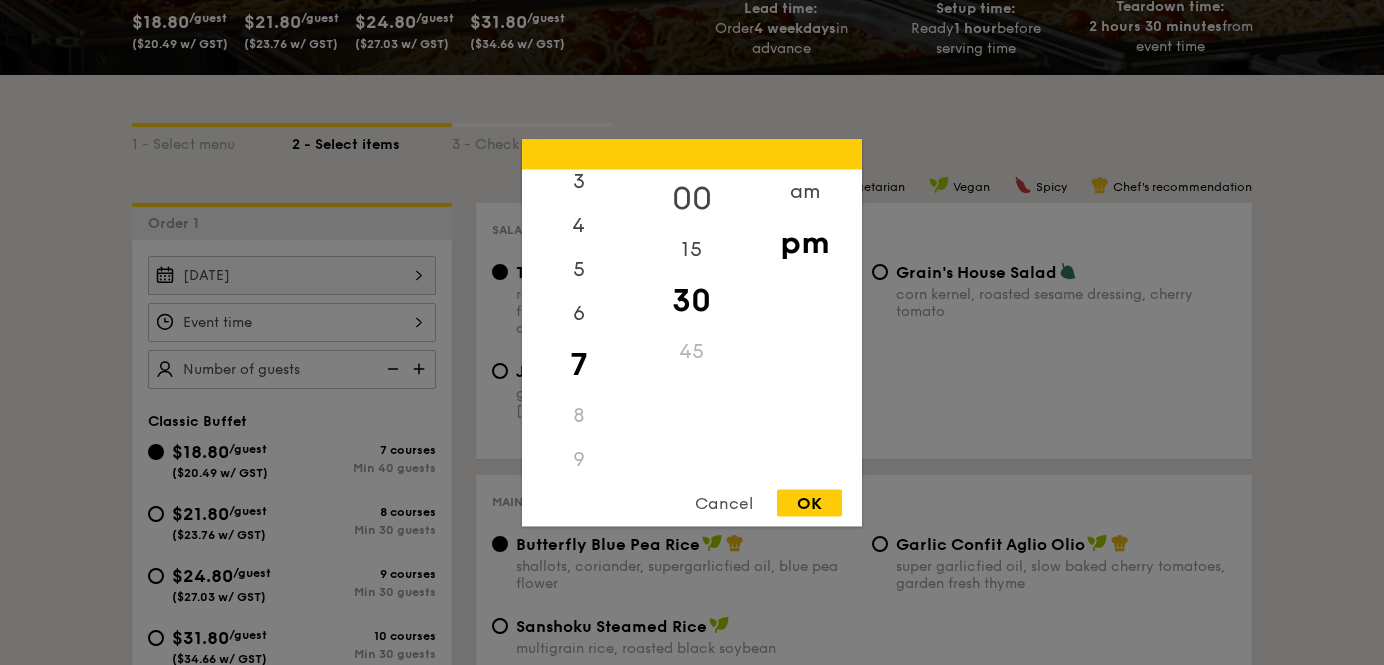click on "00" at bounding box center (691, 198) 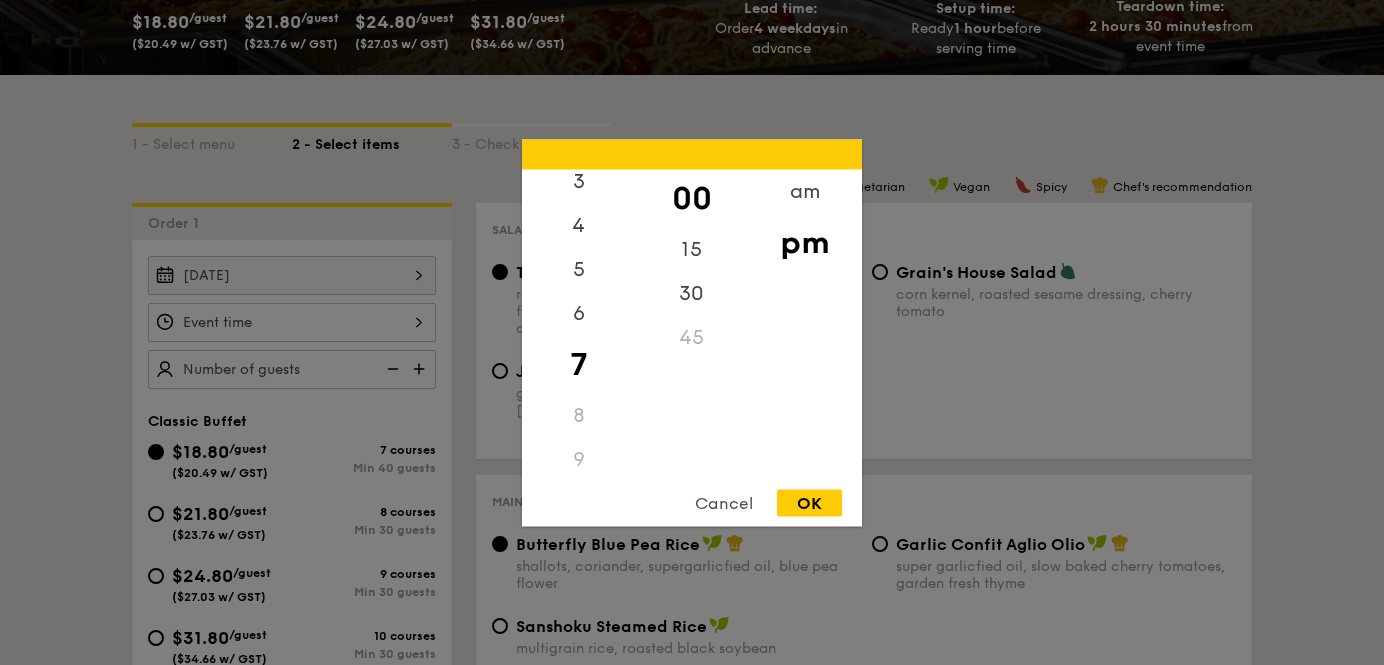 click on "OK" at bounding box center (809, 502) 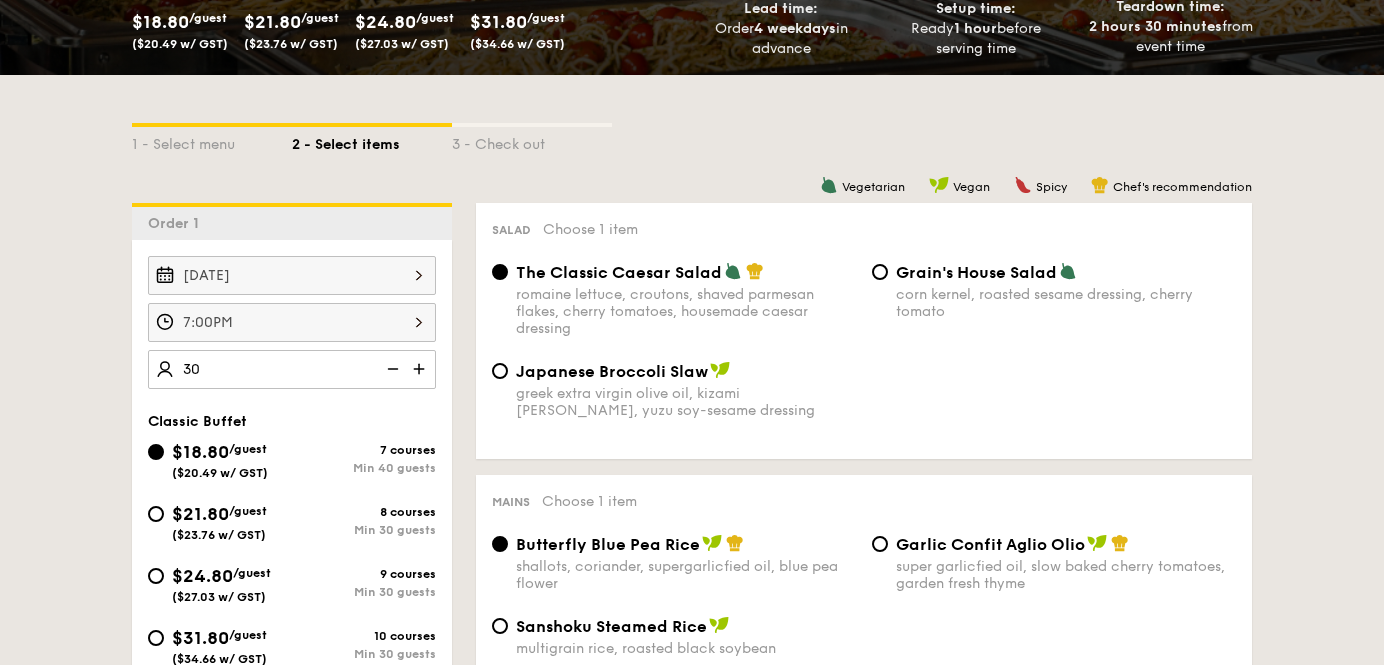 type on "40 guests" 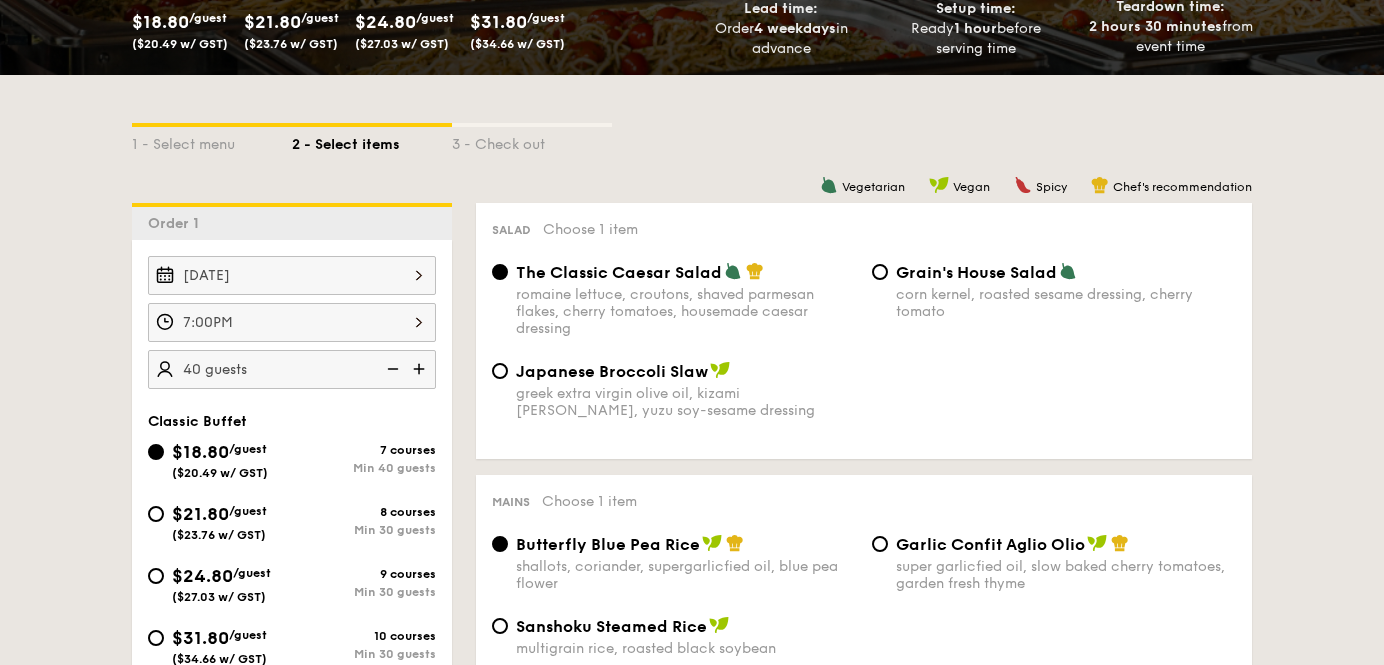click on "1 - Select menu
2 - Select items
3 - Check out
Order 1
Sep 13, 2025        7:00PM      40 guests
Classic Buffet
$18.80
/guest
($20.49 w/ GST)
7 courses
Min 40 guests
$21.80
/guest
($23.76 w/ GST)
8 courses
Min 30 guests
$24.80
/guest
($27.03 w/ GST)
9 courses
Min 30 guests
$31.80
/guest
($34.66 w/ GST)
10 courses
Min 30 guests
Subtotal
$752.00
Add-ons
$0.00
Delivery fee
$80.00
Total
$832.00
Total (w/ GST)
$906.88
+ Add another order
Go to checkout
Order 1" at bounding box center (692, 1331) 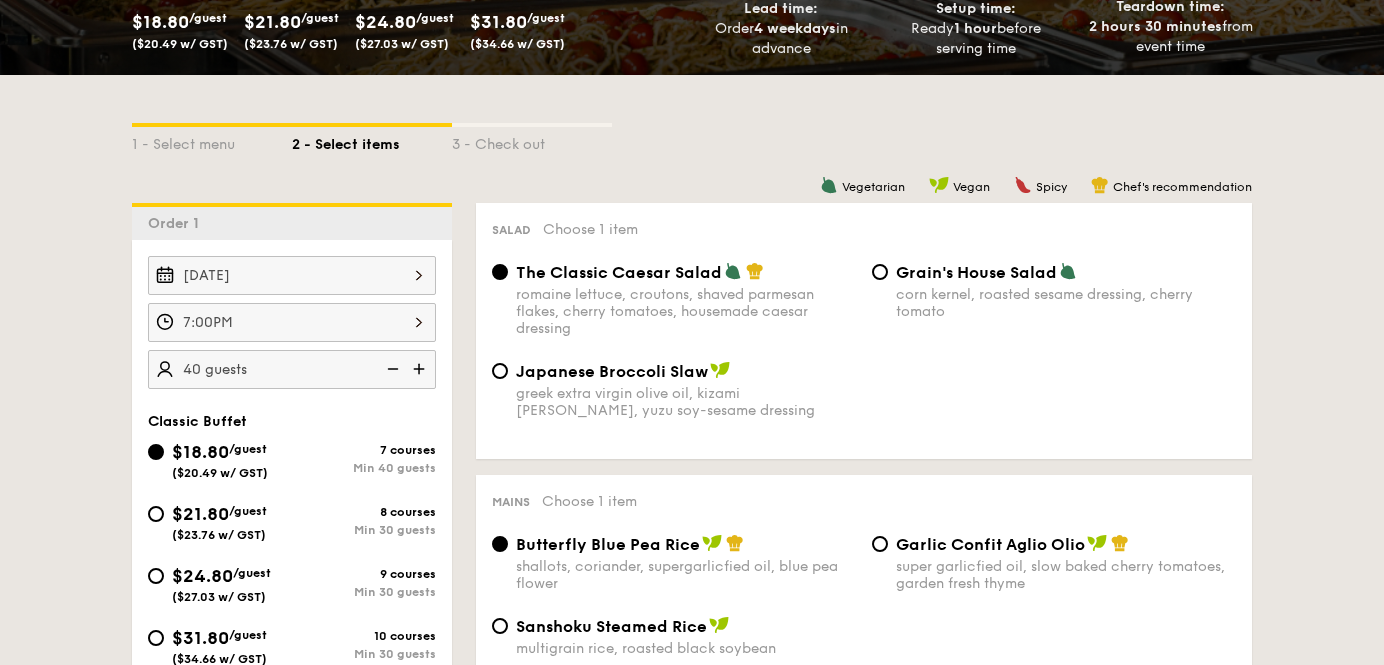 click at bounding box center (391, 369) 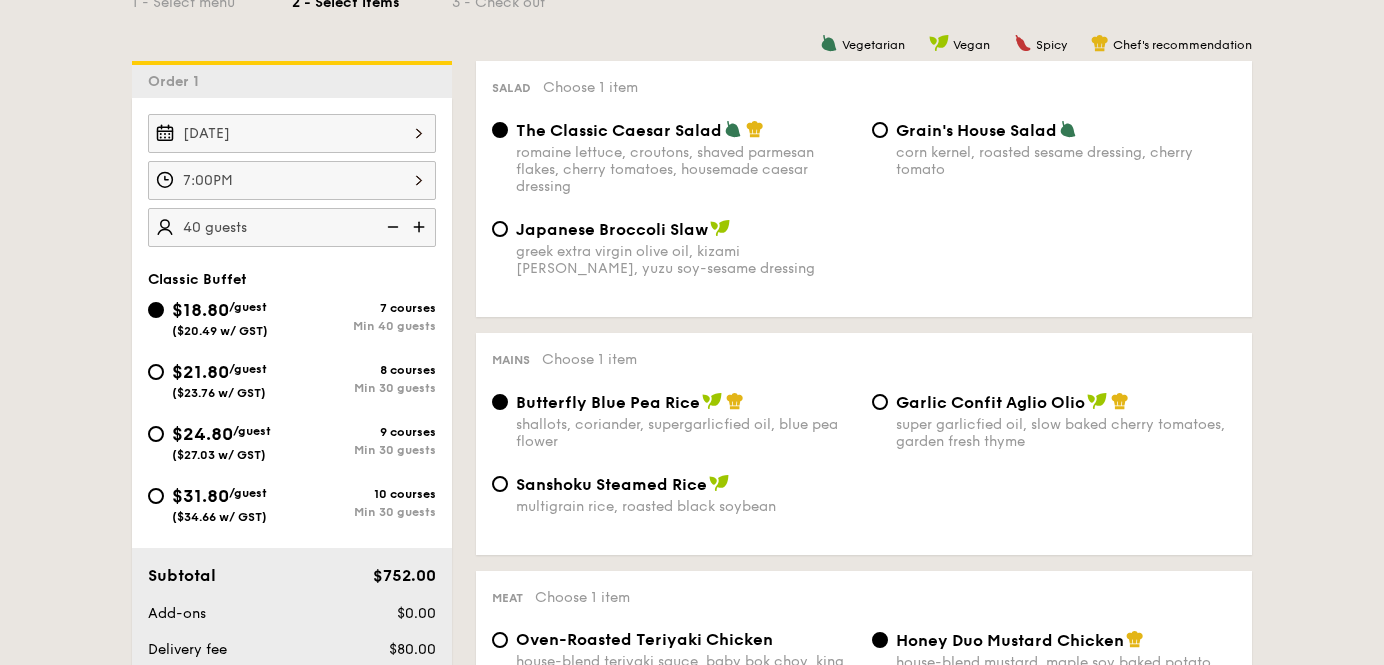scroll, scrollTop: 504, scrollLeft: 0, axis: vertical 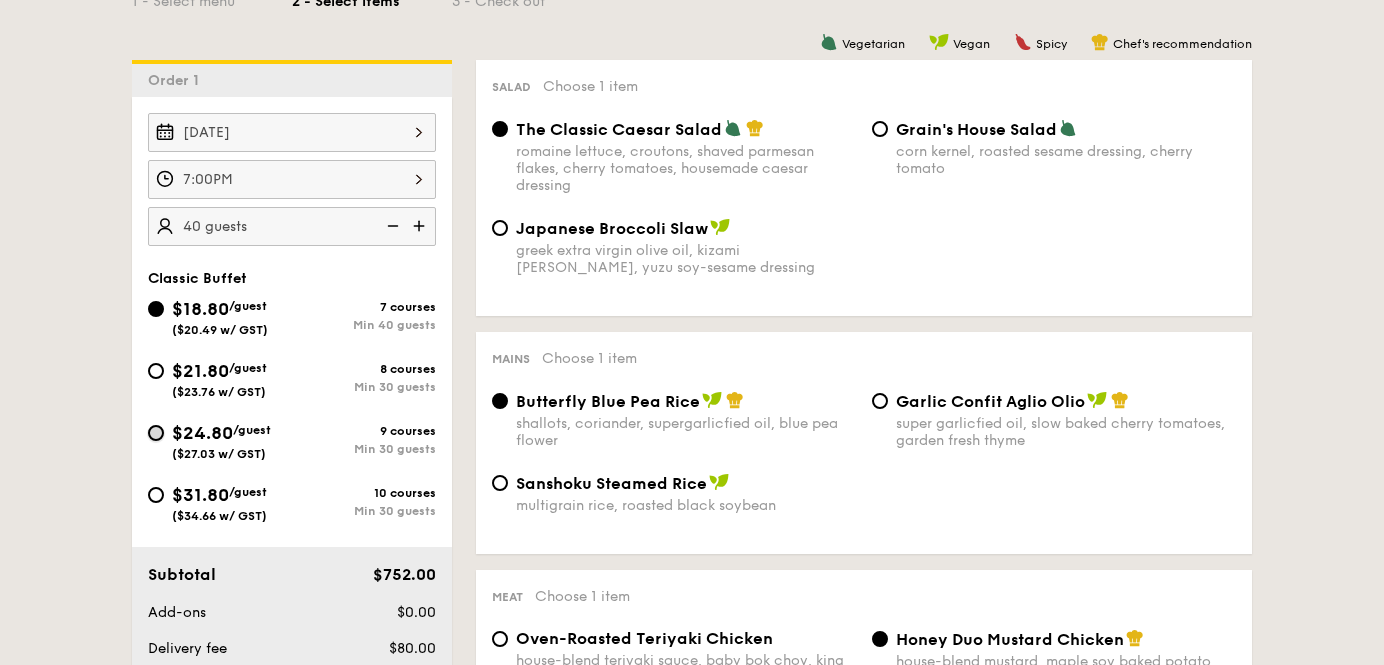 click on "$24.80
/guest
($27.03 w/ GST)
9 courses
Min 30 guests" at bounding box center [156, 433] 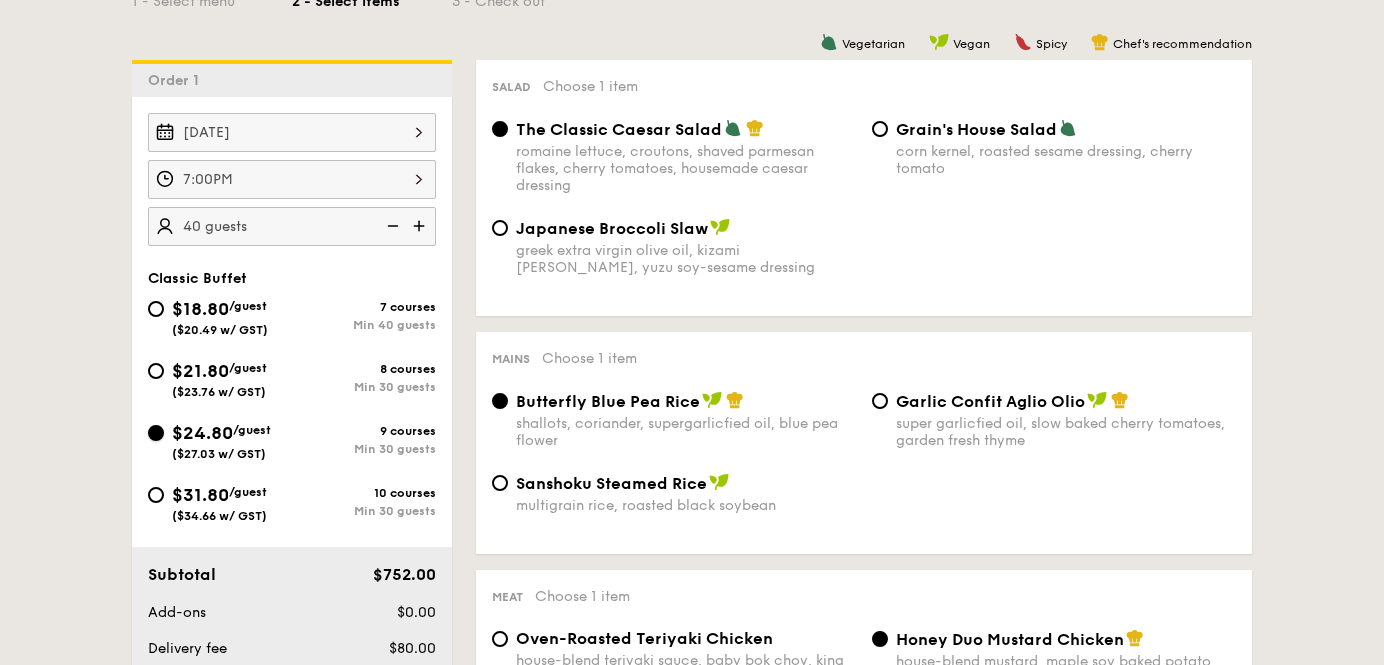 radio on "true" 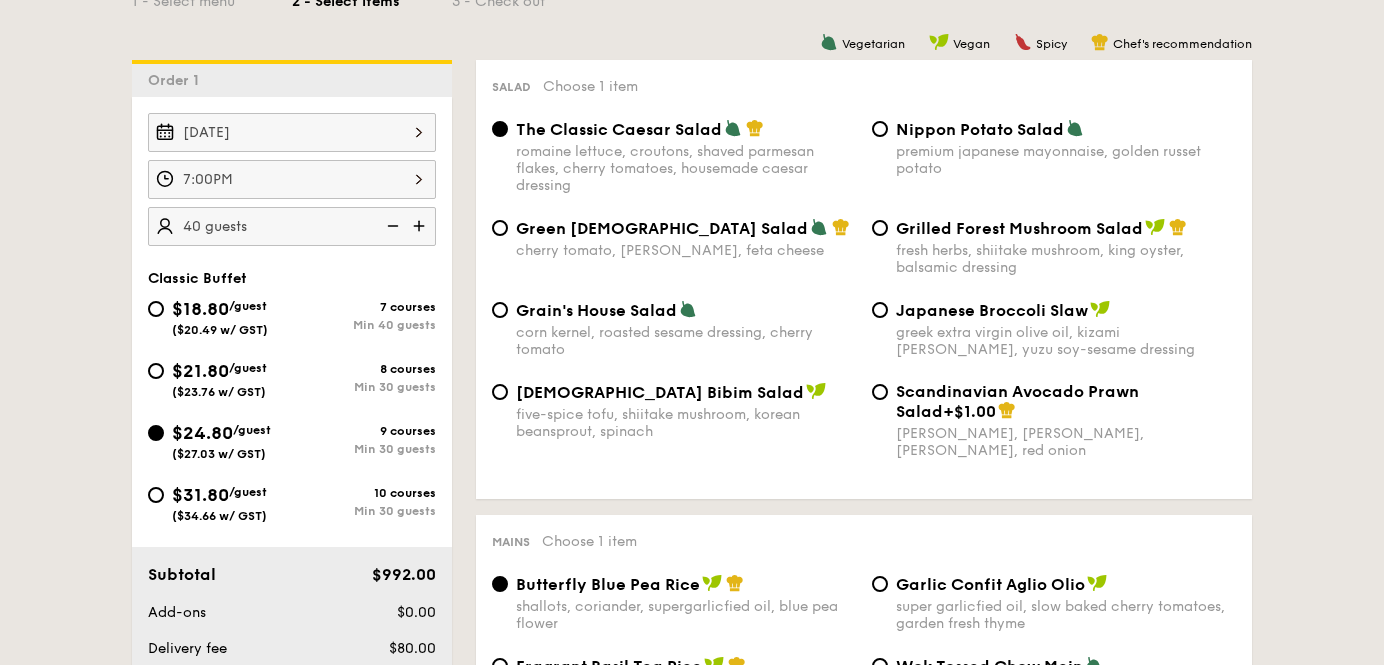 click at bounding box center (391, 226) 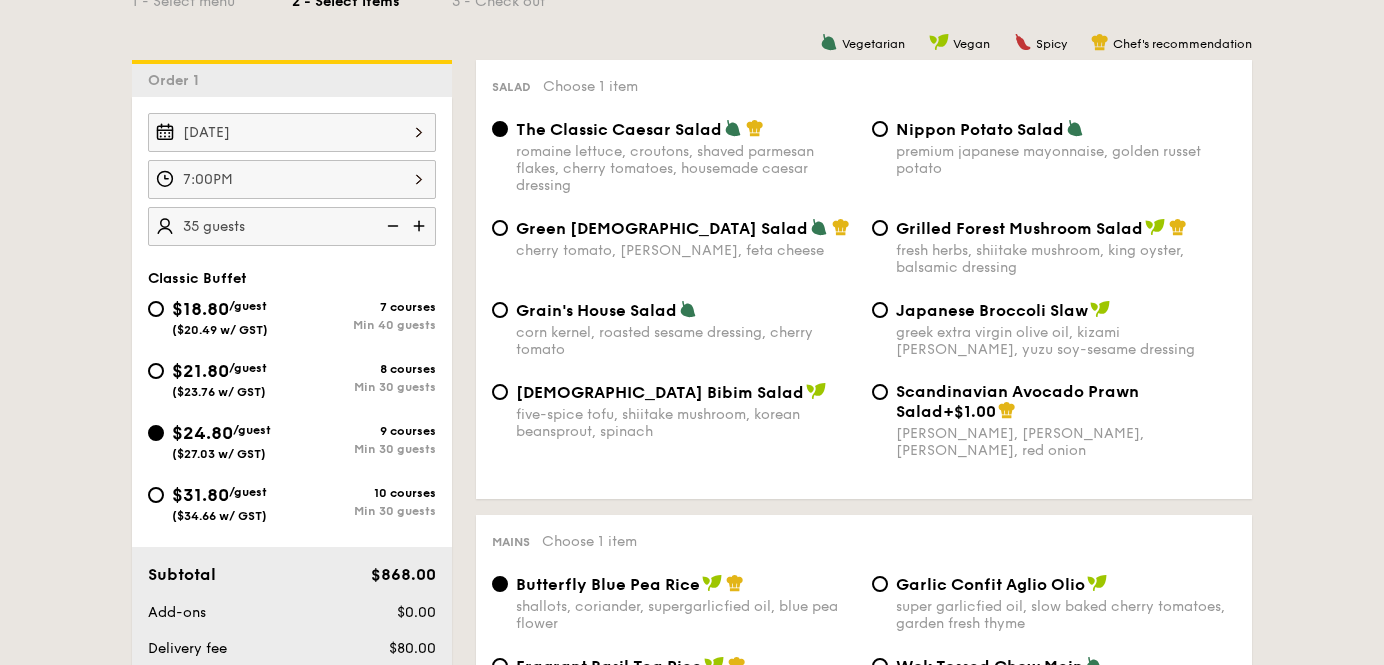 click at bounding box center [391, 226] 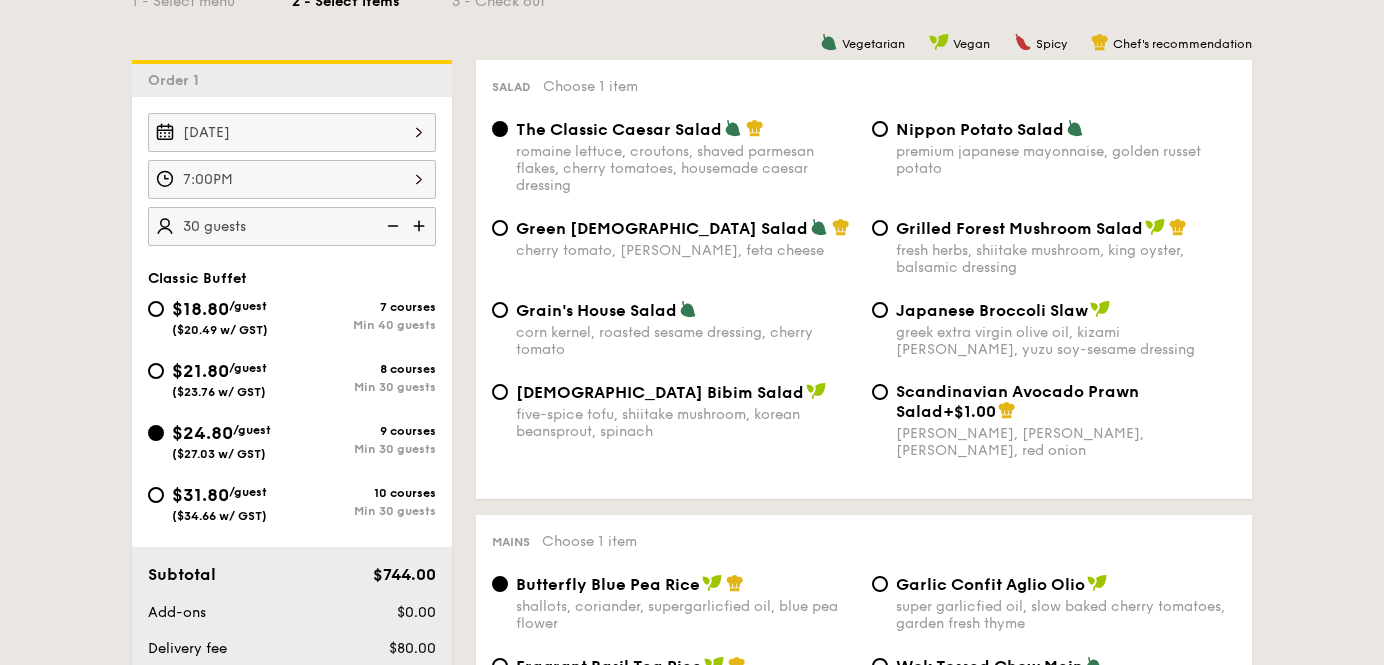 click on "Green Goddess Salad" at bounding box center (662, 228) 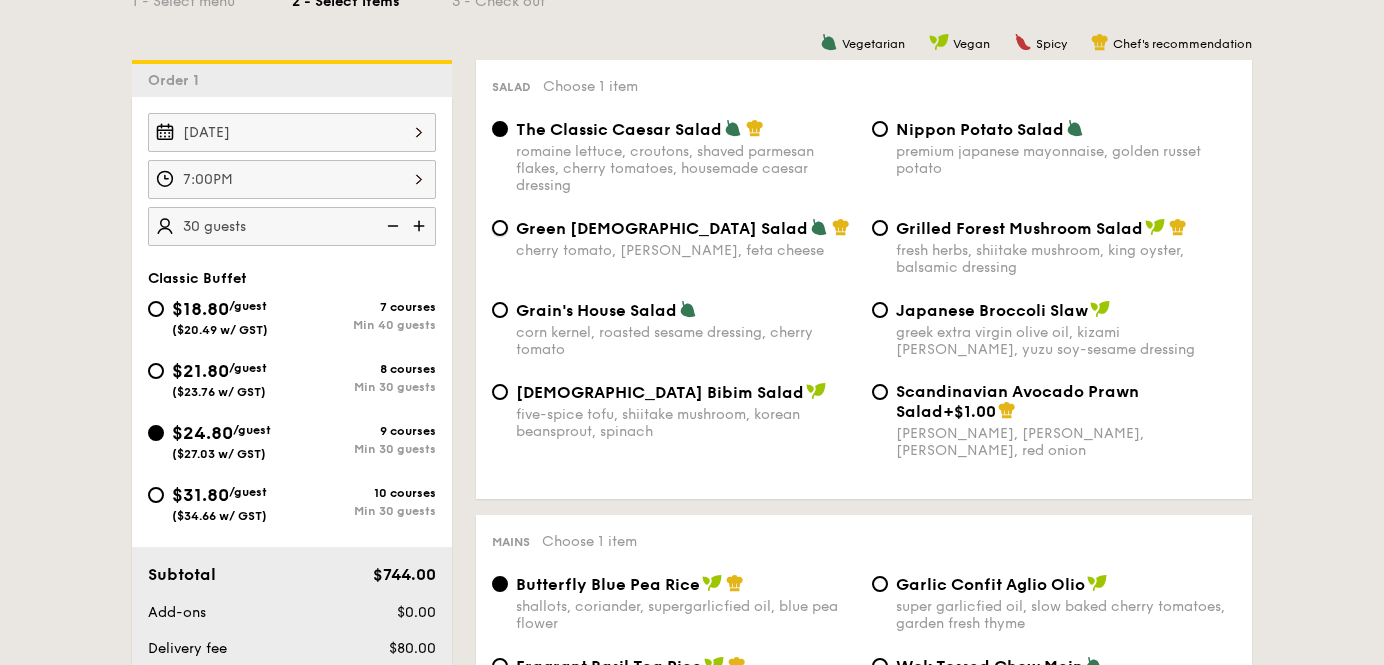 click on "Green Goddess Salad cherry tomato, dill, feta cheese" at bounding box center [500, 228] 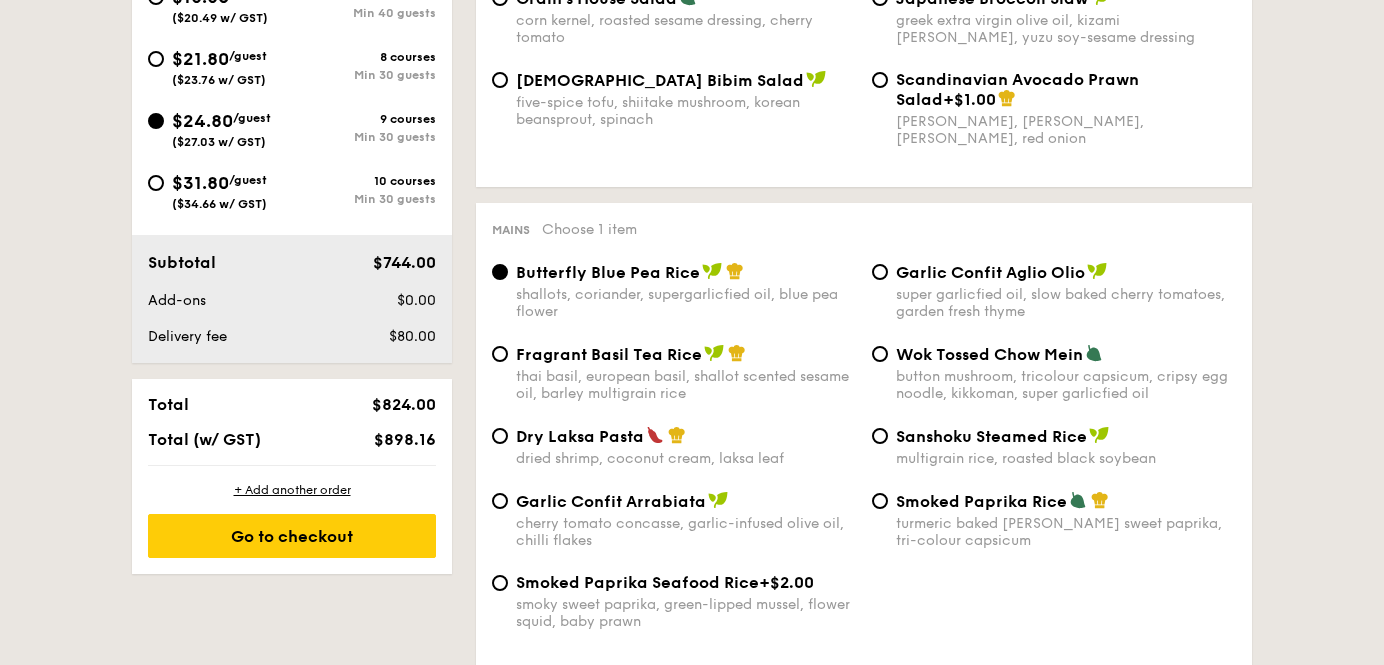 scroll, scrollTop: 839, scrollLeft: 0, axis: vertical 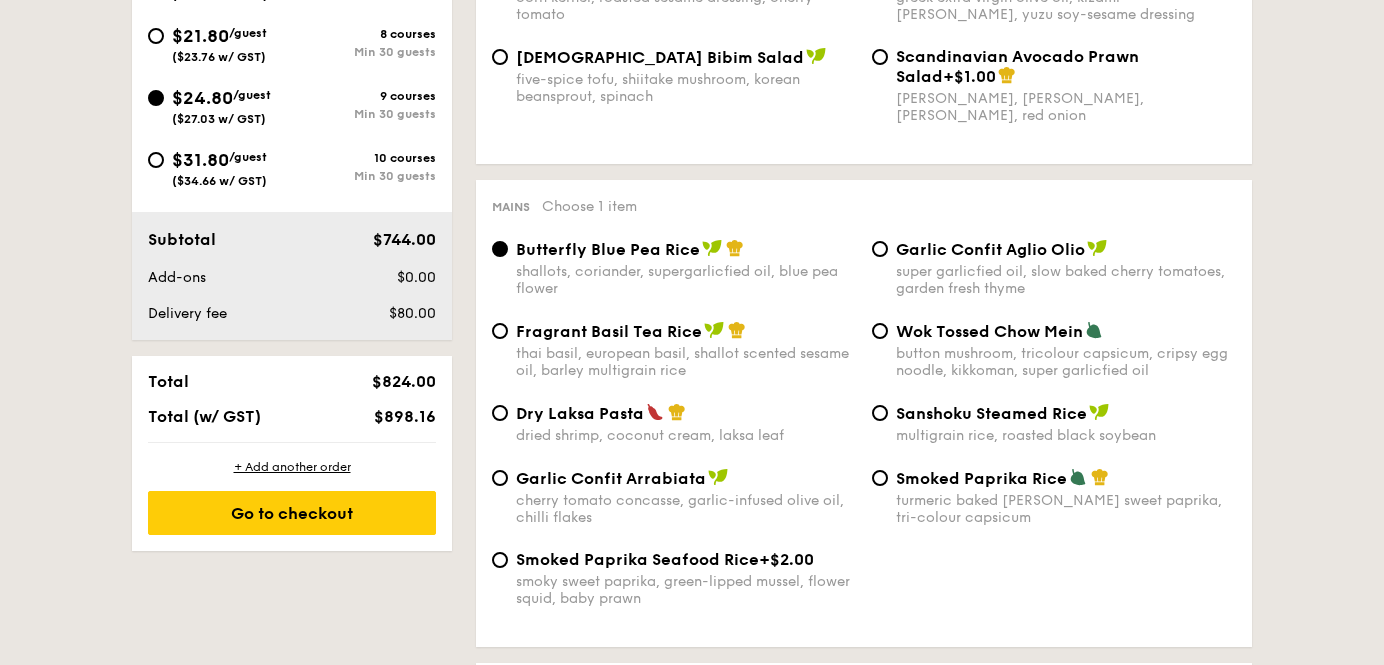 click on "super garlicfied oil, slow baked cherry tomatoes, garden fresh thyme" at bounding box center (1066, 280) 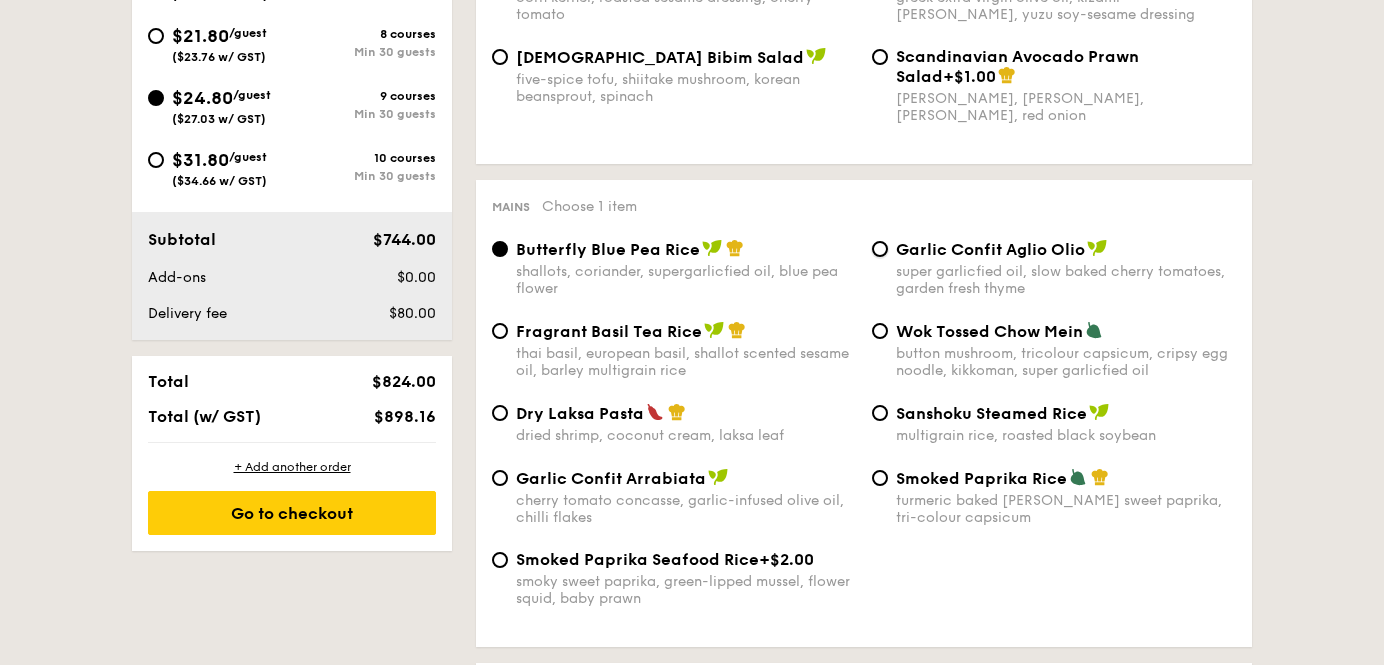 click on "Garlic Confit Aglio Olio super garlicfied oil, slow baked cherry tomatoes, garden fresh thyme" at bounding box center (880, 249) 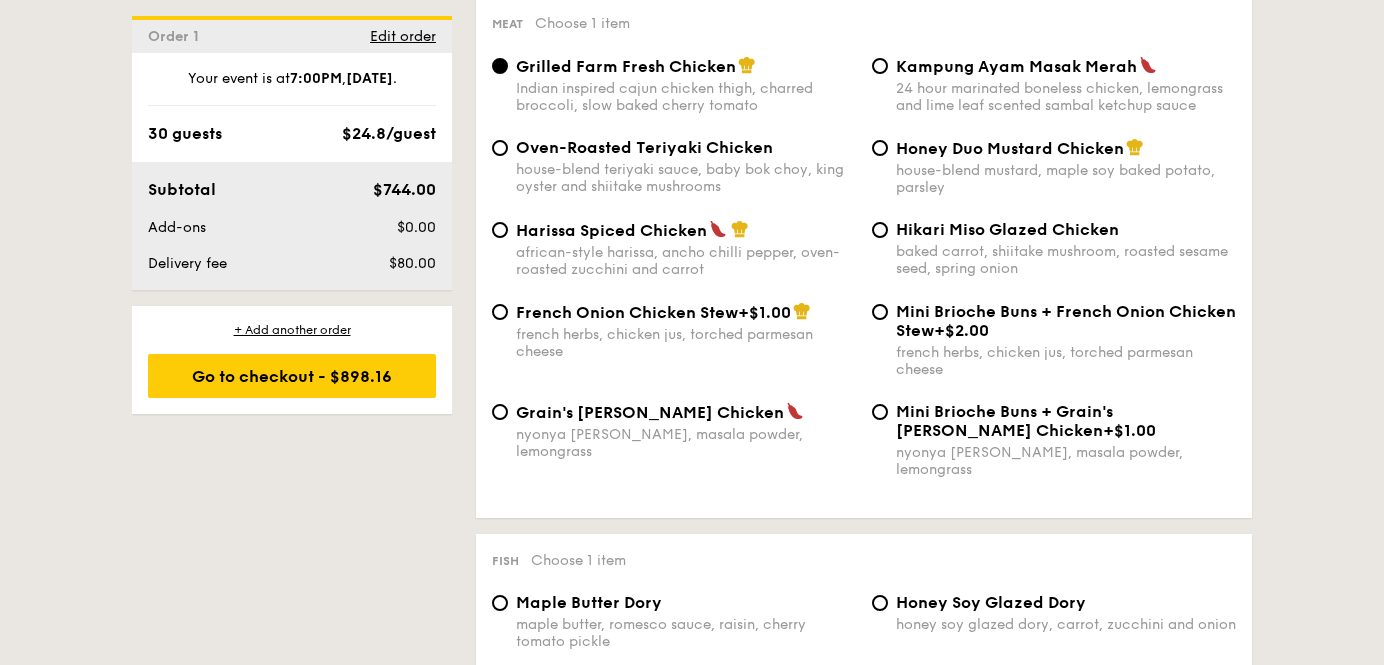 scroll, scrollTop: 1508, scrollLeft: 0, axis: vertical 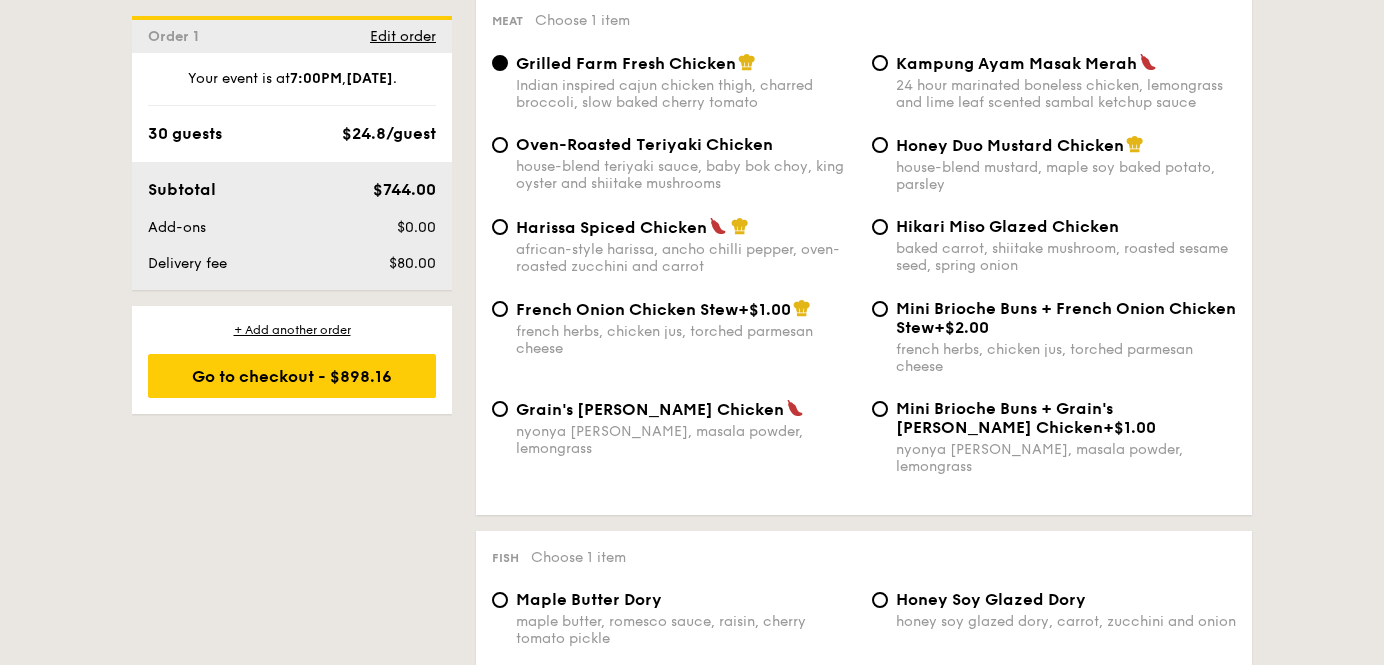 click on "african-style harissa, ancho chilli pepper, oven-roasted zucchini and carrot" at bounding box center [686, 258] 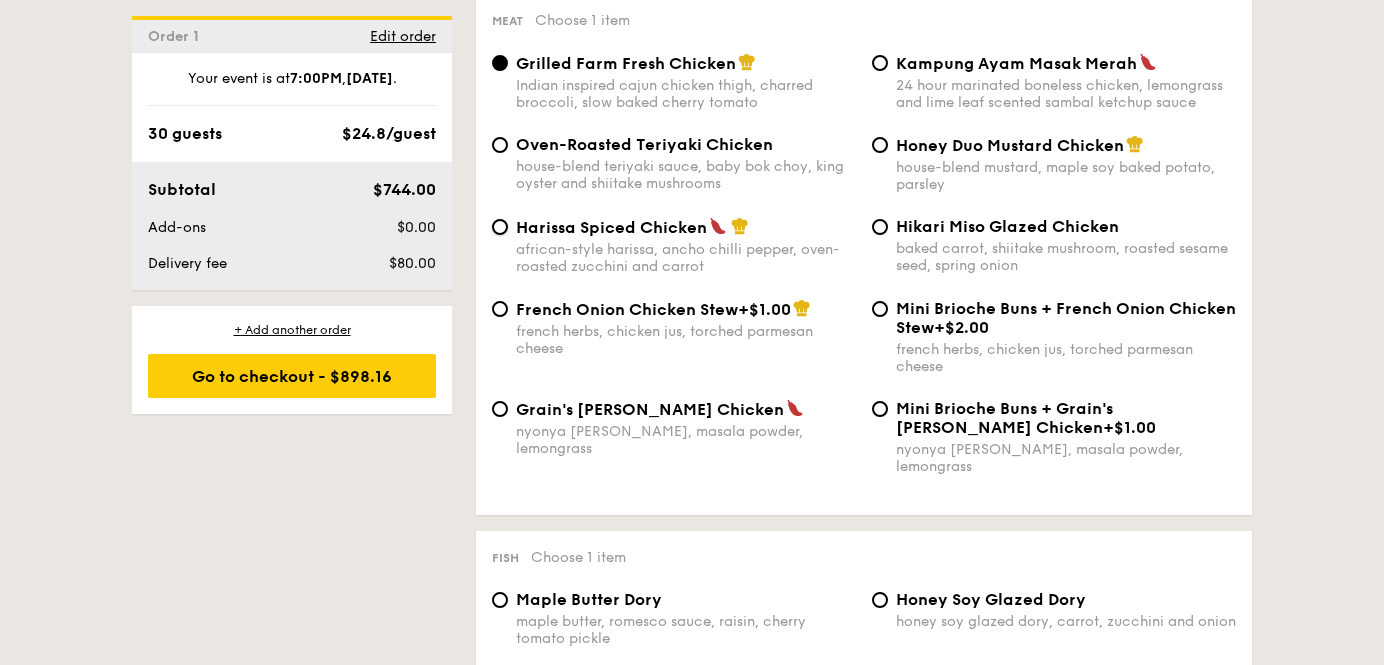 click on "Harissa Spiced Chicken african-style harissa, ancho chilli pepper, oven-roasted zucchini and carrot" at bounding box center [500, 227] 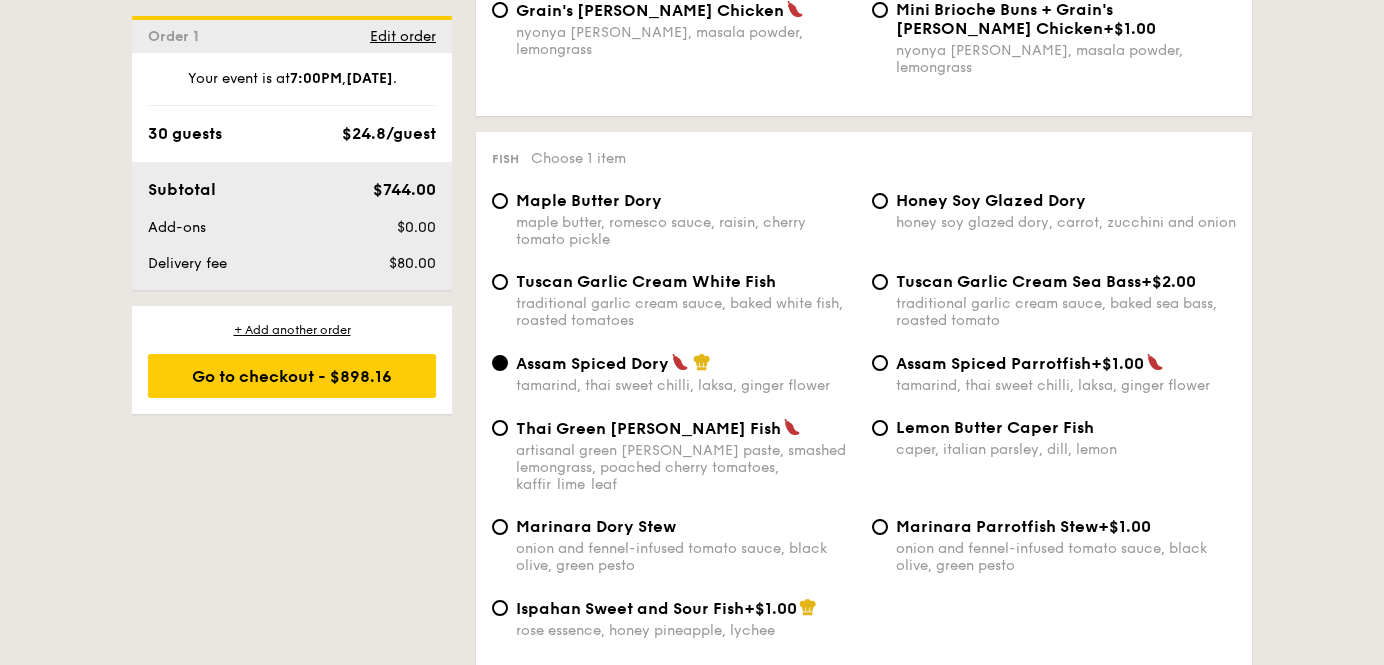 scroll, scrollTop: 1907, scrollLeft: 0, axis: vertical 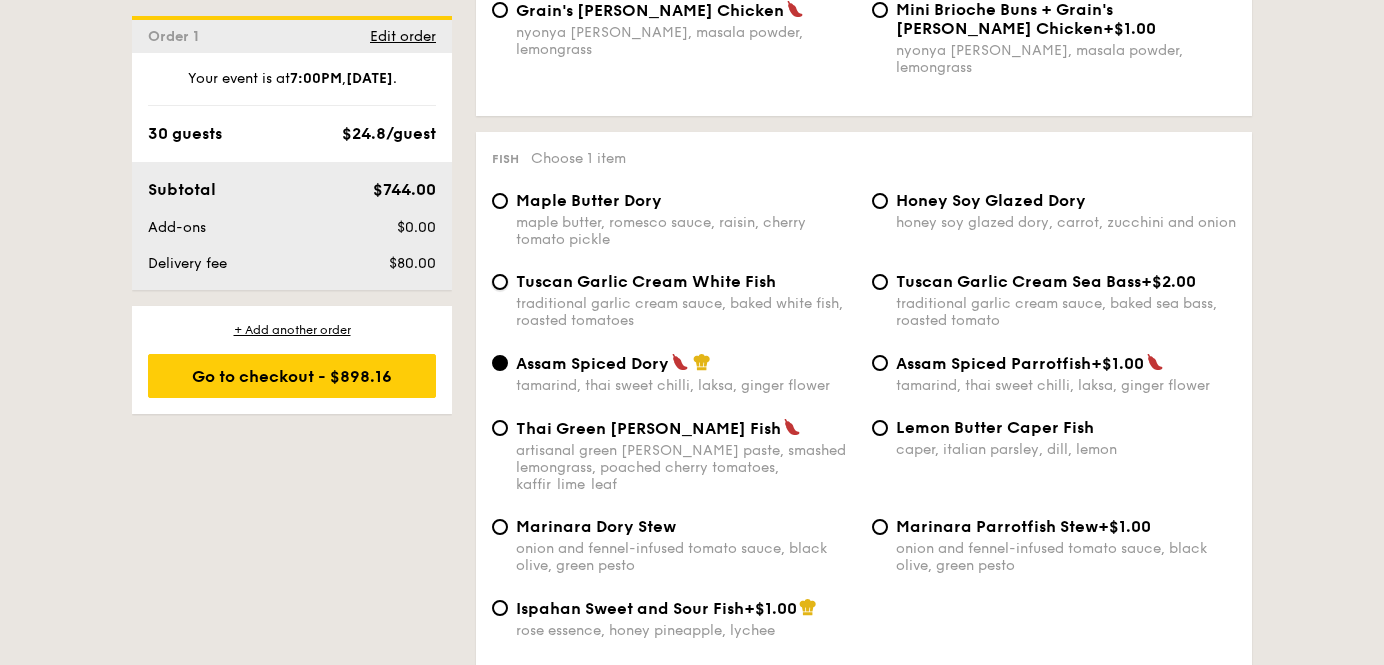 click on "Tuscan Garlic Cream White Fish traditional garlic cream sauce, baked white fish, roasted tomatoes" at bounding box center [500, 282] 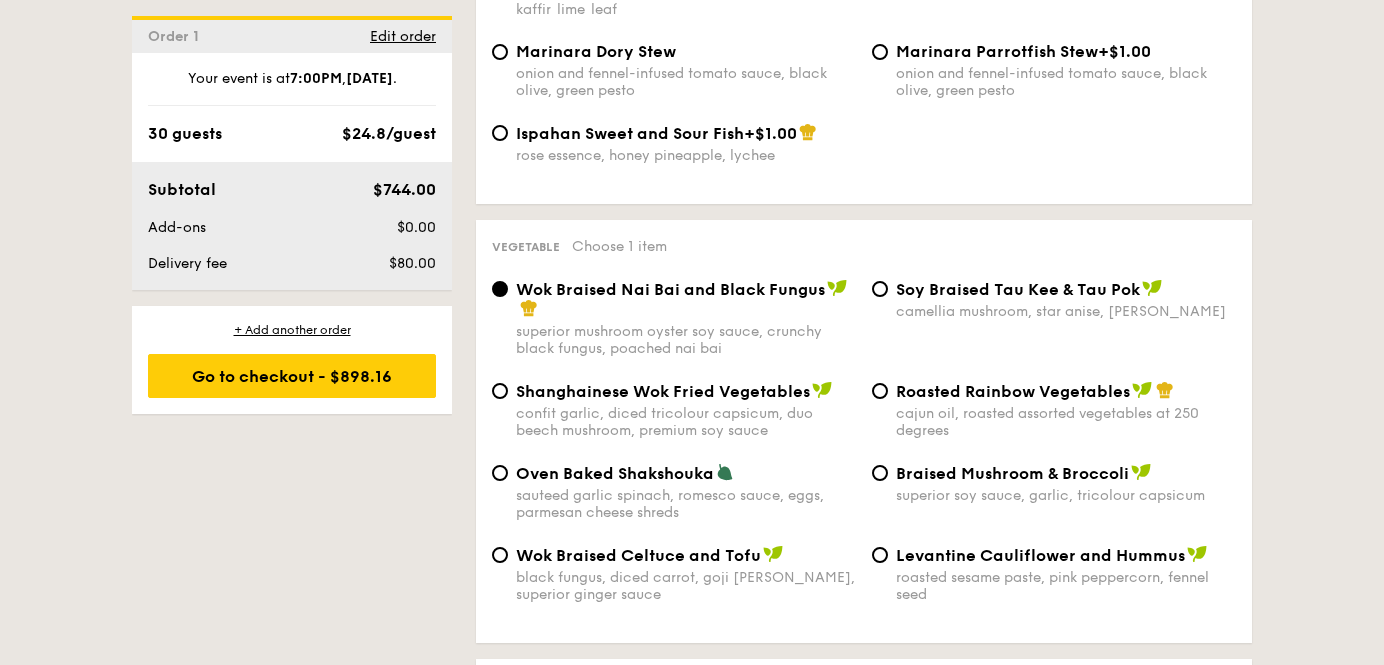 scroll, scrollTop: 2421, scrollLeft: 0, axis: vertical 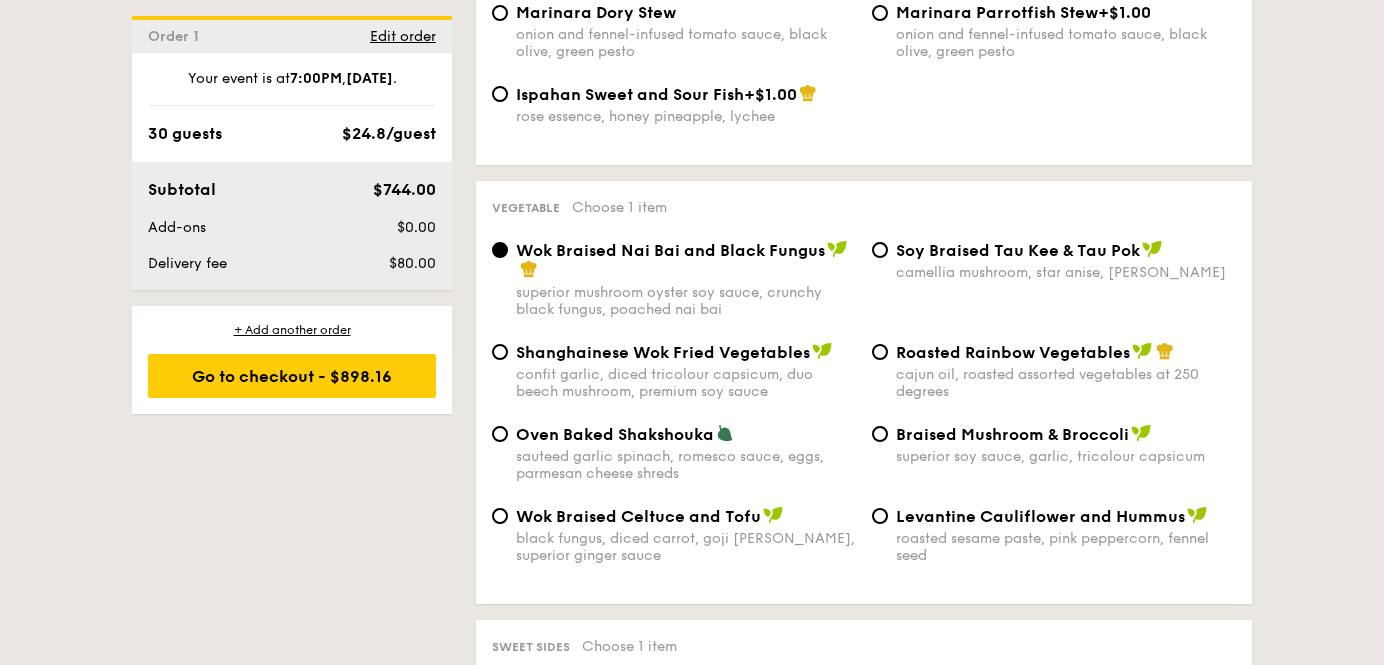click on "sauteed garlic spinach, romesco sauce, eggs, parmesan cheese shreds" at bounding box center [686, 465] 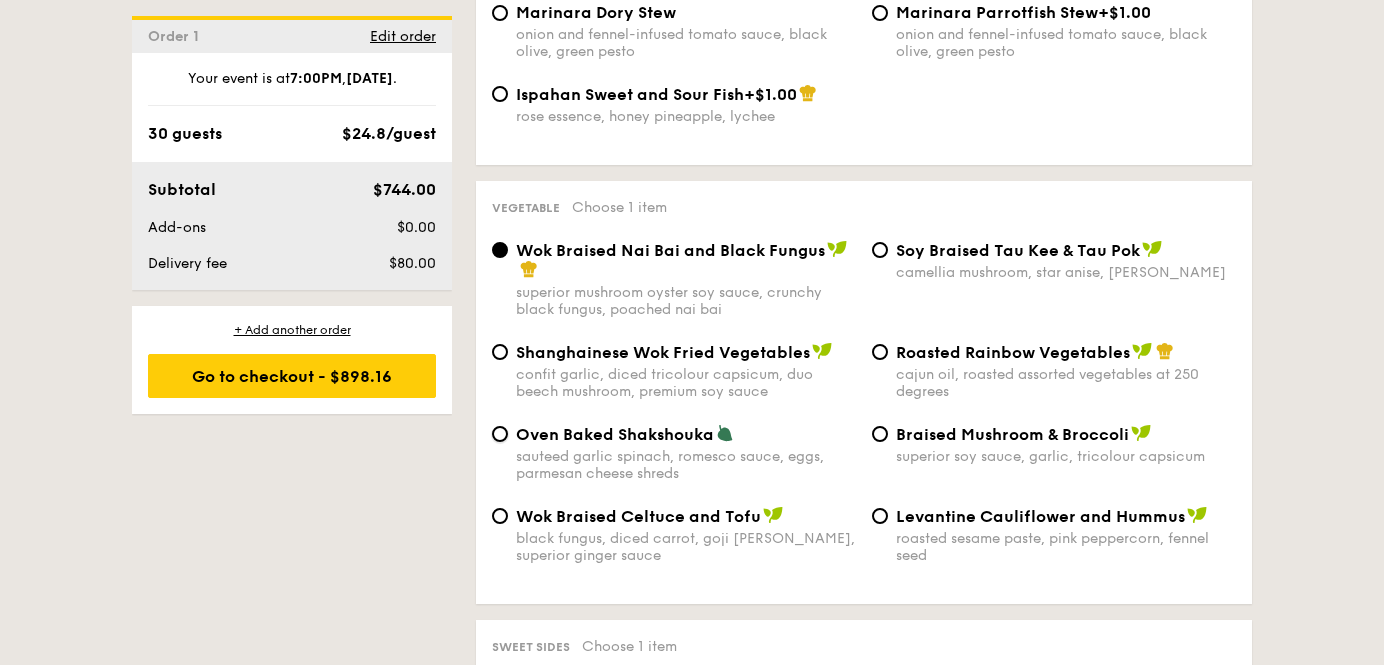 click on "Oven Baked Shakshouka sauteed garlic spinach, romesco sauce, eggs, parmesan cheese shreds" at bounding box center [500, 434] 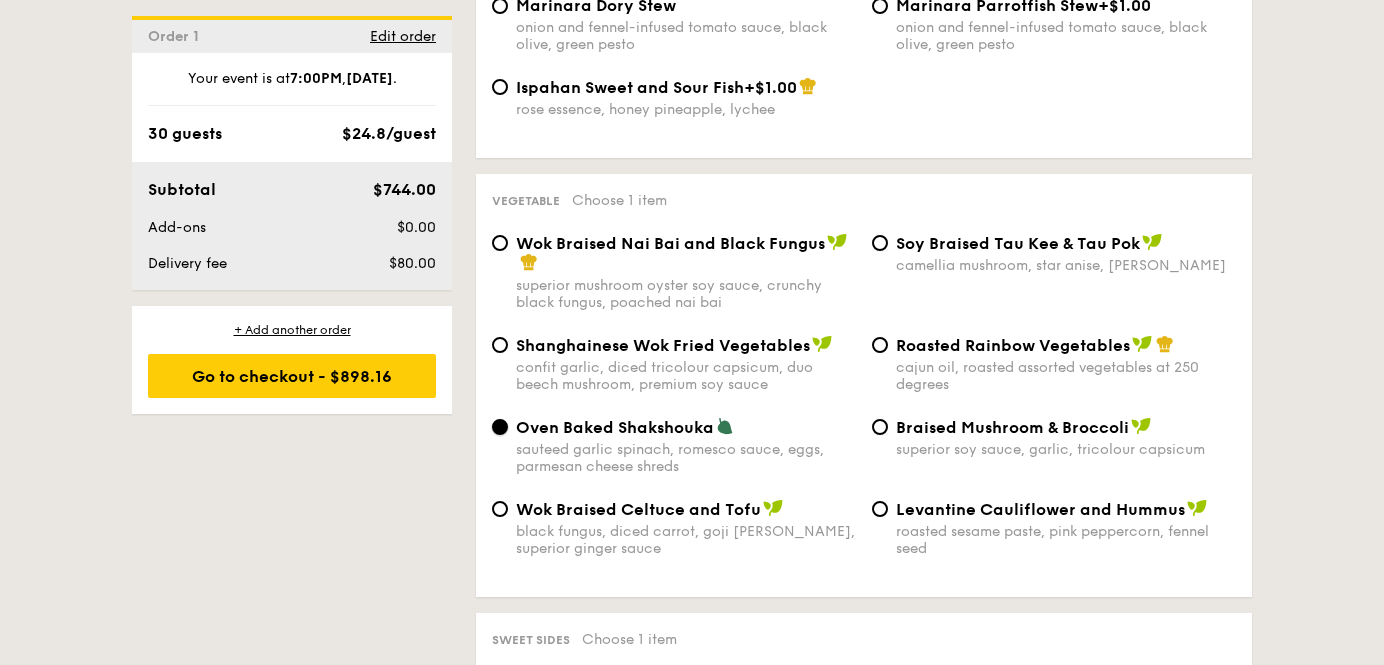 scroll, scrollTop: 2429, scrollLeft: 0, axis: vertical 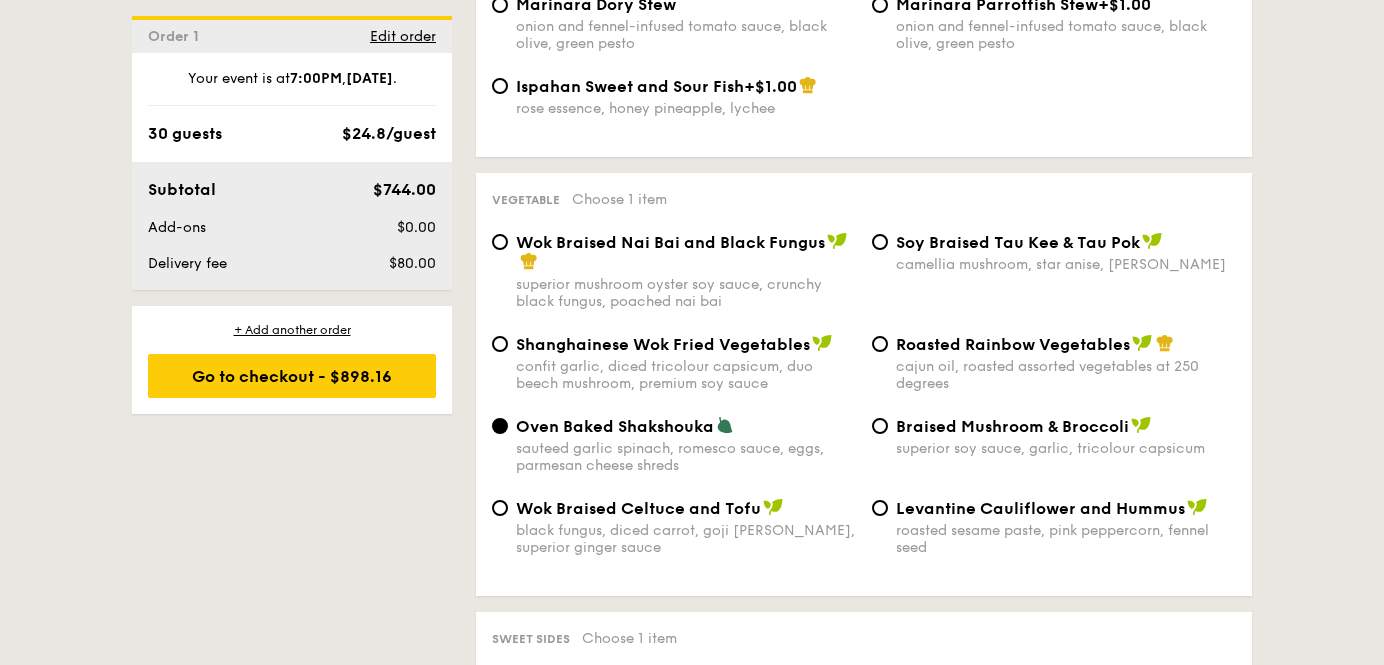 click on "Roasted Rainbow Vegetables" at bounding box center [1013, 344] 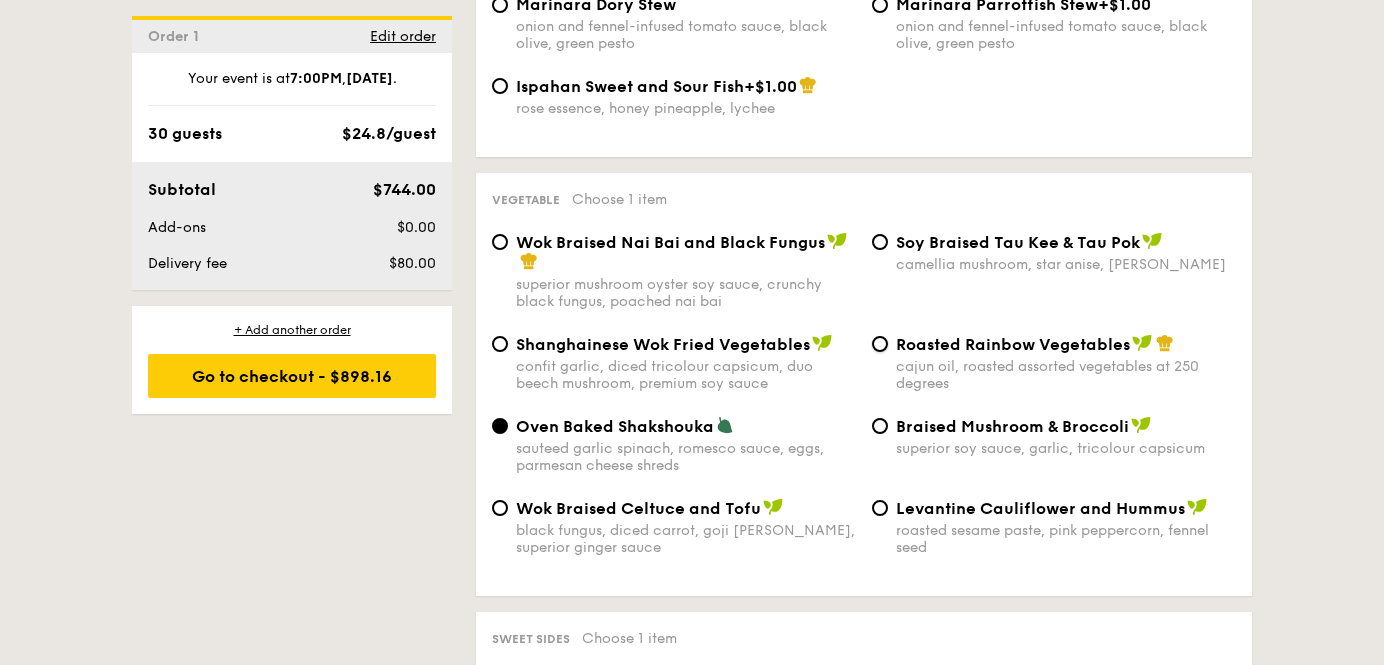 click on "Roasted Rainbow Vegetables cajun oil, roasted assorted vegetables at 250 degrees" at bounding box center [880, 344] 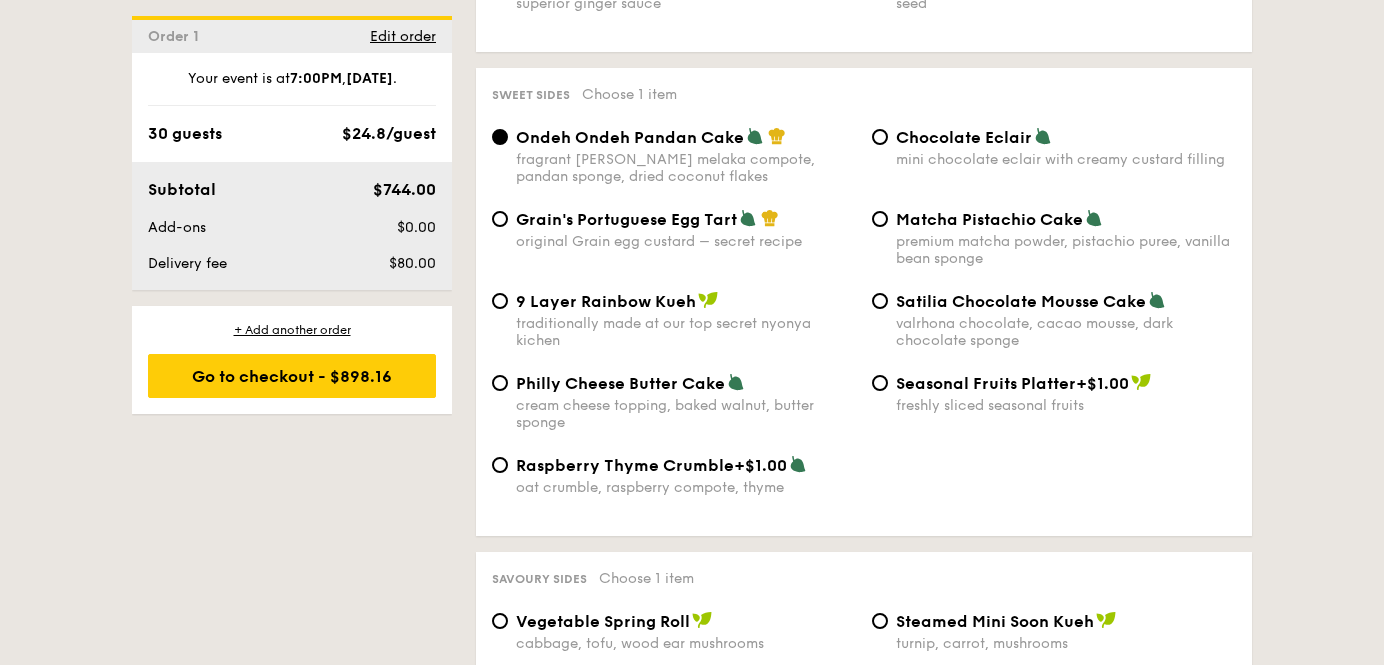 scroll, scrollTop: 2969, scrollLeft: 0, axis: vertical 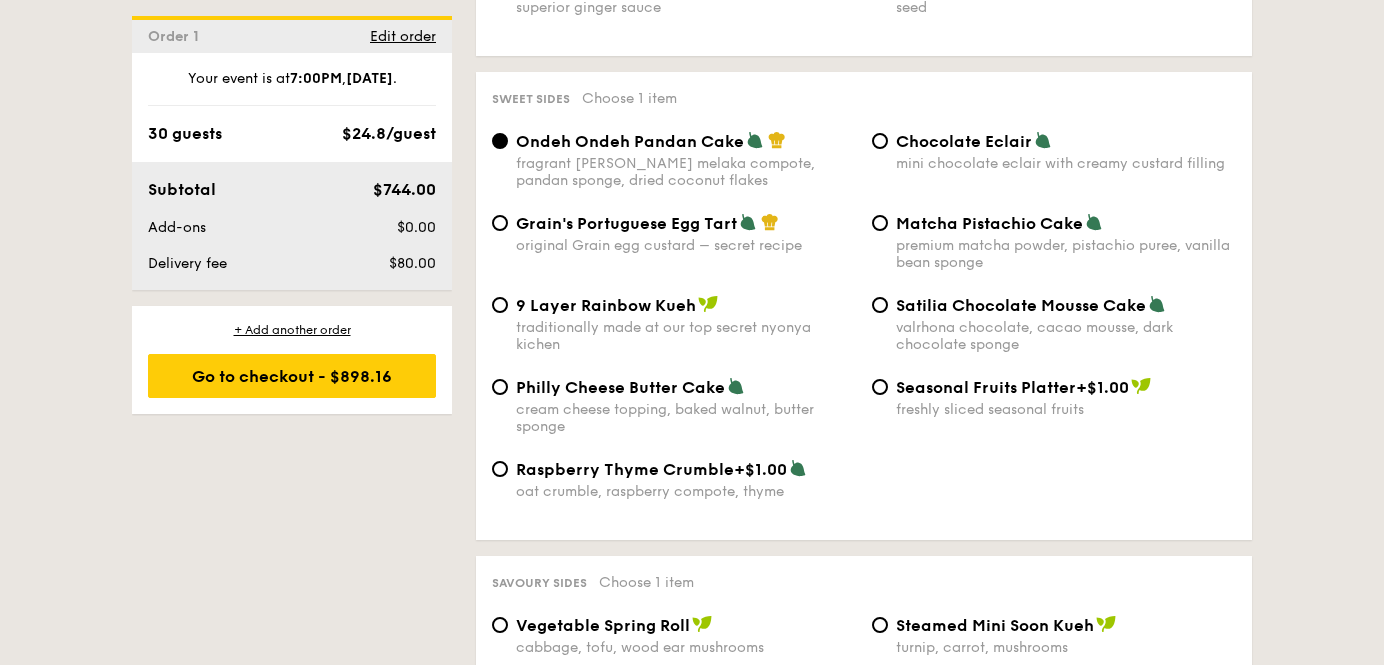 click at bounding box center [736, 386] 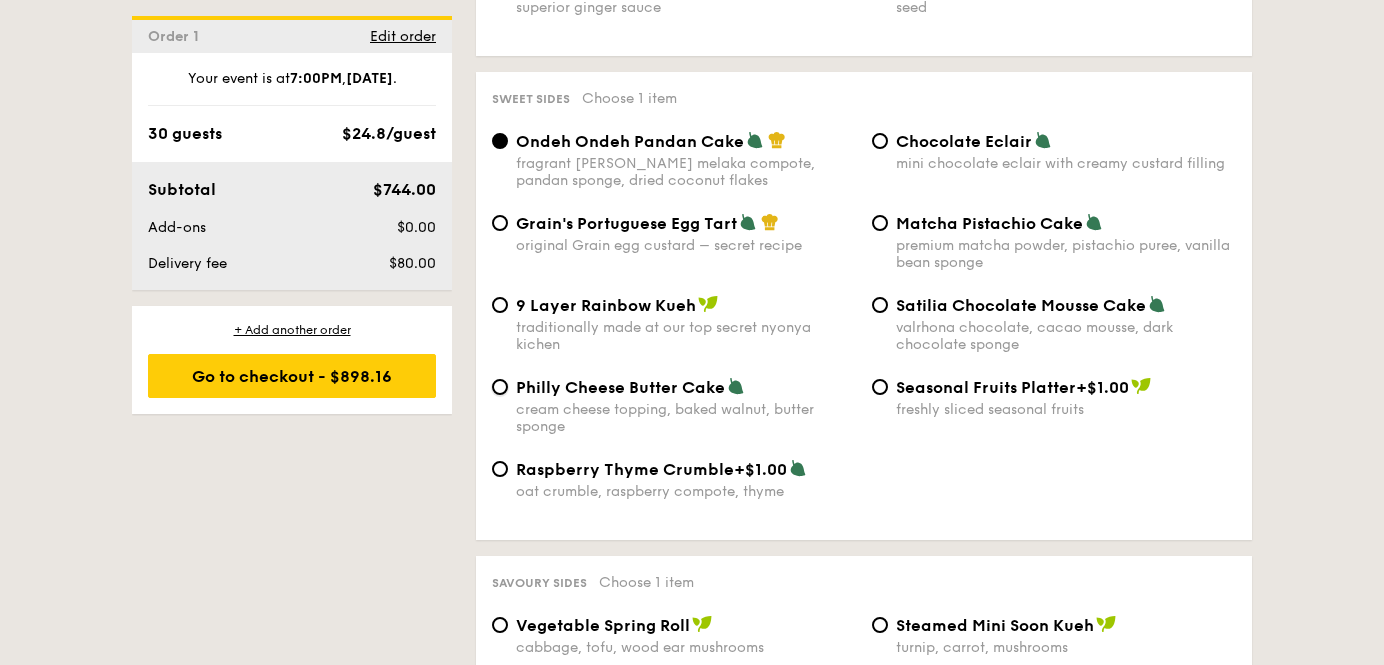 click on "Philly Cheese Butter Cake cream cheese topping, baked walnut, butter sponge" at bounding box center [500, 387] 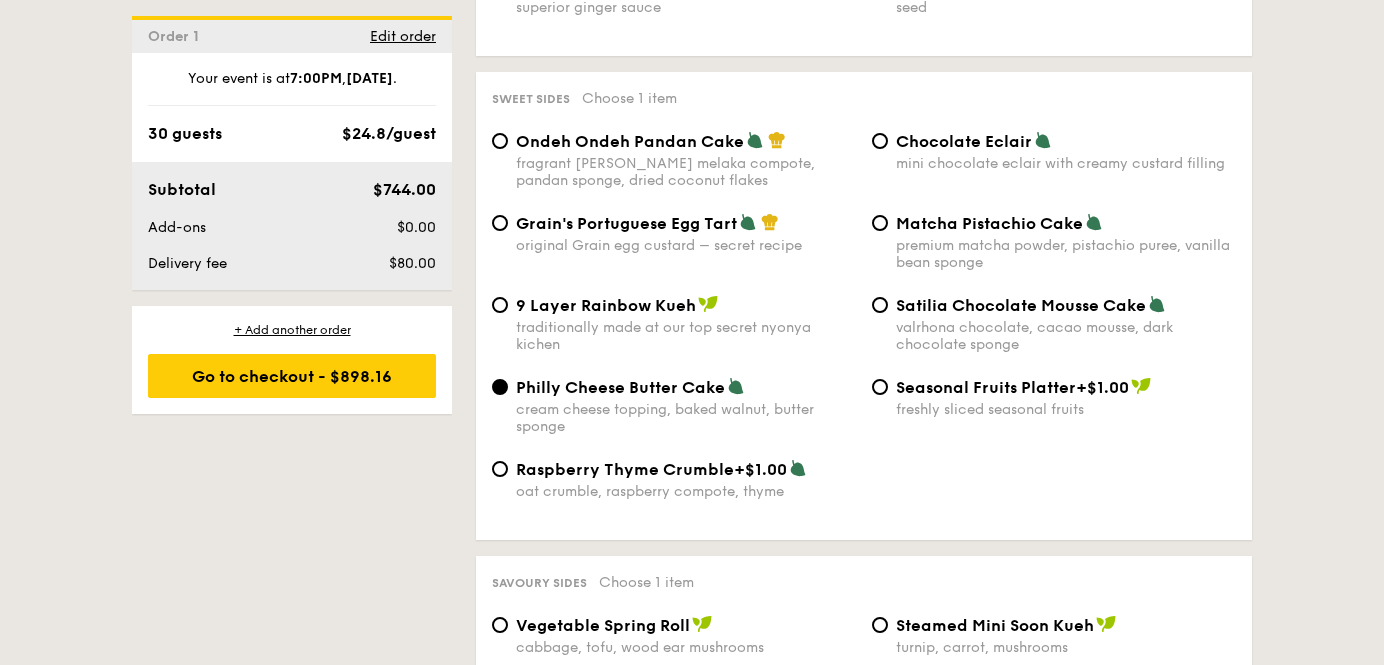 click on "premium matcha powder, pistachio puree, vanilla bean sponge" at bounding box center (1066, 254) 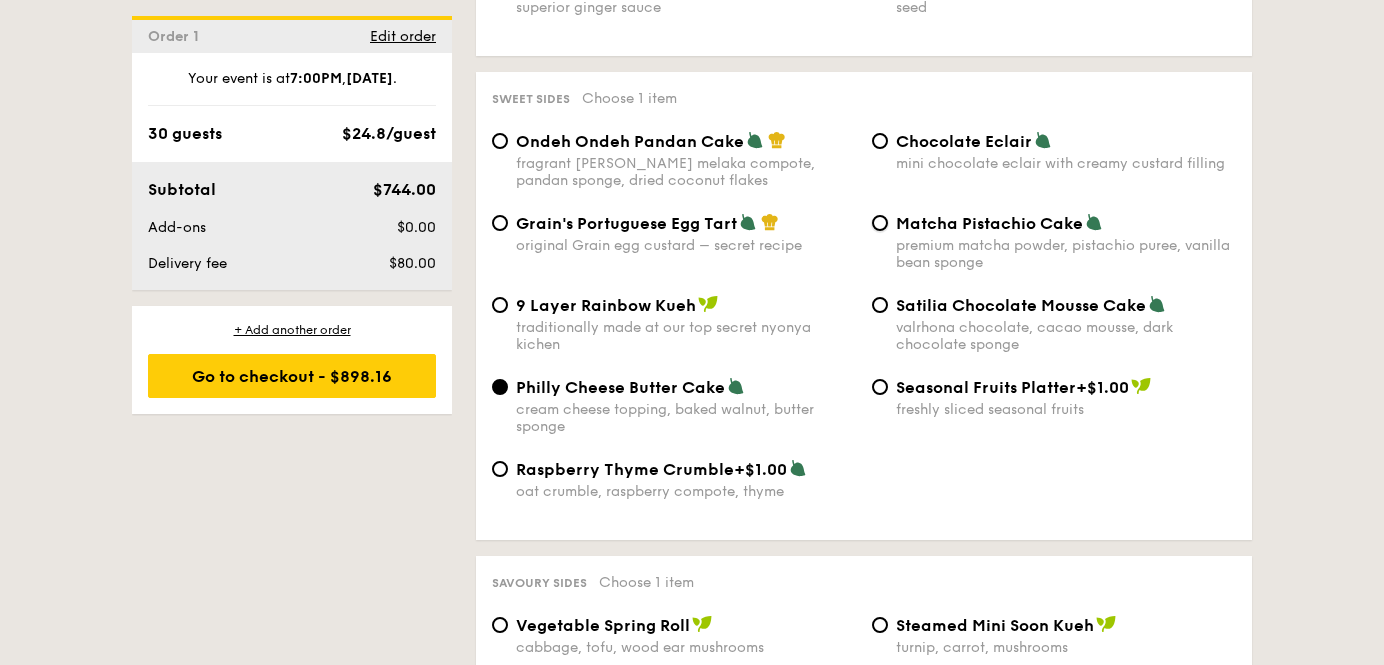 click on "Matcha Pistachio Cake premium matcha powder, pistachio puree, vanilla bean sponge" at bounding box center [880, 223] 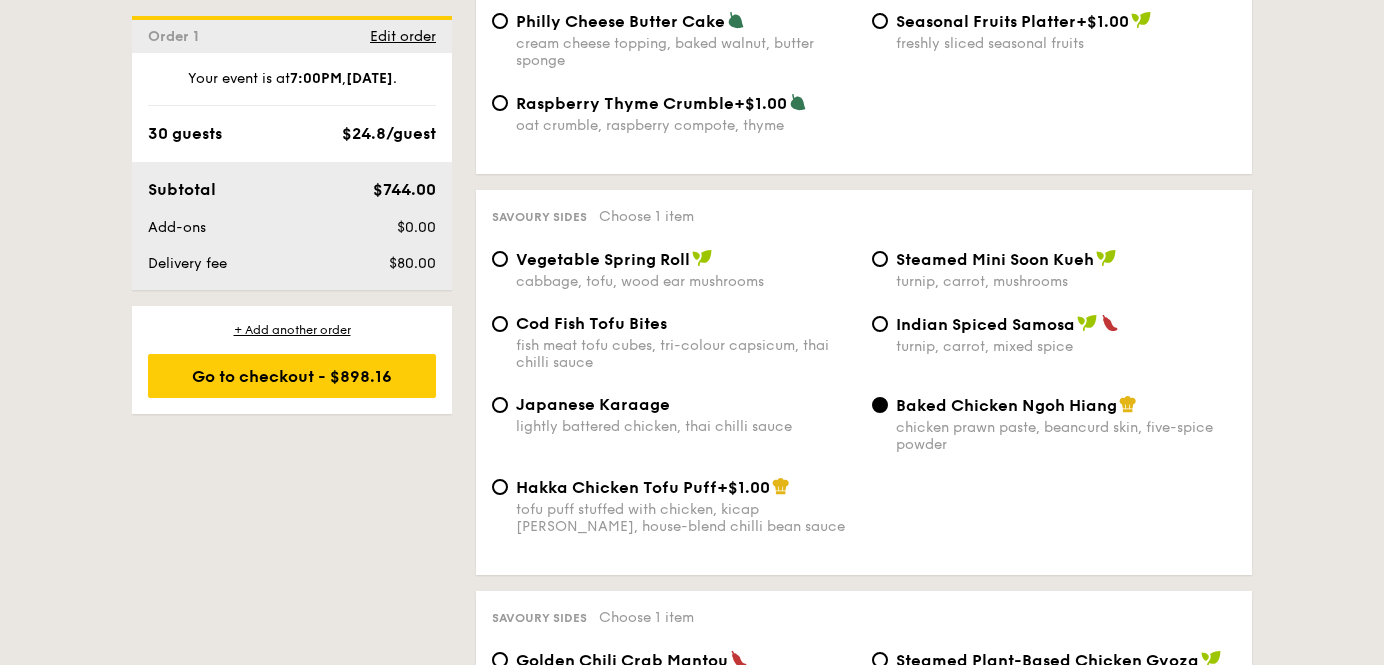 scroll, scrollTop: 3336, scrollLeft: 0, axis: vertical 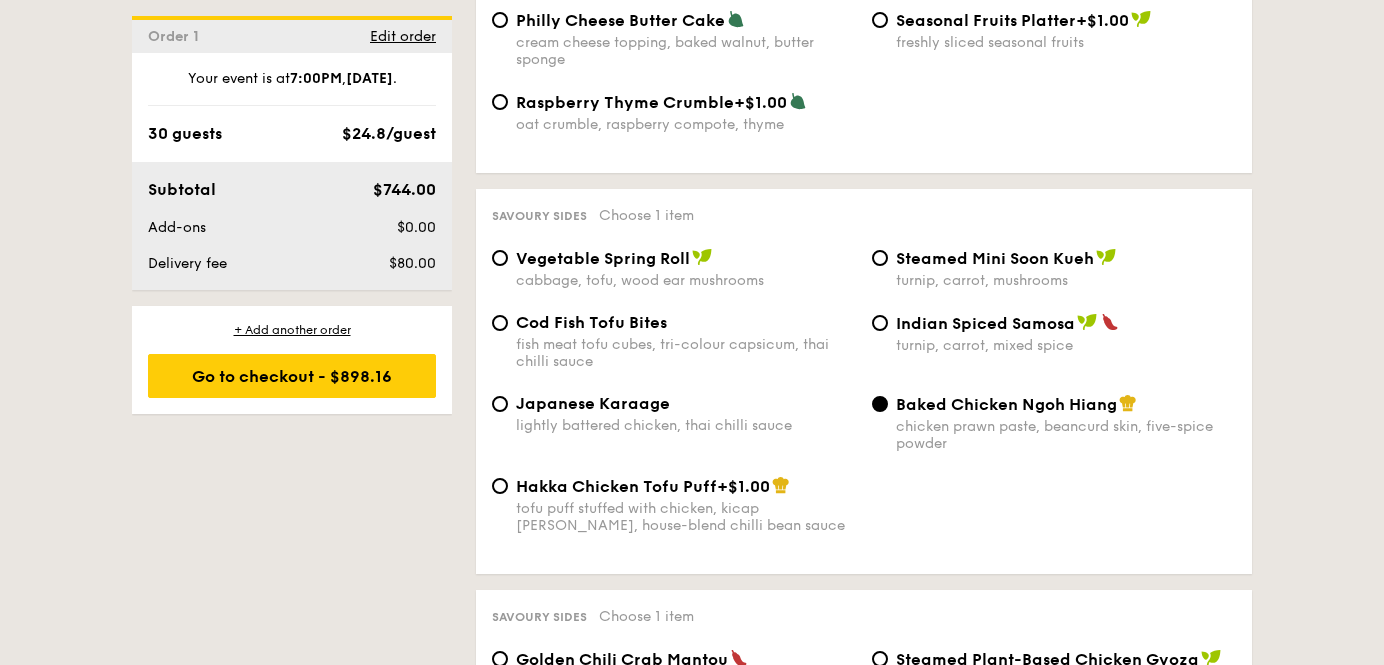 click on "Cod Fish Tofu Bites" at bounding box center [591, 322] 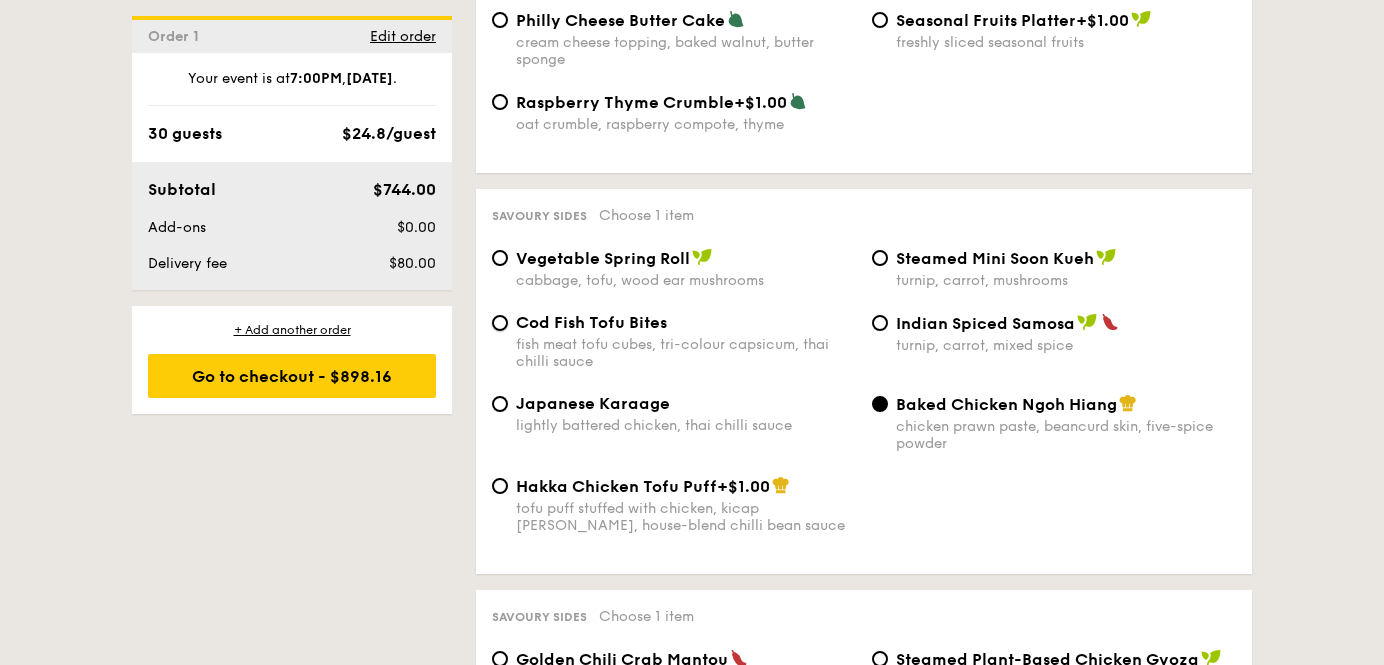 click on "Cod Fish Tofu Bites fish meat tofu cubes, tri-colour capsicum, thai chilli sauce" at bounding box center (500, 323) 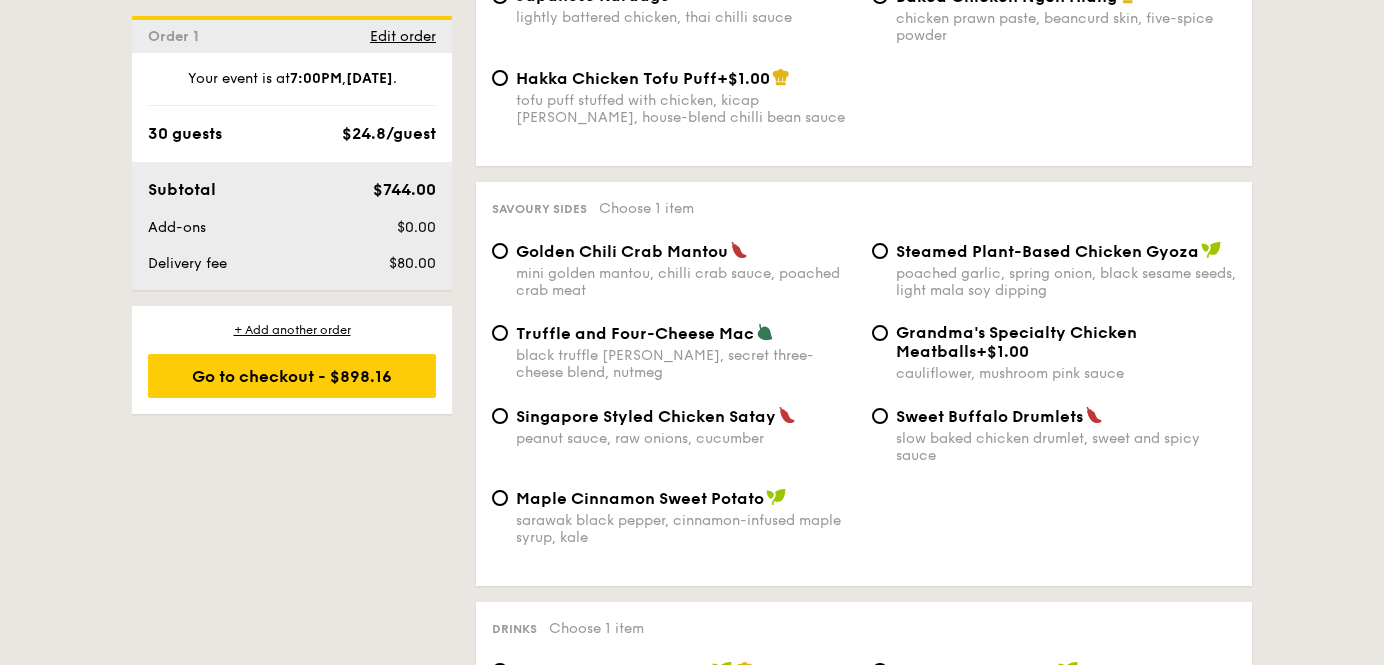 scroll, scrollTop: 3750, scrollLeft: 0, axis: vertical 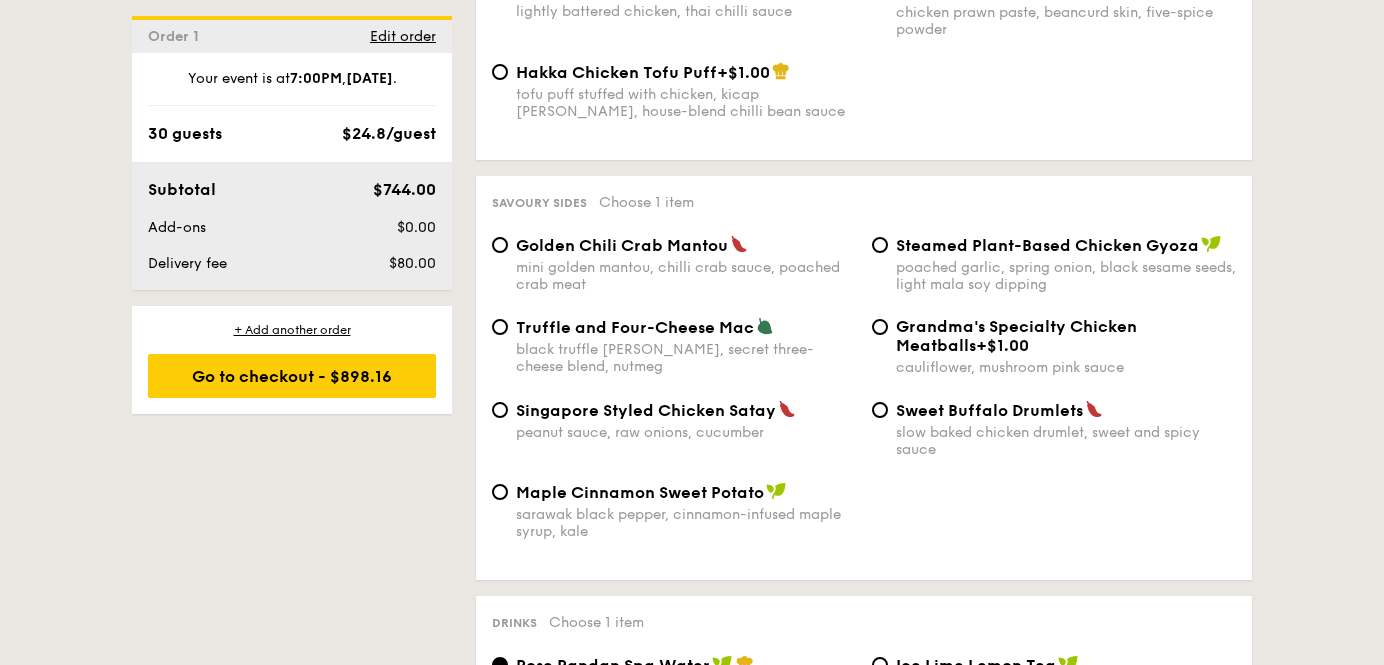 click on "black truffle pate, brie, secret three-cheese blend, nutmeg" at bounding box center [686, 358] 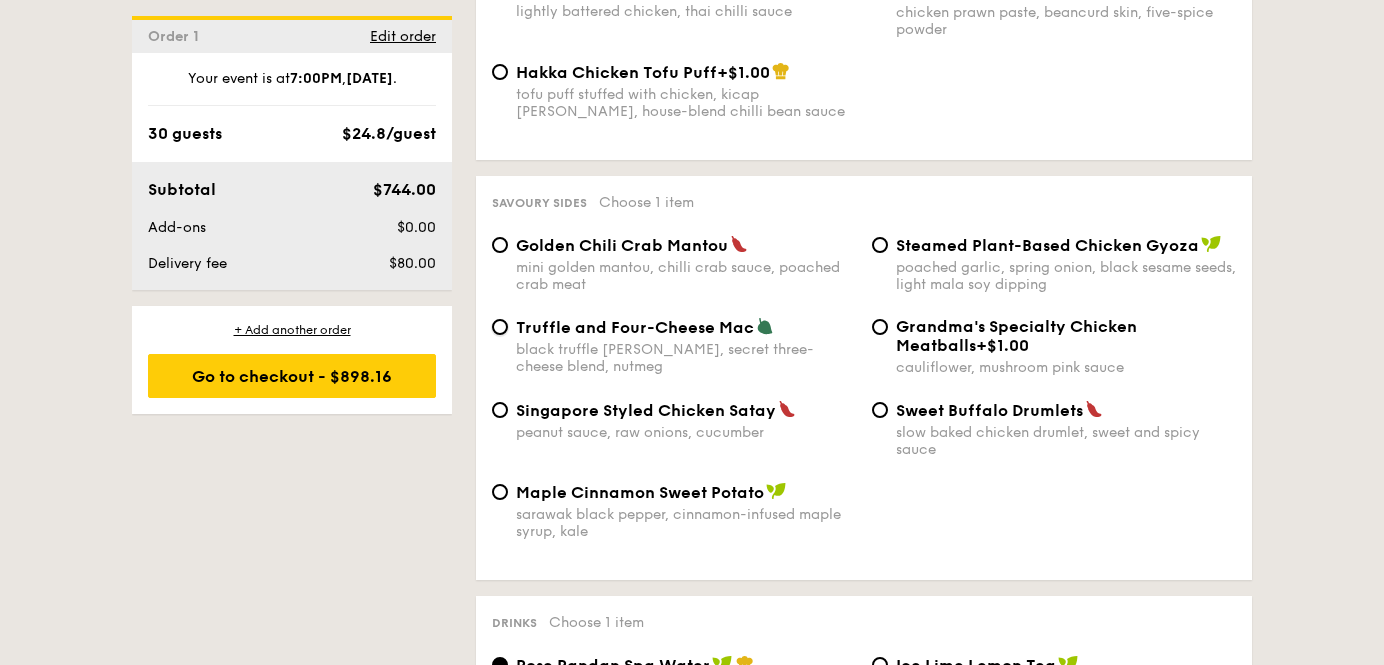 click on "Truffle and Four-Cheese Mac black truffle pate, brie, secret three-cheese blend, nutmeg" at bounding box center [500, 327] 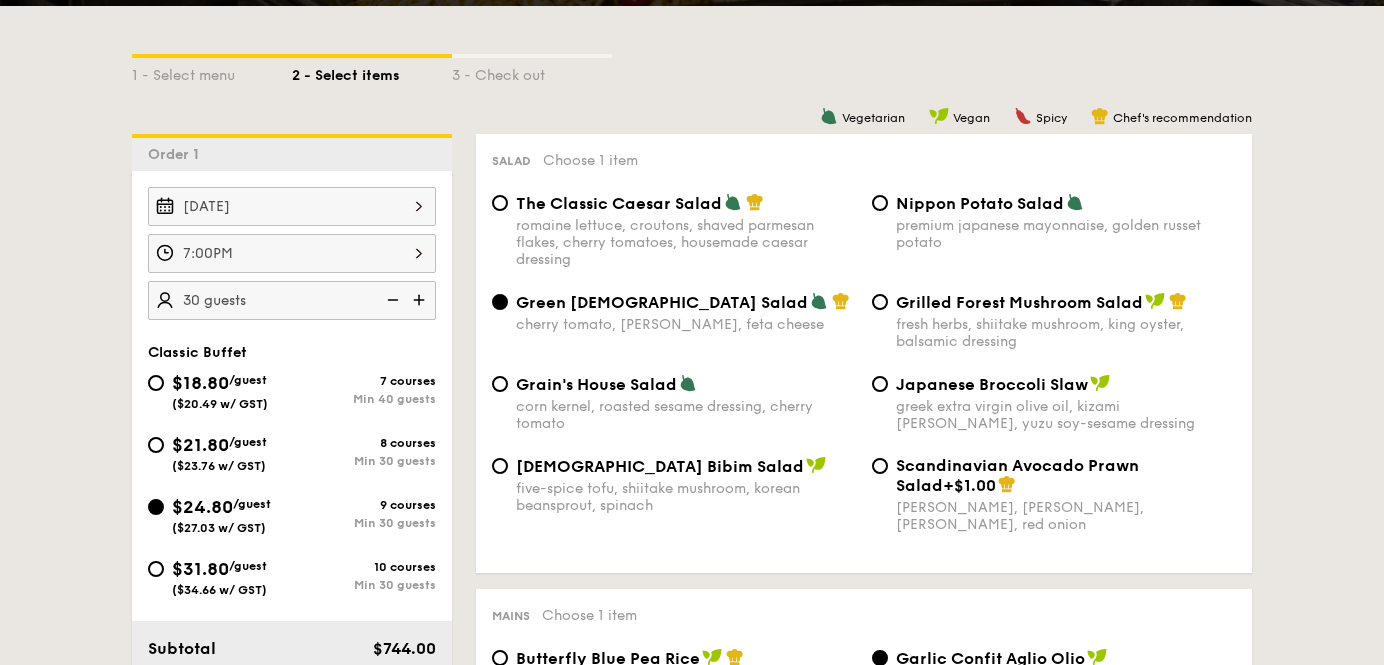 scroll, scrollTop: 0, scrollLeft: 0, axis: both 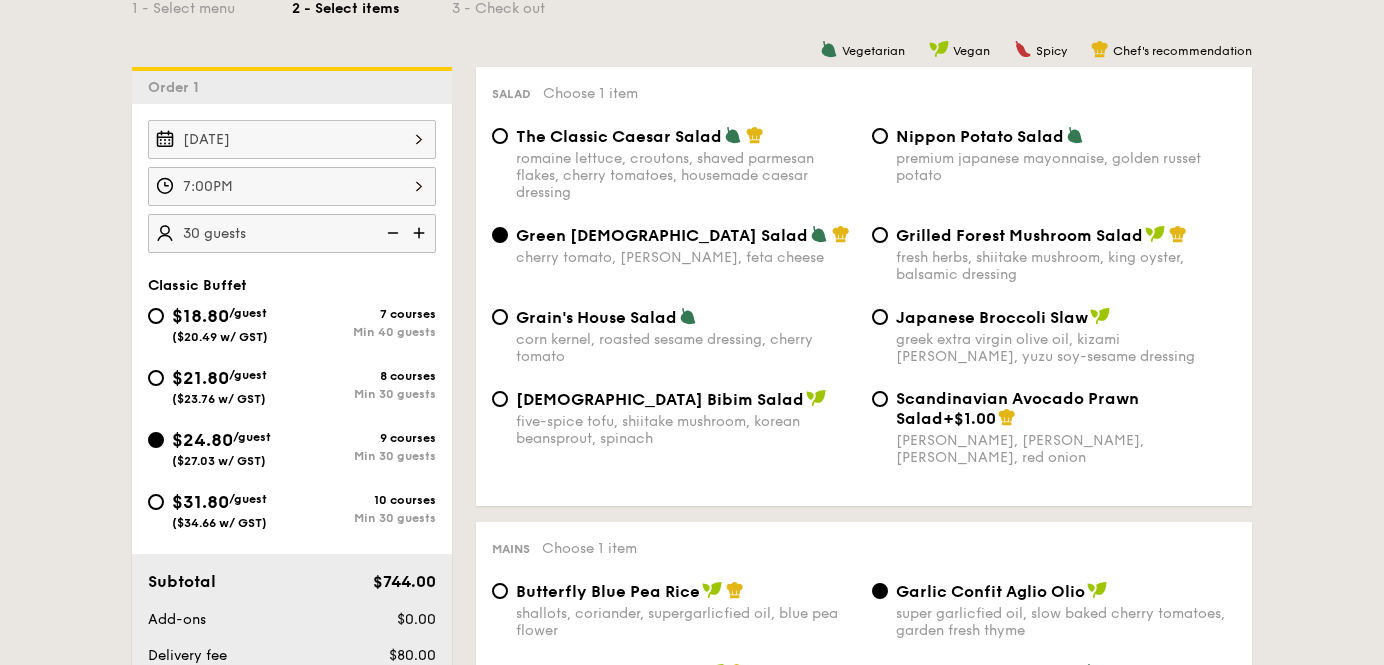 click on "Min 30 guests" at bounding box center [364, 518] 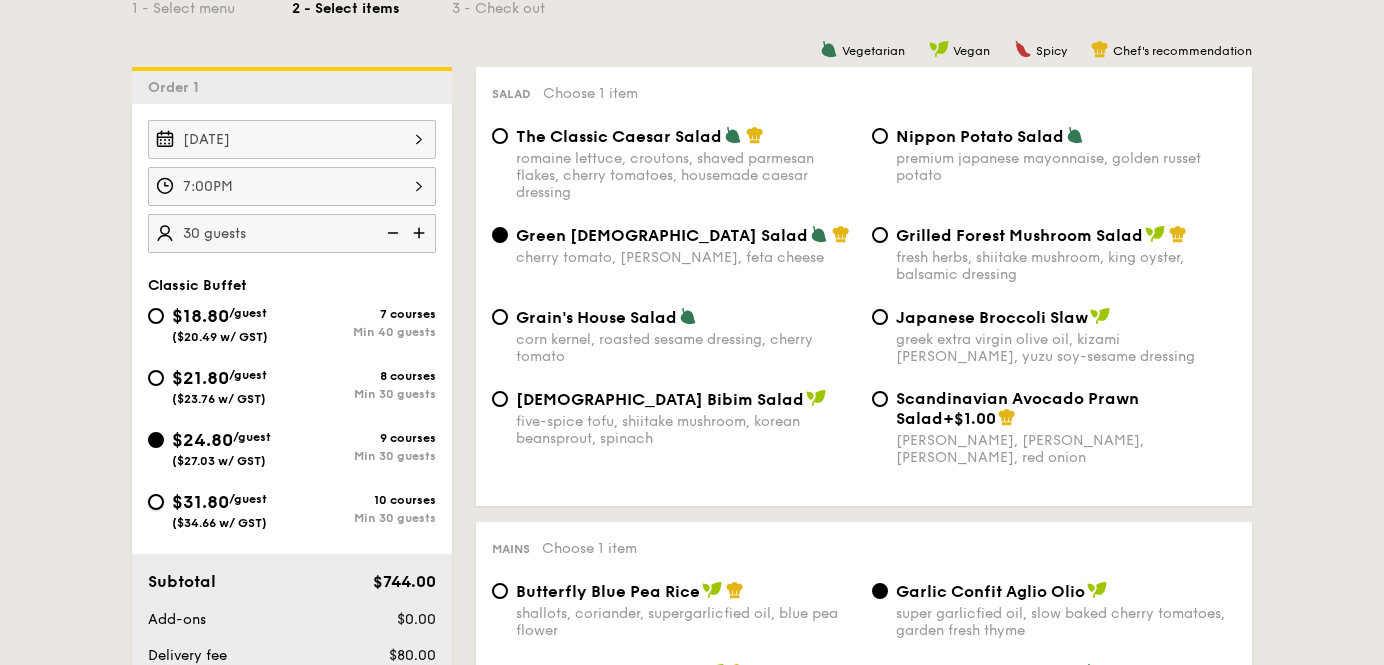 click on "$31.80
/guest
($34.66 w/ GST)
10 courses
Min 30 guests" at bounding box center [156, 502] 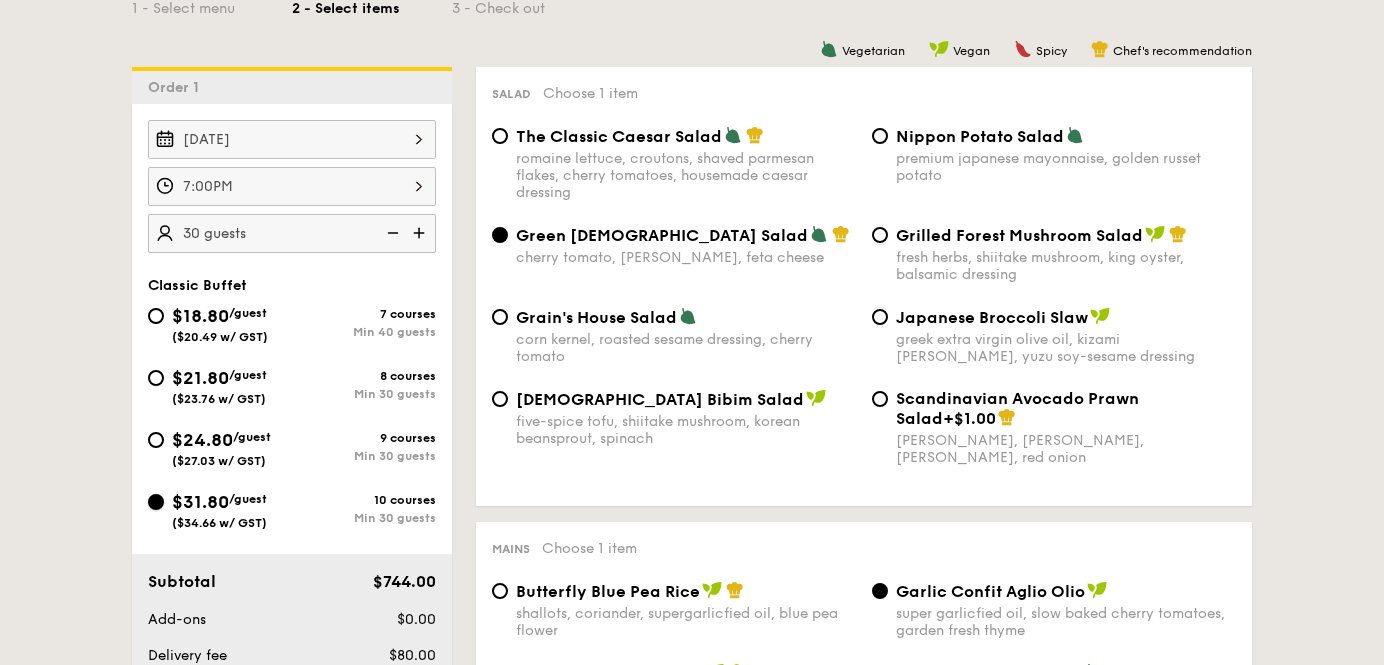 radio on "true" 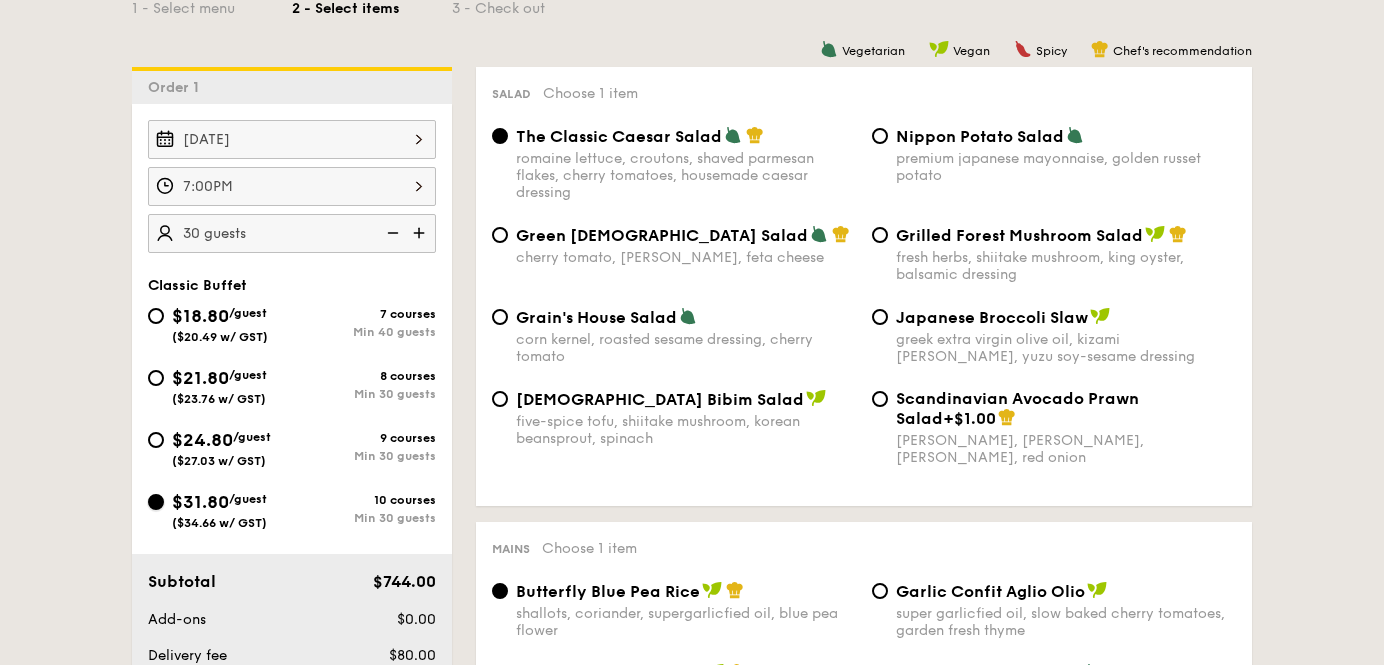 radio on "true" 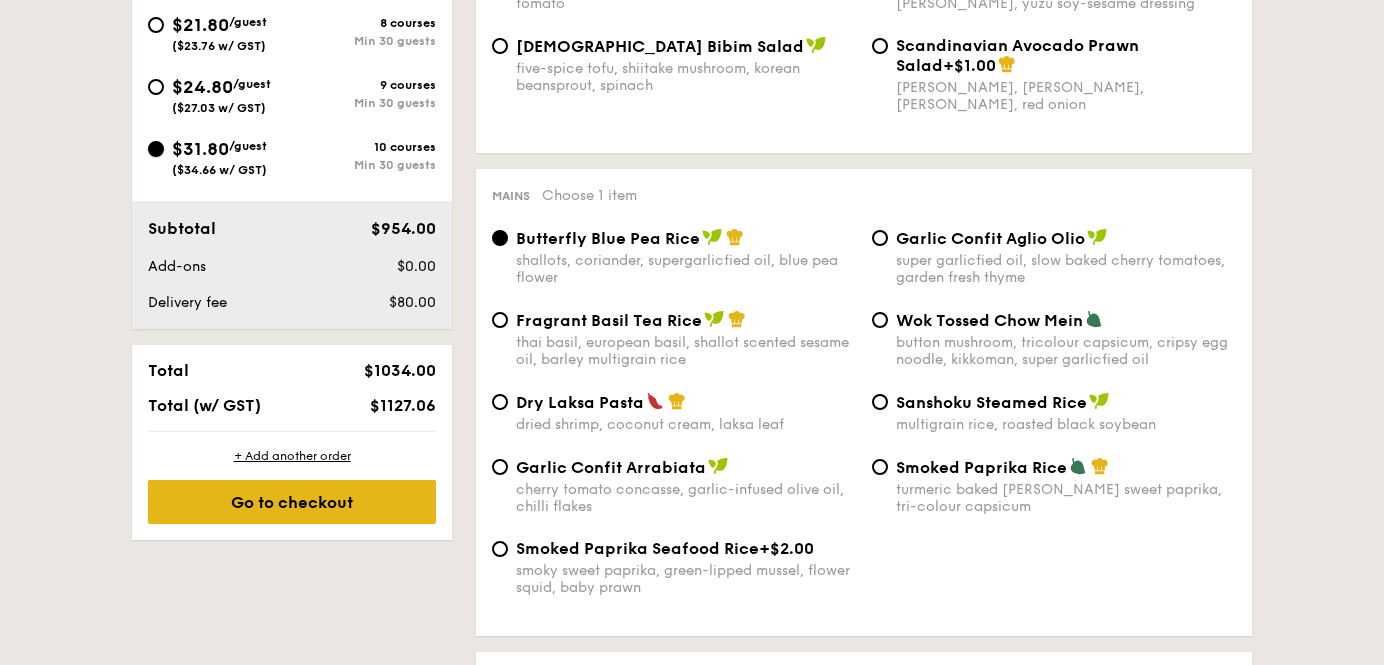 scroll, scrollTop: 850, scrollLeft: 0, axis: vertical 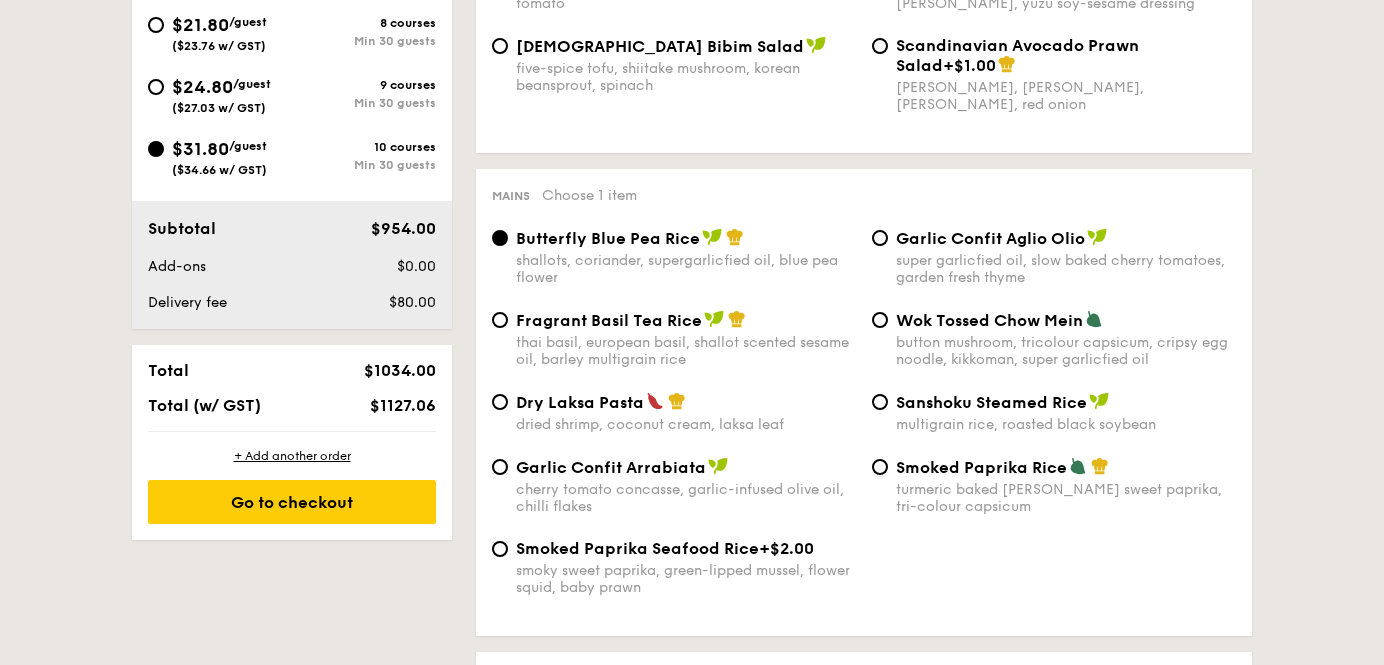 click on "super garlicfied oil, slow baked cherry tomatoes, garden fresh thyme" at bounding box center [1066, 269] 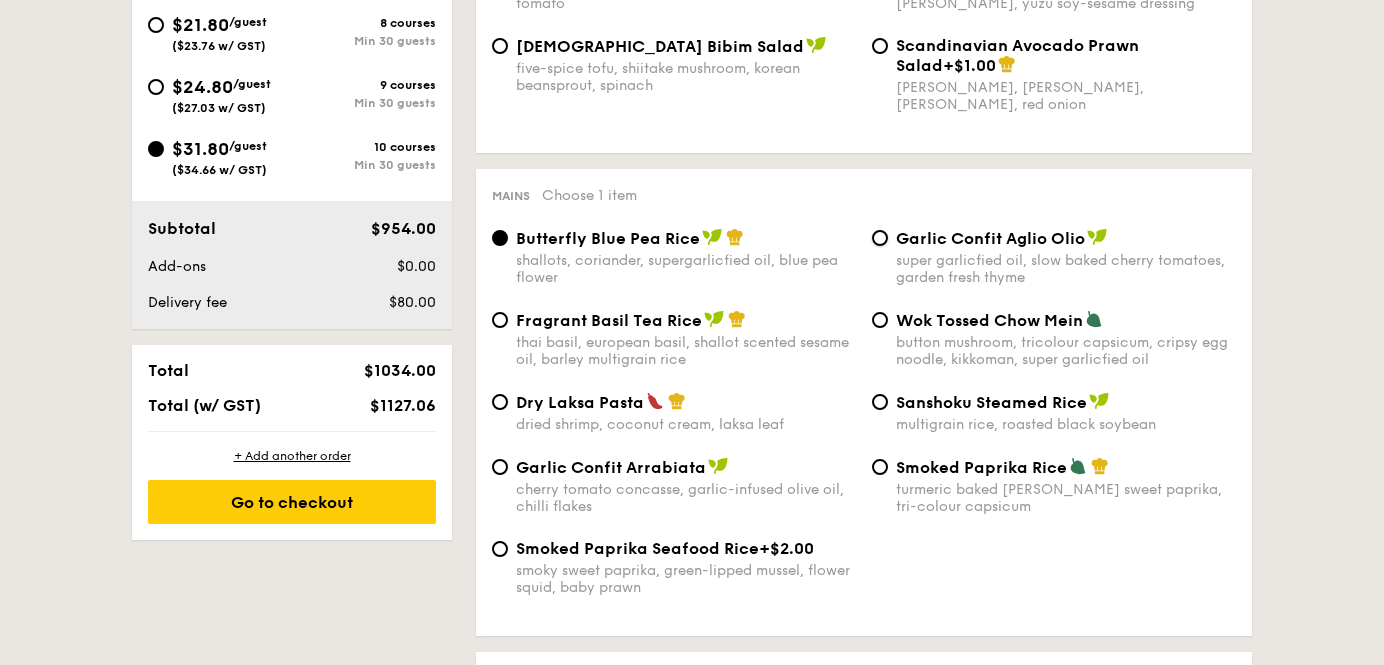 click on "Garlic Confit Aglio Olio super garlicfied oil, slow baked cherry tomatoes, garden fresh thyme" at bounding box center (880, 238) 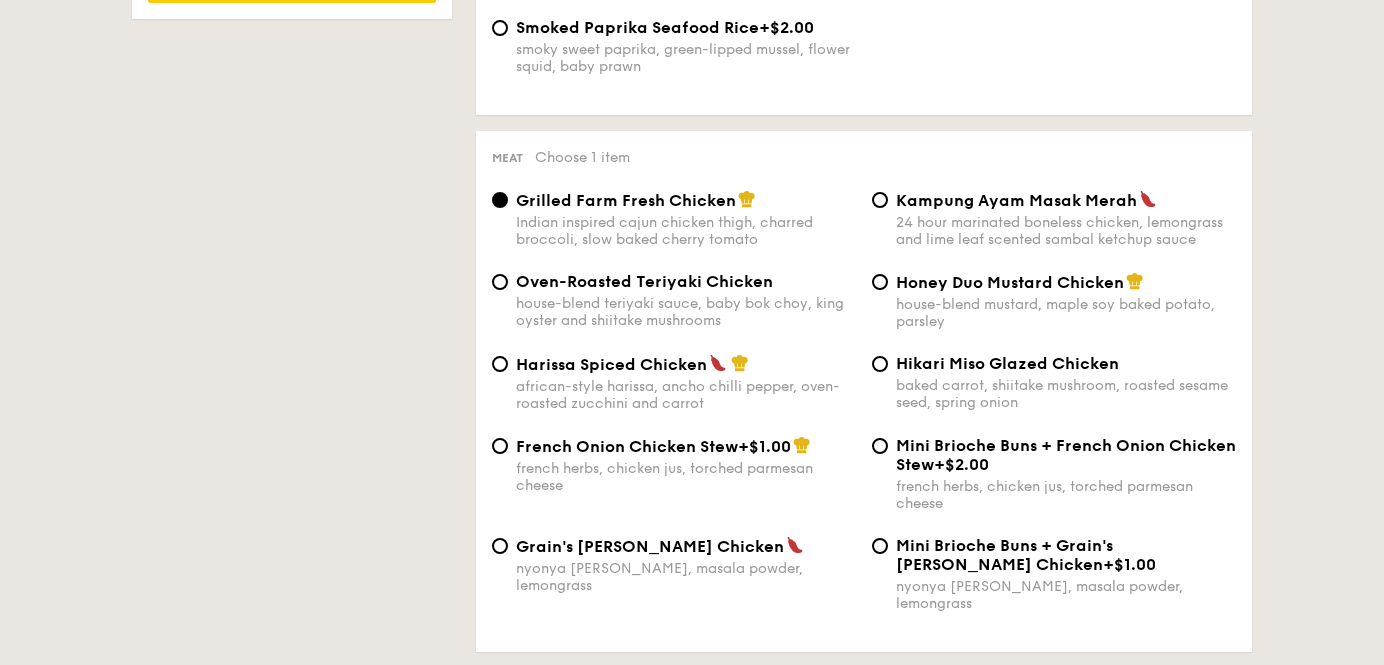 scroll, scrollTop: 1376, scrollLeft: 0, axis: vertical 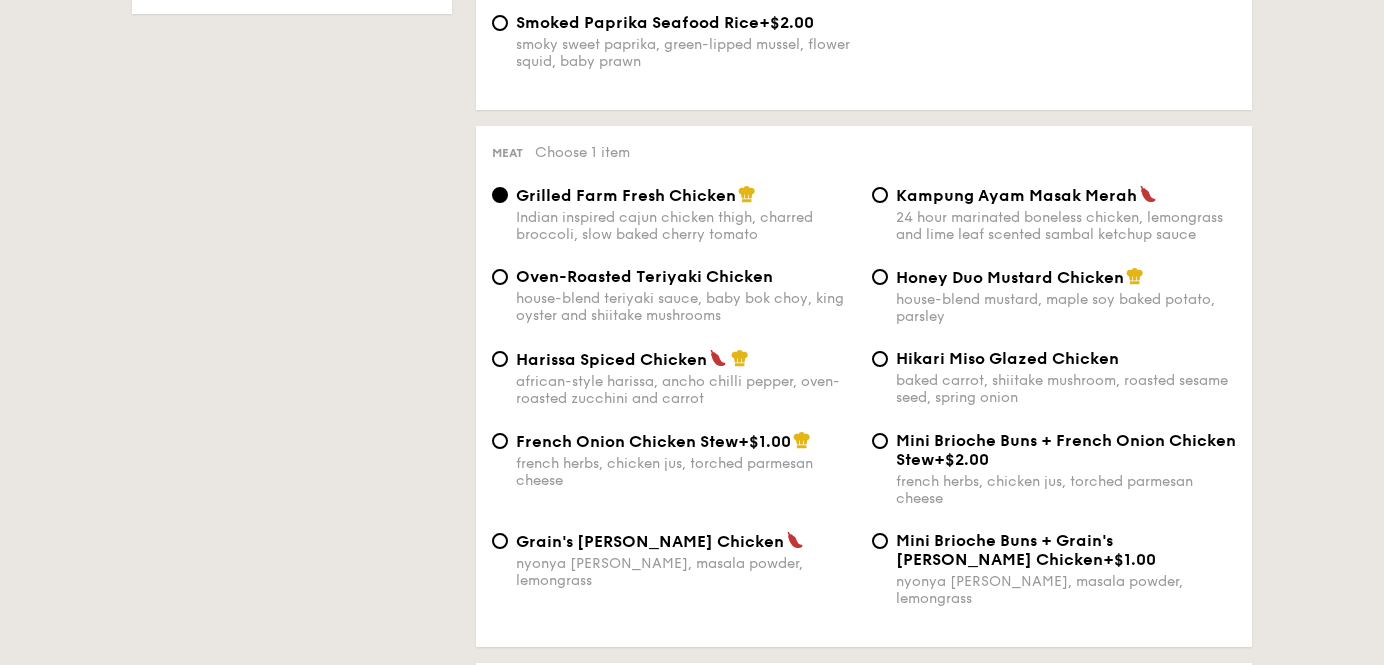 click on "baked carrot, shiitake mushroom, roasted sesame seed, spring onion" at bounding box center [1066, 389] 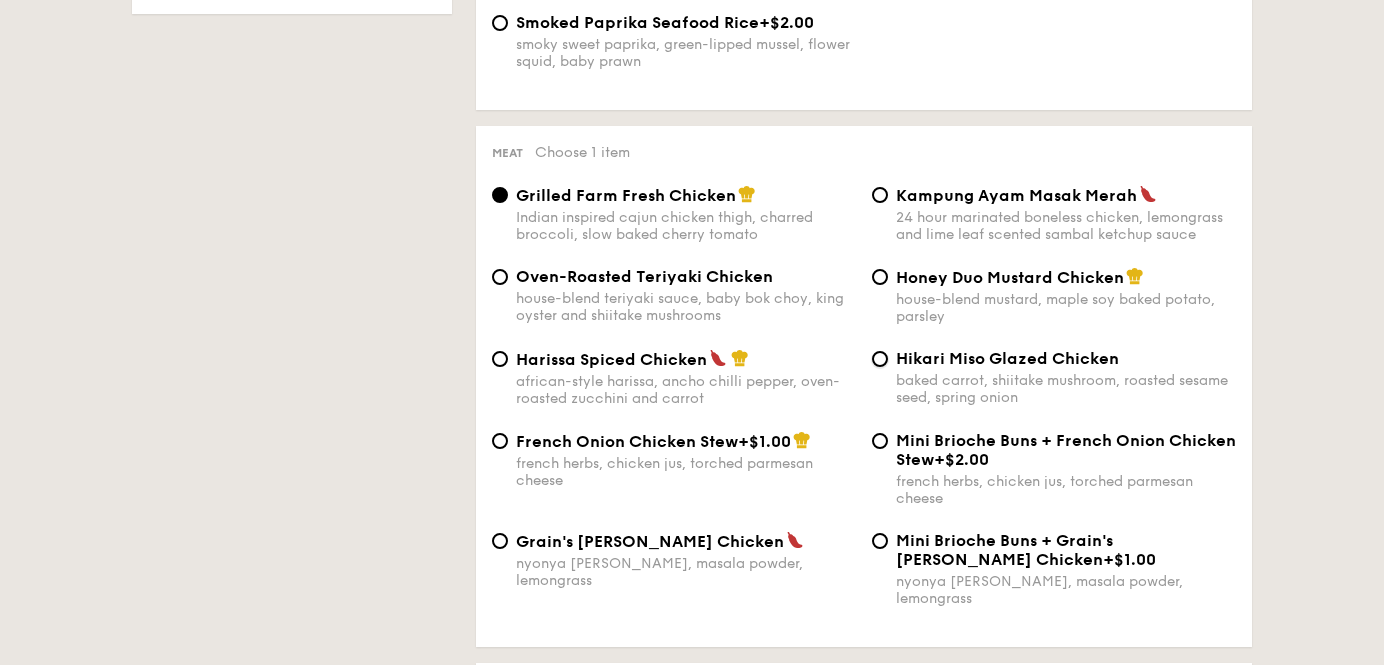 click on "Hikari Miso Glazed Chicken baked carrot, shiitake mushroom, roasted sesame seed, spring onion" at bounding box center (880, 359) 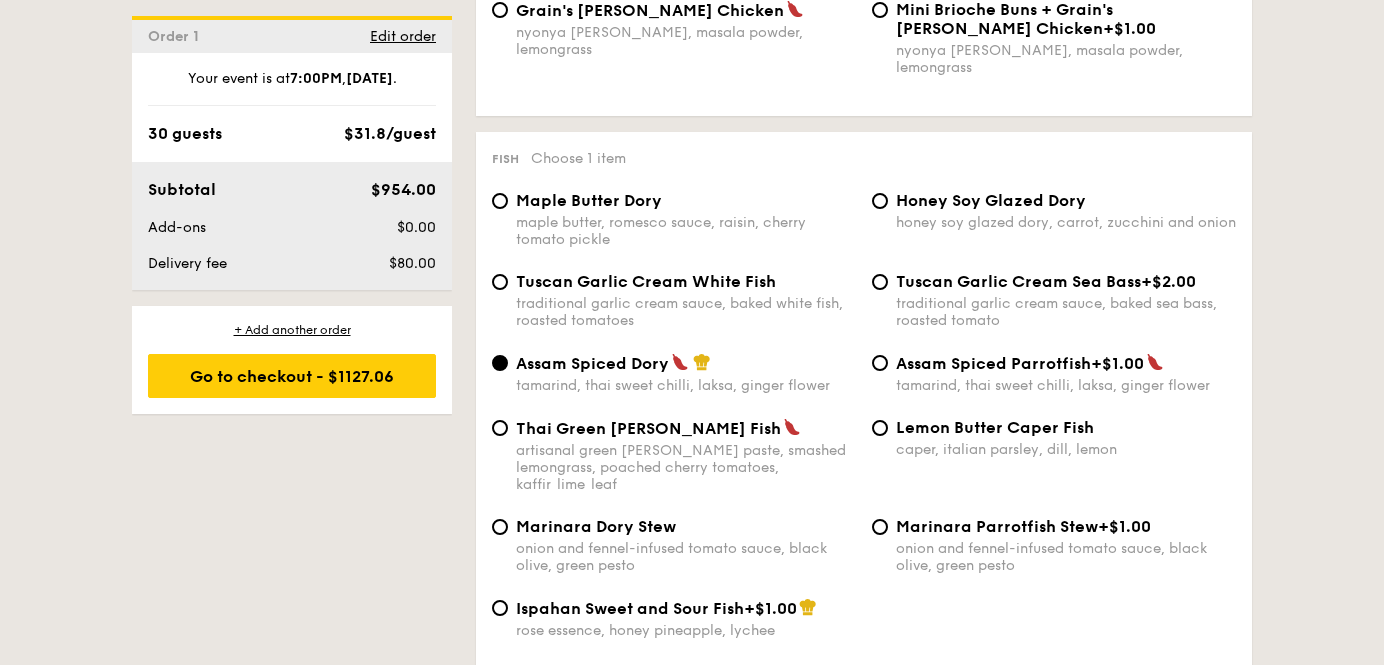 scroll, scrollTop: 1923, scrollLeft: 0, axis: vertical 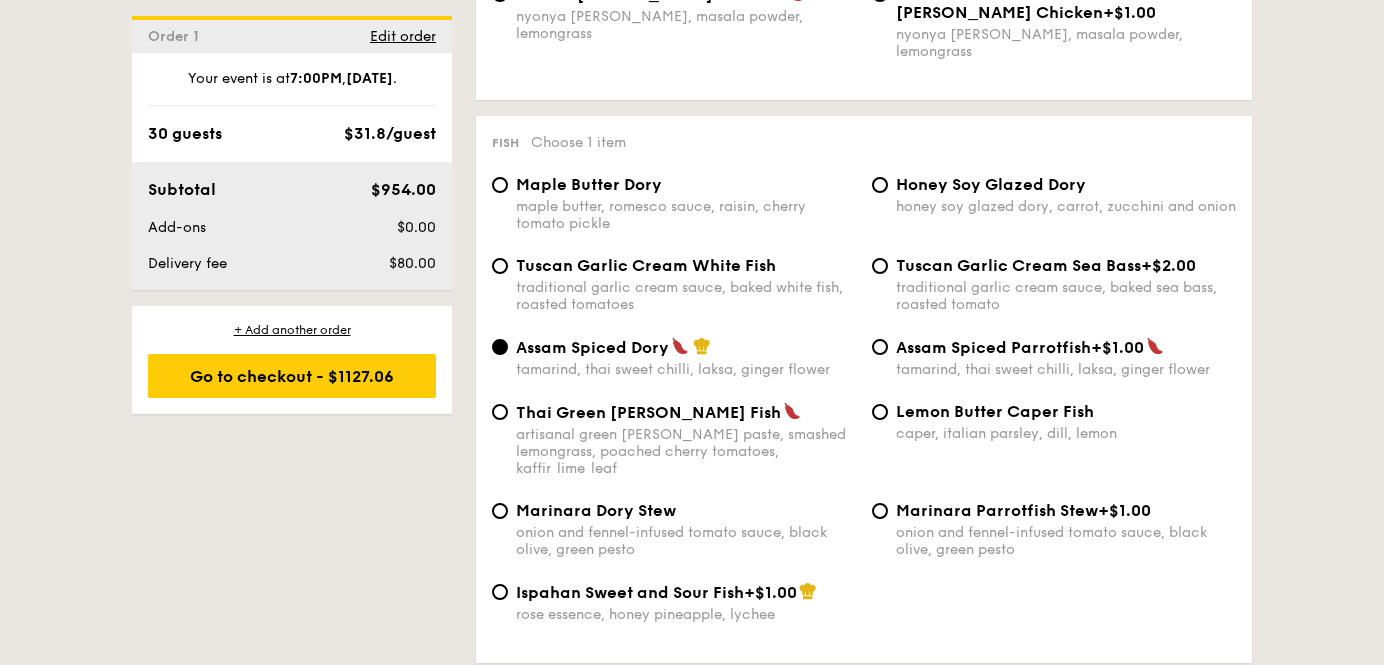 click on "traditional garlic cream sauce, baked white fish, roasted tomatoes" at bounding box center (686, 296) 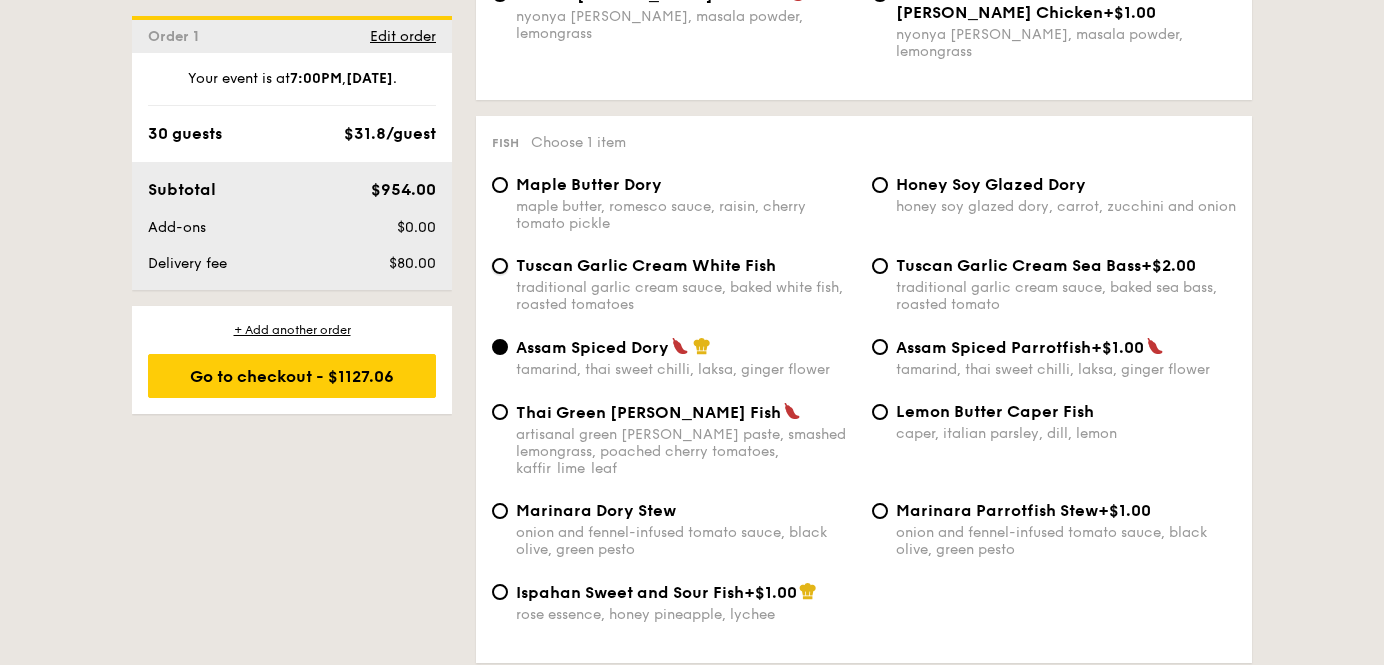 click on "Tuscan Garlic Cream White Fish traditional garlic cream sauce, baked white fish, roasted tomatoes" at bounding box center (500, 266) 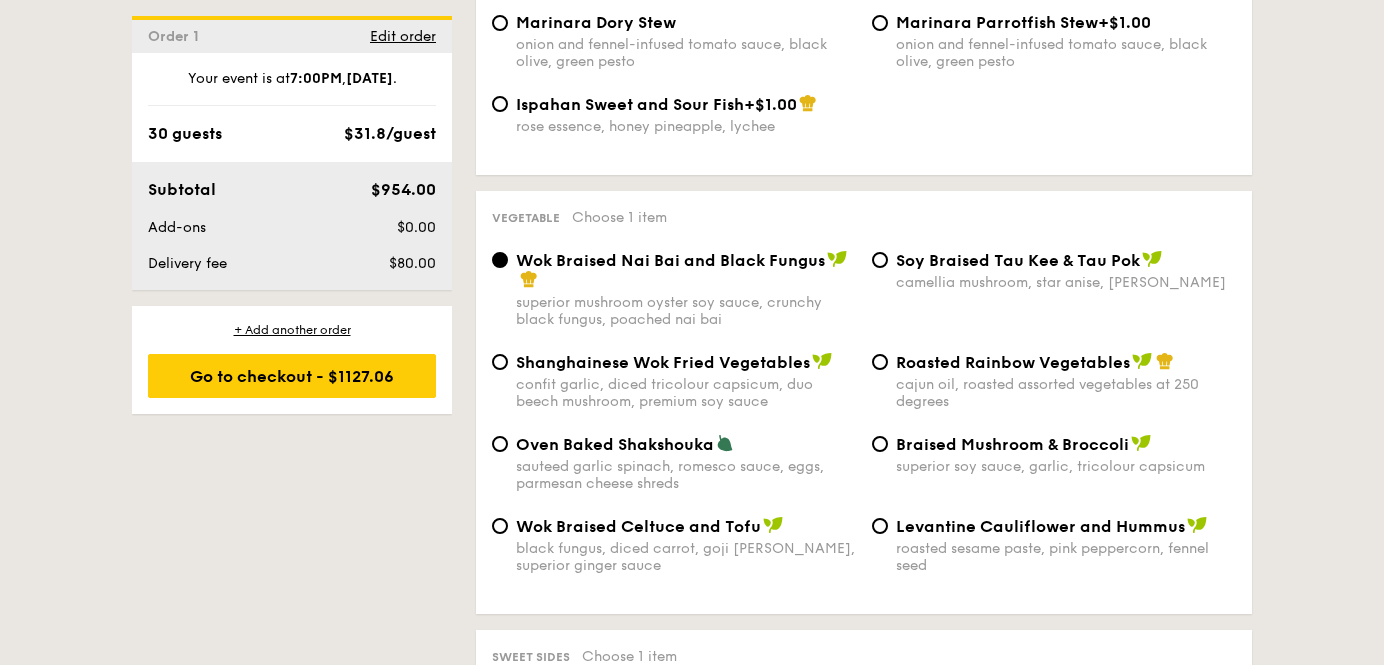 scroll, scrollTop: 2412, scrollLeft: 0, axis: vertical 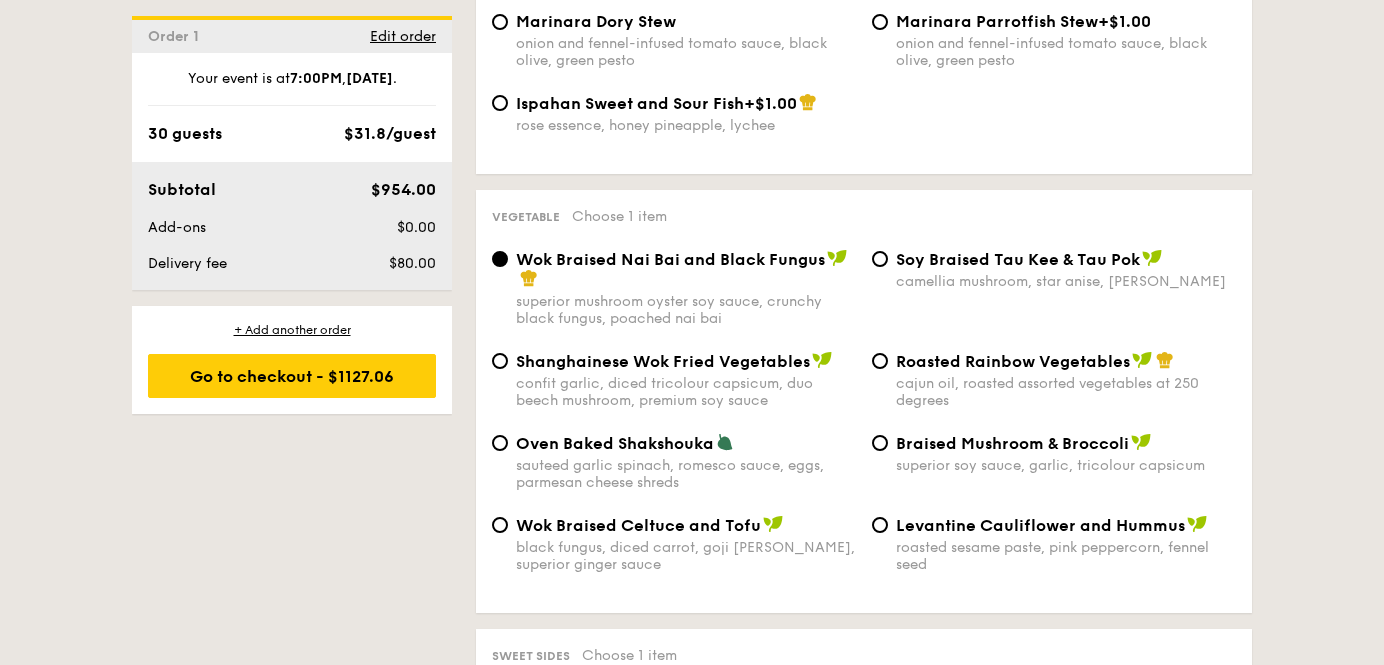 click on "Wok Braised Nai Bai and Black Fungus  superior mushroom oyster soy sauce, crunchy black fungus, poached nai bai ⁠Soy Braised Tau Kee & Tau Pok camellia mushroom, star anise, goji berry" at bounding box center [864, 300] 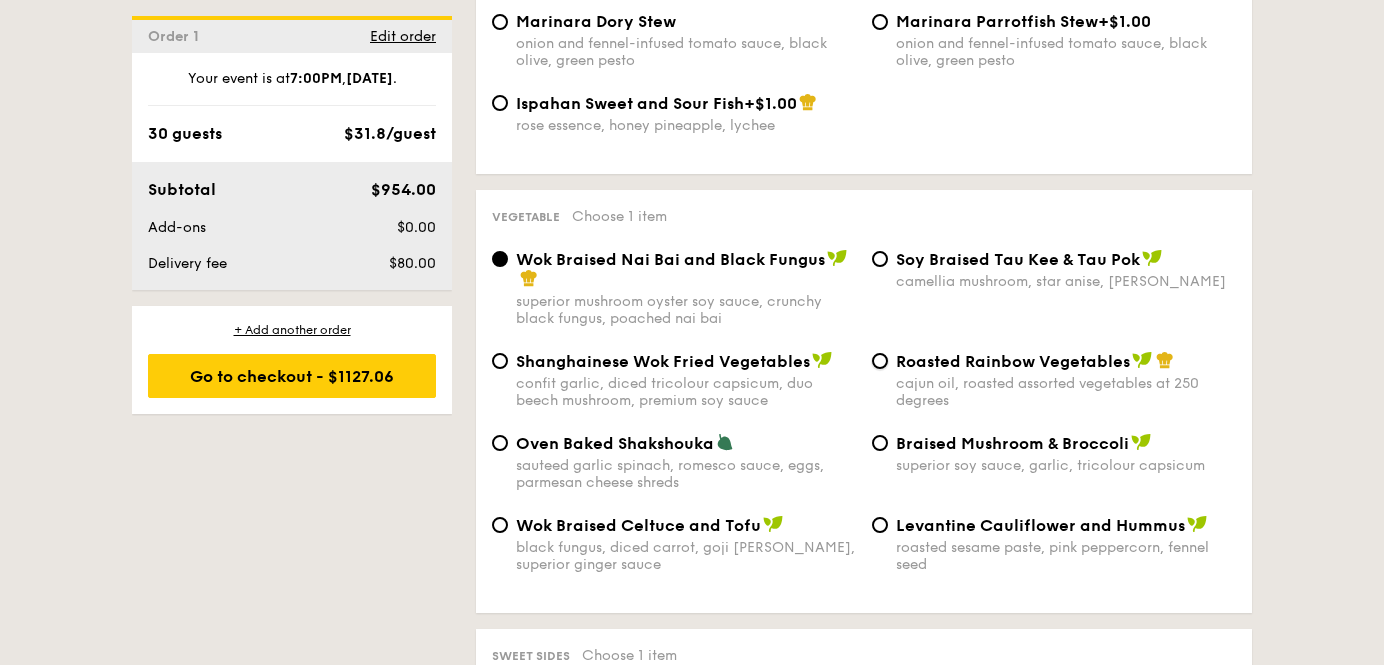 click on "Roasted Rainbow Vegetables cajun oil, roasted assorted vegetables at 250 degrees" at bounding box center (880, 361) 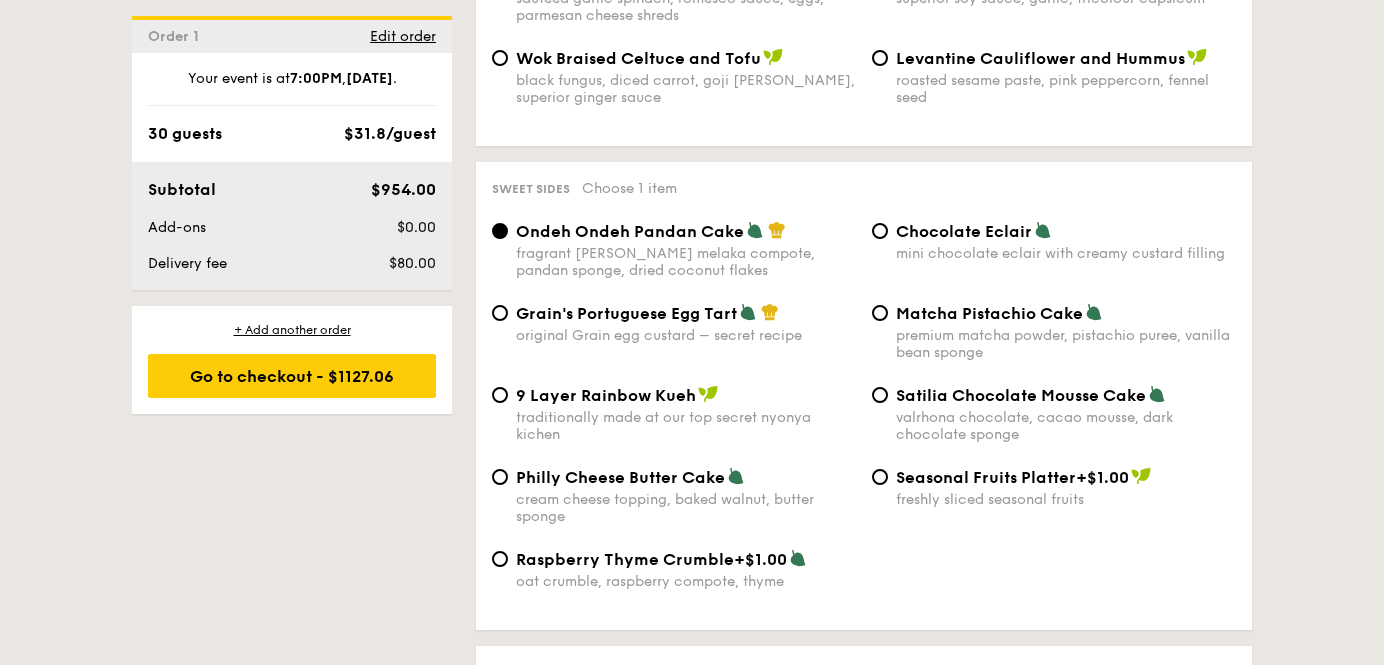 scroll, scrollTop: 2952, scrollLeft: 0, axis: vertical 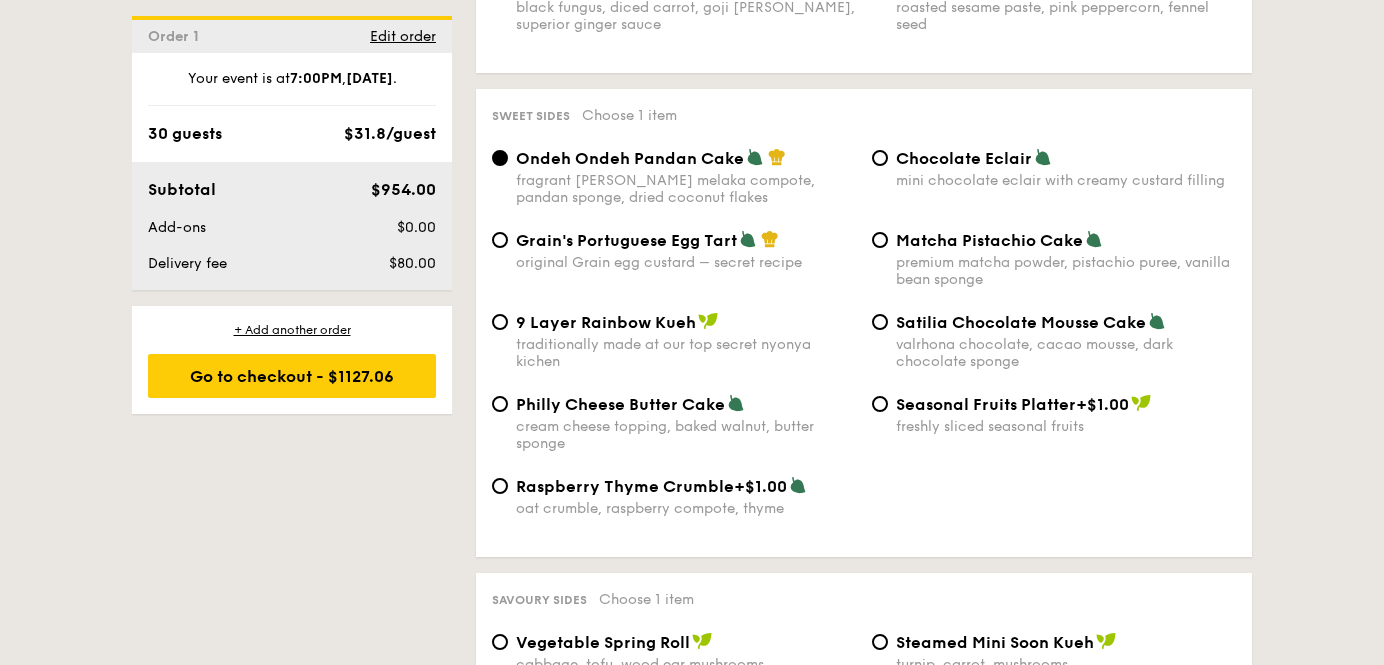 click on "premium matcha powder, pistachio puree, vanilla bean sponge" at bounding box center [1066, 271] 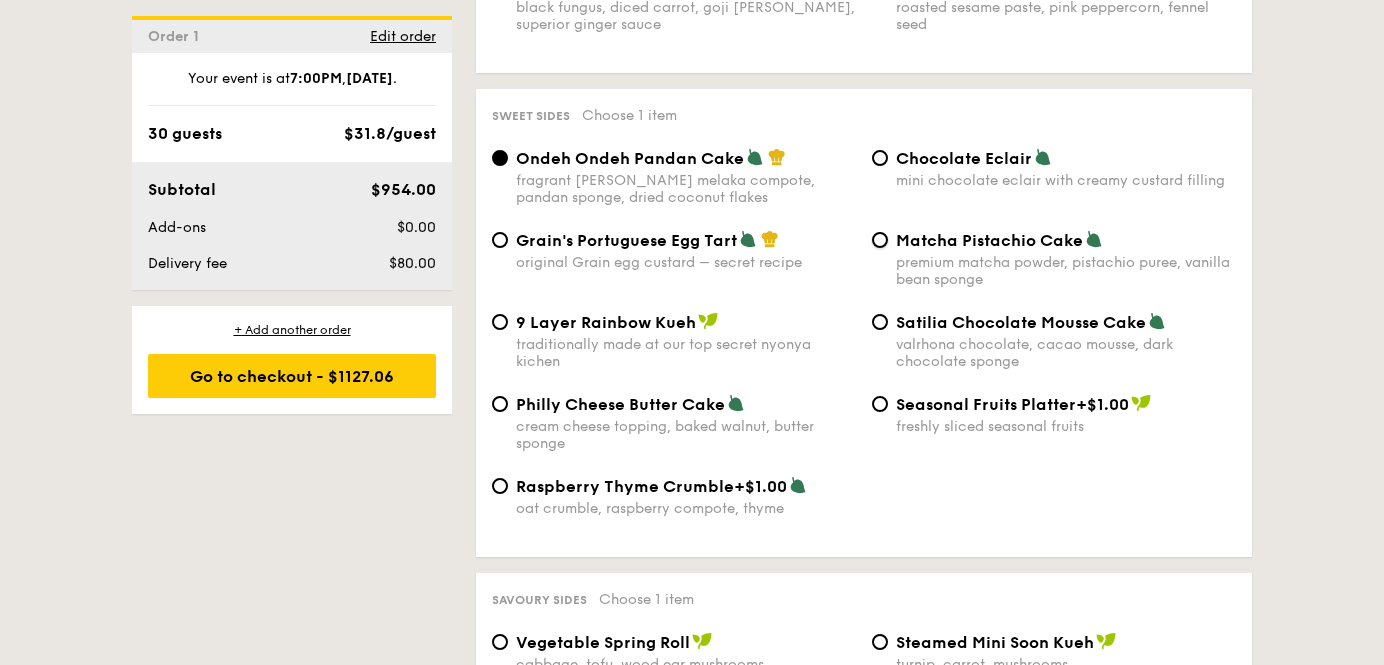 click on "Matcha Pistachio Cake premium matcha powder, pistachio puree, vanilla bean sponge" at bounding box center (880, 240) 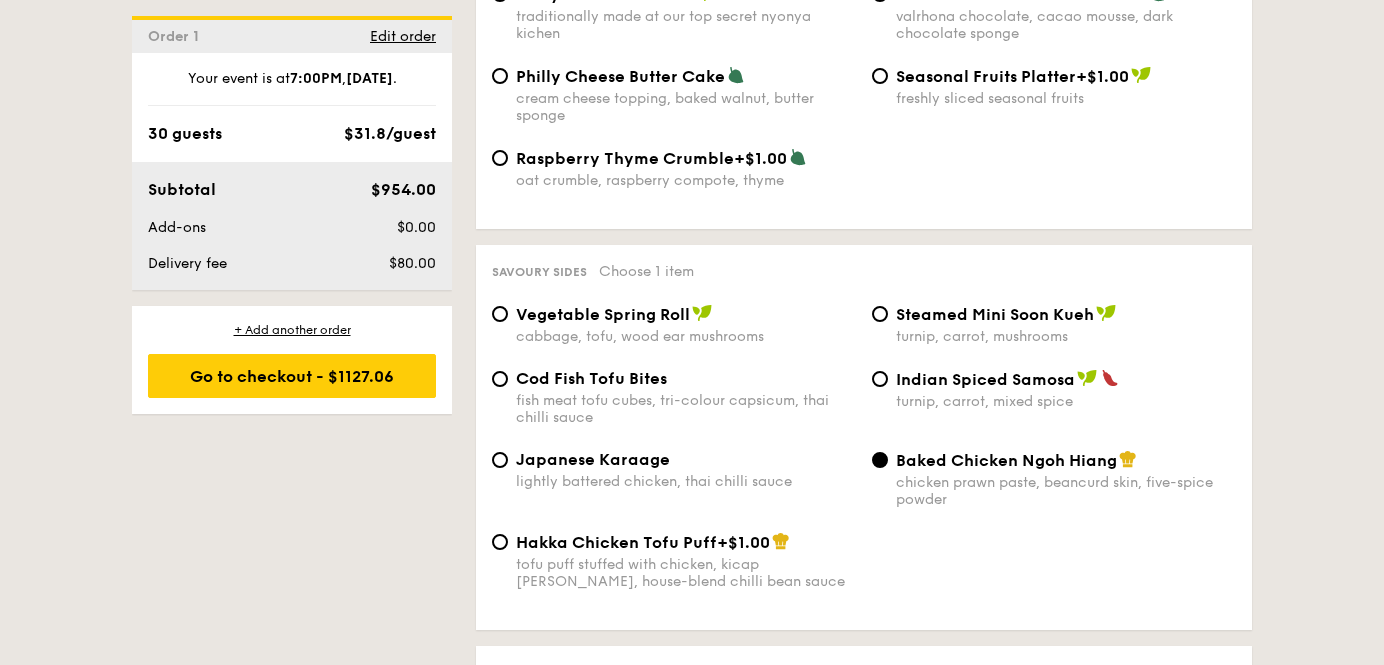 scroll, scrollTop: 3282, scrollLeft: 0, axis: vertical 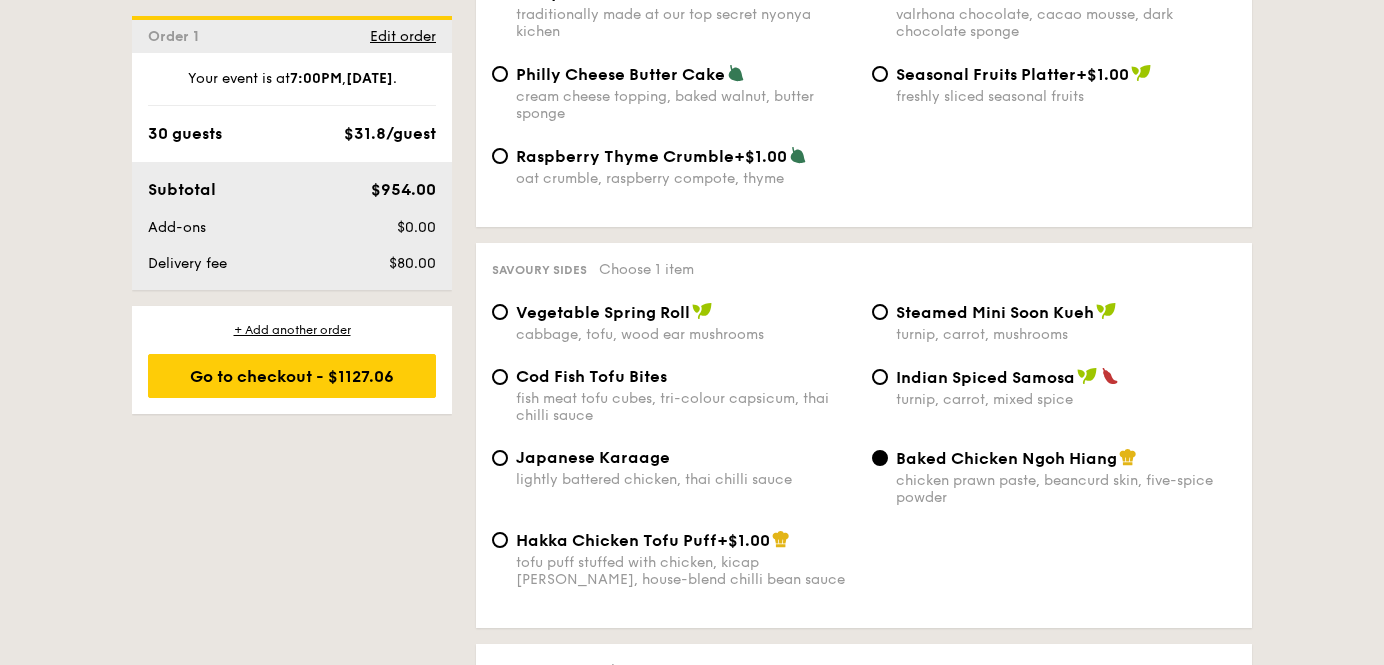 click on "fish meat tofu cubes, tri-colour capsicum, thai chilli sauce" at bounding box center [686, 407] 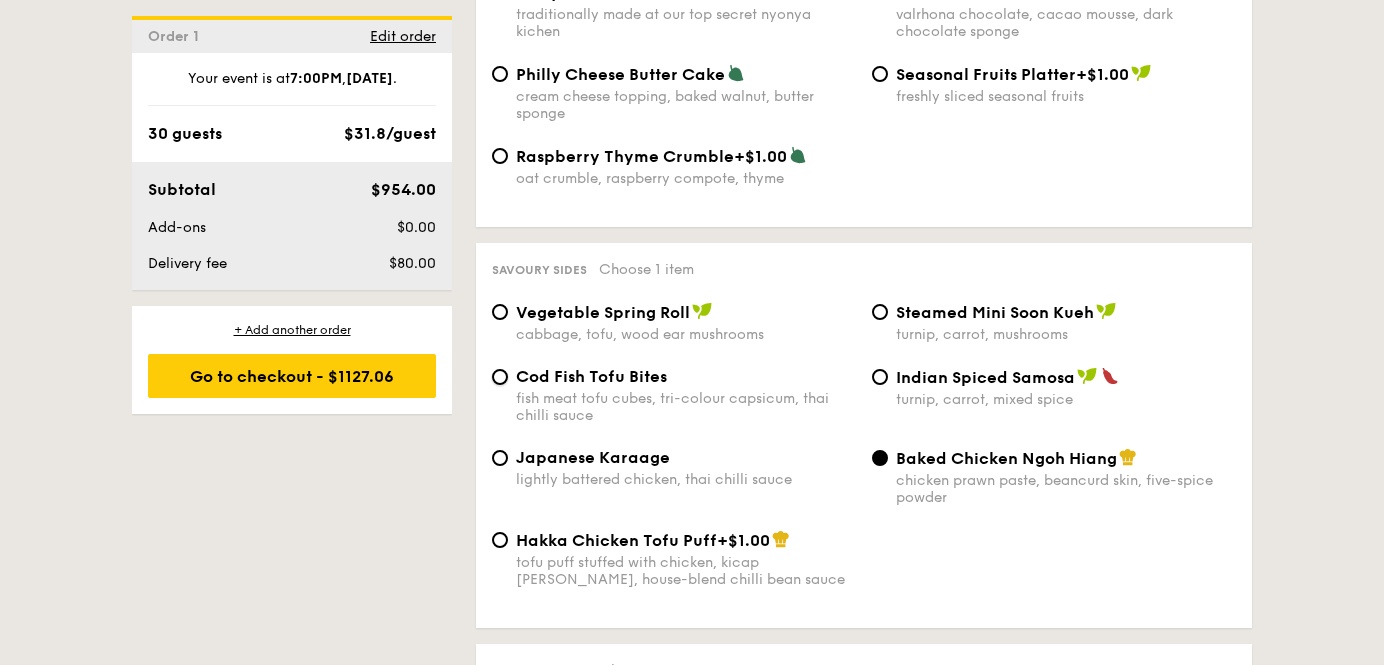 click on "Cod Fish Tofu Bites fish meat tofu cubes, tri-colour capsicum, thai chilli sauce" at bounding box center (500, 377) 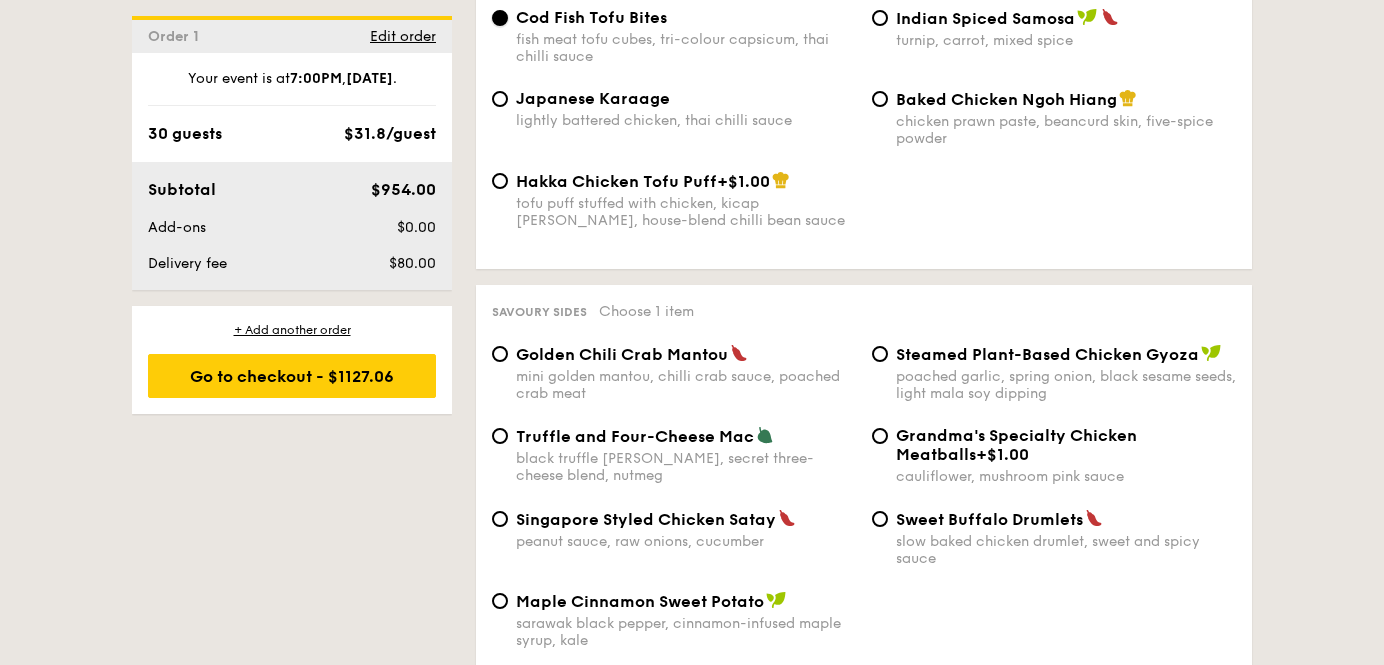 scroll, scrollTop: 3758, scrollLeft: 0, axis: vertical 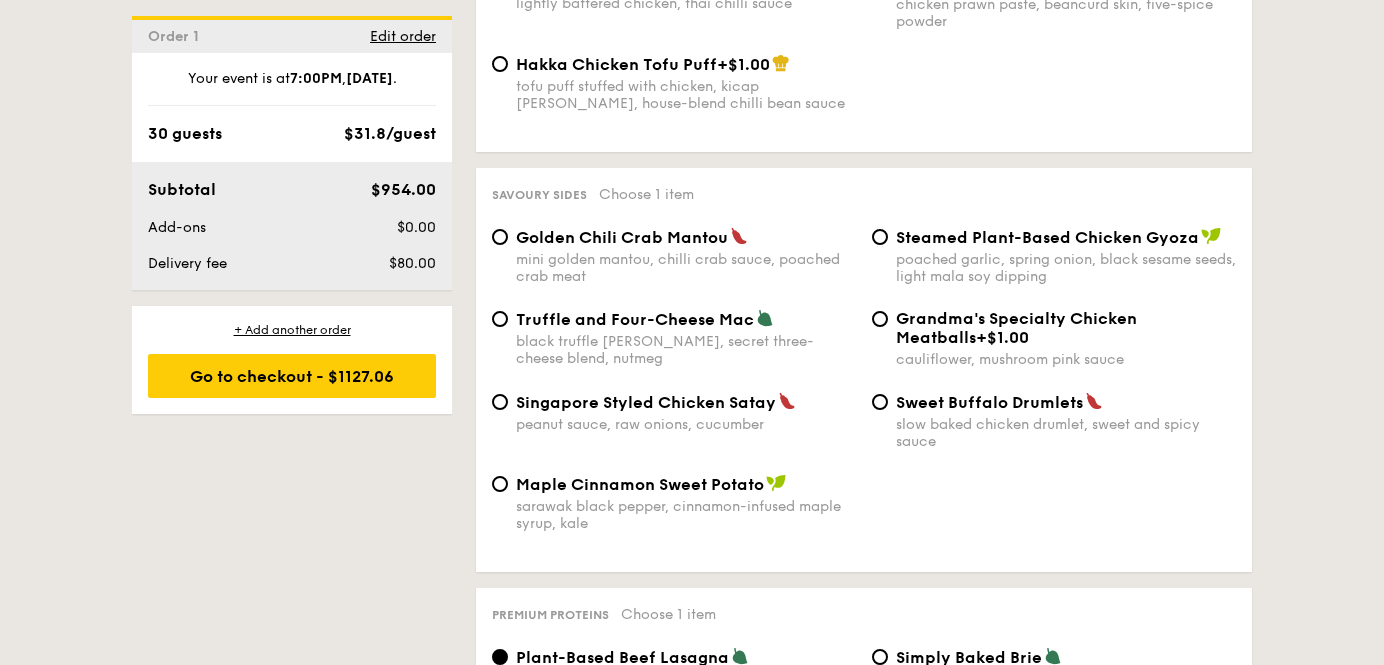 click on "black truffle pate, brie, secret three-cheese blend, nutmeg" at bounding box center (686, 350) 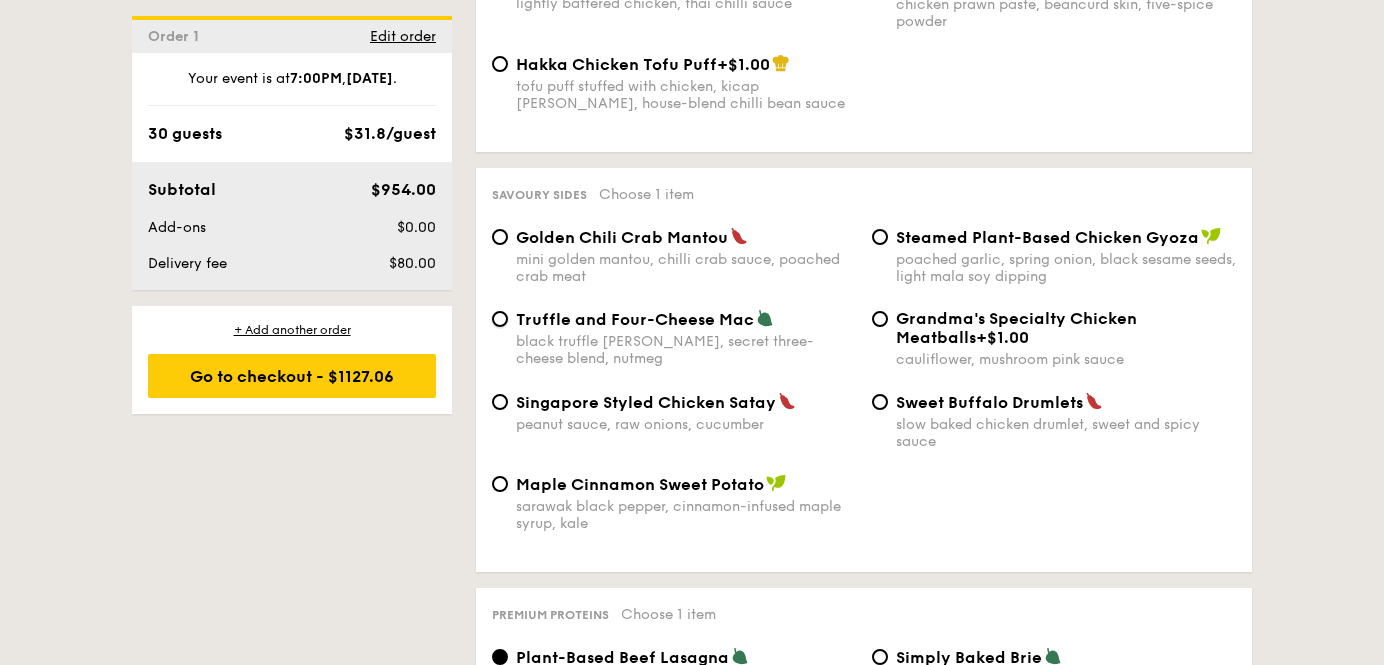 click on "Truffle and Four-Cheese Mac black truffle pate, brie, secret three-cheese blend, nutmeg" at bounding box center [500, 319] 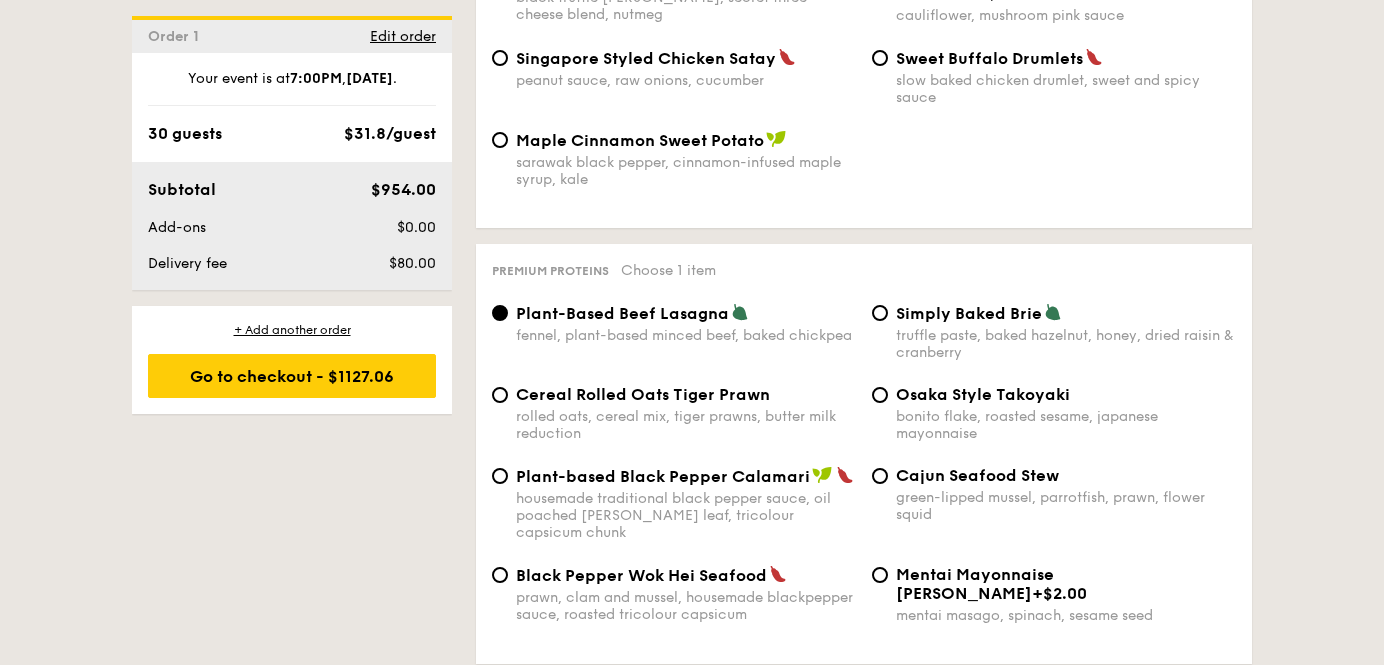 scroll, scrollTop: 4210, scrollLeft: 0, axis: vertical 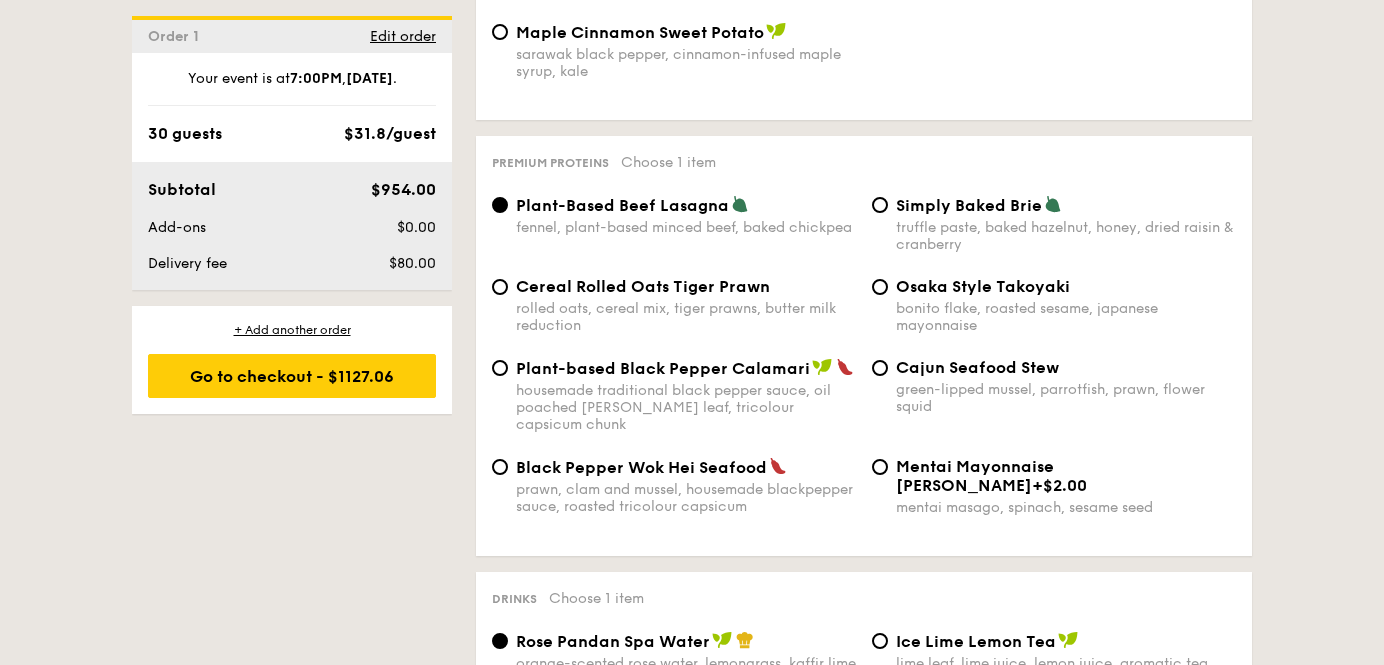 click on "Cajun Seafood Stew" at bounding box center (1066, 367) 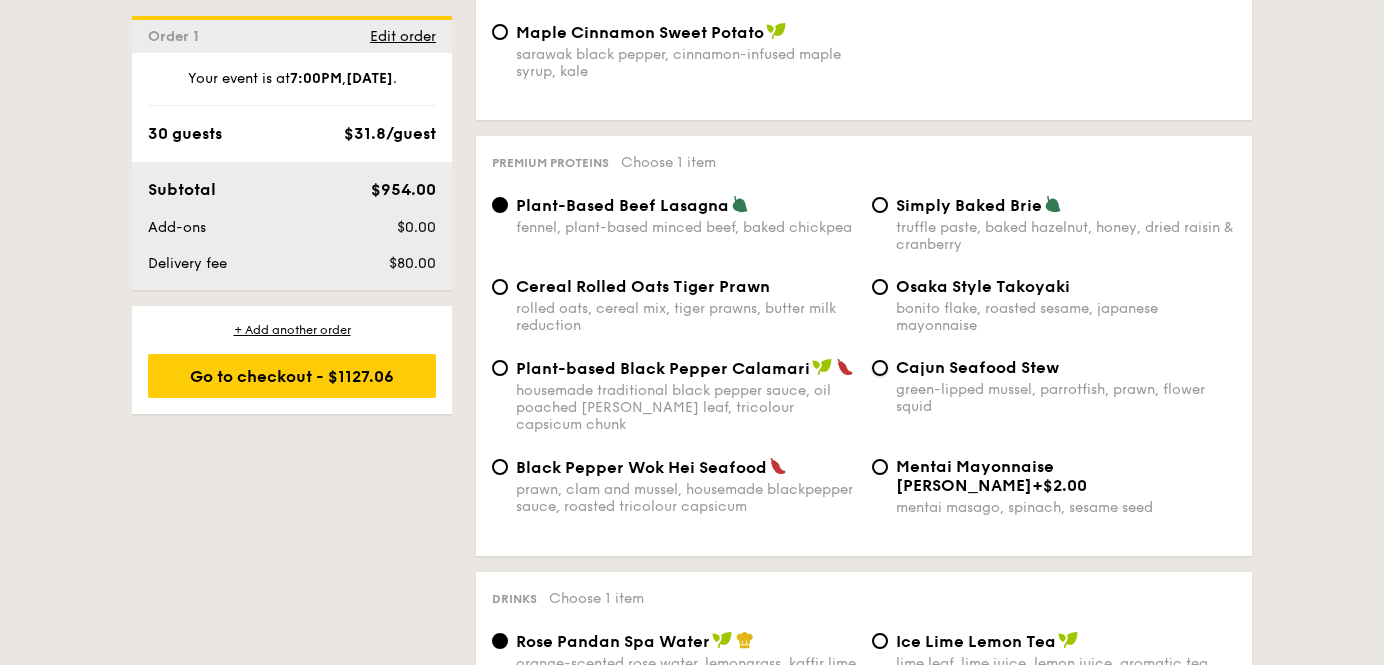 click on "Cajun Seafood Stew green-lipped mussel, parrotfish, prawn, flower squid" at bounding box center [880, 368] 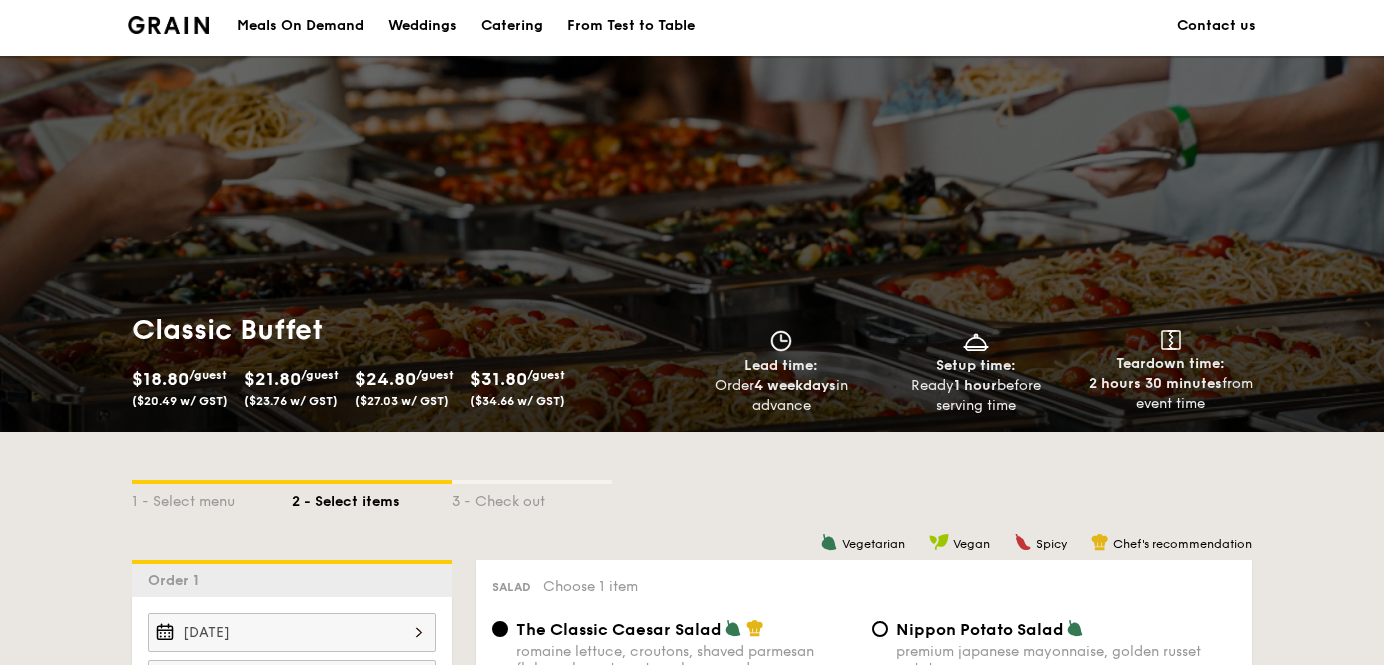 scroll, scrollTop: 0, scrollLeft: 0, axis: both 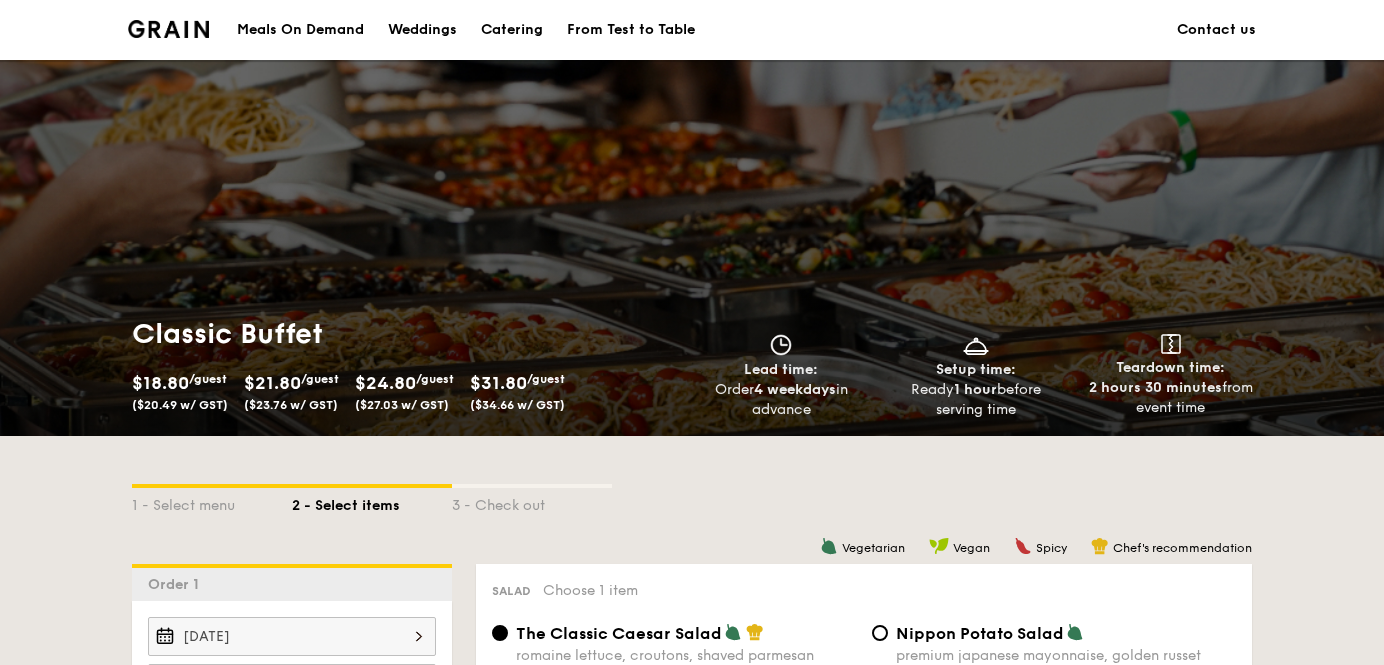 click on "Weddings" at bounding box center (422, 30) 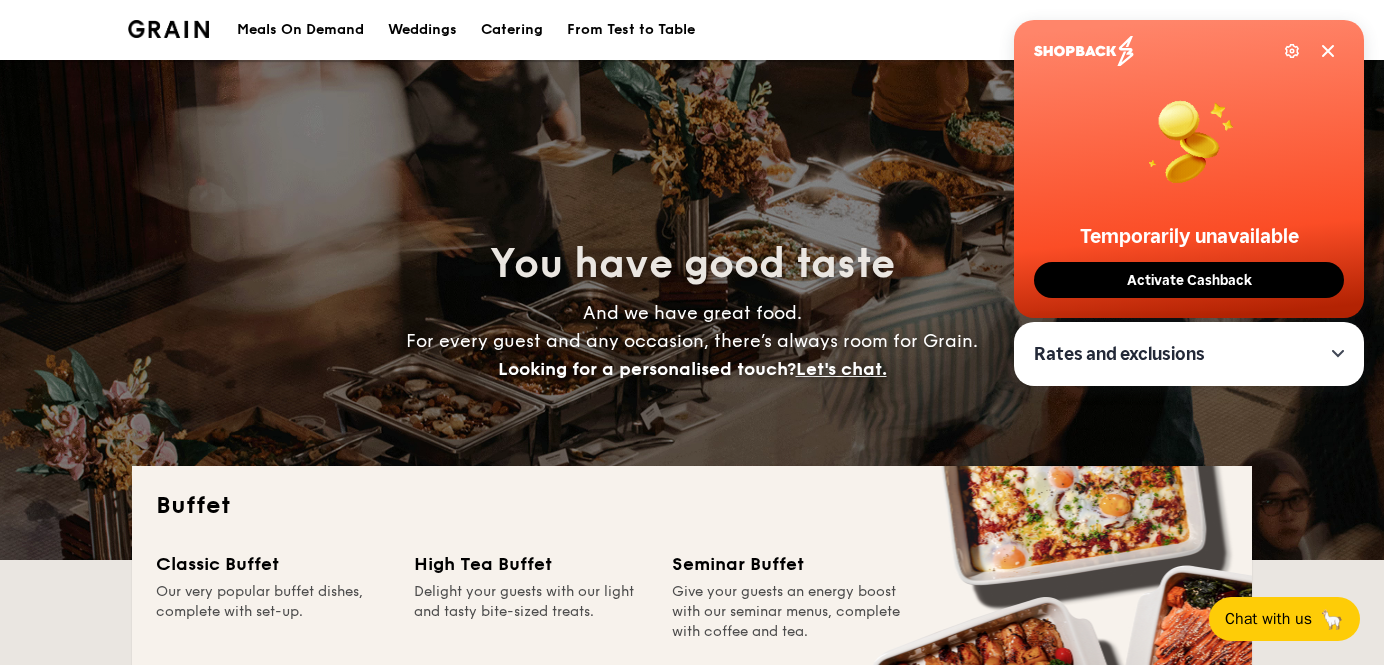 scroll, scrollTop: 0, scrollLeft: 0, axis: both 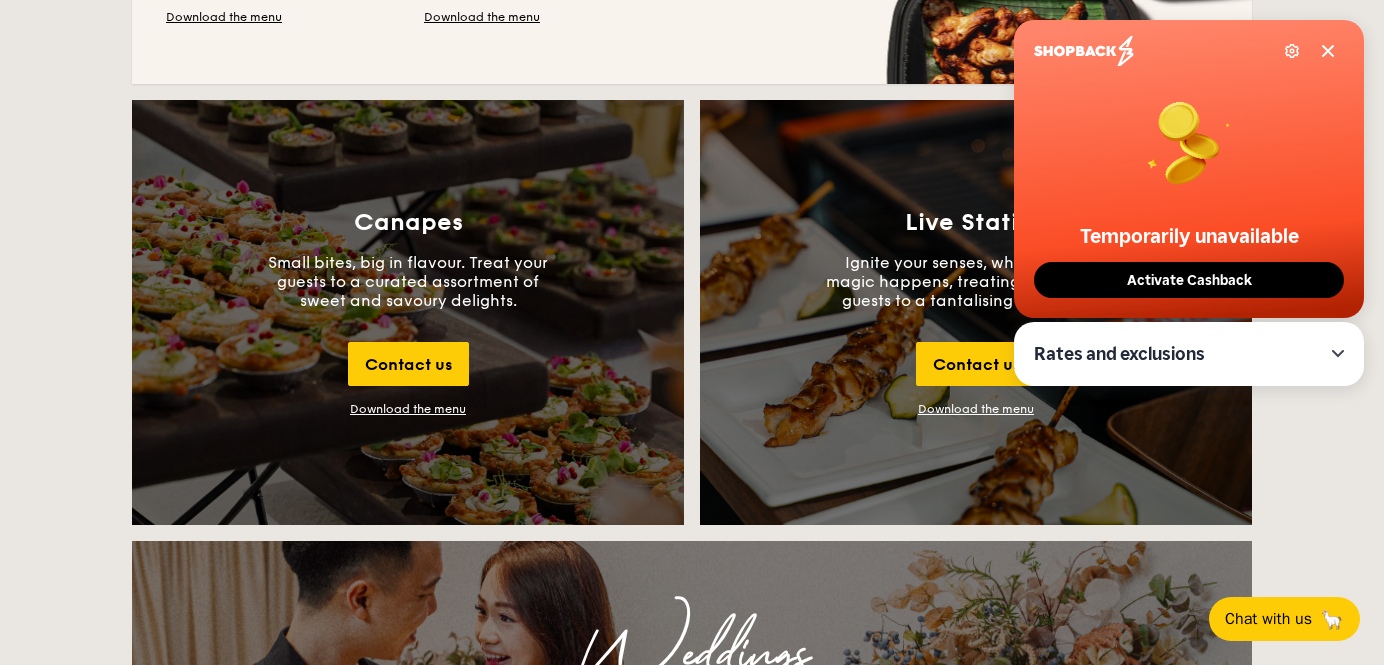 click 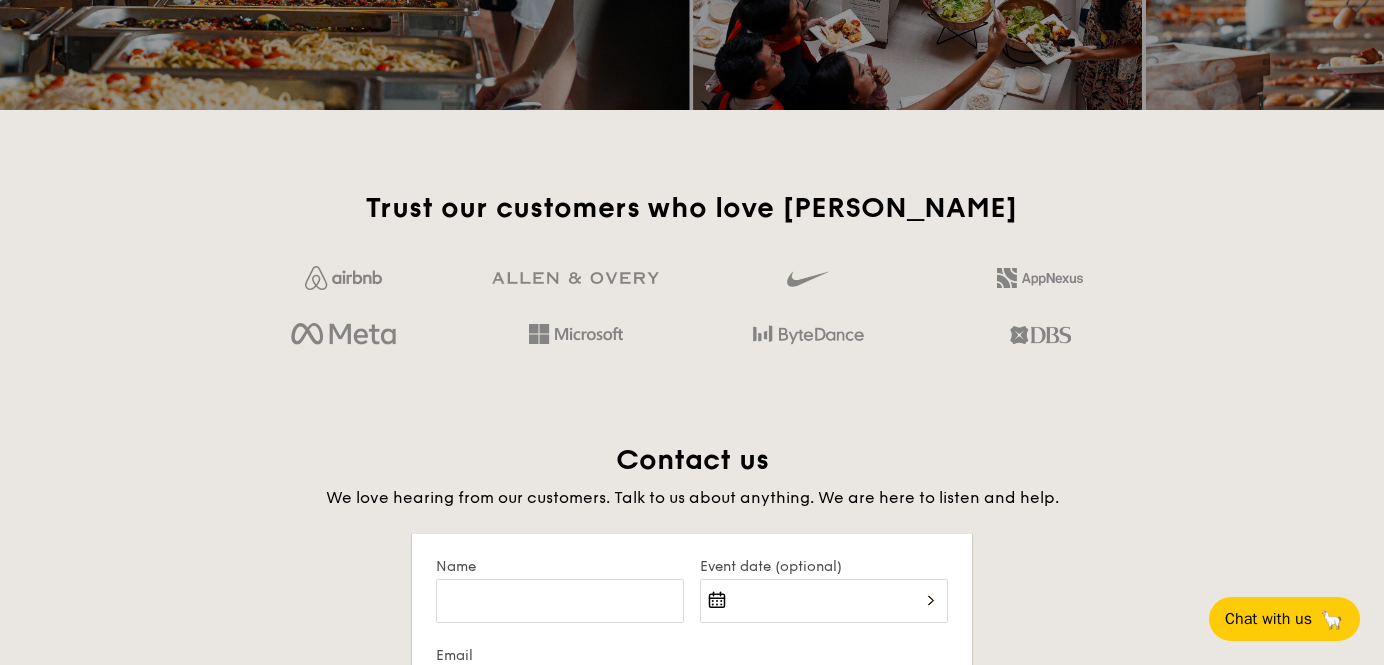 scroll, scrollTop: 2591, scrollLeft: 0, axis: vertical 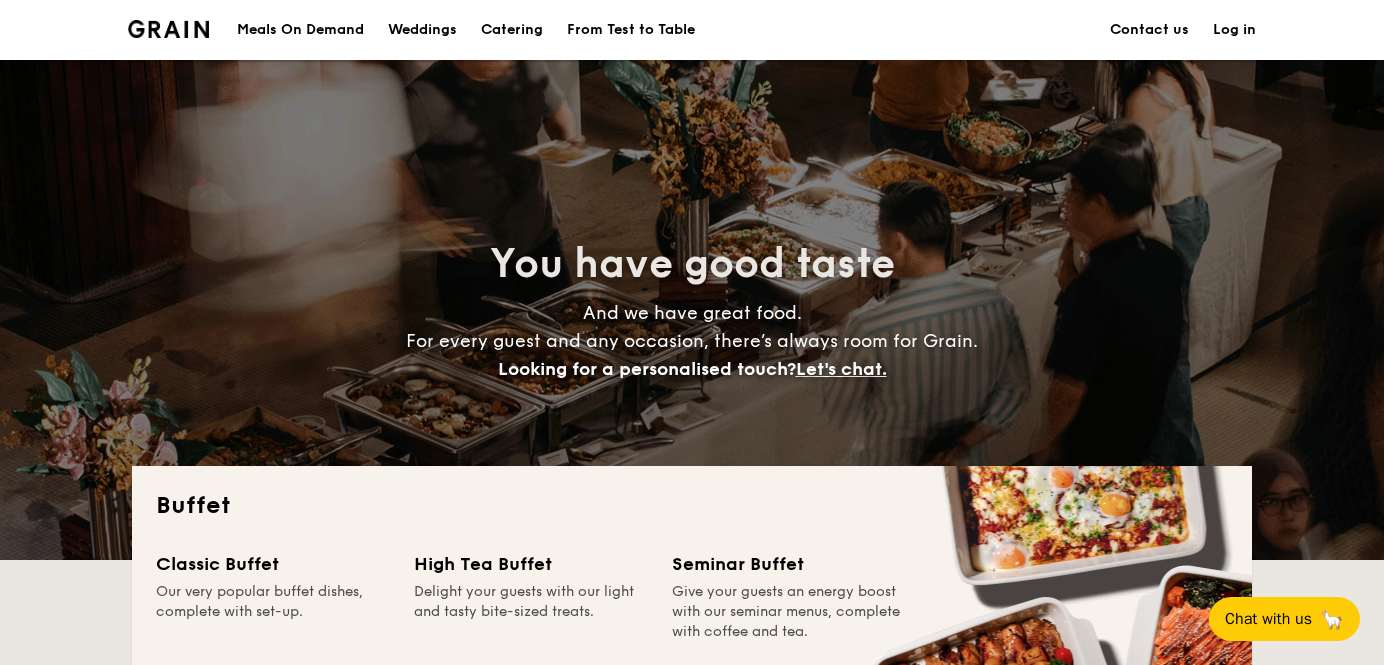 click on "You have good taste And we have great food.  For every guest and any occasion, there’s always room for Grain. Looking for a personalised touch?  Let's chat." at bounding box center (692, 310) 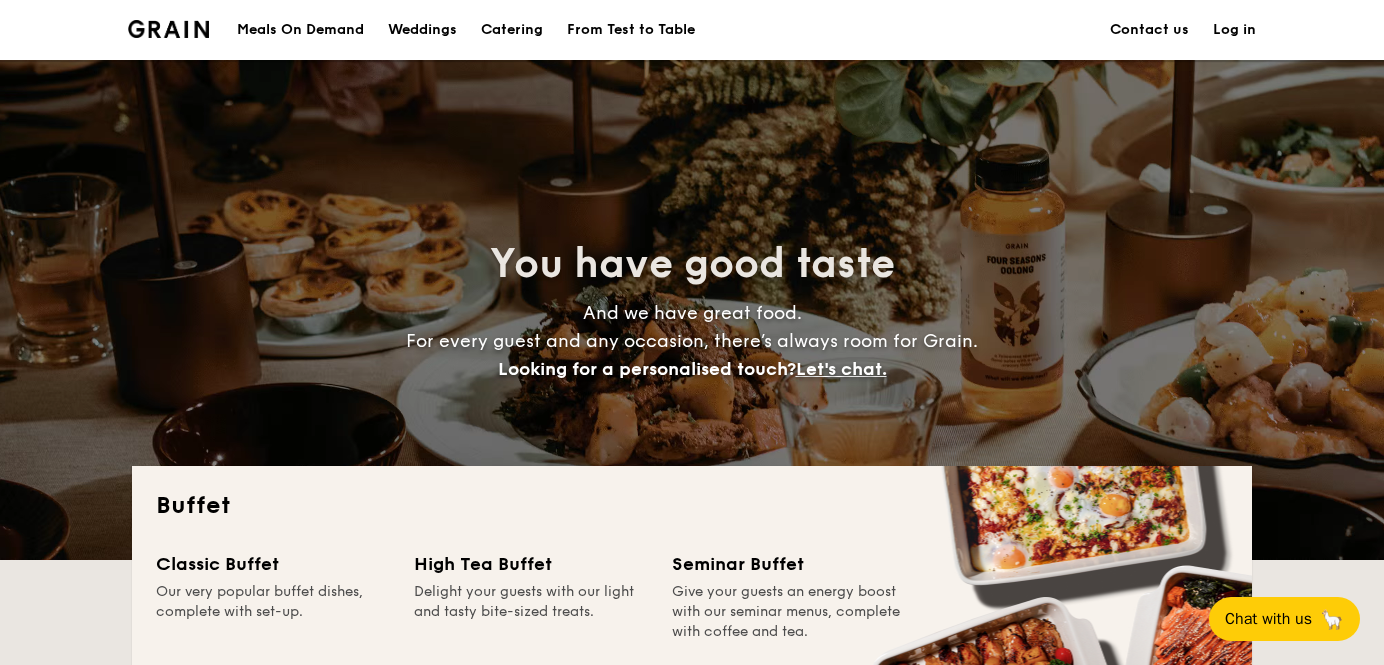 click on "Catering" at bounding box center (512, 30) 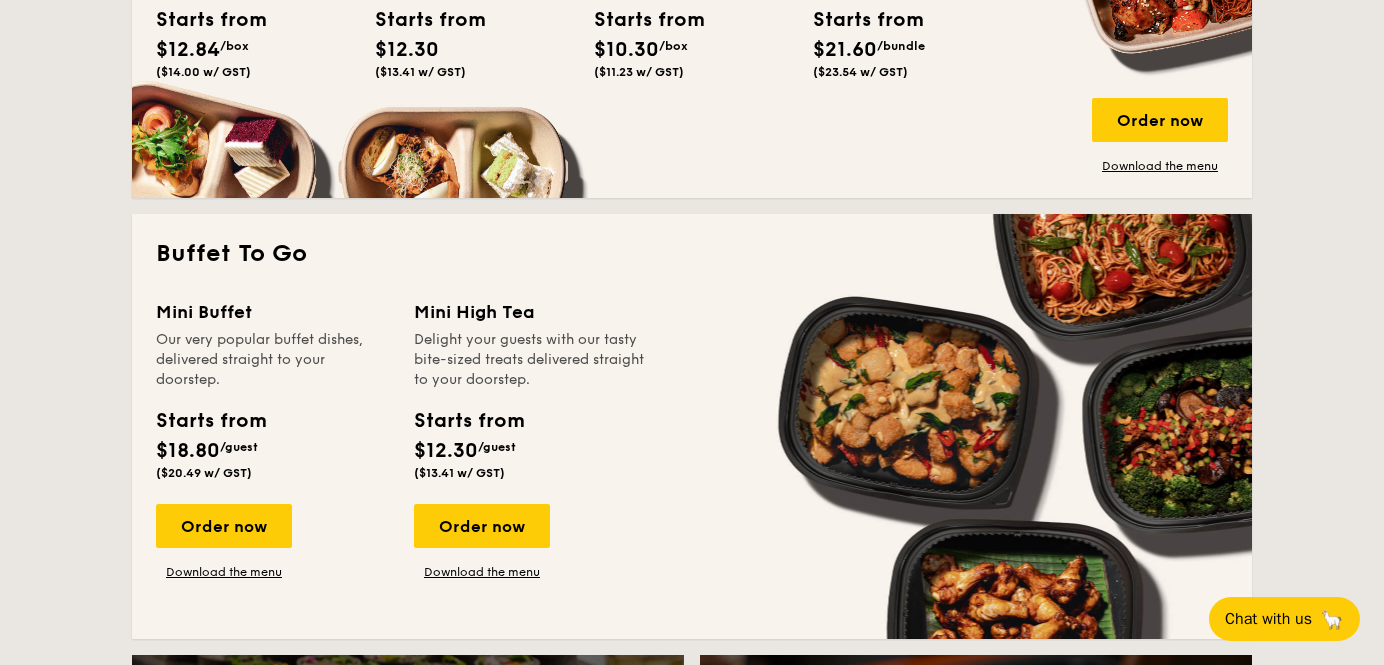 scroll, scrollTop: 1161, scrollLeft: 0, axis: vertical 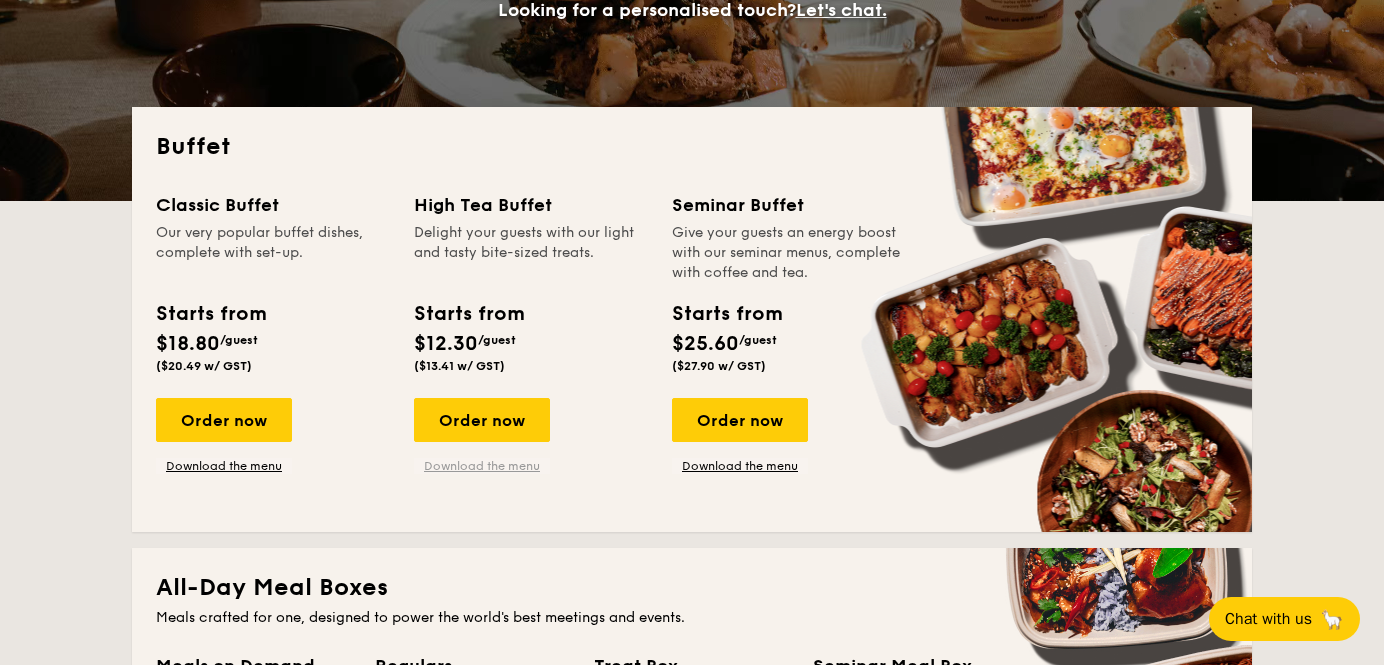 click on "Download the menu" at bounding box center [482, 466] 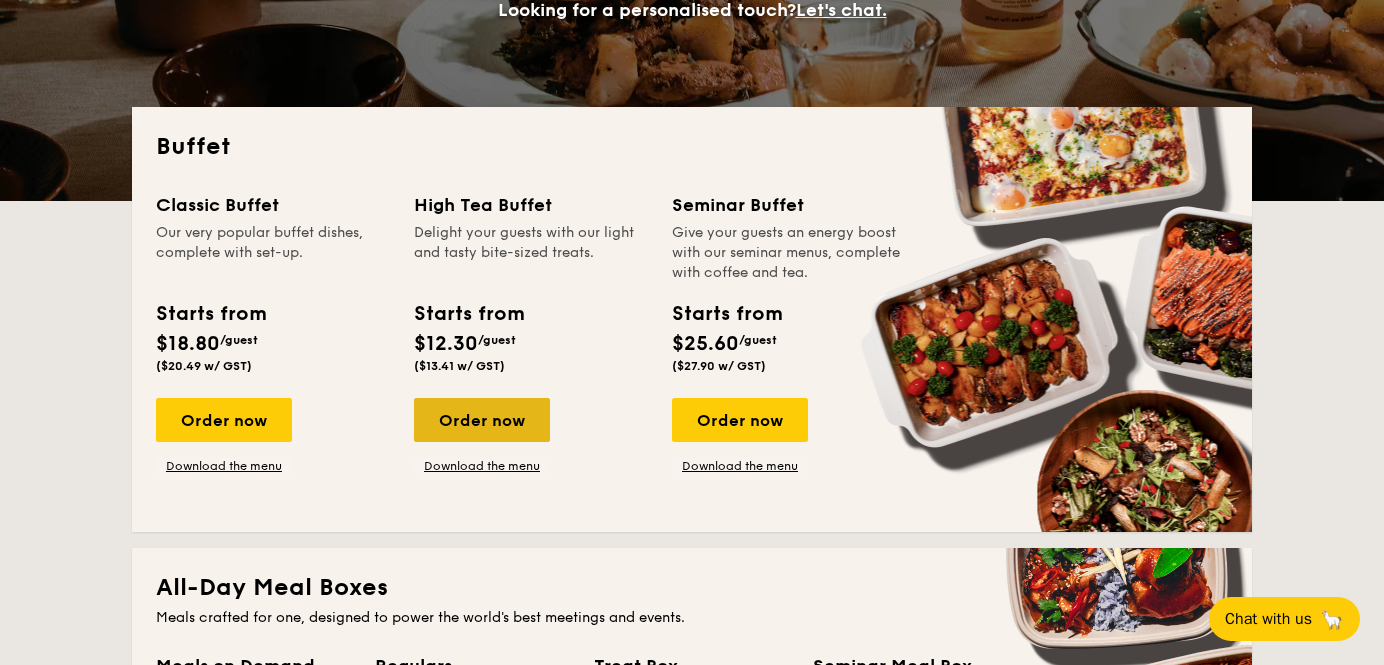 click on "Order now" at bounding box center [482, 420] 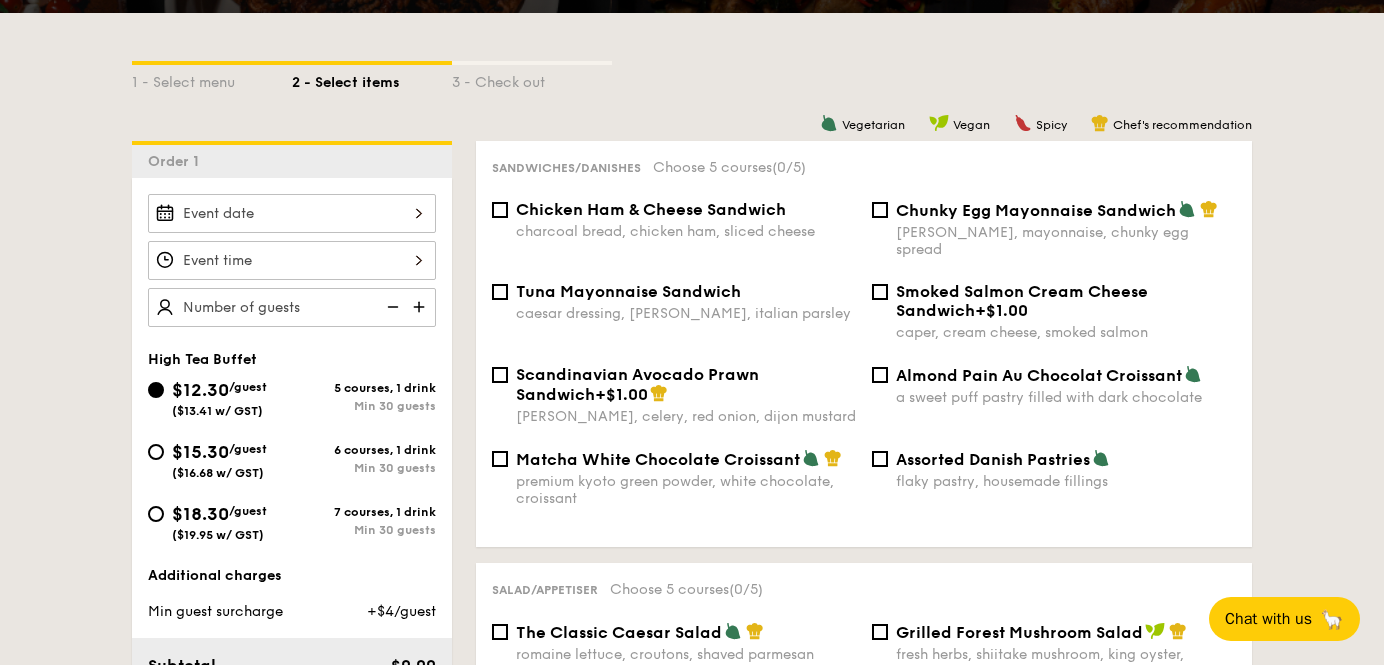 scroll, scrollTop: 425, scrollLeft: 0, axis: vertical 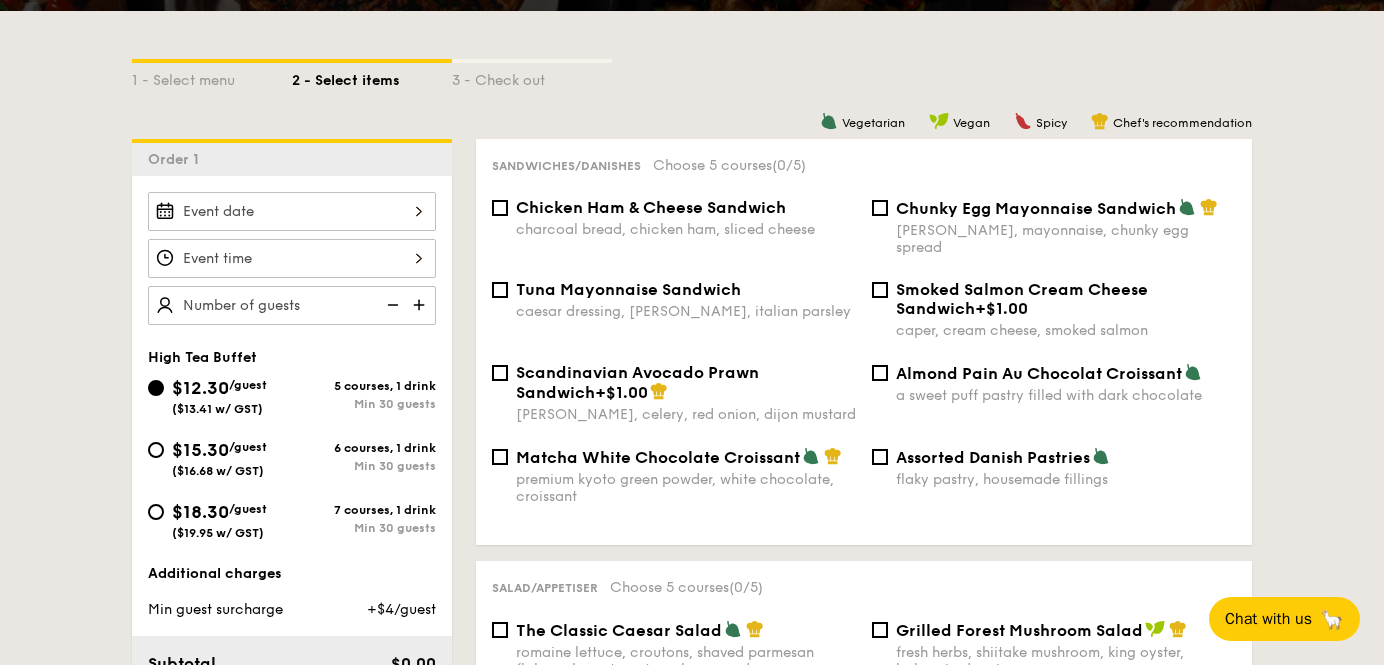 click on "Scandinavian Avocado Prawn Sandwich
+$1.00" at bounding box center [686, 382] 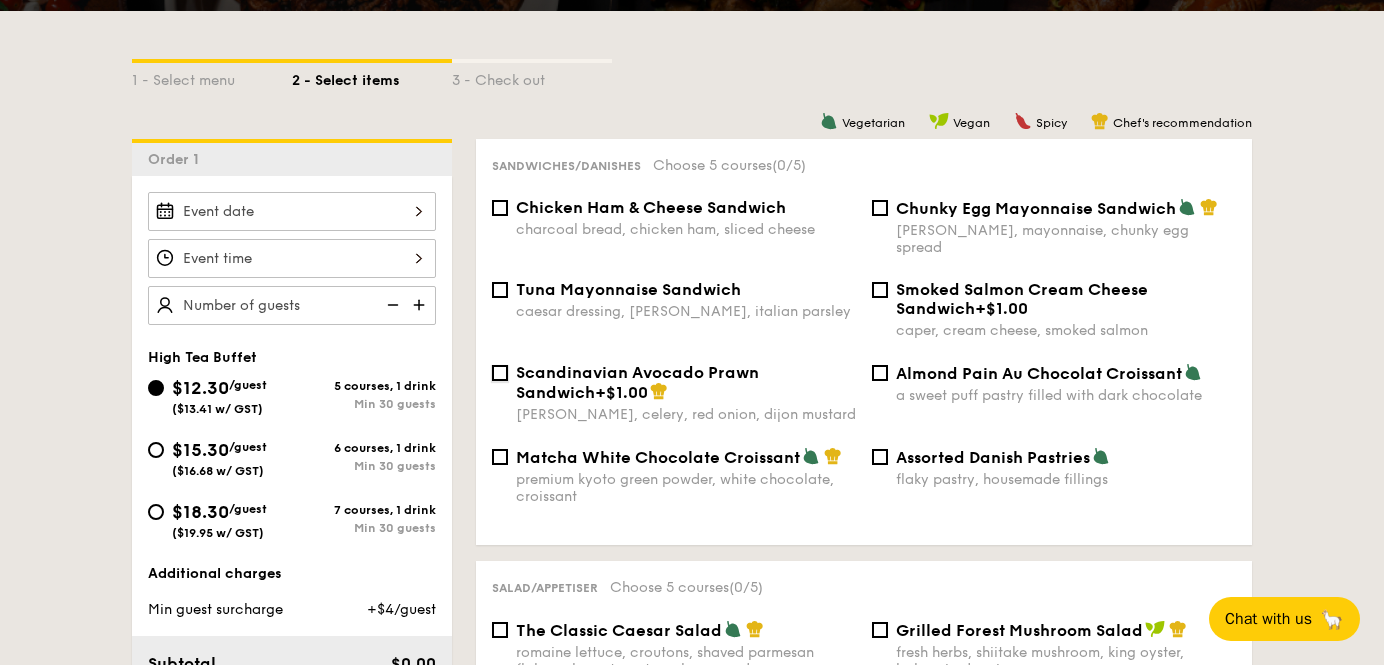 click on "Scandinavian Avocado Prawn Sandwich
+$1.00
dill, celery, red onion, dijon mustard" at bounding box center (500, 373) 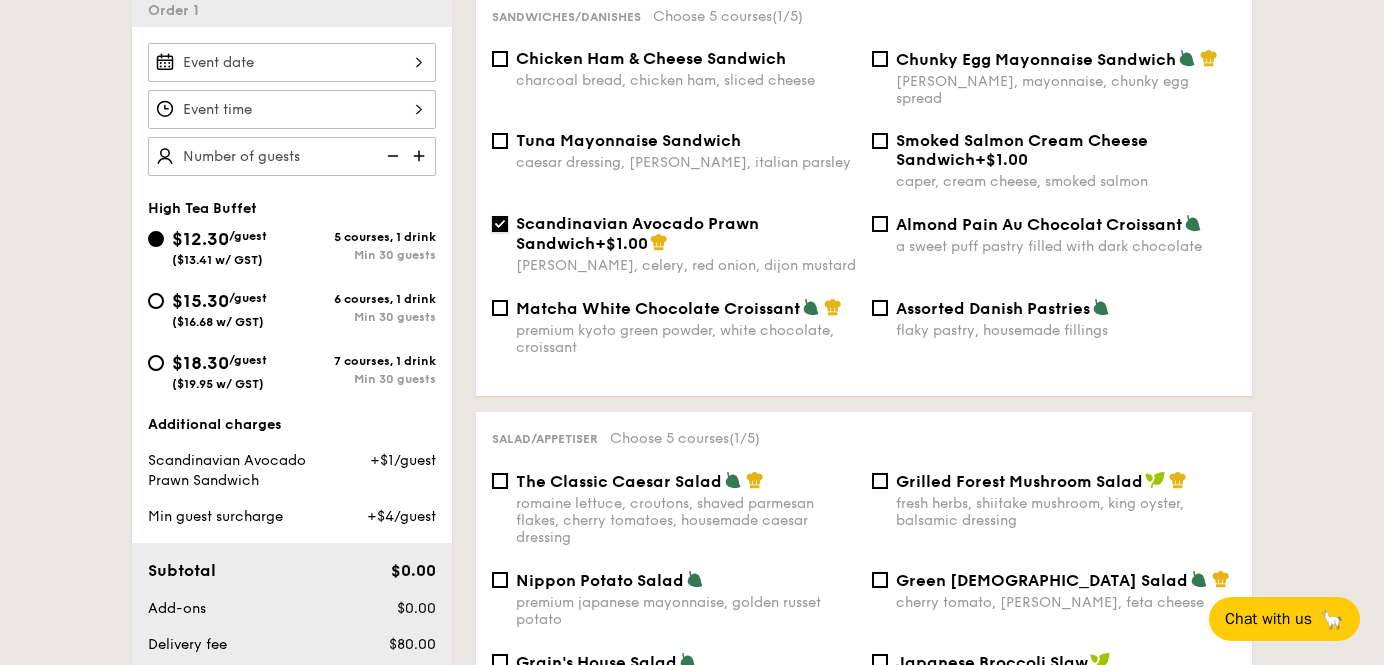 scroll, scrollTop: 493, scrollLeft: 0, axis: vertical 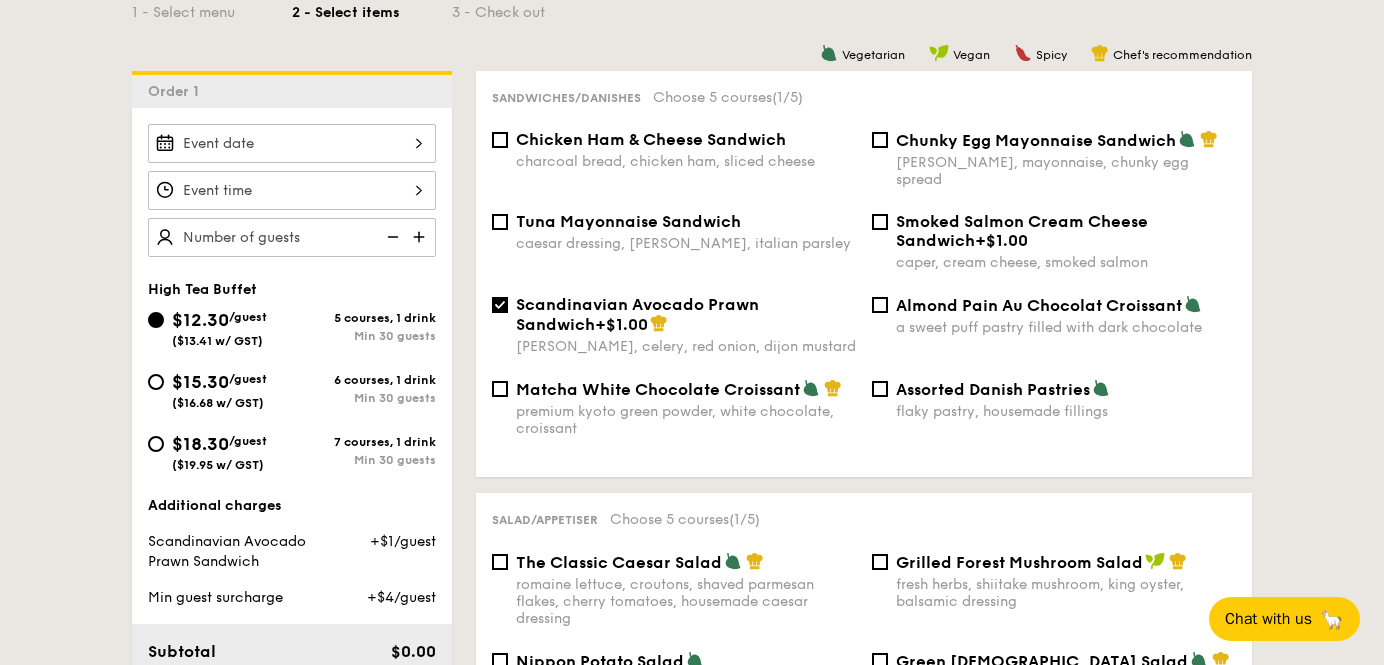 click on "($19.95 w/ GST)" at bounding box center (218, 465) 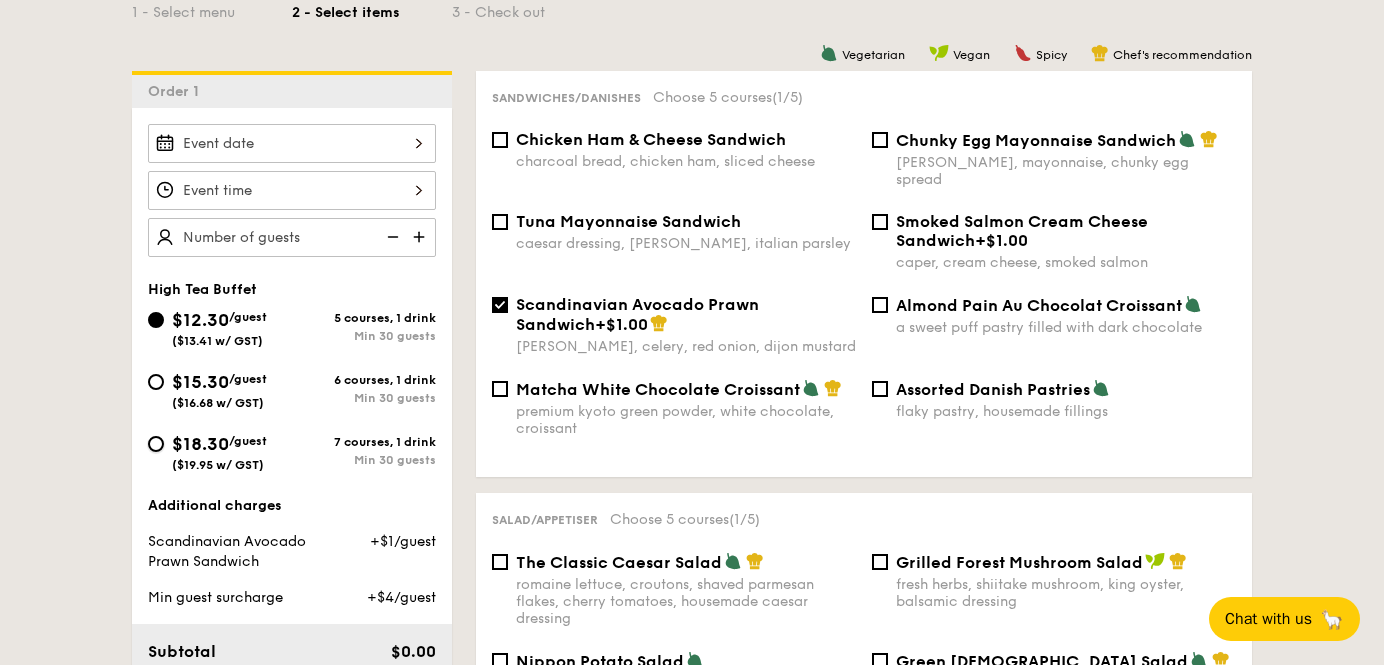 click on "$18.30
/guest
($19.95 w/ GST)
7 courses, 1 drink
Min 30 guests" at bounding box center [156, 444] 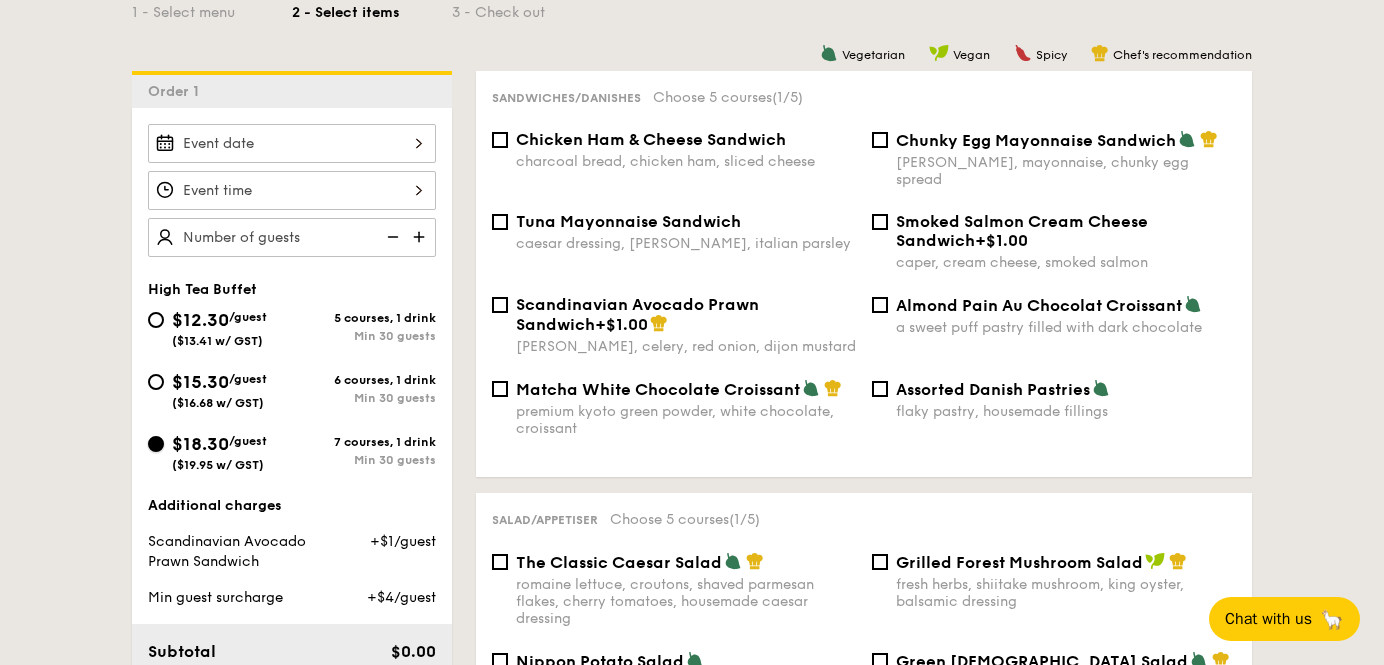 checkbox on "false" 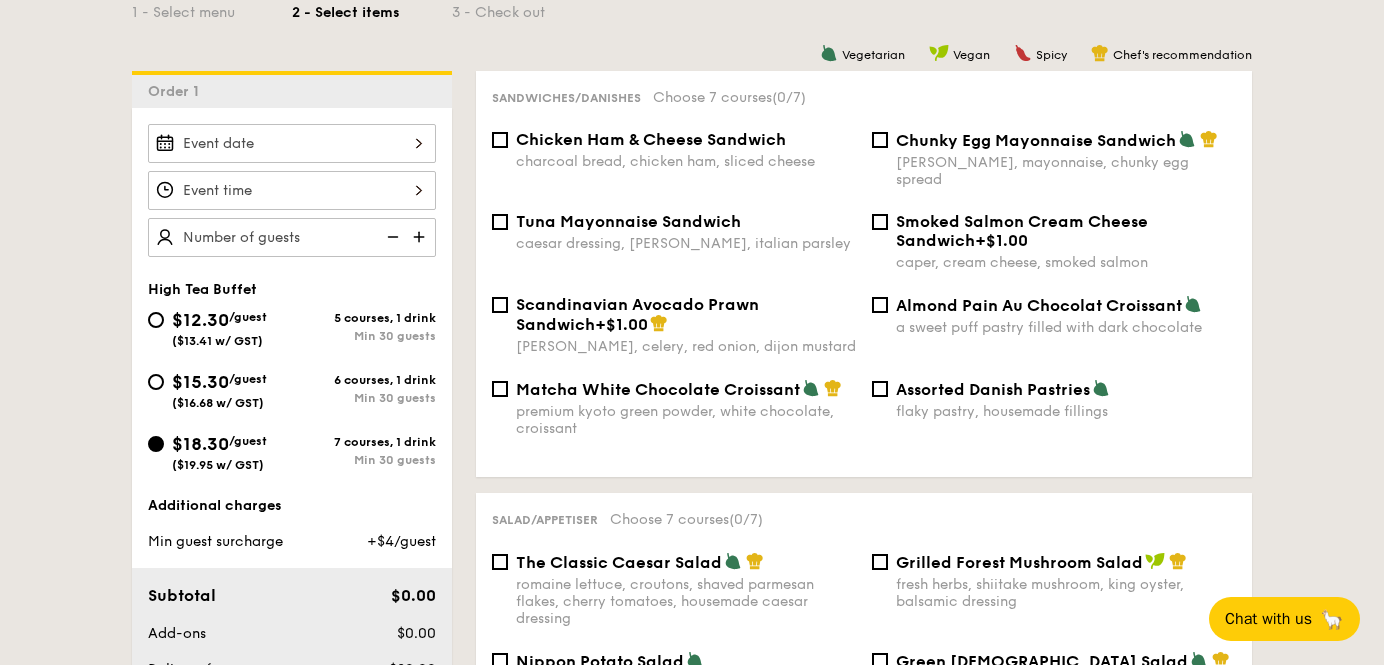 click on "Smoked Salmon Cream Cheese Sandwich
+$1.00" at bounding box center (1066, 231) 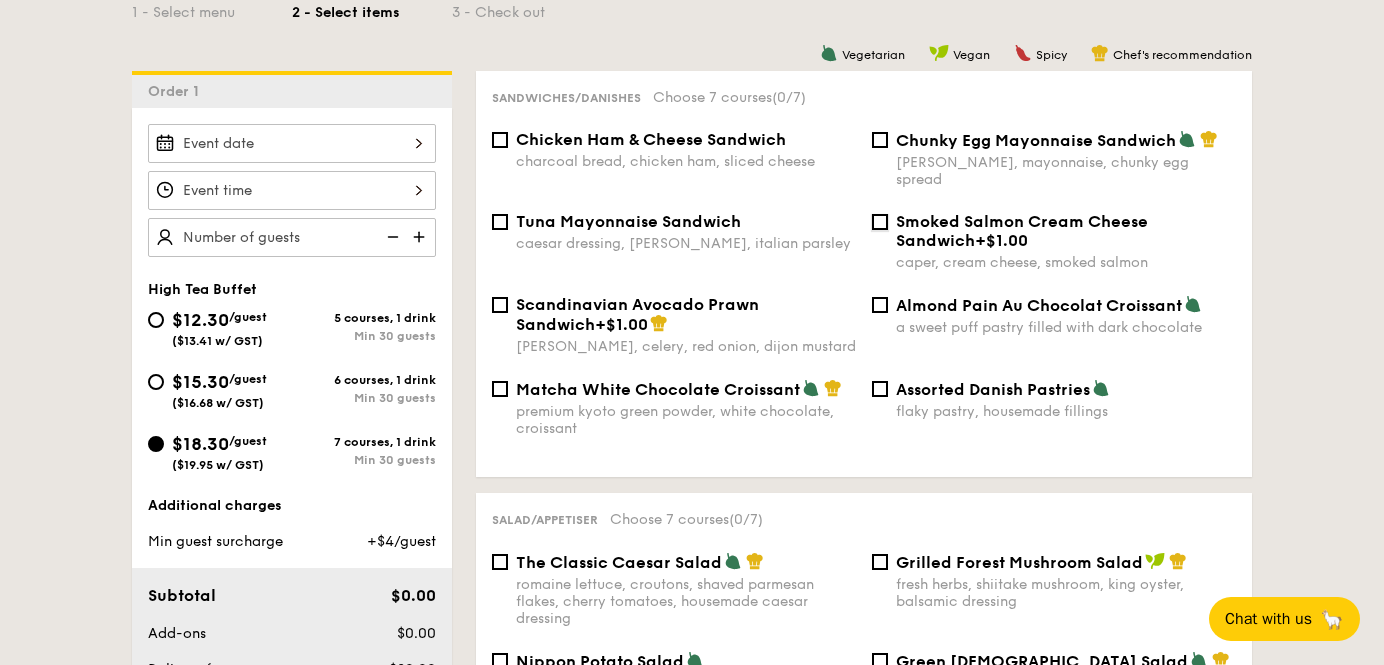 click on "Smoked Salmon Cream Cheese Sandwich
+$1.00
caper, cream cheese, smoked salmon" at bounding box center (880, 222) 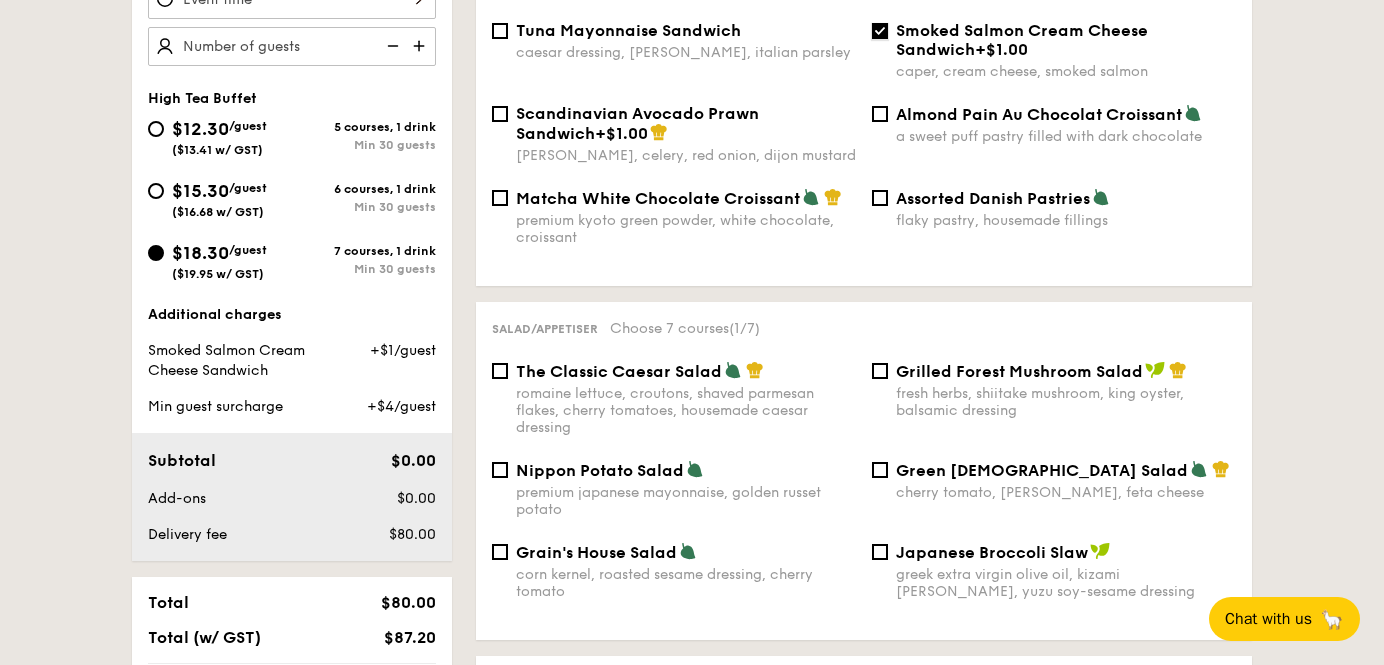 scroll, scrollTop: 686, scrollLeft: 0, axis: vertical 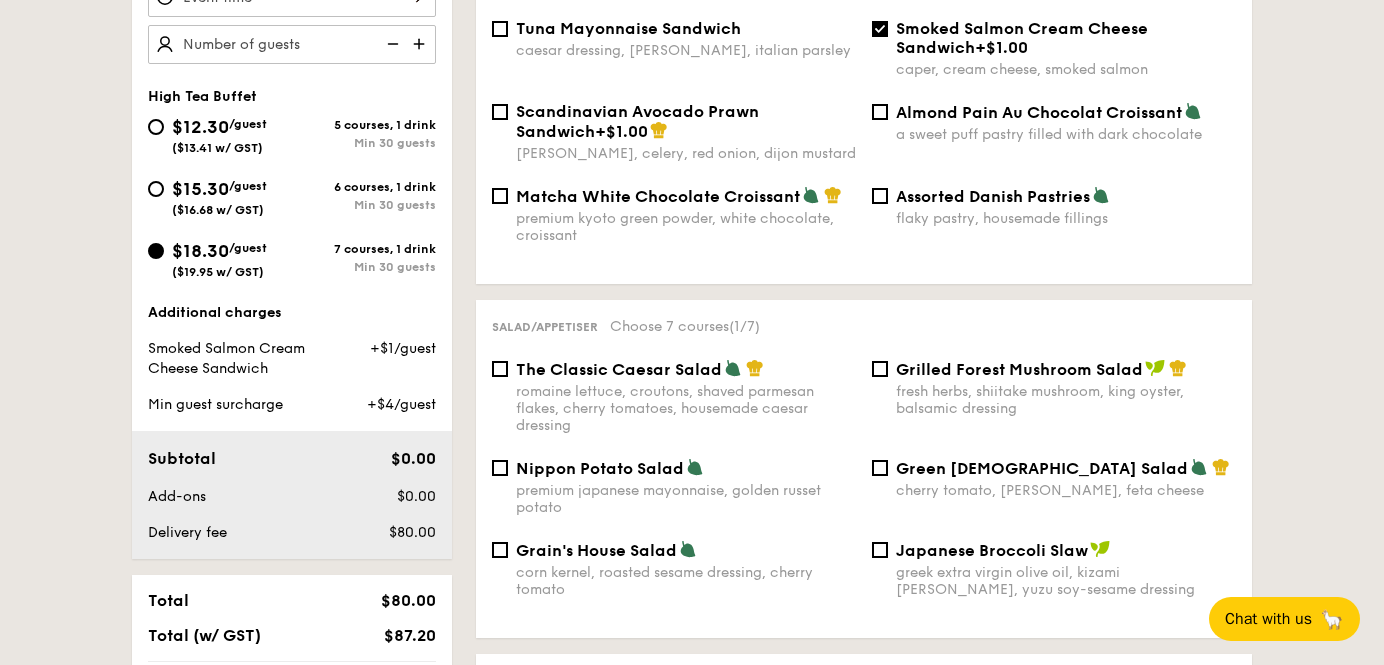 click on "Green Goddess Salad" at bounding box center (1042, 468) 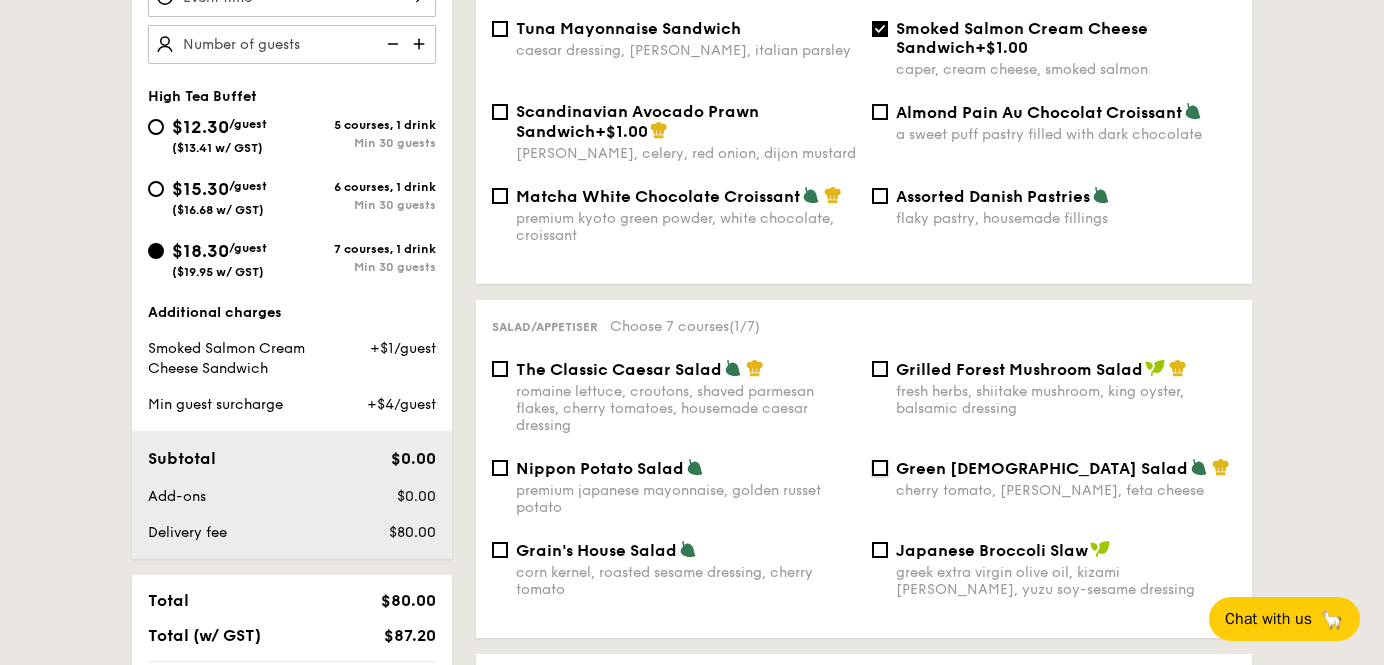 click on "Green Goddess Salad cherry tomato, dill, feta cheese" at bounding box center (880, 468) 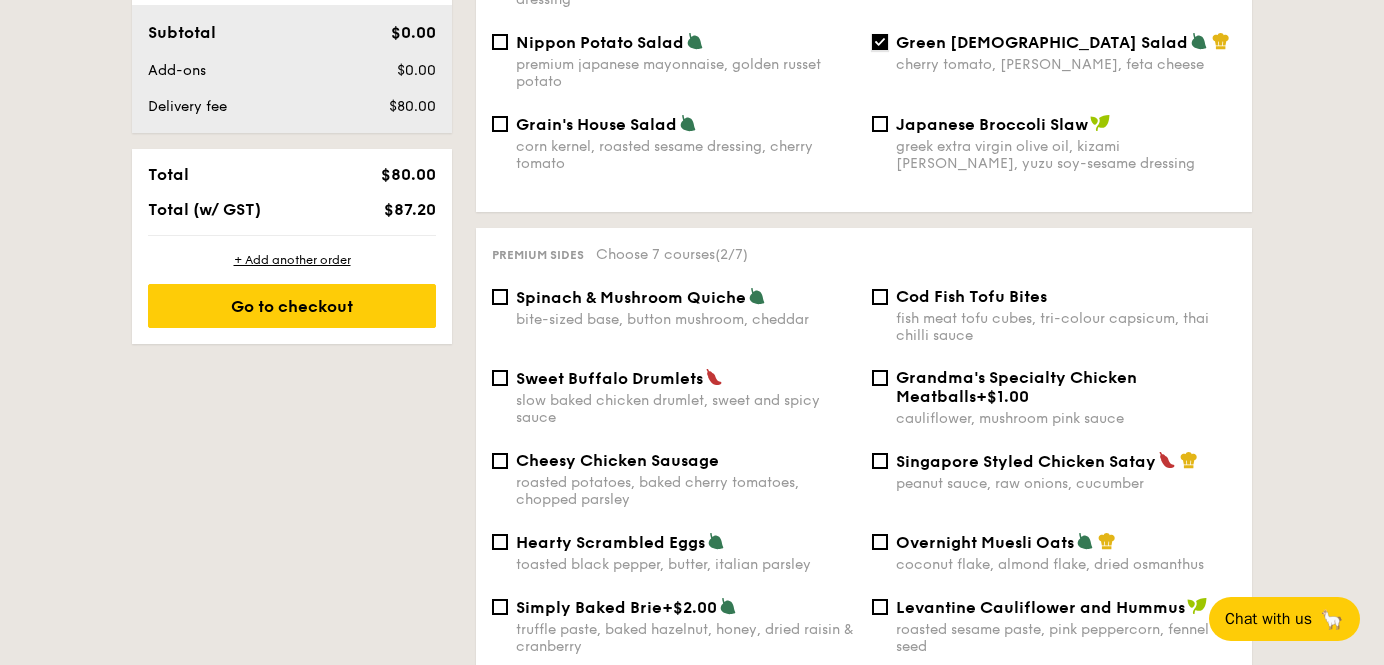 scroll, scrollTop: 1126, scrollLeft: 0, axis: vertical 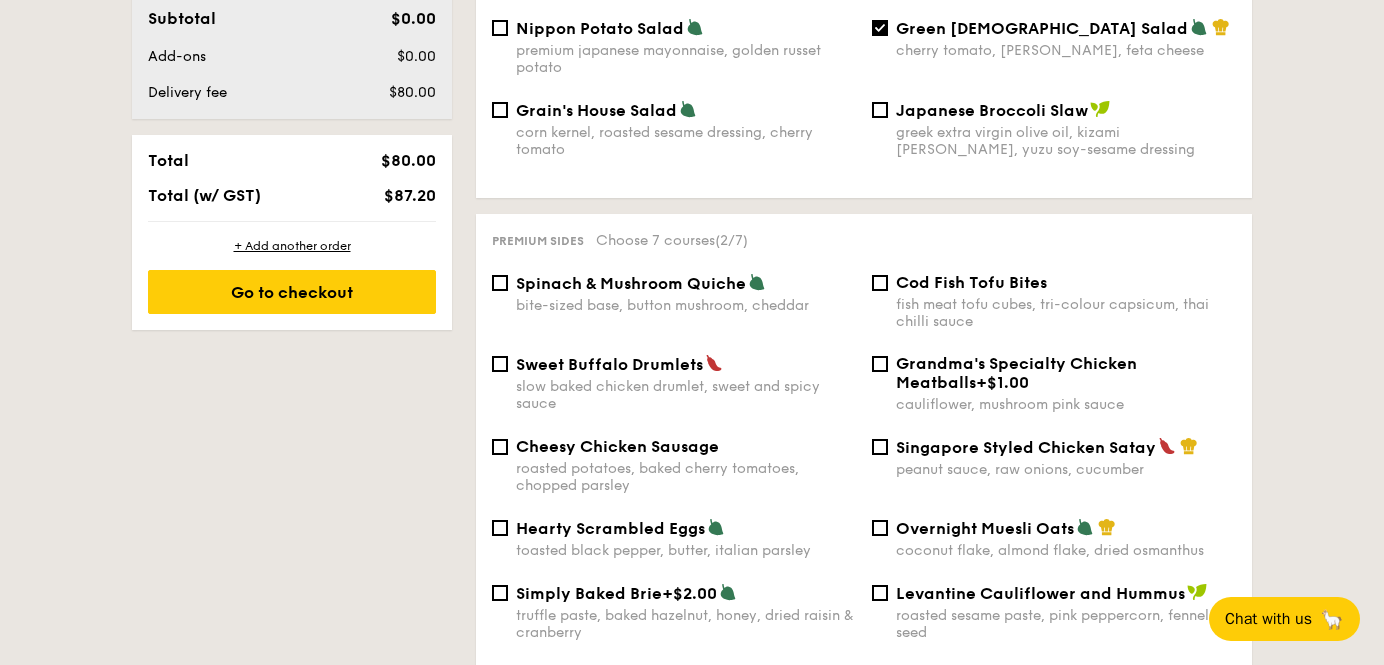 click on "Spinach & Mushroom Quiche" at bounding box center (631, 283) 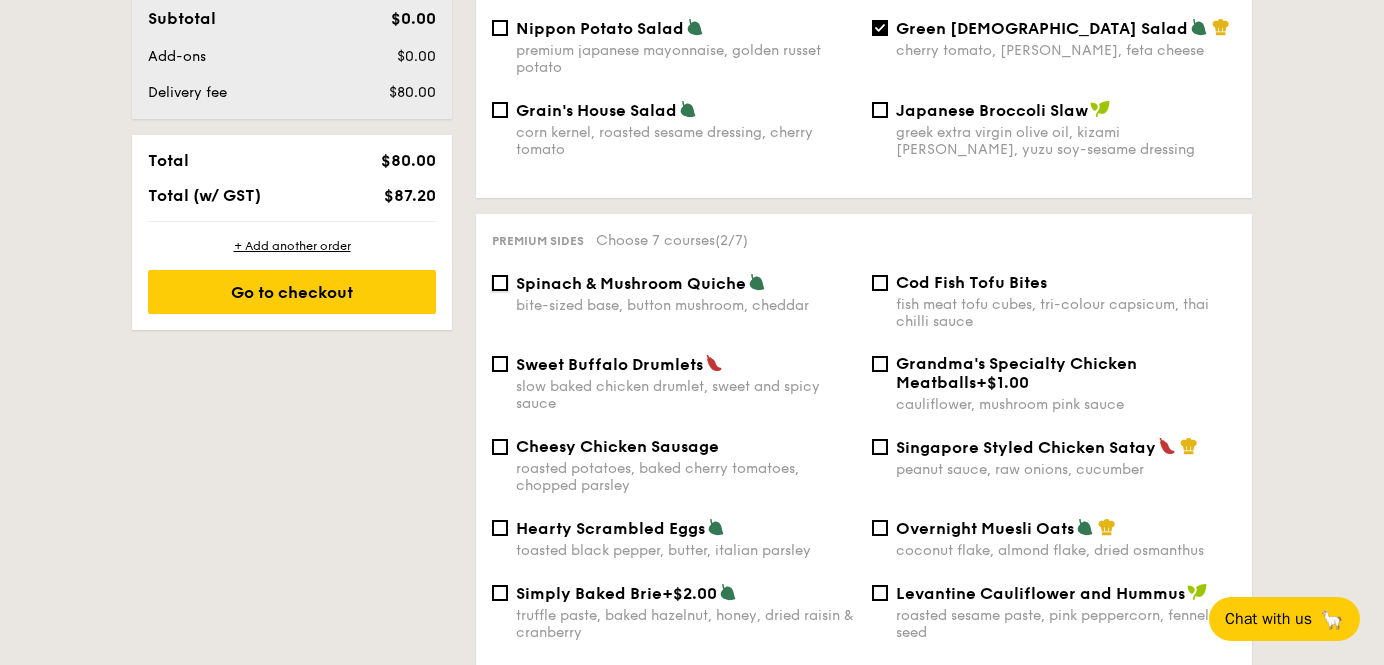 click on "Spinach & Mushroom Quiche bite-sized base, button mushroom, cheddar" at bounding box center [500, 283] 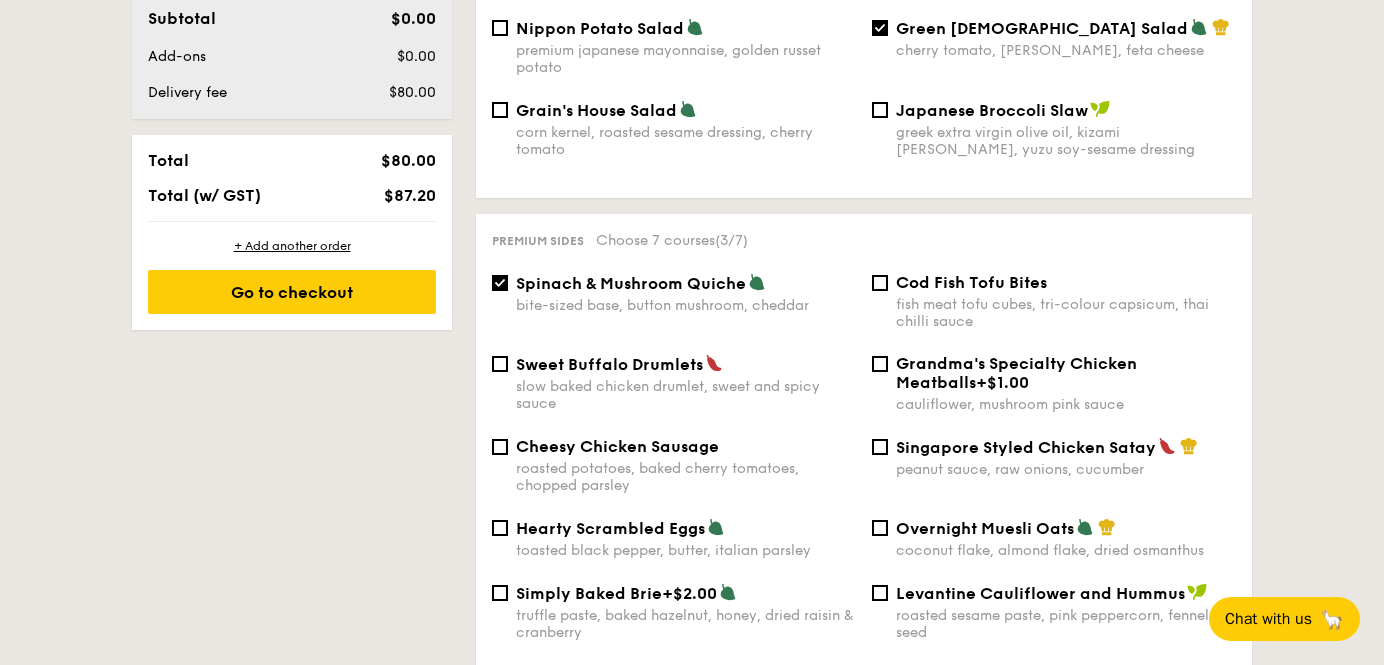 click on "Cod Fish Tofu Bites" at bounding box center (971, 282) 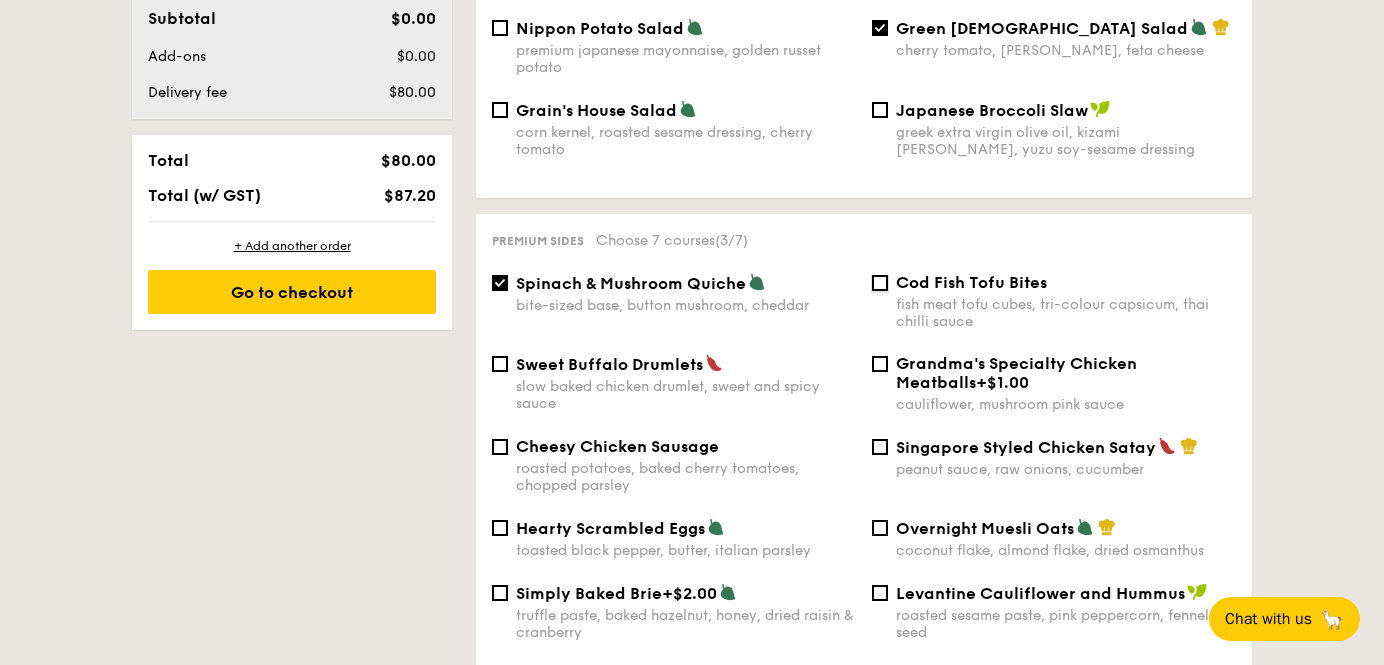 click on "Cod Fish Tofu Bites fish meat tofu cubes, tri-colour capsicum, thai chilli sauce" at bounding box center (880, 283) 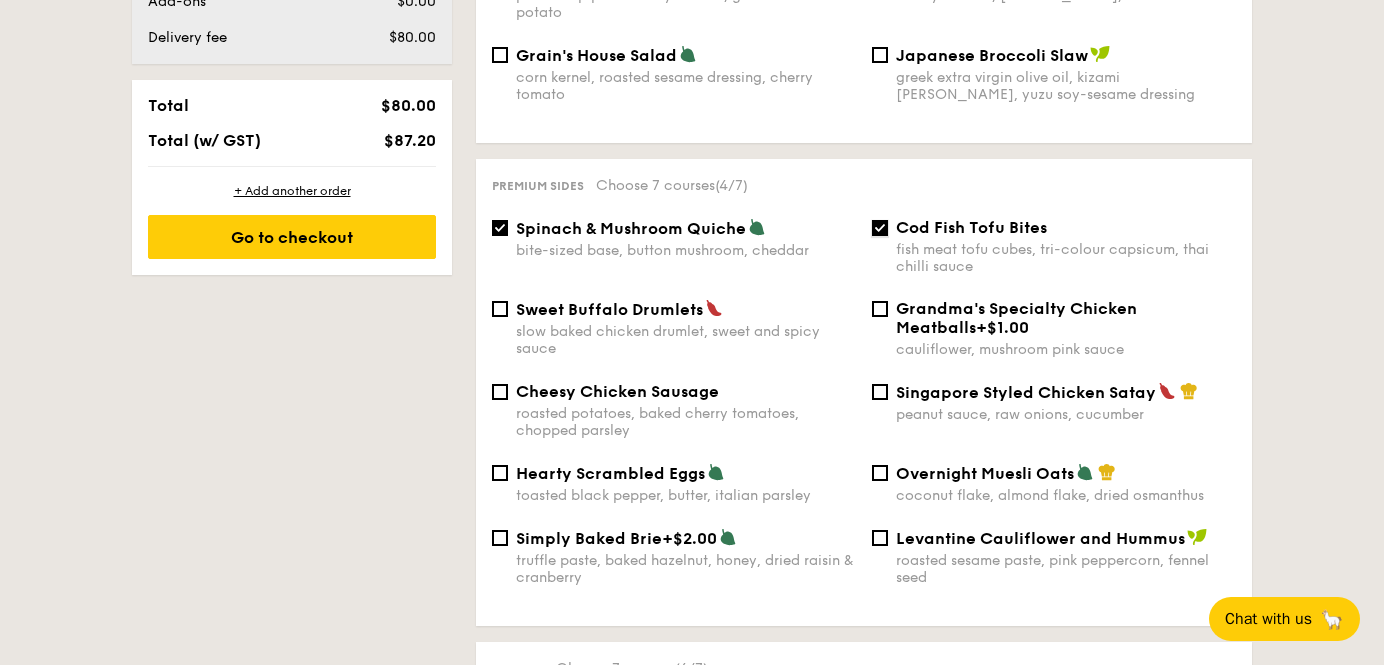 scroll, scrollTop: 1200, scrollLeft: 0, axis: vertical 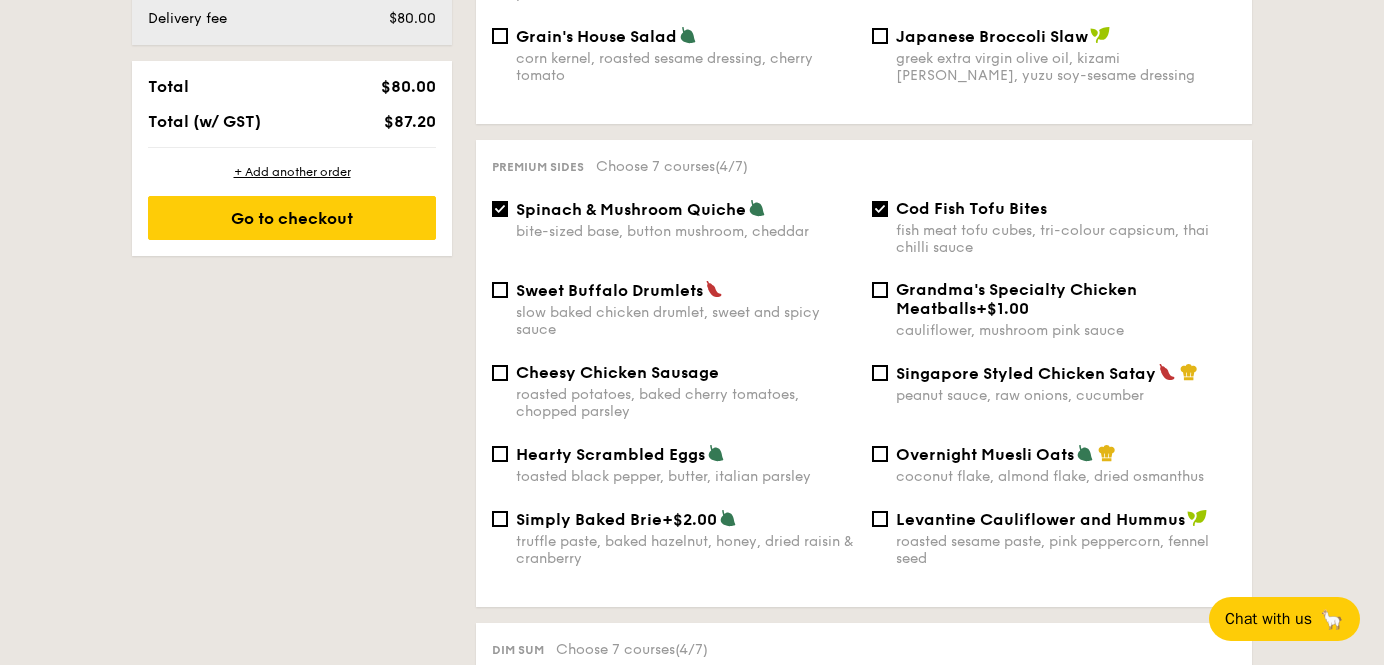 click on "Levantine Cauliflower and Hummus" at bounding box center [1040, 519] 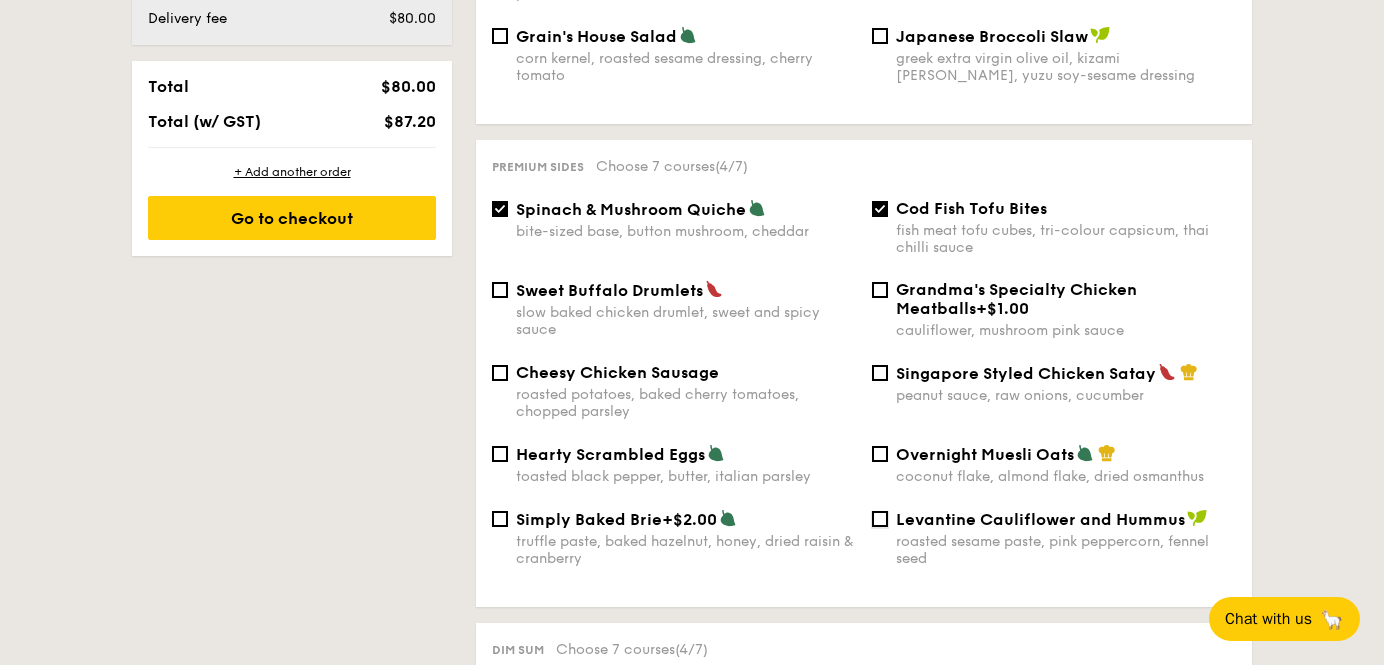 click on "Levantine Cauliflower and Hummus roasted sesame paste, pink peppercorn, fennel seed" at bounding box center [880, 519] 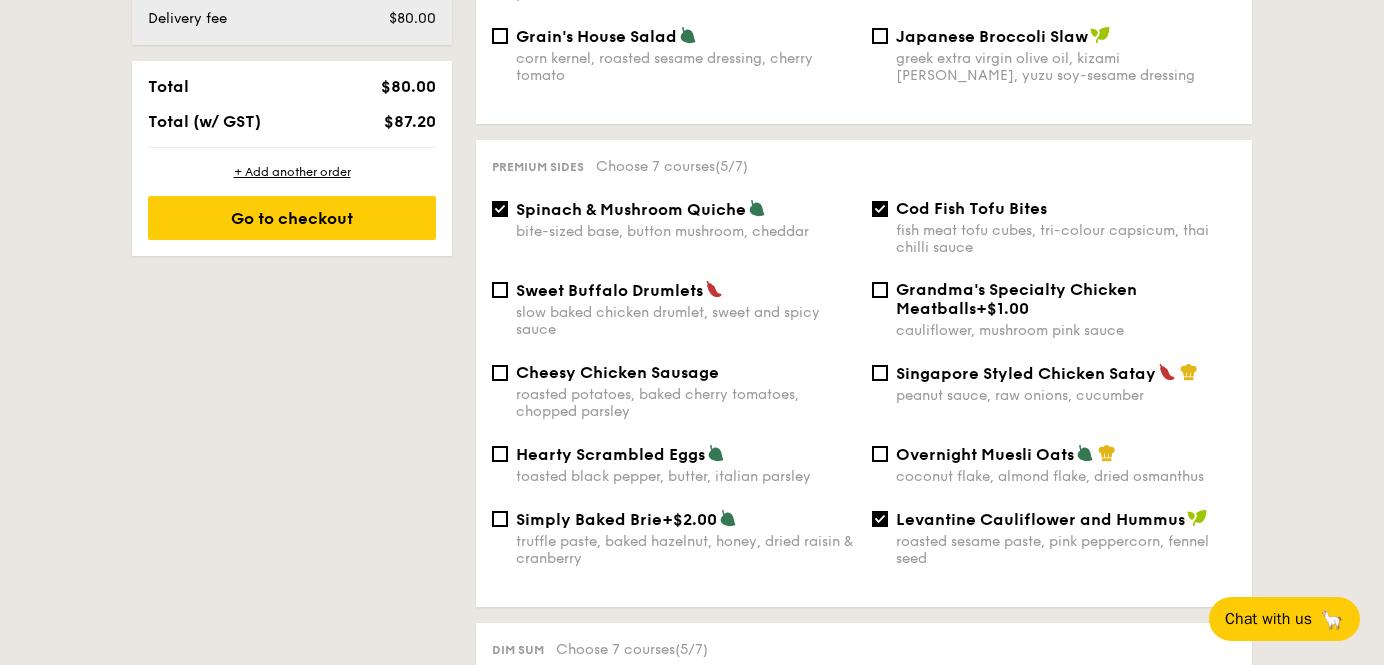 click at bounding box center (714, 289) 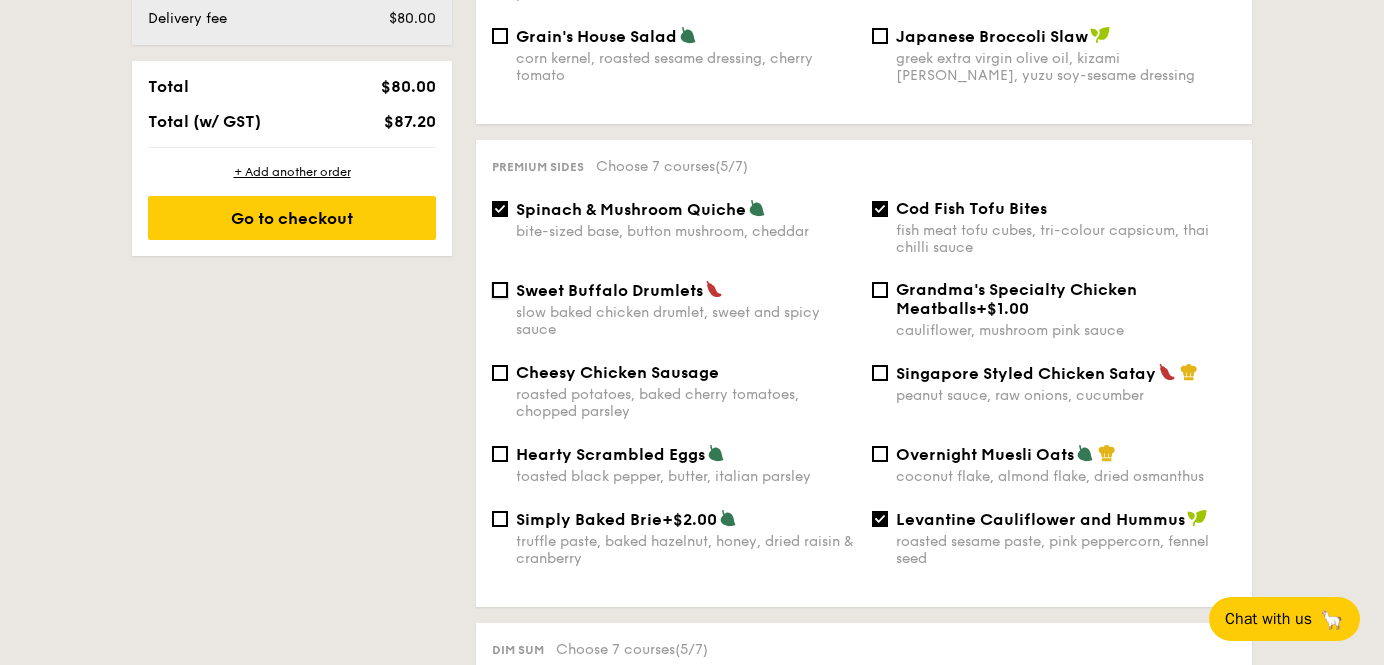 click on "Sweet Buffalo Drumlets slow baked chicken drumlet, sweet and spicy sauce" at bounding box center [500, 290] 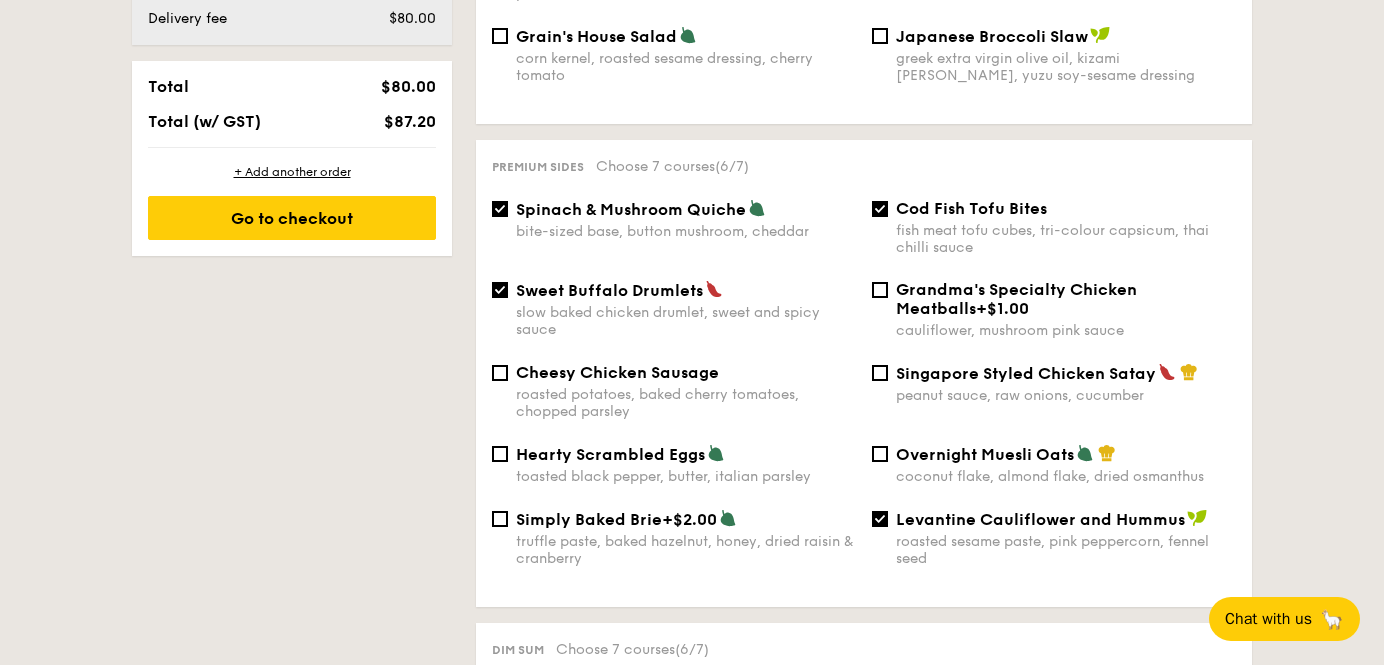 click on "roasted potatoes, baked cherry tomatoes, chopped parsley" at bounding box center (686, 403) 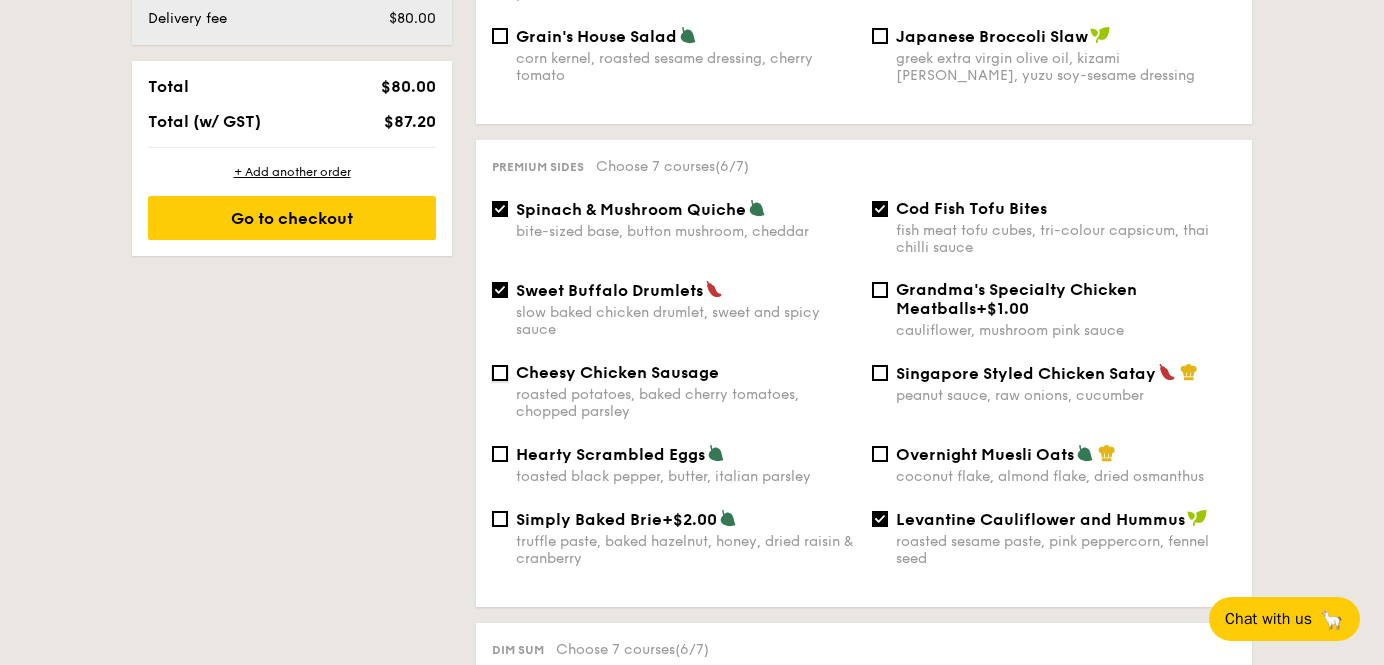 click on "Cheesy Chicken Sausage roasted potatoes, baked cherry tomatoes, chopped parsley" at bounding box center (500, 373) 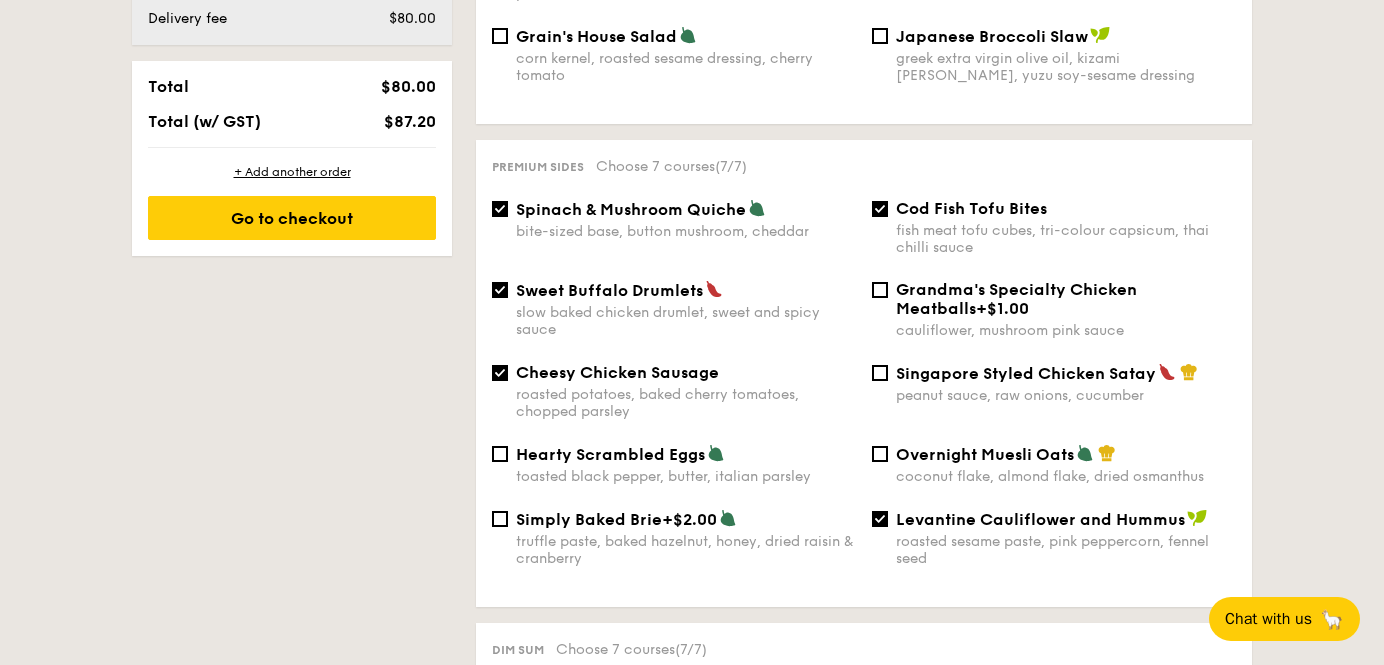 click on "Hearty Scrambled Eggs toasted black pepper, butter, italian parsley" at bounding box center [686, 464] 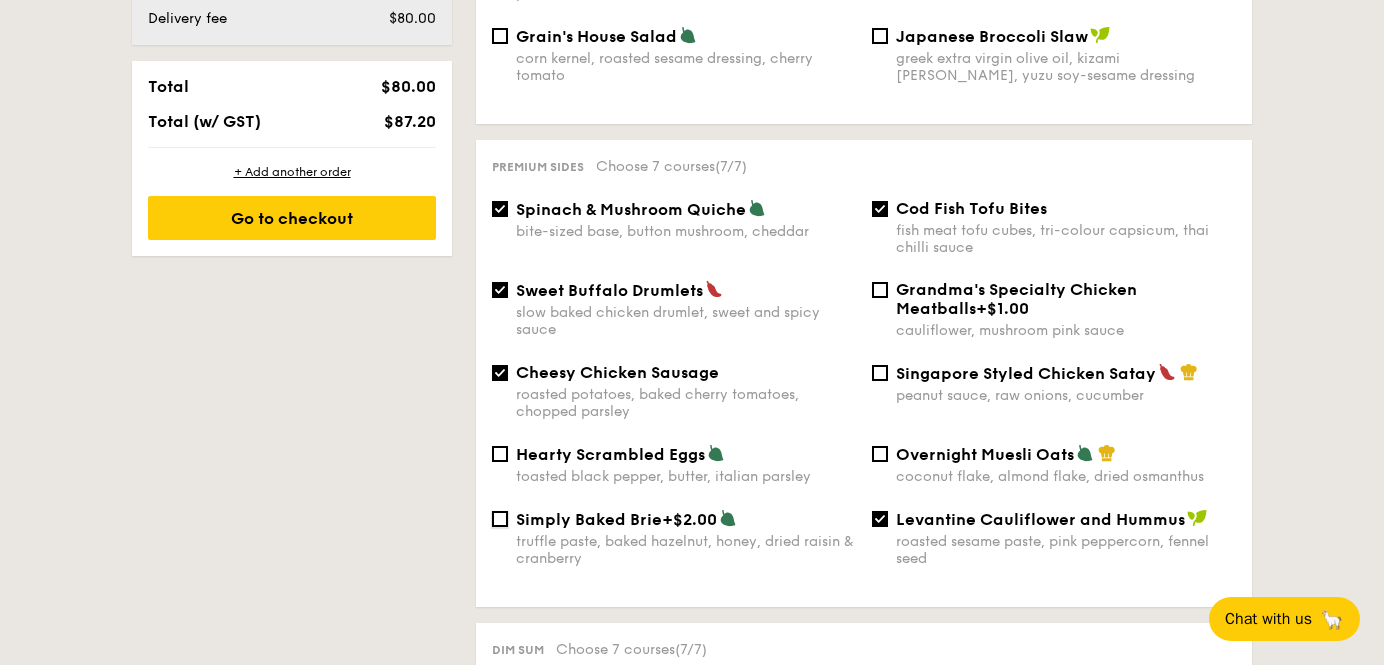 click on "Simply Baked Brie
+$2.00
truffle paste, baked hazelnut, honey, dried raisin & cranberry" at bounding box center (500, 519) 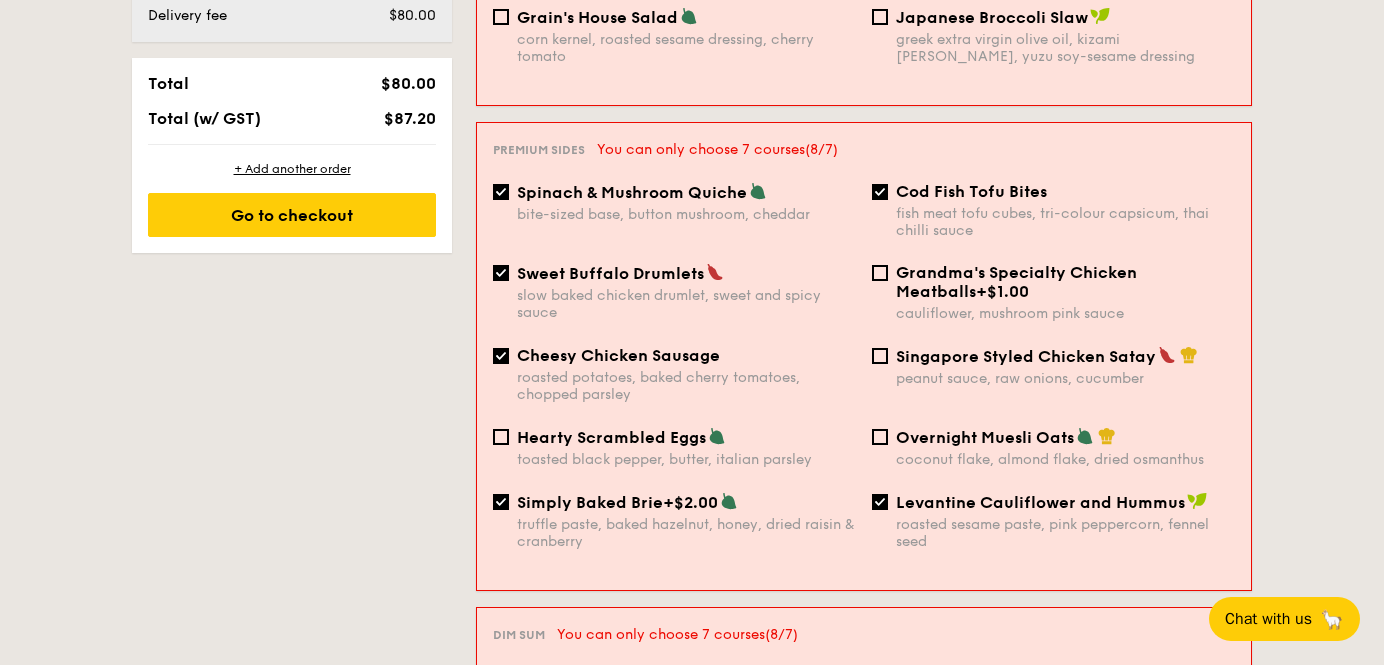 click on "truffle paste, baked hazelnut, honey, dried raisin & cranberry" at bounding box center [686, 533] 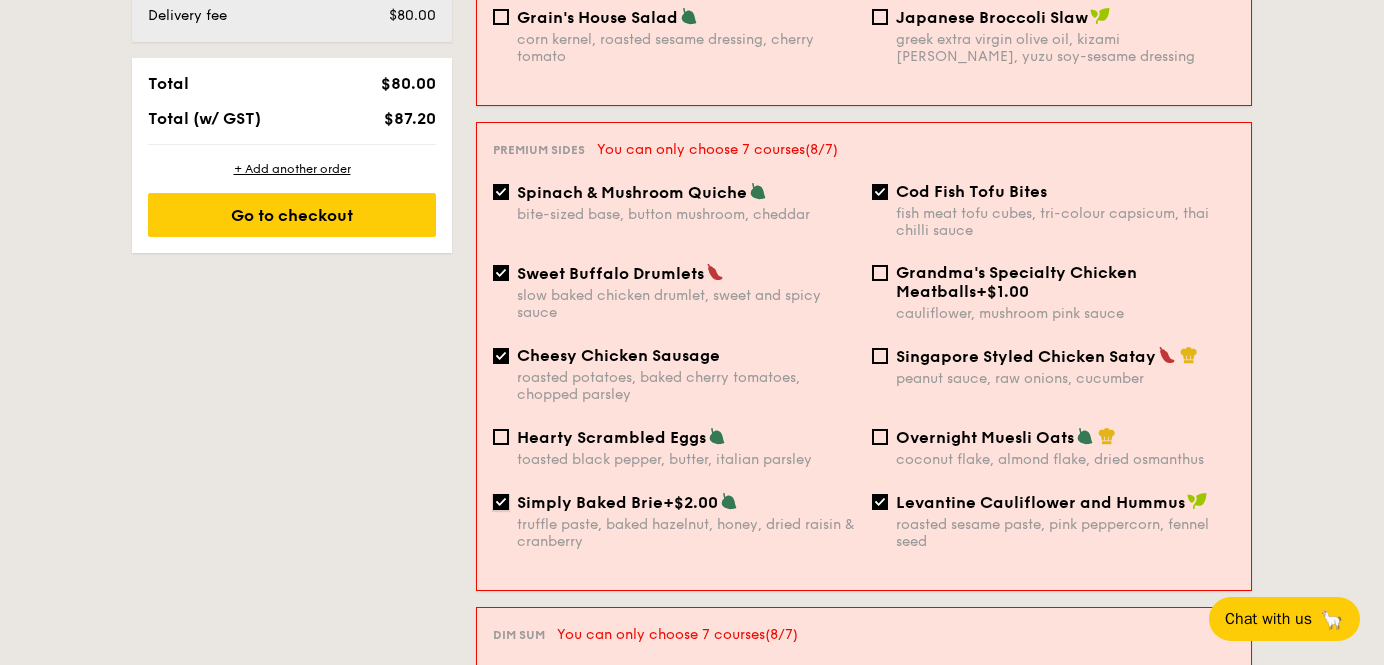 click on "Simply Baked Brie
+$2.00
truffle paste, baked hazelnut, honey, dried raisin & cranberry" at bounding box center (501, 502) 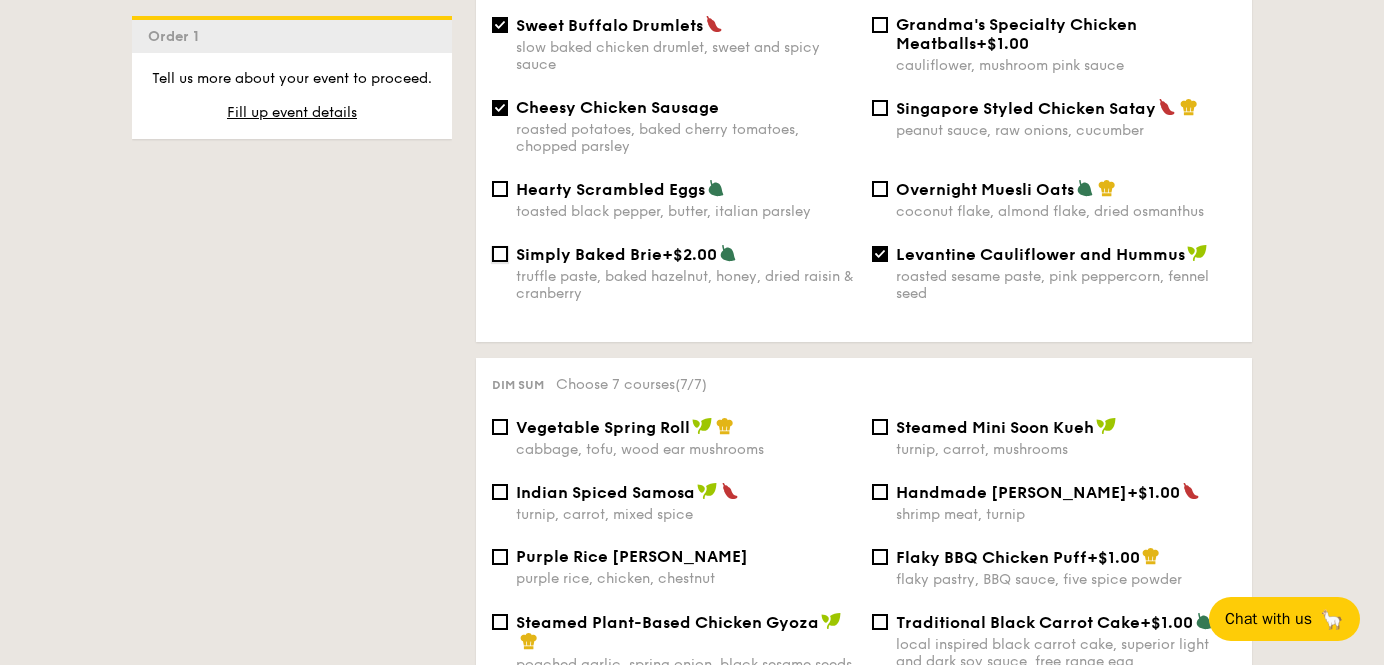 scroll, scrollTop: 1583, scrollLeft: 0, axis: vertical 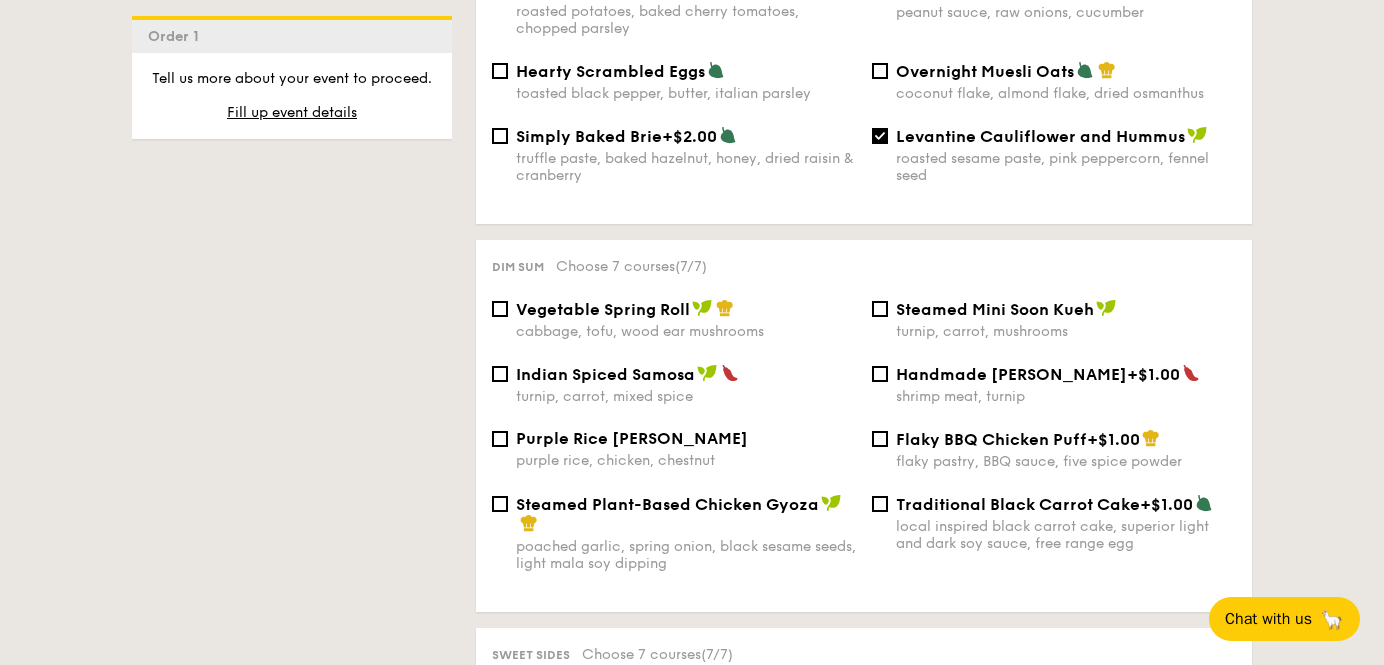 click on "Handmade Siew Mai" at bounding box center (1011, 374) 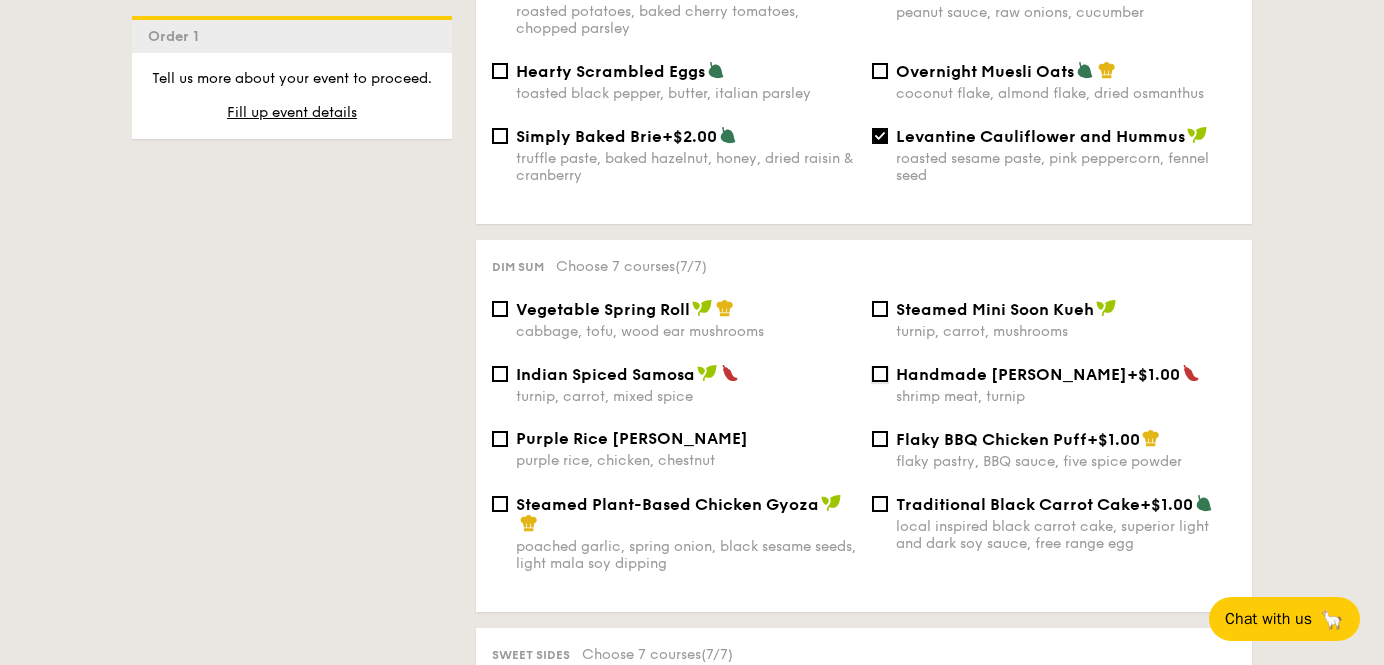 click on "Handmade Siew Mai
+$1.00
shrimp meat, turnip" at bounding box center [880, 374] 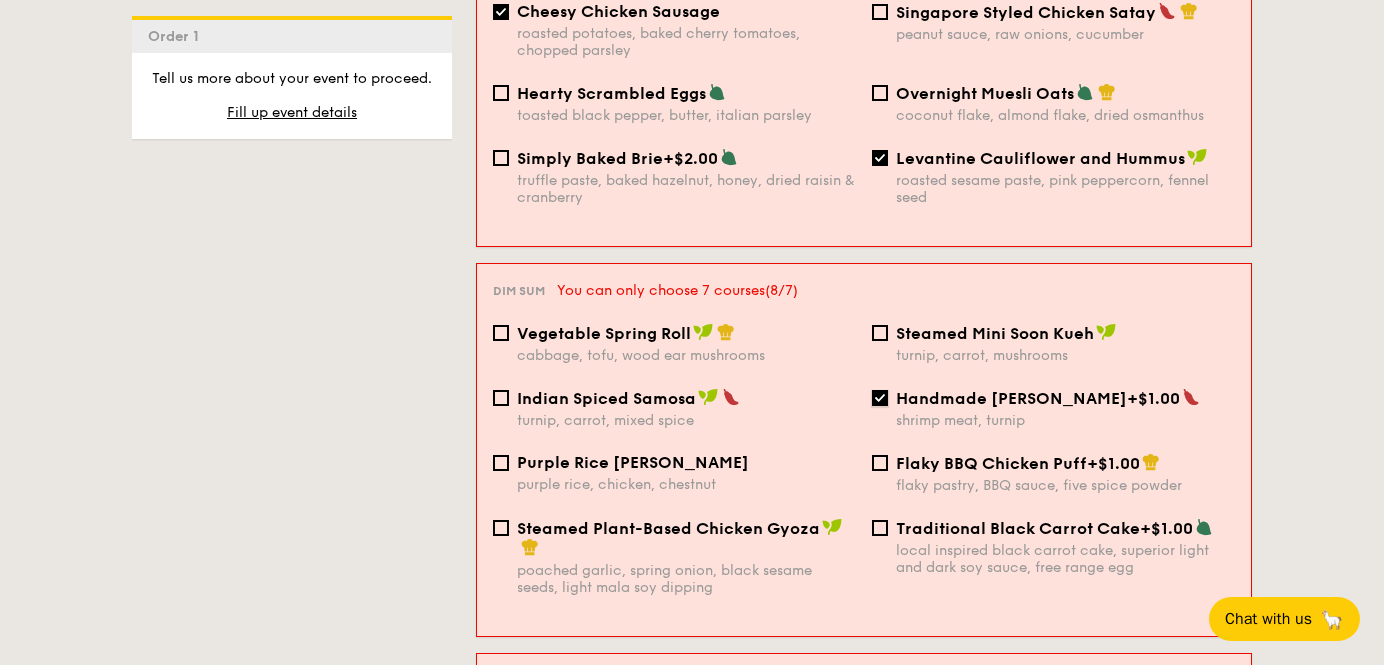 scroll, scrollTop: 1588, scrollLeft: 0, axis: vertical 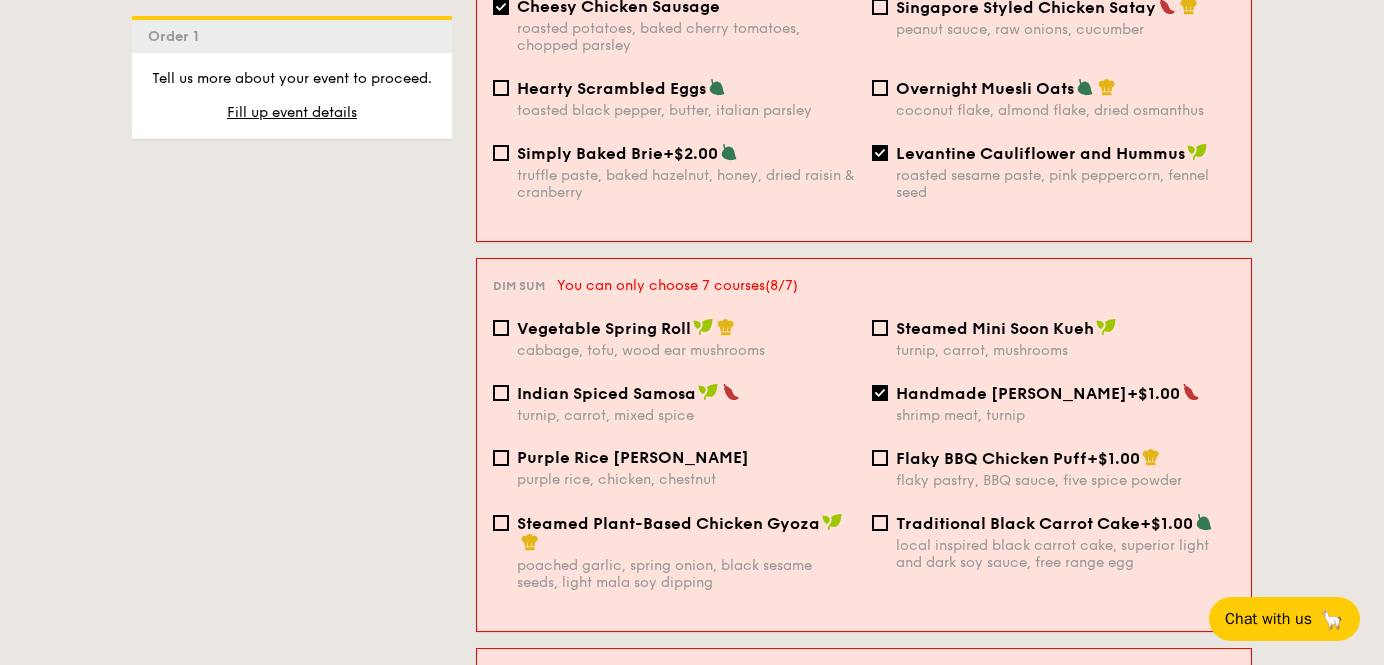 click on "Handmade Siew Mai" at bounding box center [1011, 393] 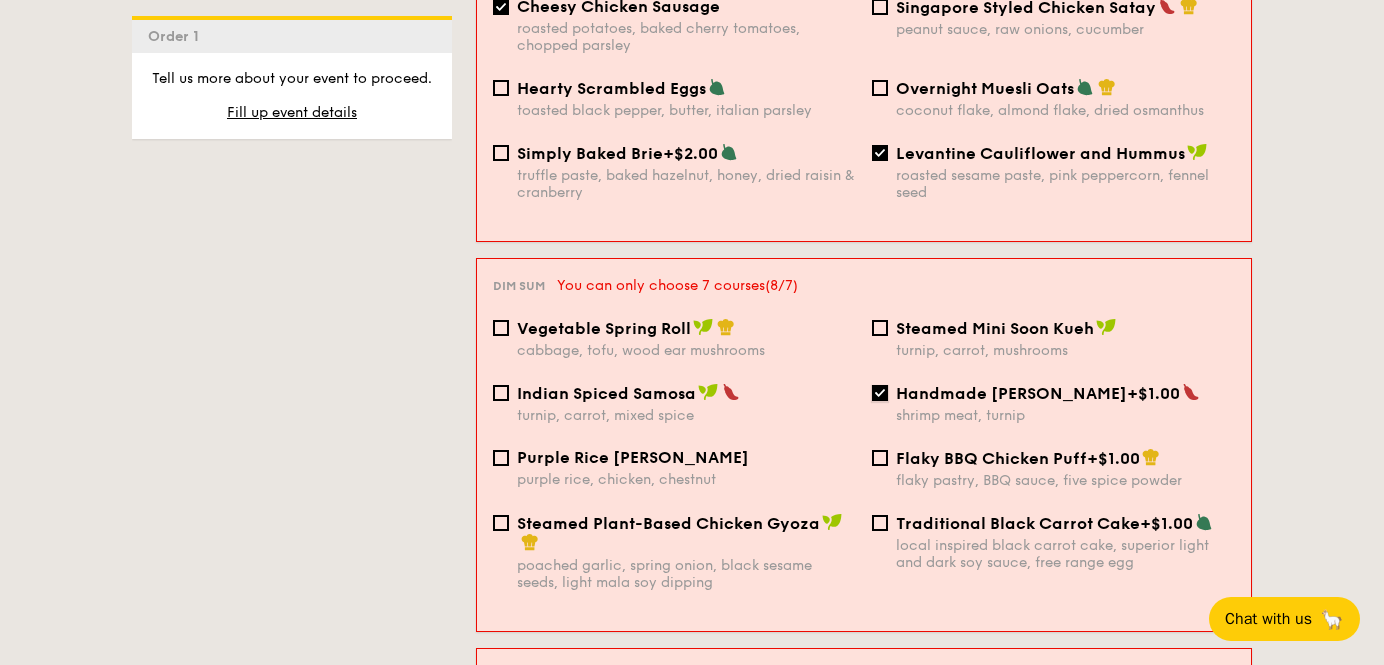 click on "Handmade Siew Mai
+$1.00
shrimp meat, turnip" at bounding box center (880, 393) 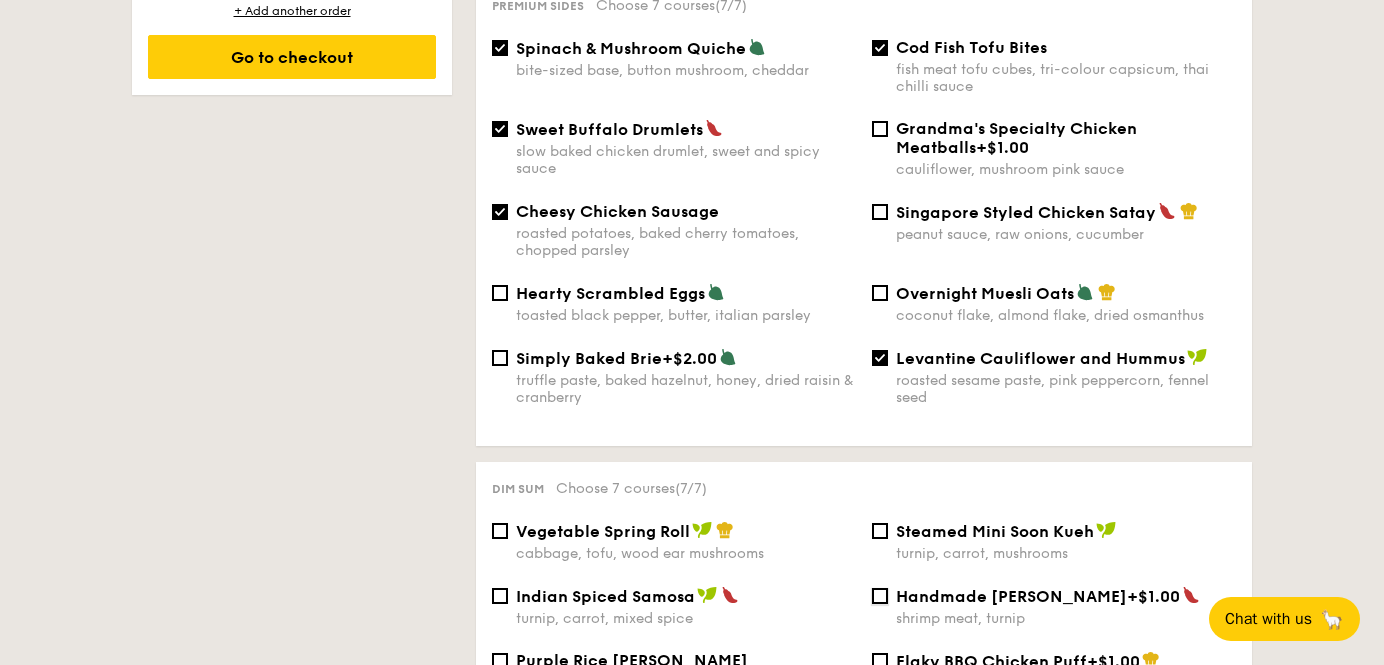 scroll, scrollTop: 1266, scrollLeft: 0, axis: vertical 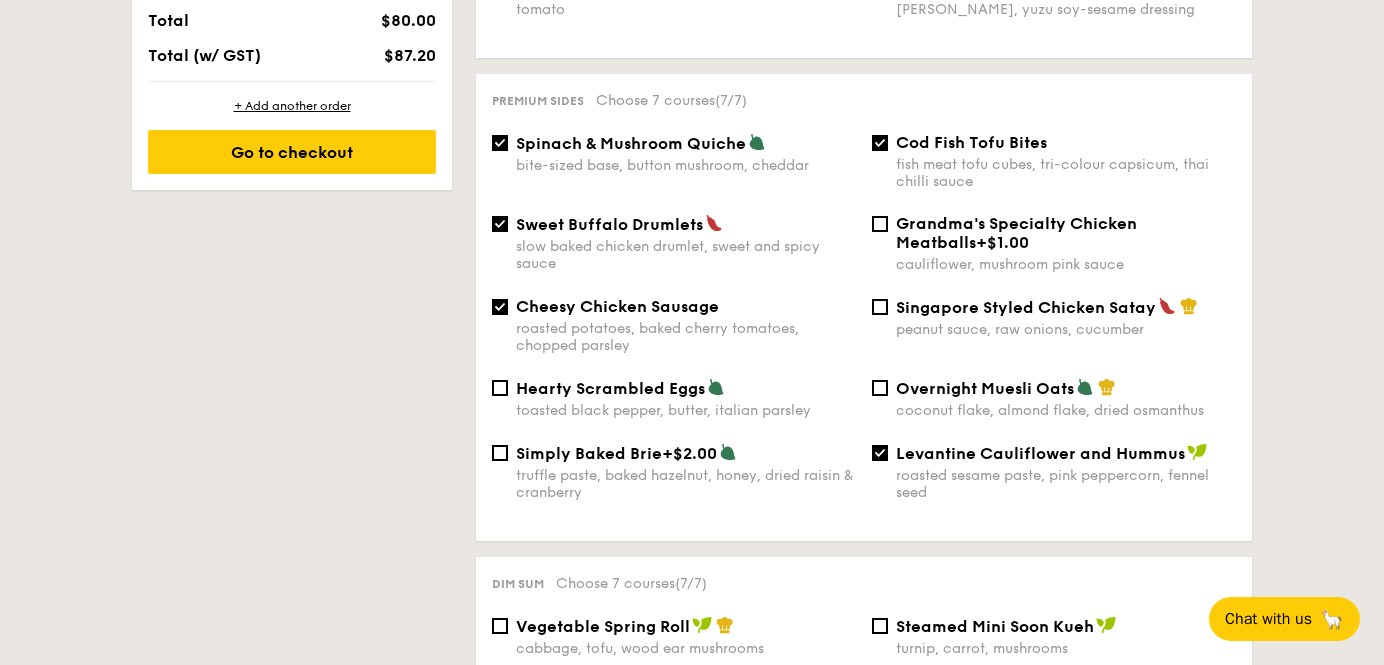 click on "Cheesy Chicken Sausage" at bounding box center (617, 306) 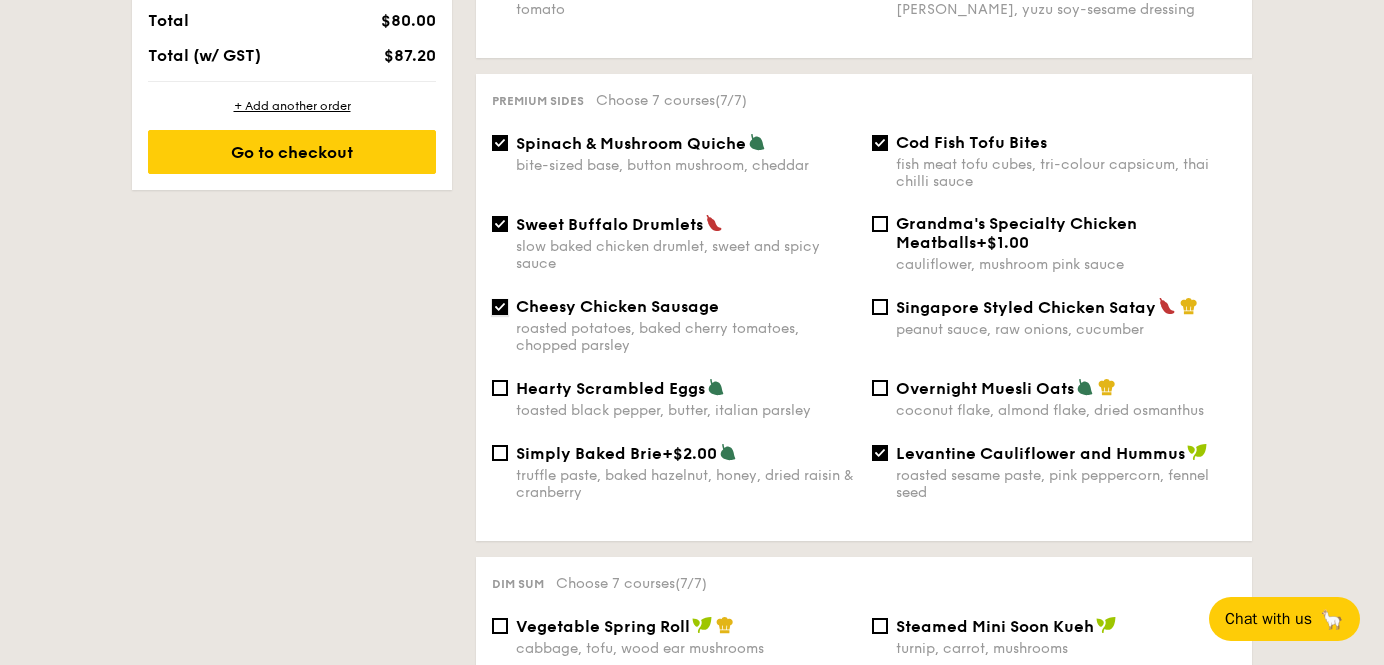 click on "Cheesy Chicken Sausage roasted potatoes, baked cherry tomatoes, chopped parsley" at bounding box center (500, 307) 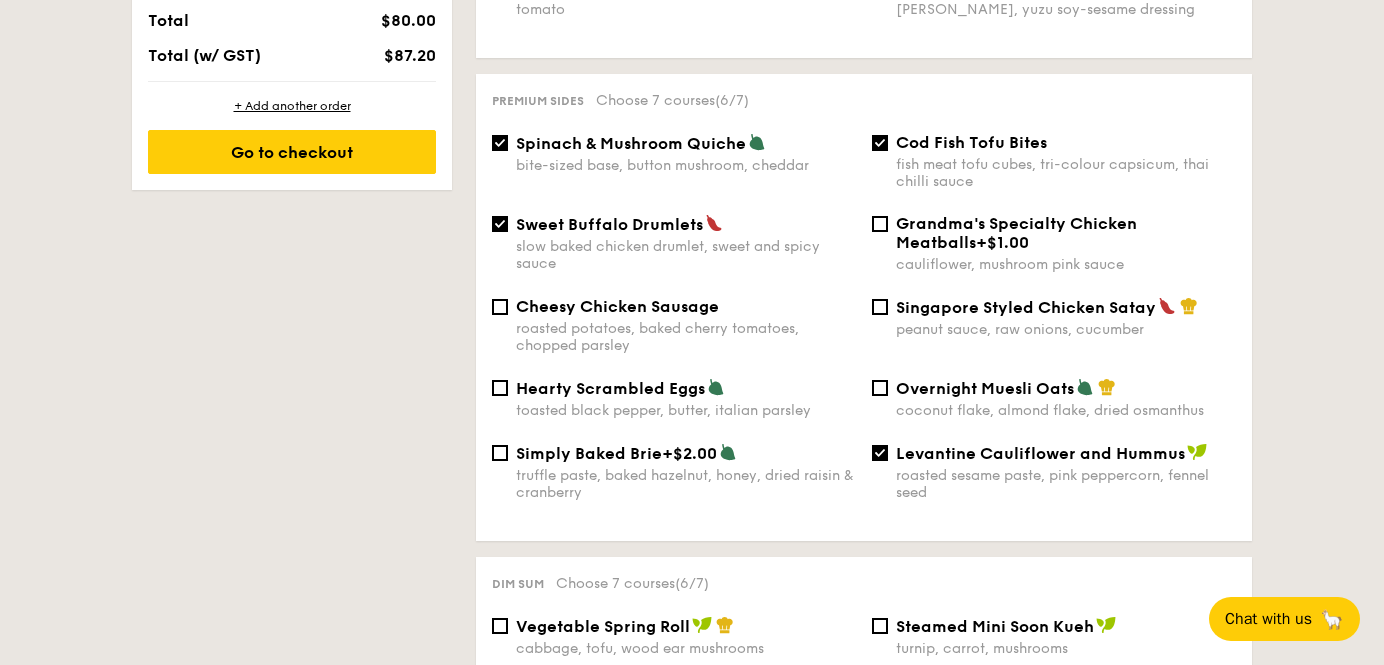 click on "Sweet Buffalo Drumlets" at bounding box center (609, 224) 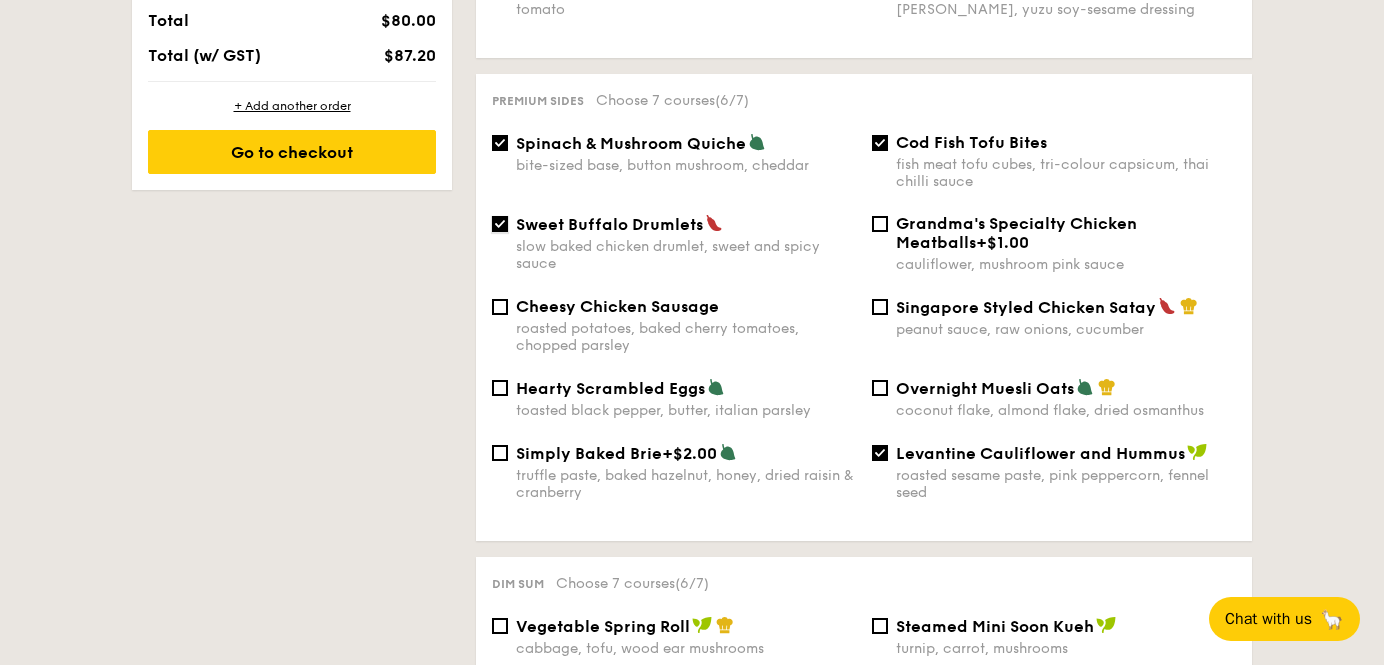 click on "Sweet Buffalo Drumlets slow baked chicken drumlet, sweet and spicy sauce" at bounding box center [500, 224] 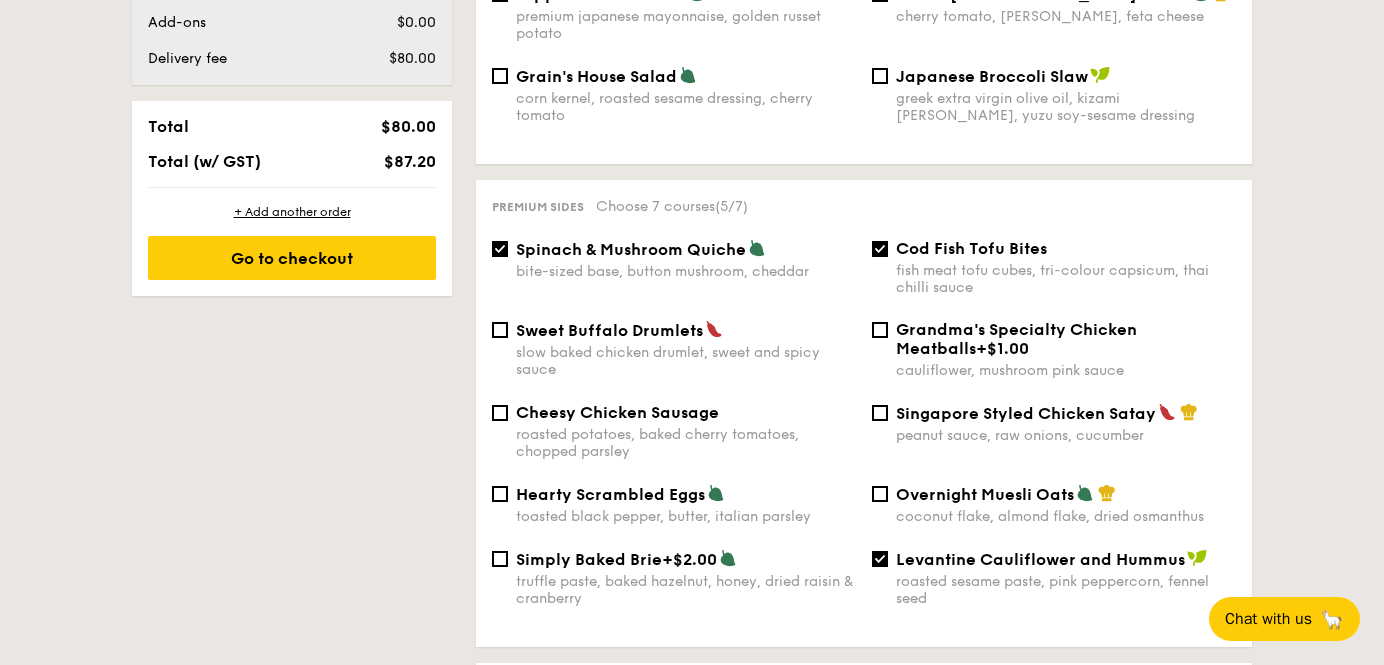 click on "fish meat tofu cubes, tri-colour capsicum, thai chilli sauce" at bounding box center [1066, 279] 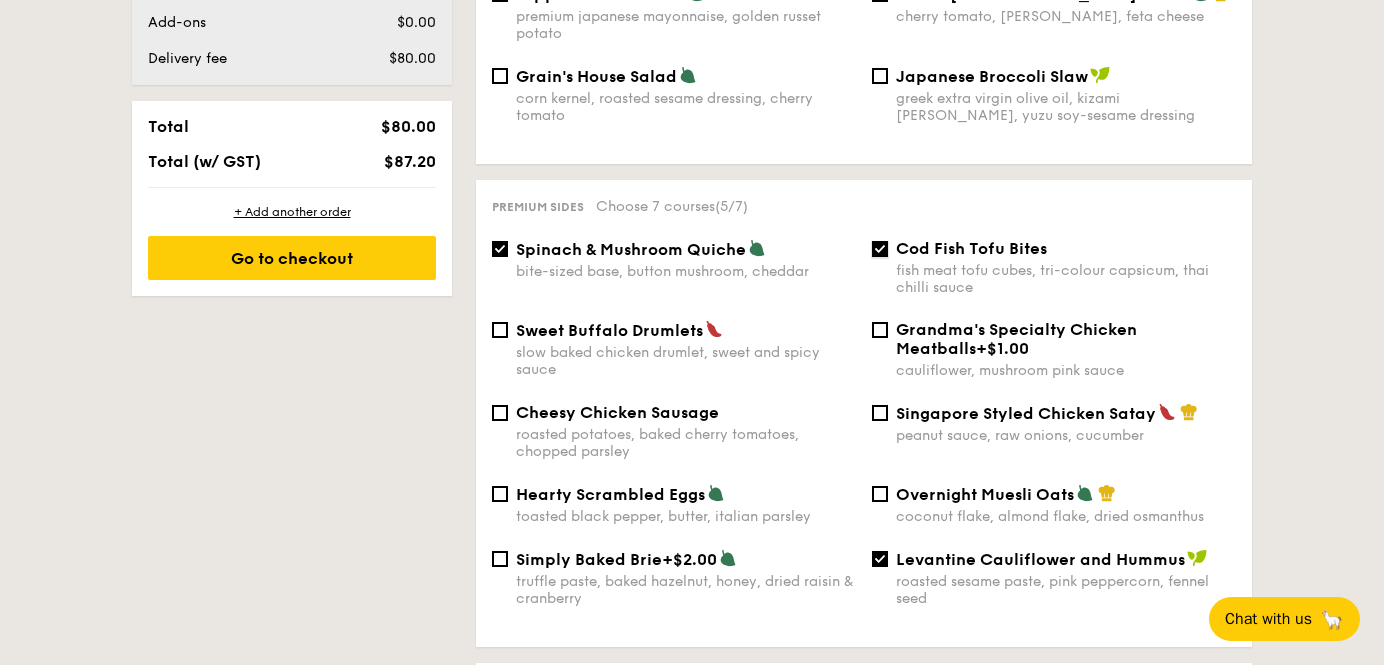 click on "Cod Fish Tofu Bites fish meat tofu cubes, tri-colour capsicum, thai chilli sauce" at bounding box center (880, 249) 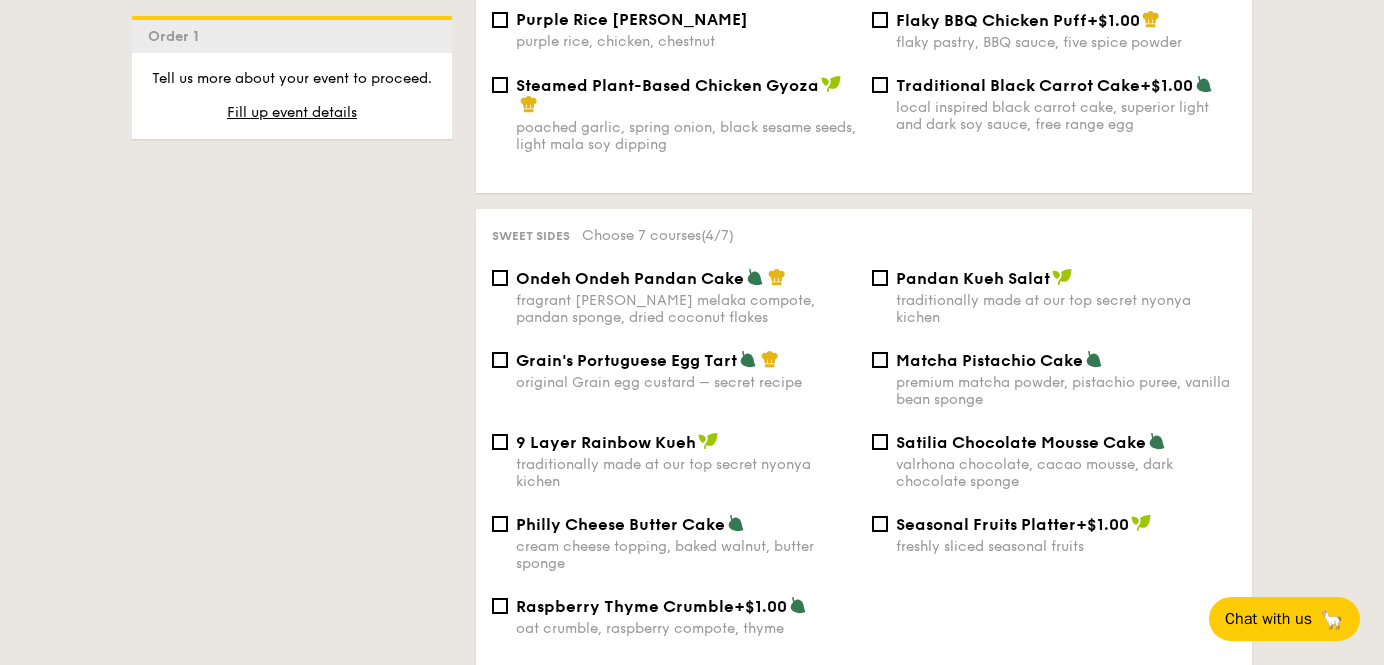 scroll, scrollTop: 2003, scrollLeft: 0, axis: vertical 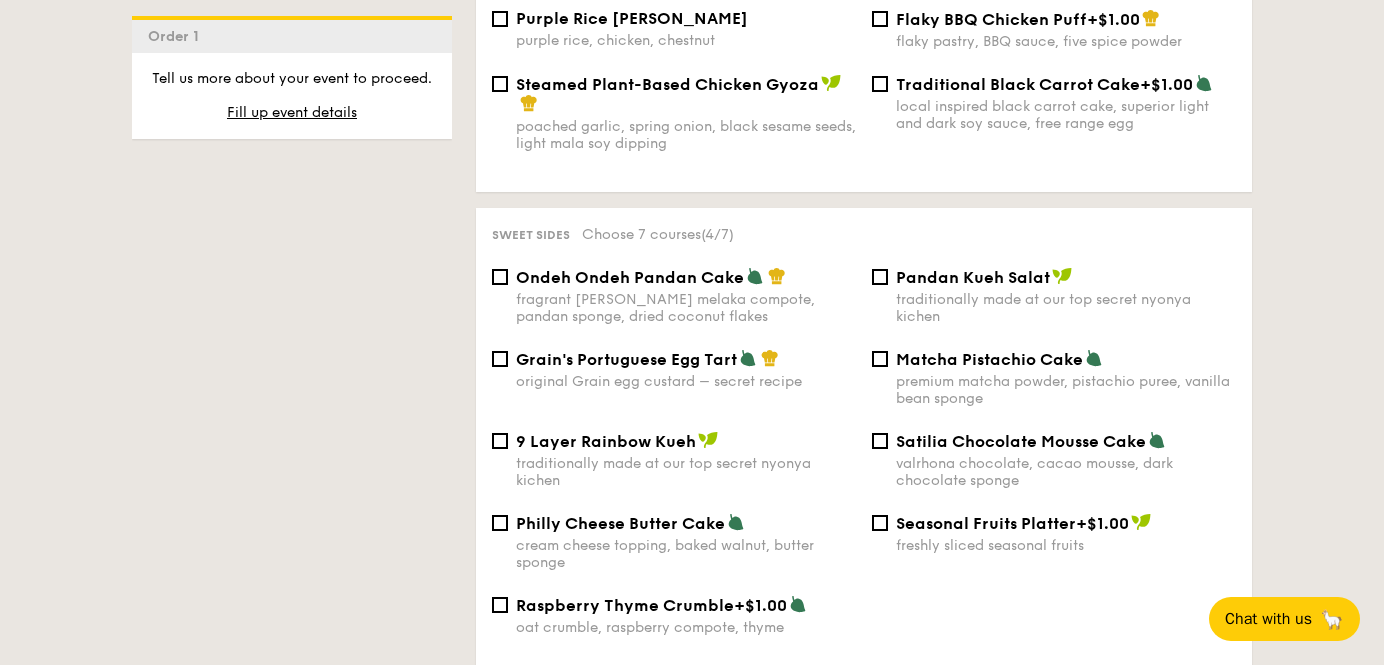 click on "premium matcha powder, pistachio puree, vanilla bean sponge" at bounding box center (1066, 390) 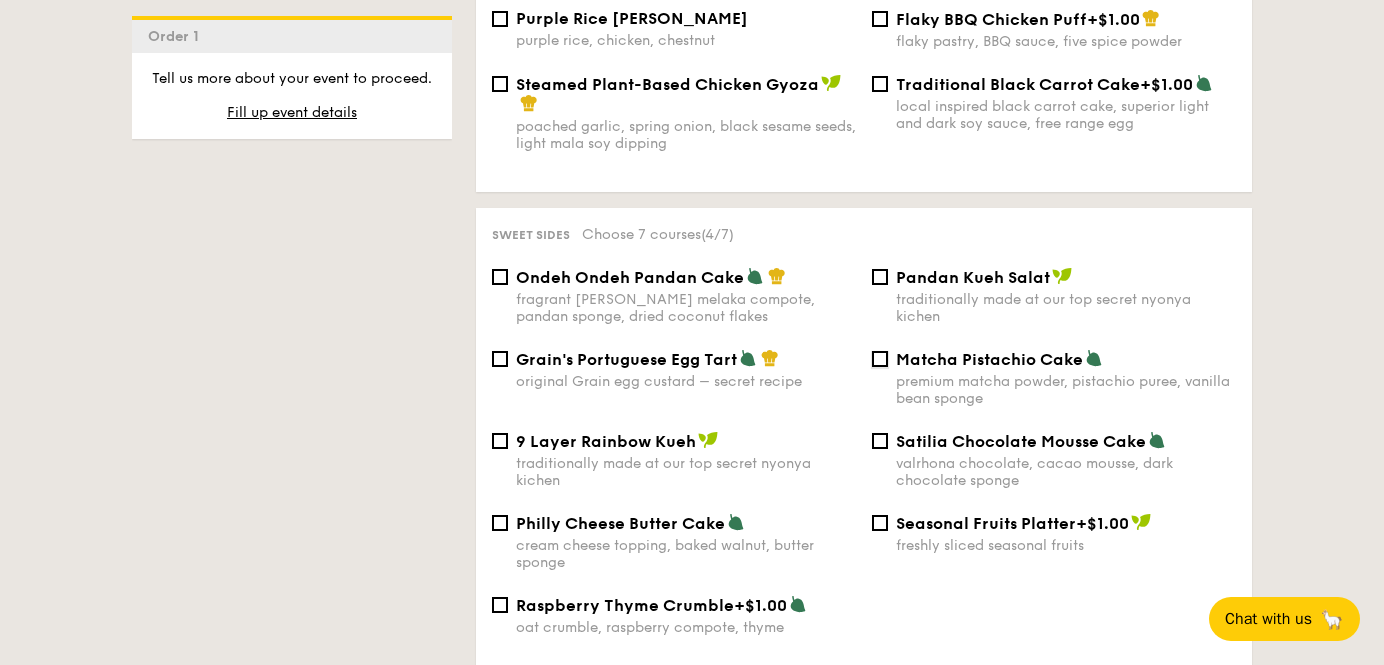 click on "Matcha Pistachio Cake premium matcha powder, pistachio puree, vanilla bean sponge" at bounding box center [880, 359] 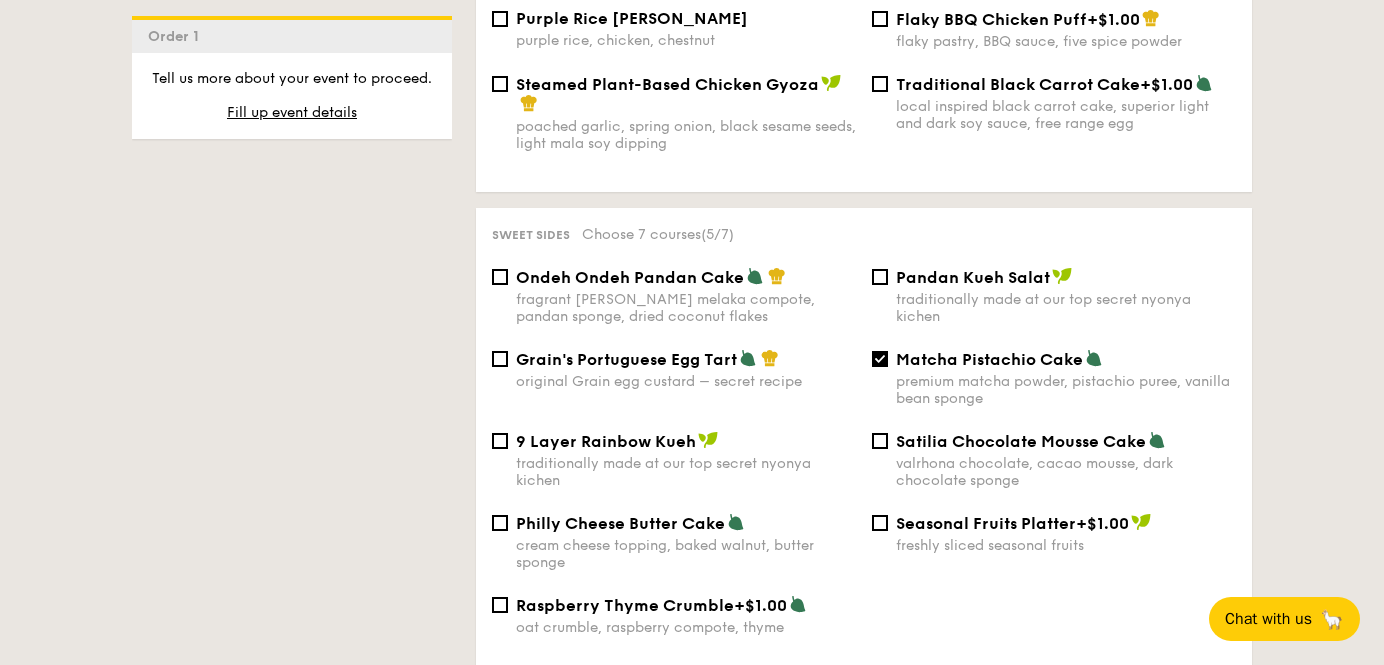 click on "Philly Cheese Butter Cake" at bounding box center [620, 523] 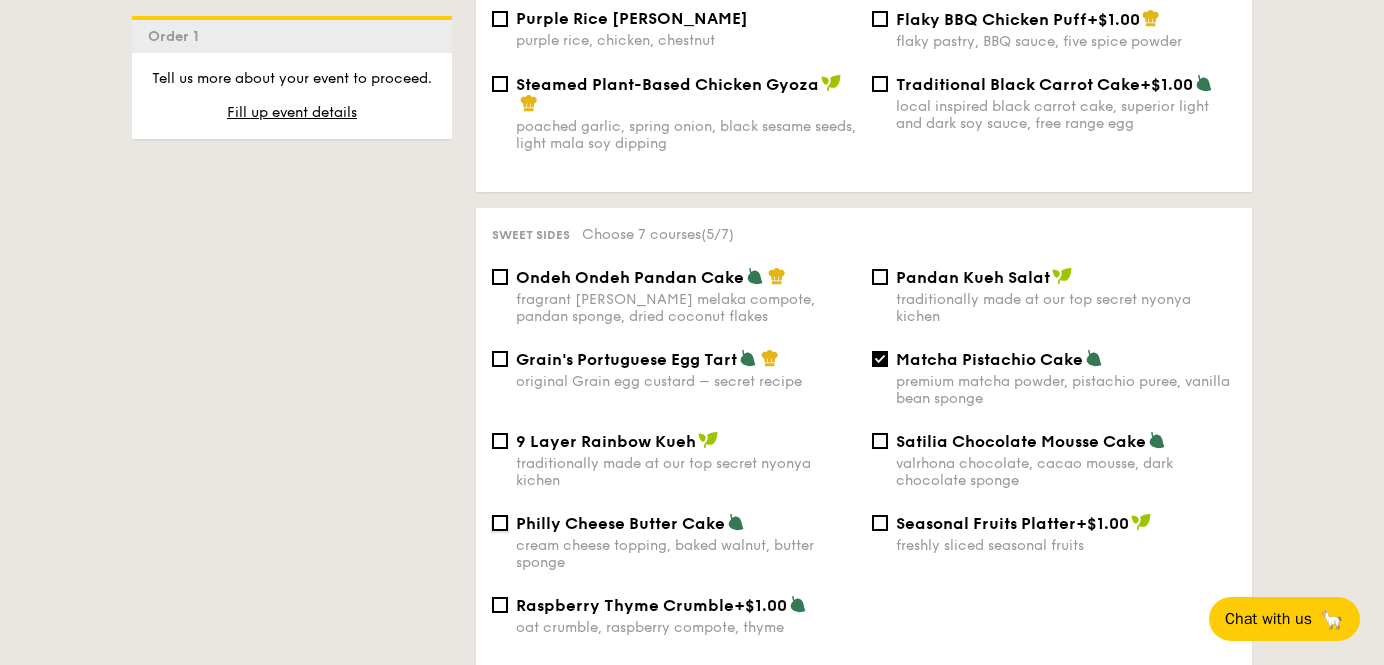 click on "Philly Cheese Butter Cake cream cheese topping, baked walnut, butter sponge" at bounding box center [500, 523] 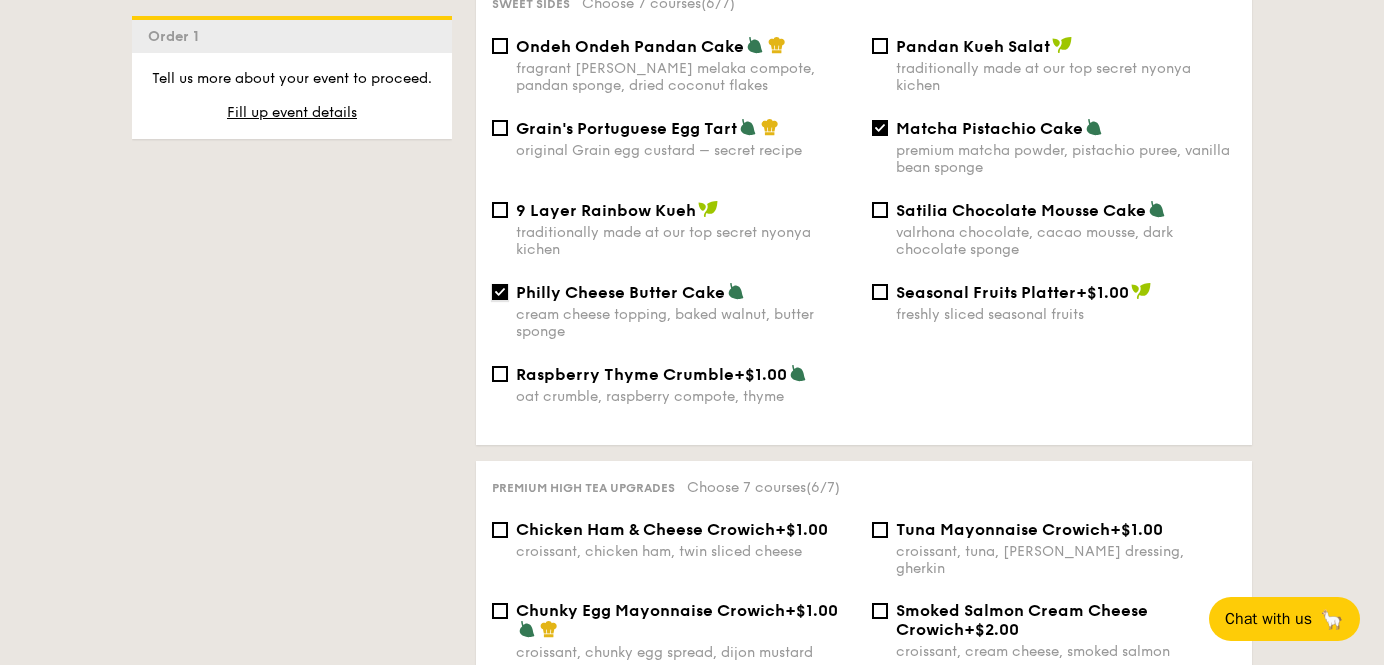 scroll, scrollTop: 2216, scrollLeft: 0, axis: vertical 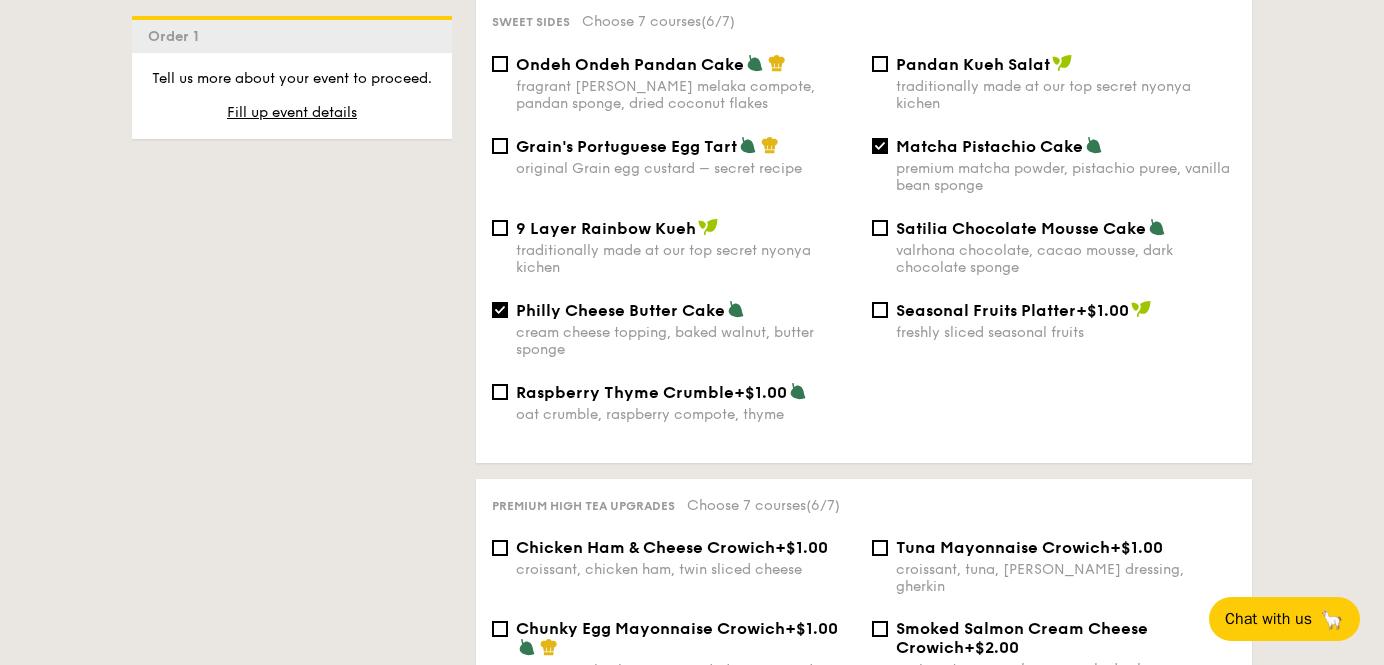 drag, startPoint x: 617, startPoint y: 324, endPoint x: 664, endPoint y: 152, distance: 178.30592 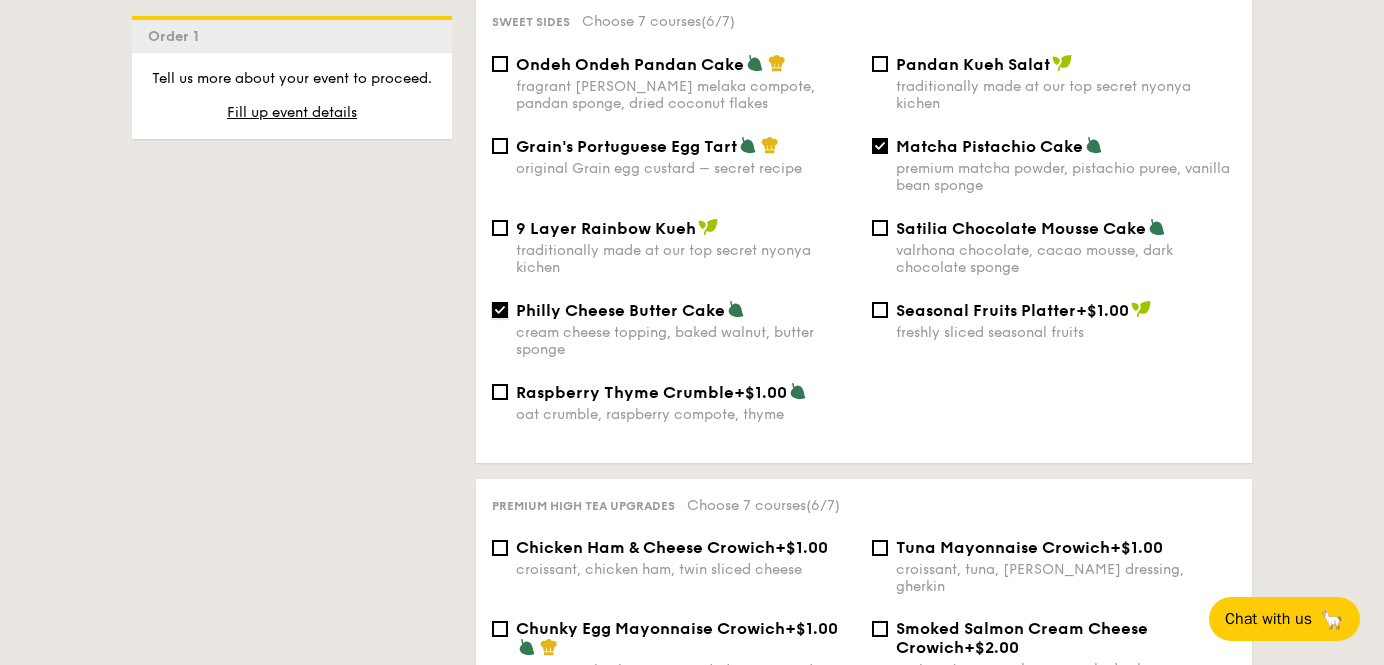 click on "Philly Cheese Butter Cake cream cheese topping, baked walnut, butter sponge" at bounding box center (500, 310) 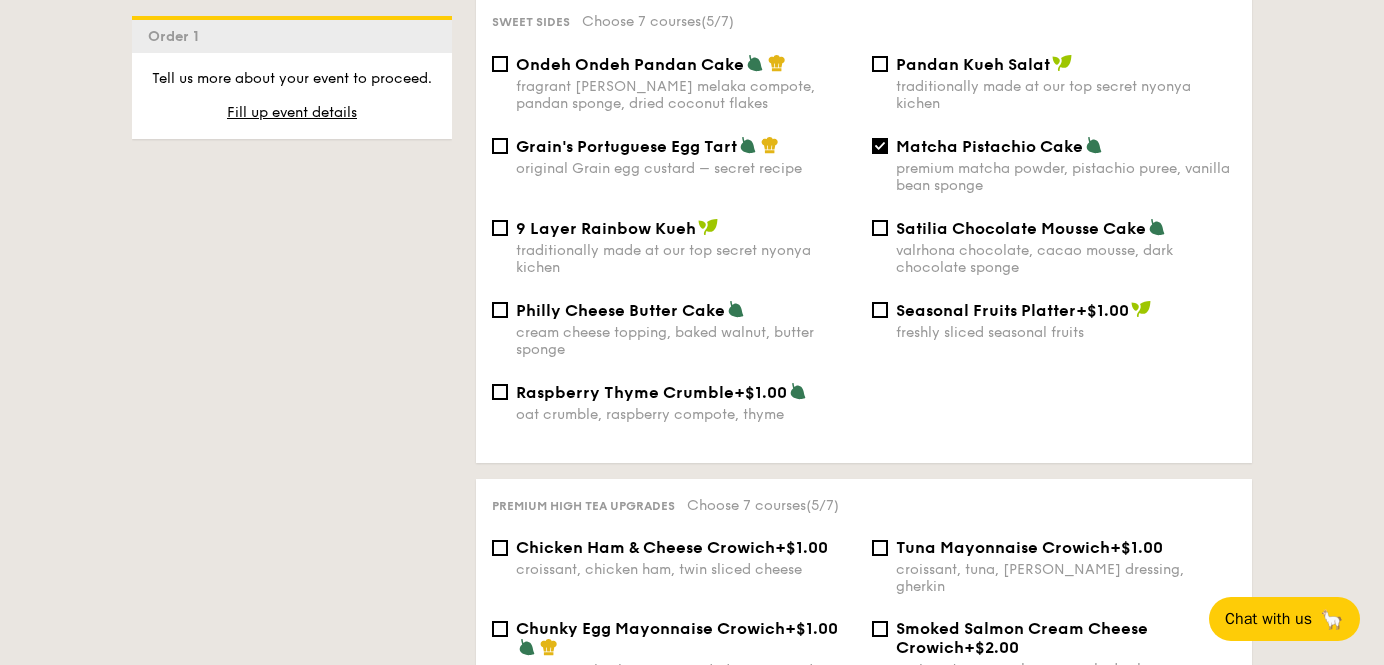 click on "fragrant gula melaka compote, pandan sponge, dried coconut flakes" at bounding box center [686, 95] 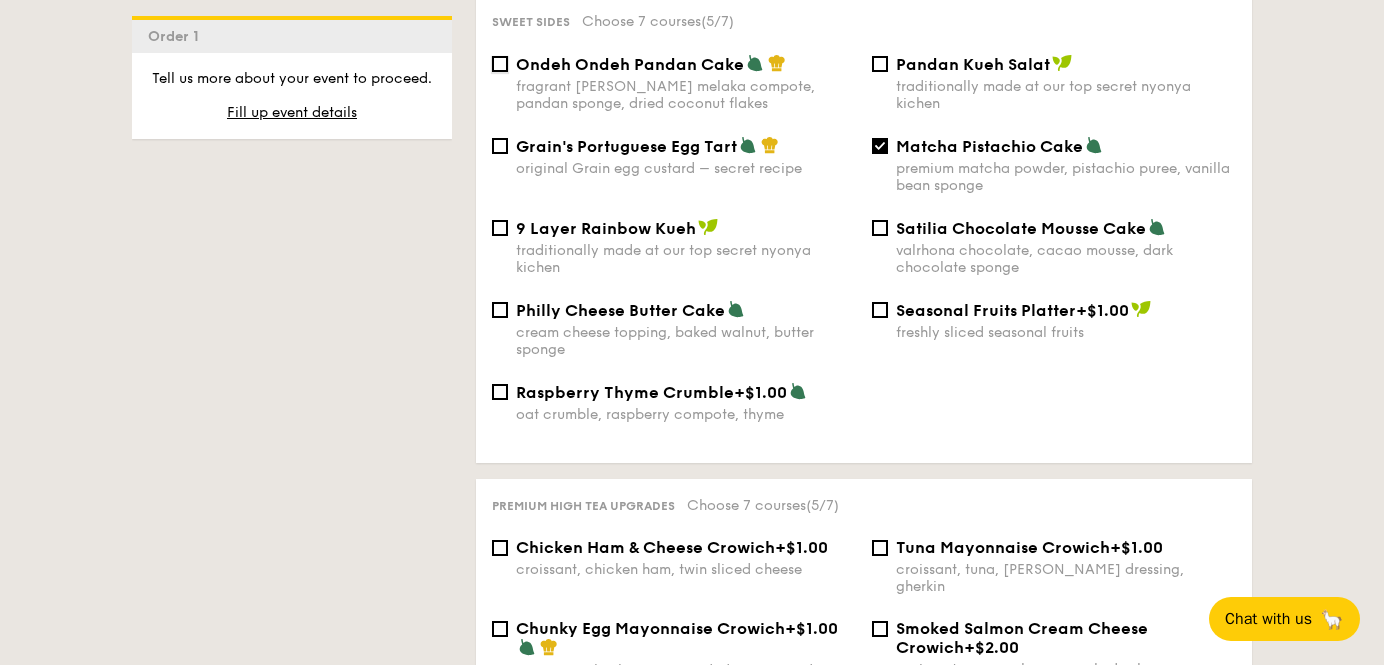 click on "Ondeh Ondeh Pandan Cake fragrant gula melaka compote, pandan sponge, dried coconut flakes" at bounding box center (500, 64) 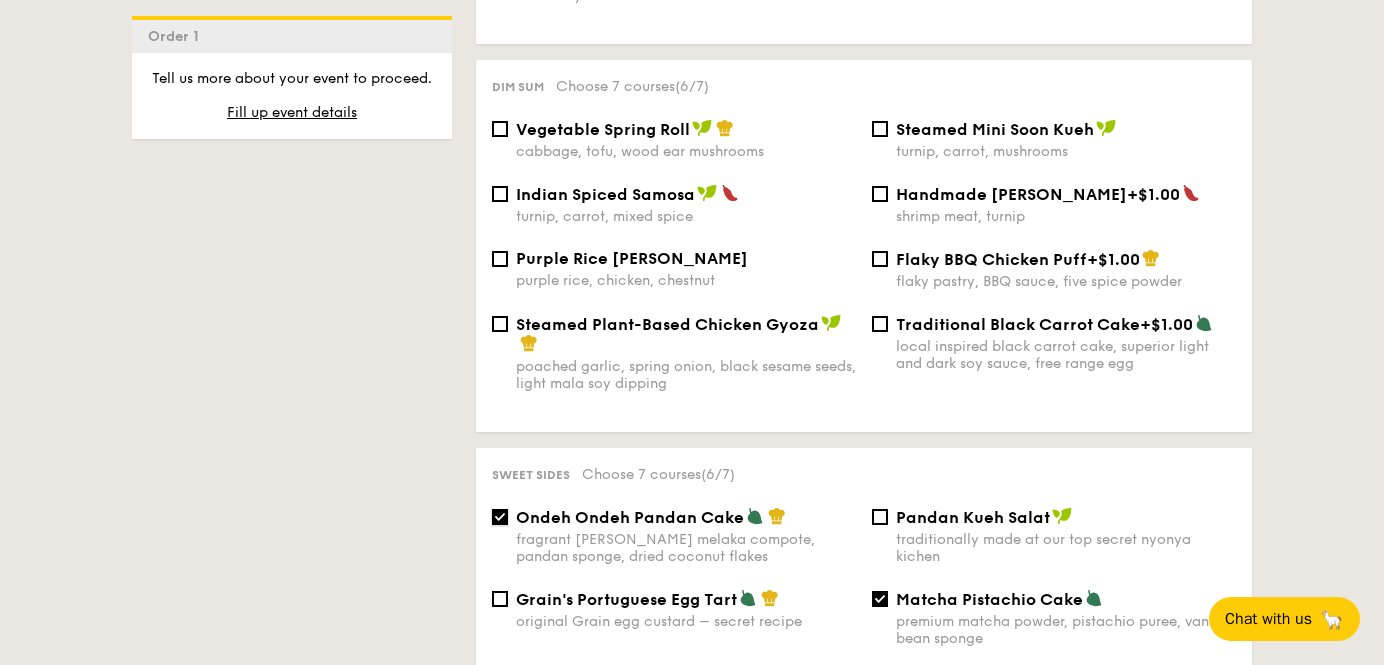 scroll, scrollTop: 1762, scrollLeft: 0, axis: vertical 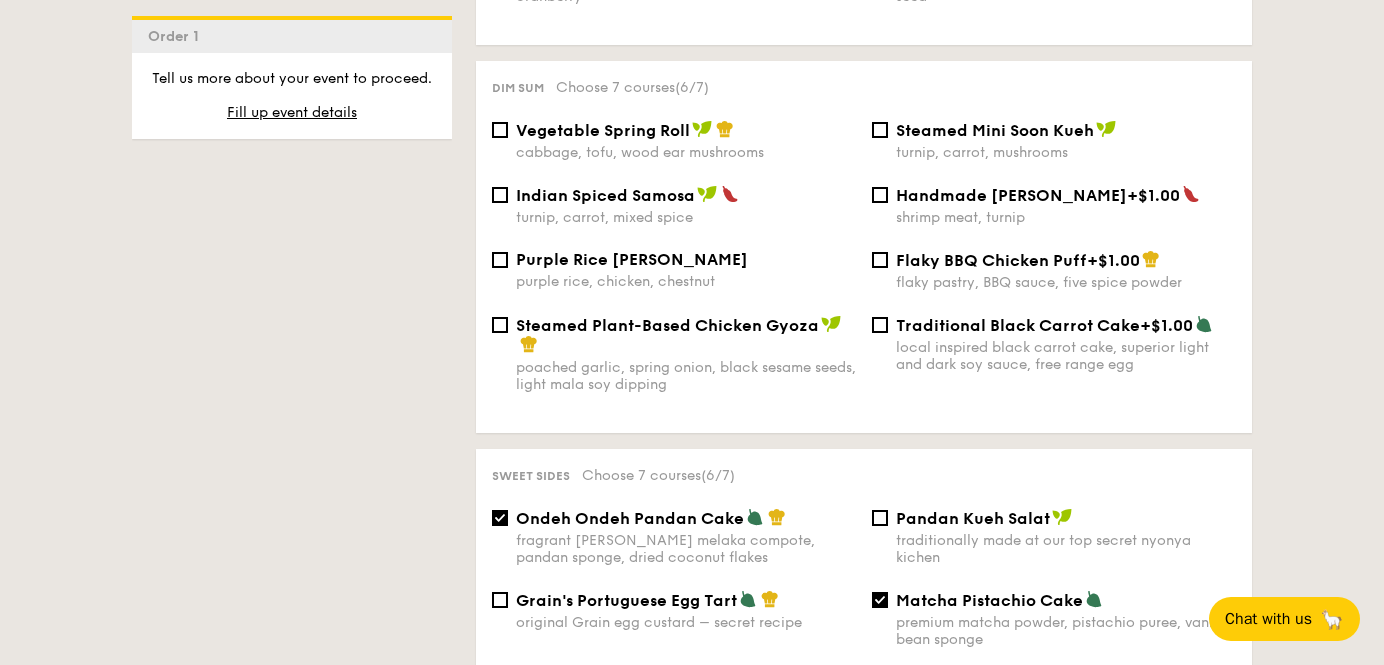 click on "Indian Spiced Samosa" at bounding box center [605, 195] 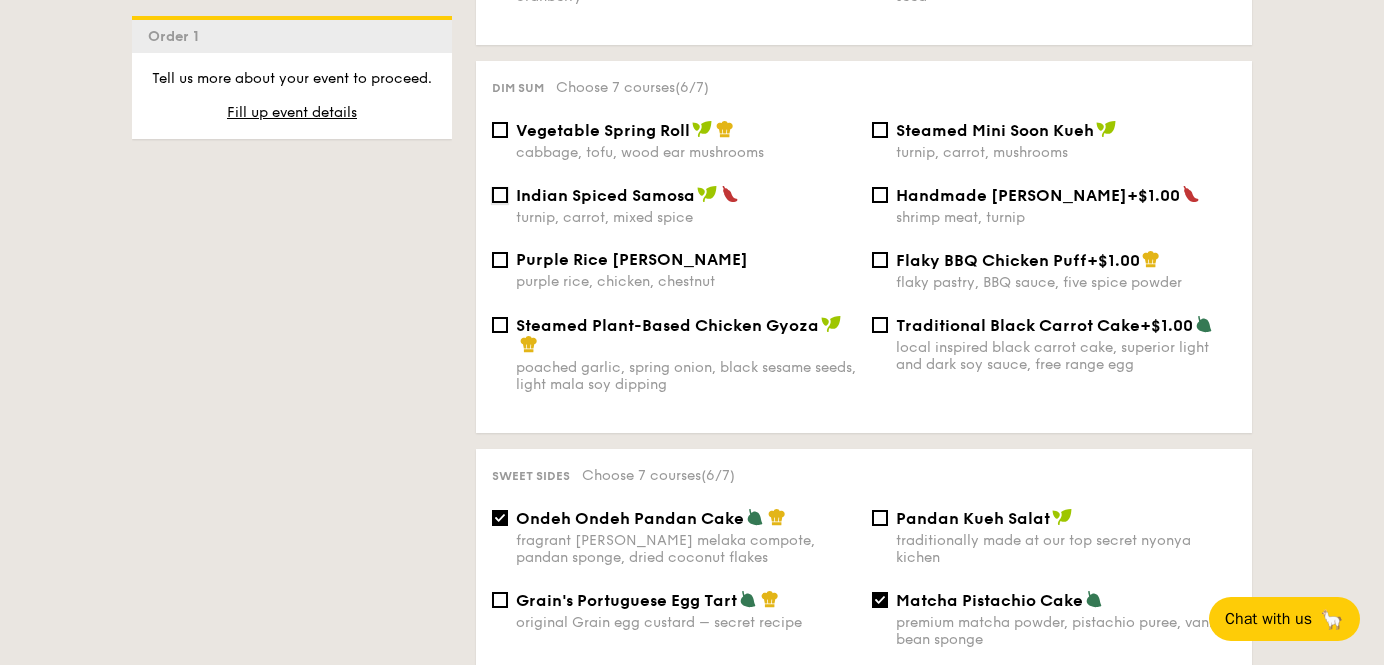 click on "Indian Spiced Samosa turnip, carrot, mixed spice" at bounding box center [500, 195] 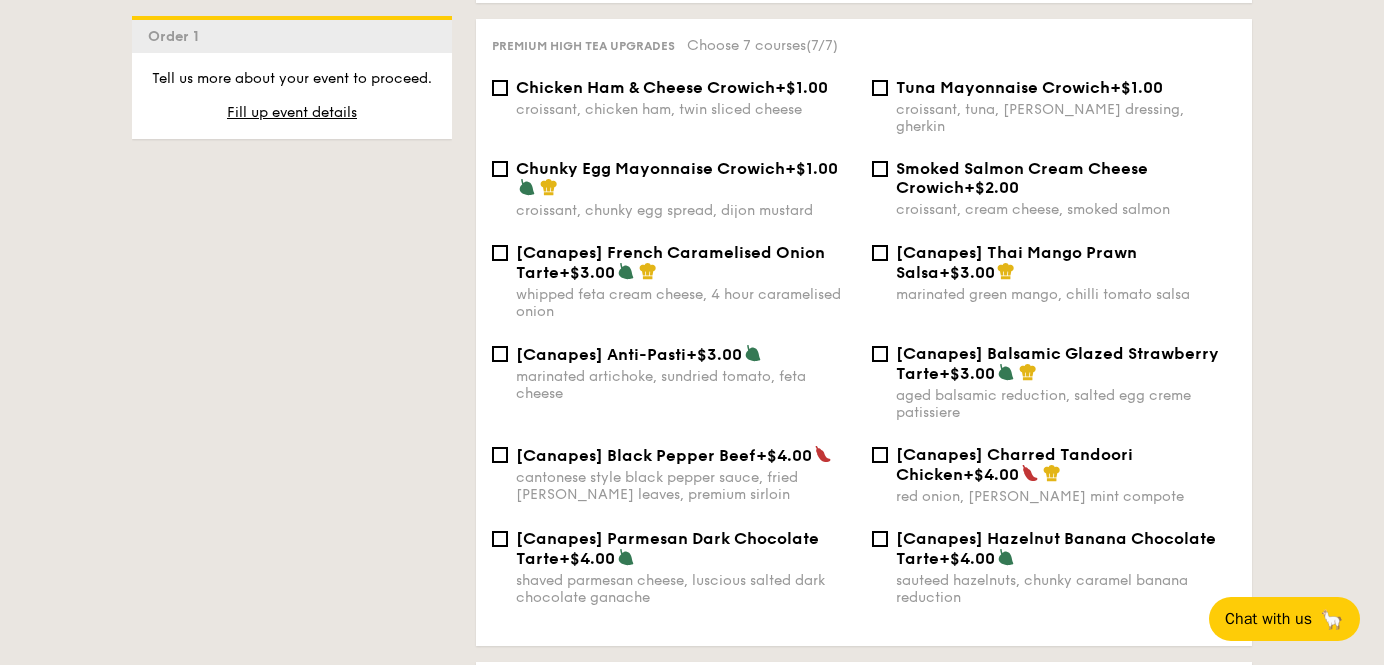 scroll, scrollTop: 2681, scrollLeft: 0, axis: vertical 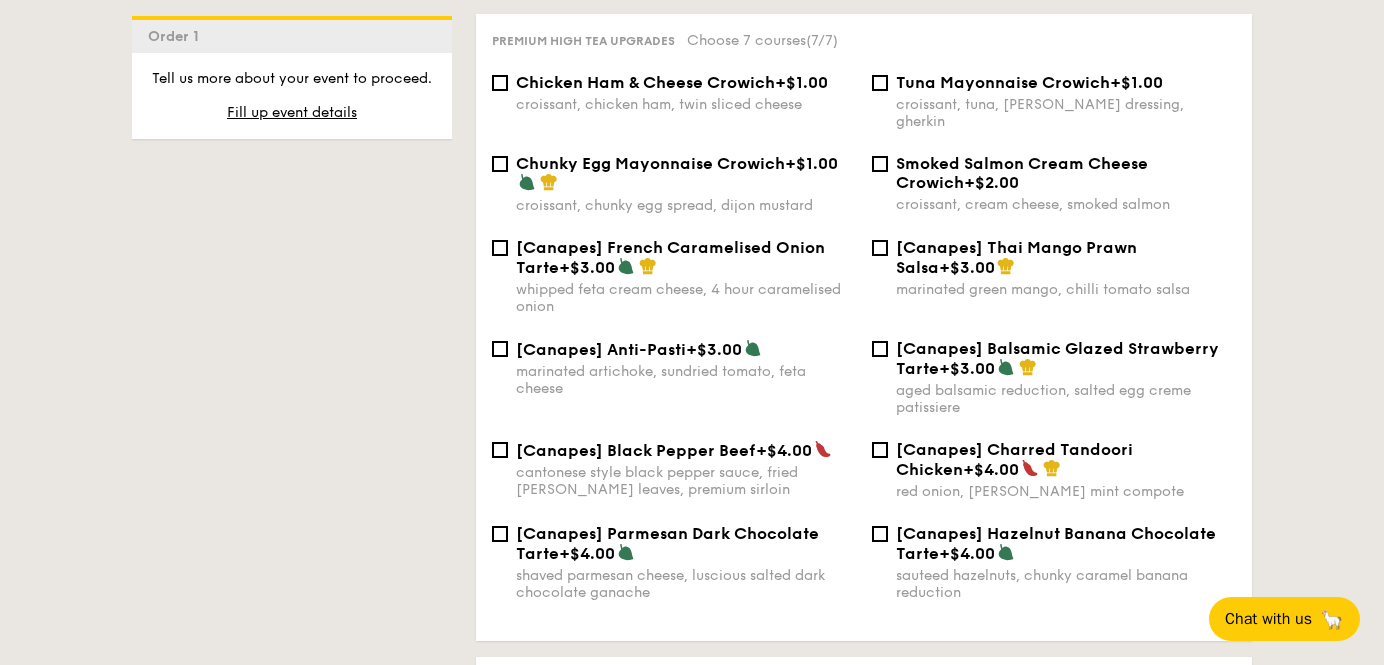 click on "[Canapes] French Caramelised Onion Tarte" at bounding box center [670, 257] 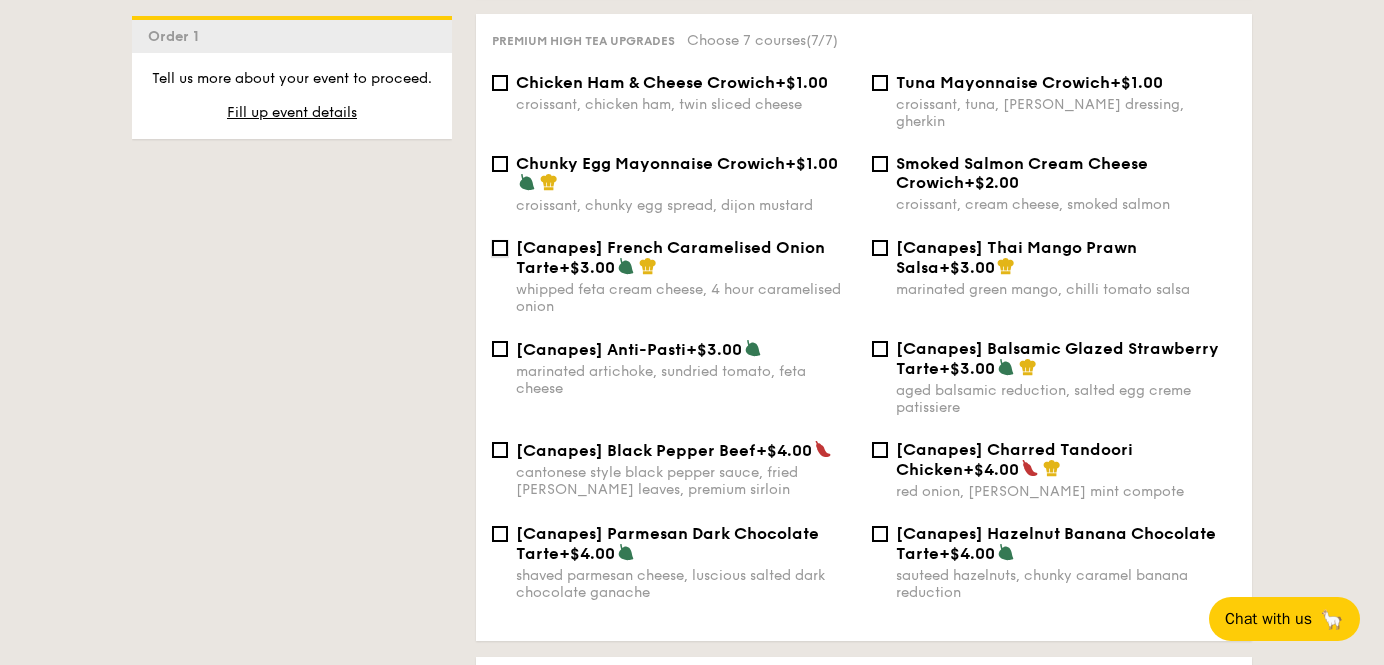 click on "[Canapes] French Caramelised Onion Tarte
+$3.00
whipped feta cream cheese, 4 hour caramelised onion" at bounding box center (500, 248) 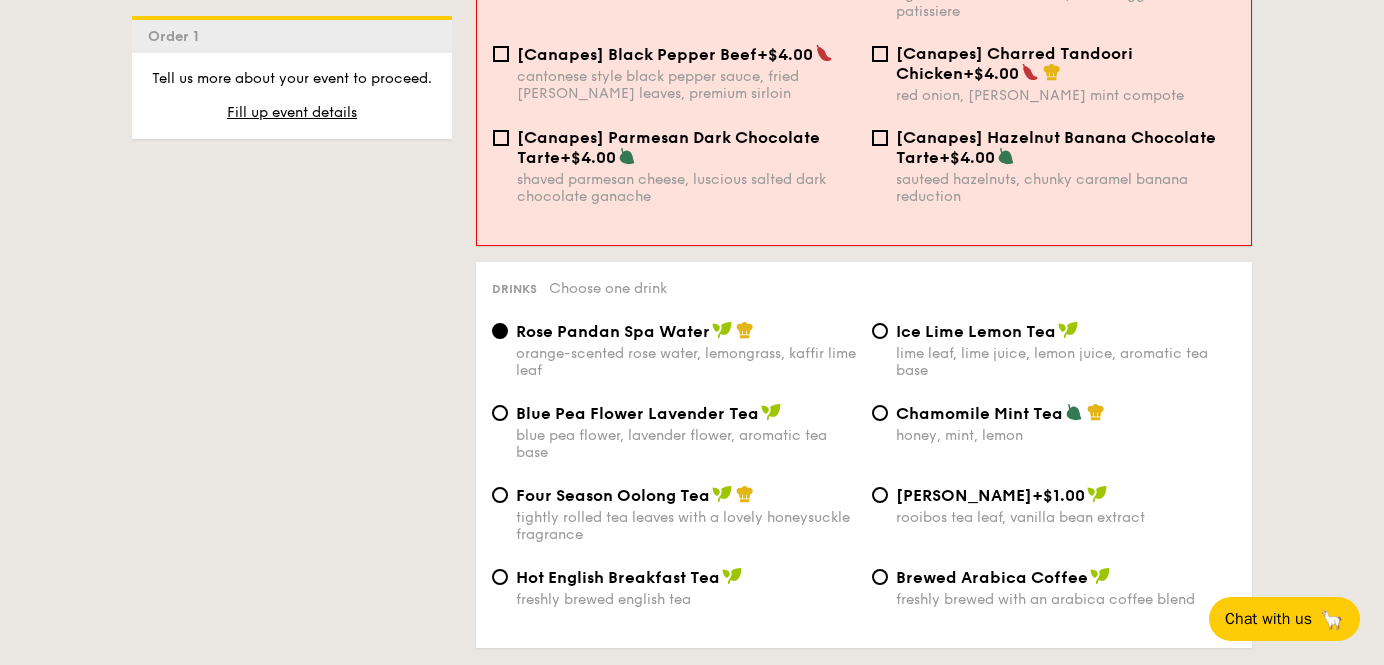 scroll, scrollTop: 3105, scrollLeft: 0, axis: vertical 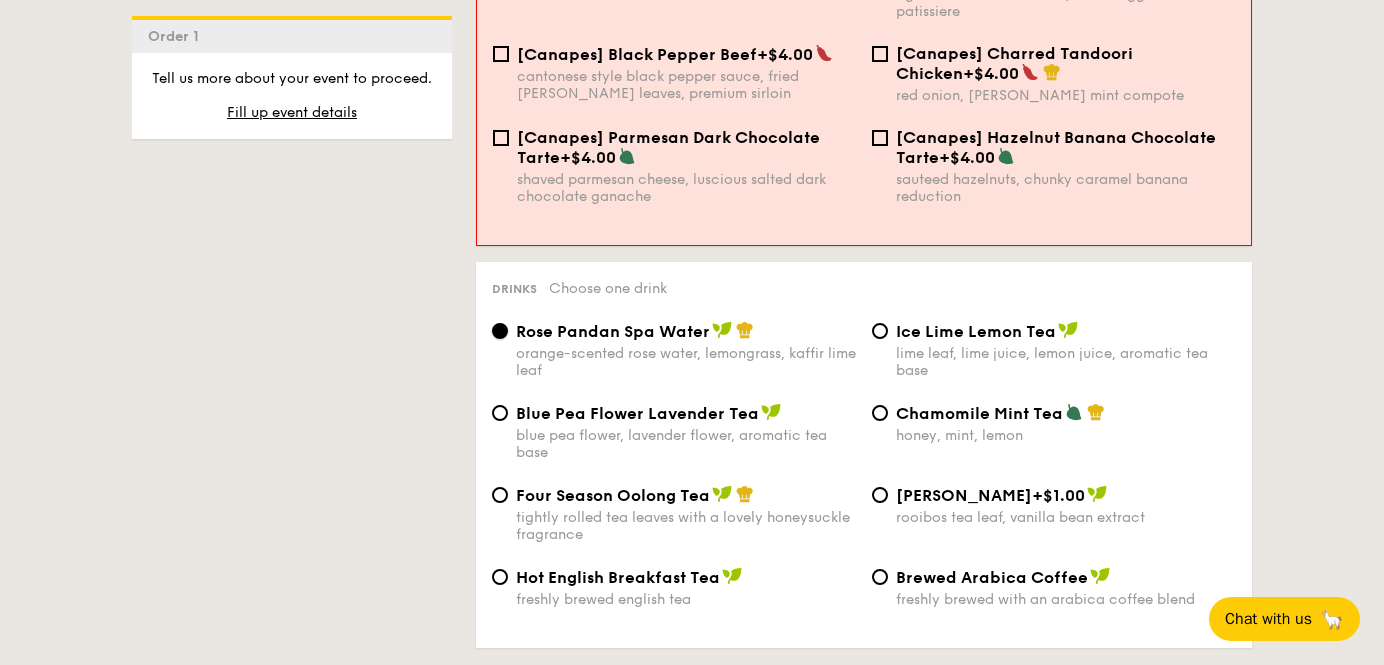 click on "Rose Pandan Spa Water orange-scented rose water, lemongrass, kaffir lime leaf" at bounding box center [500, 331] 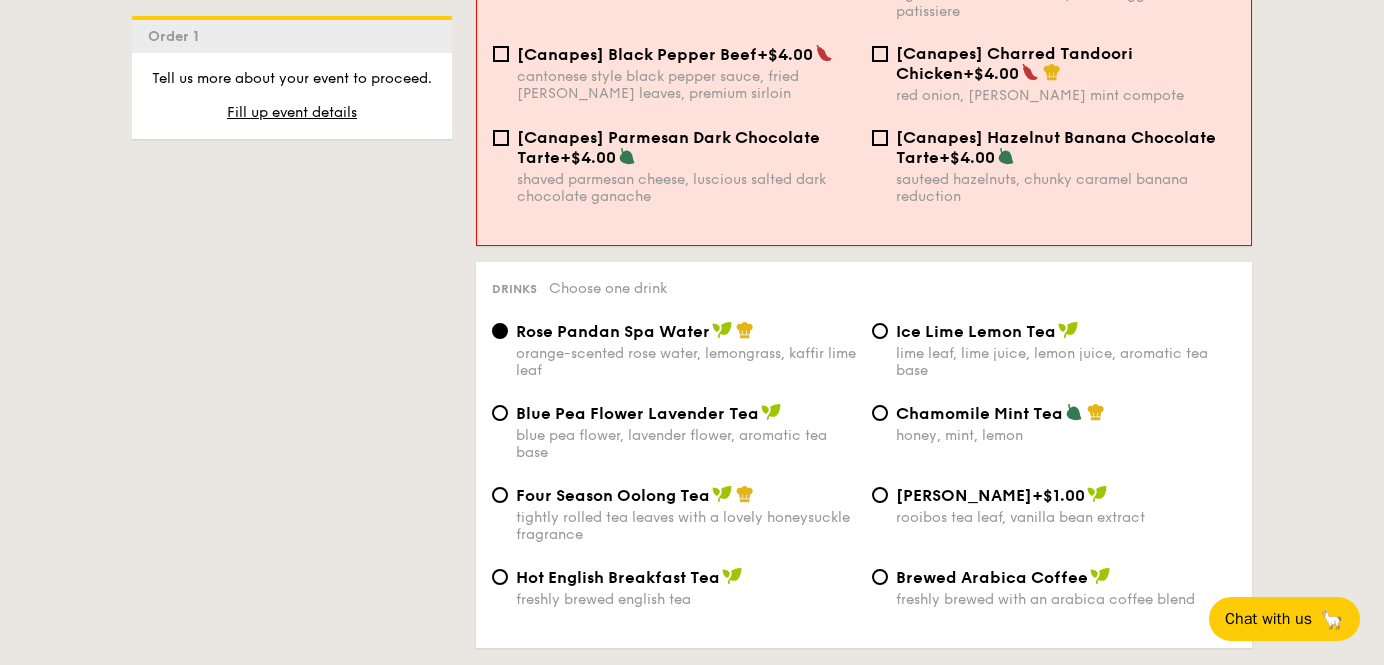 click on "Blue Pea Flower Lavender Tea" at bounding box center (637, 413) 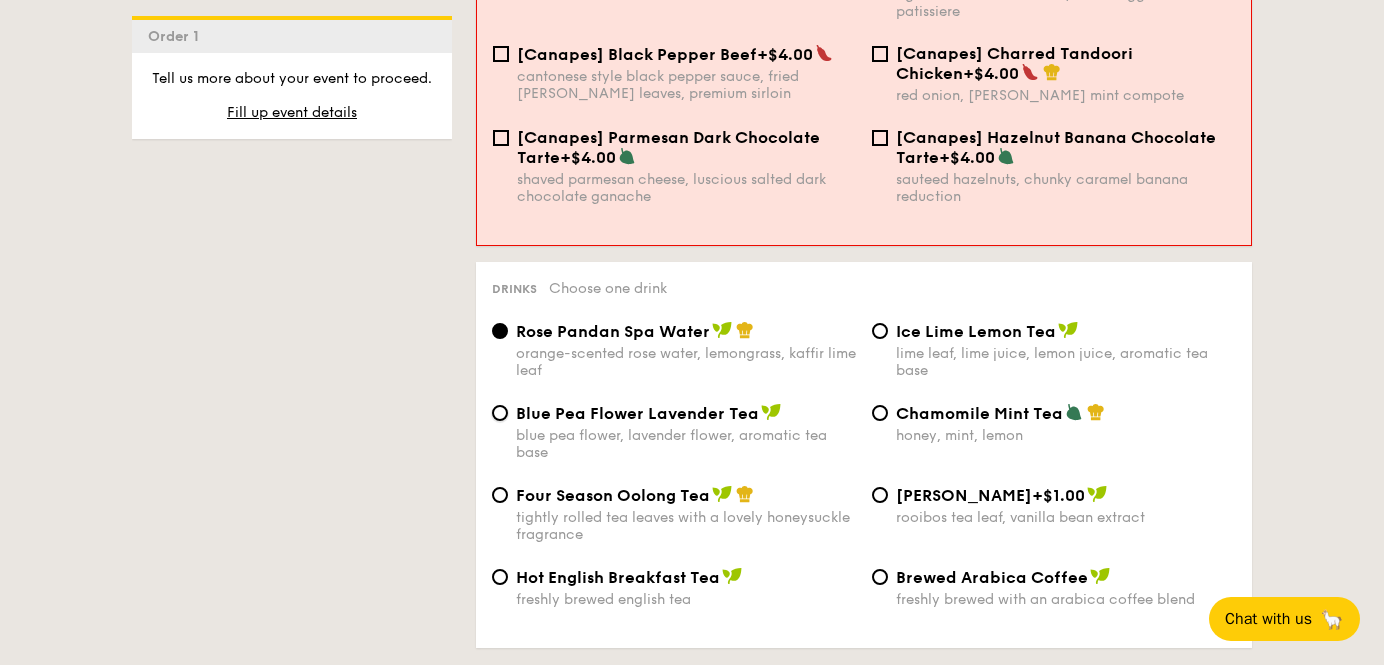 click on "Blue Pea Flower Lavender Tea blue pea flower, lavender flower, aromatic tea base" at bounding box center [500, 413] 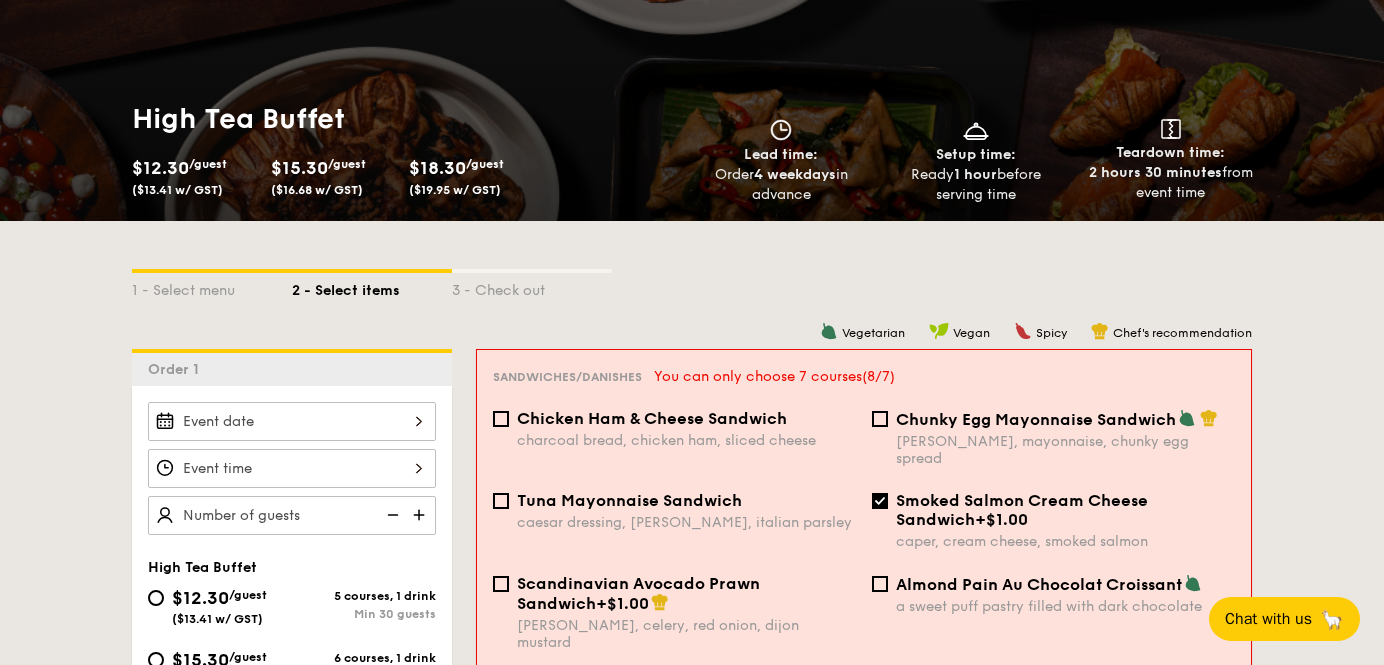 scroll, scrollTop: 0, scrollLeft: 0, axis: both 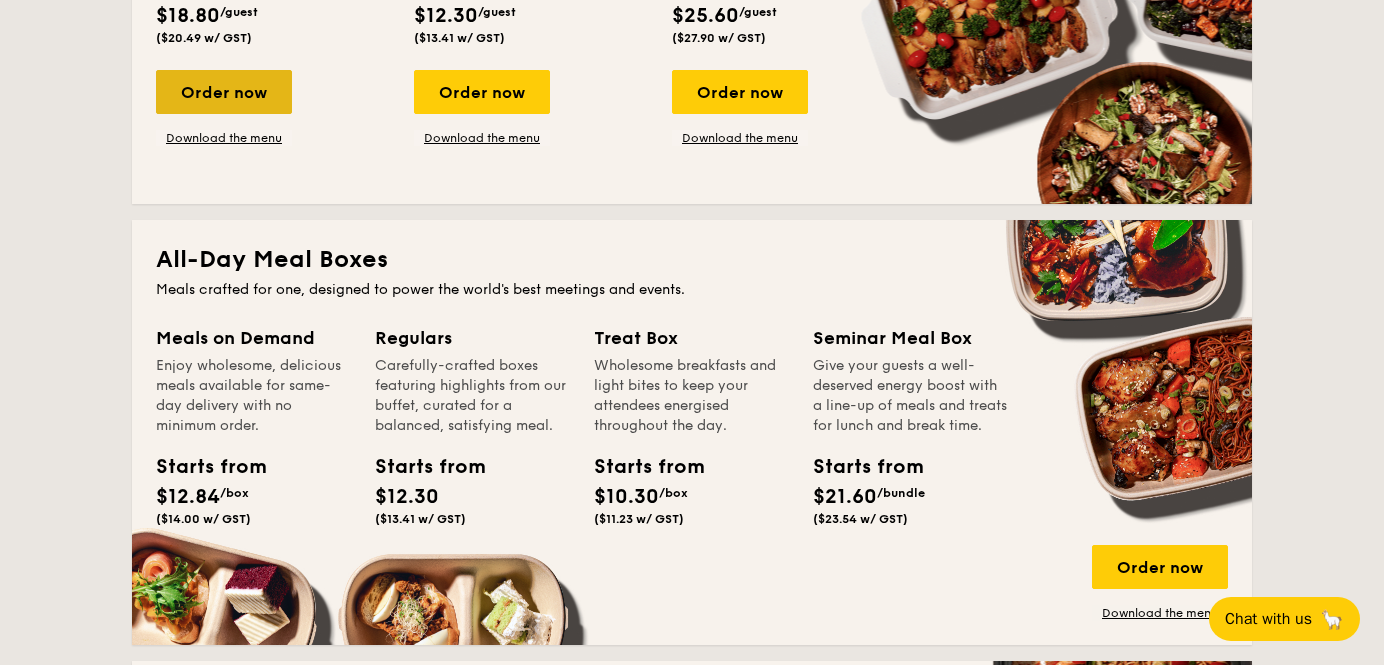 click on "Order now" at bounding box center [224, 92] 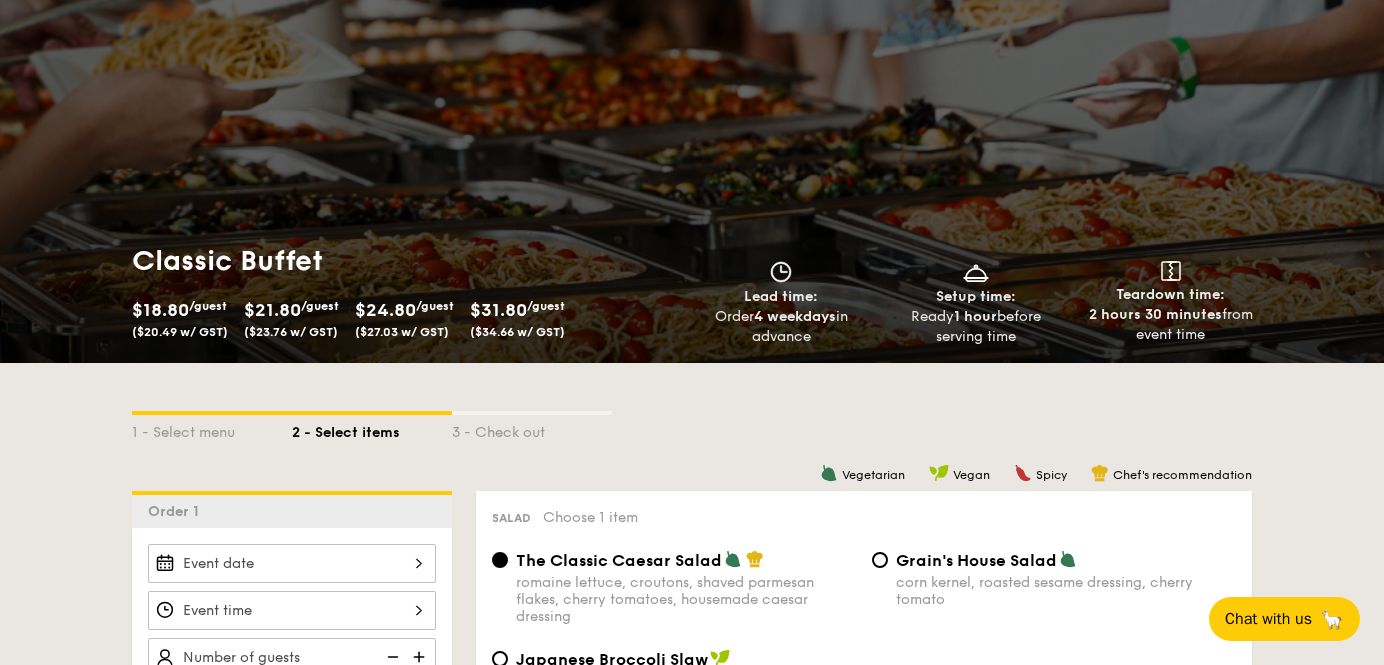scroll, scrollTop: 177, scrollLeft: 0, axis: vertical 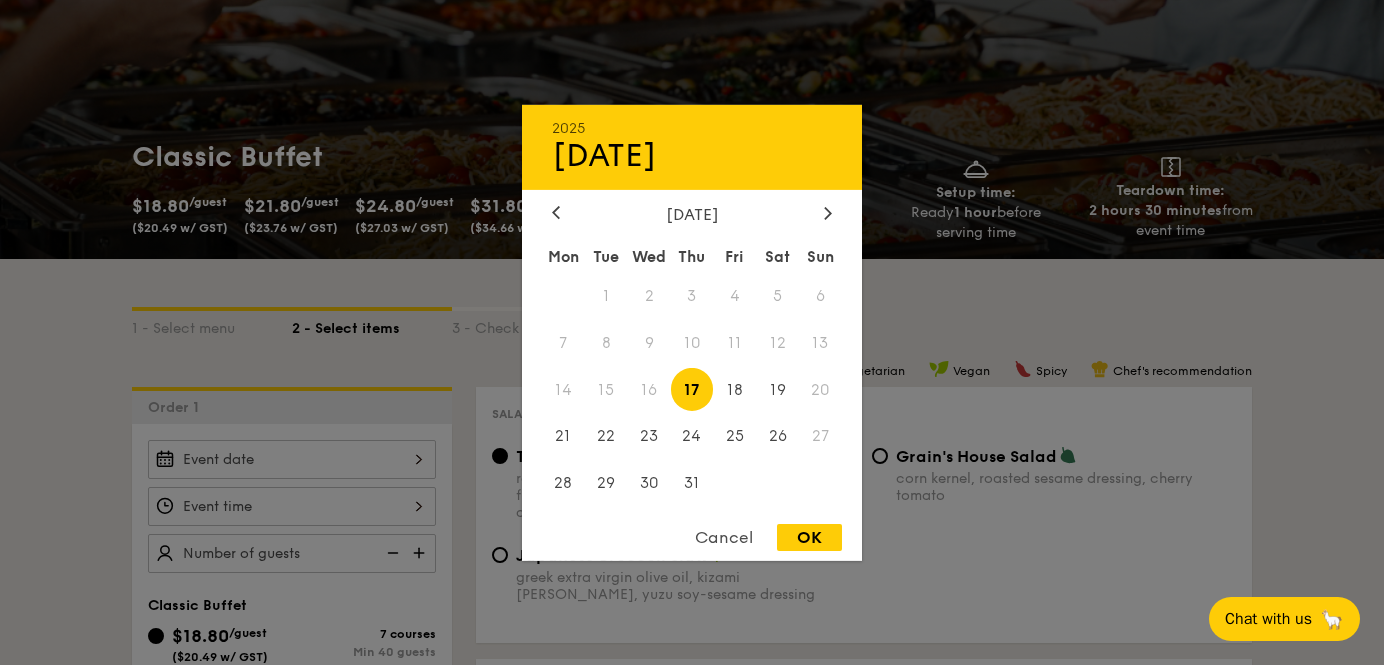 click on "2025   Jul 17       July 2025     Mon Tue Wed Thu Fri Sat Sun   1 2 3 4 5 6 7 8 9 10 11 12 13 14 15 16 17 18 19 20 21 22 23 24 25 26 27 28 29 30 31     Cancel   OK" at bounding box center (292, 459) 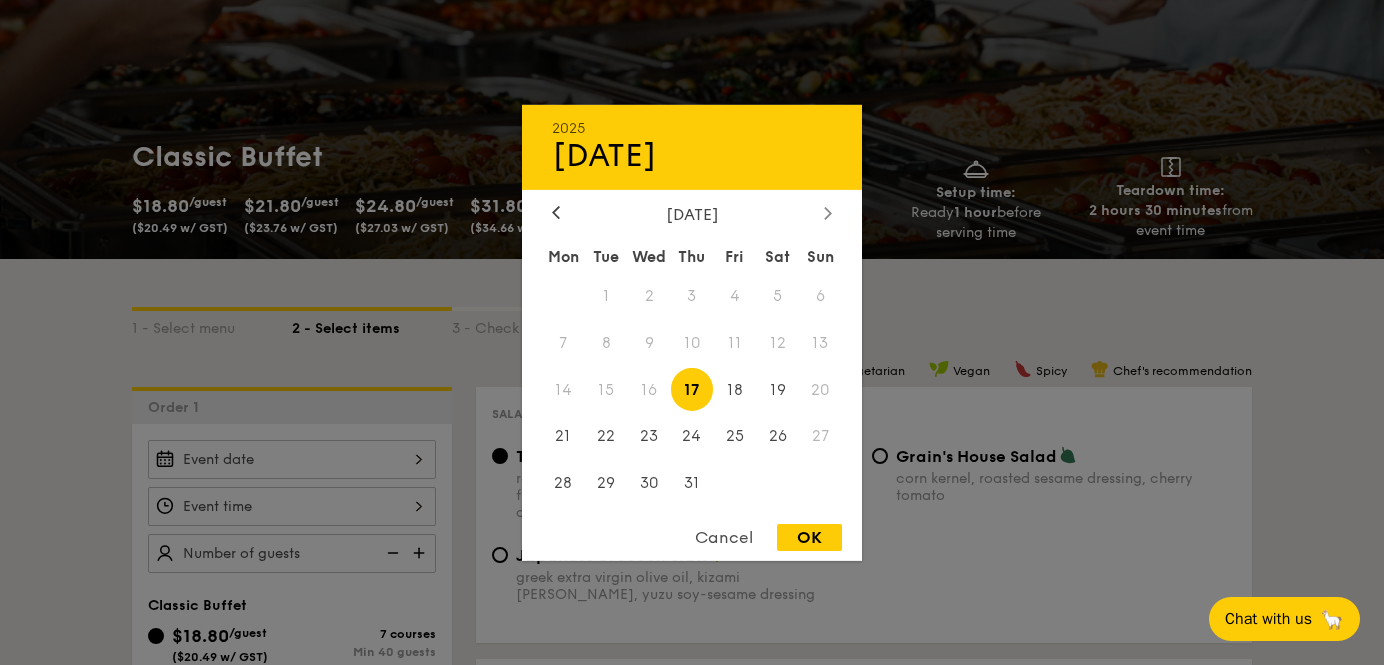 click 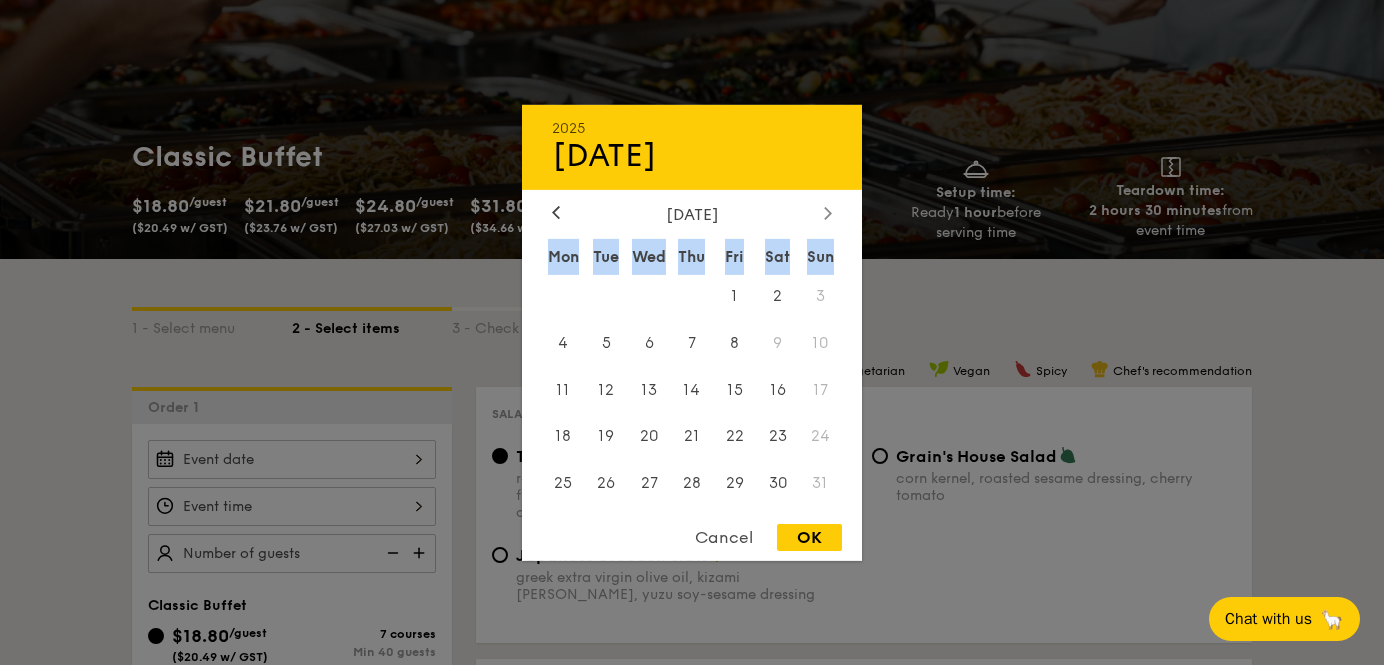 click 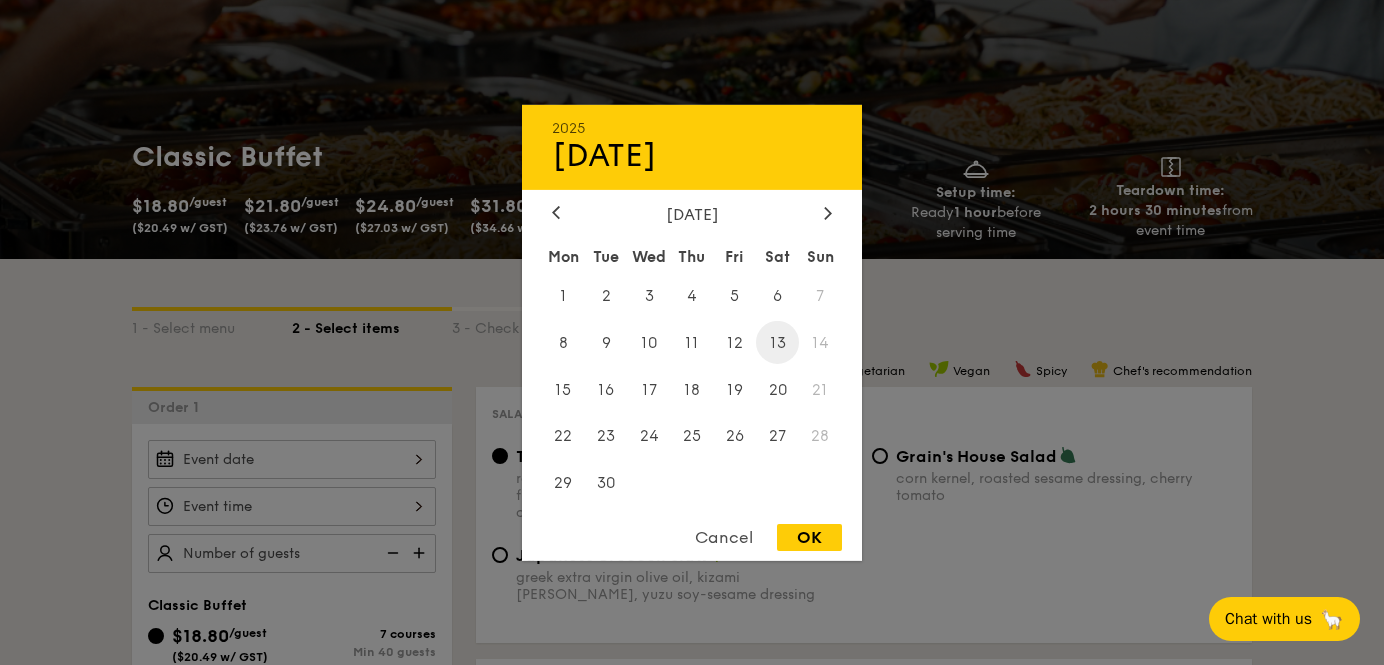 click on "13" at bounding box center (777, 342) 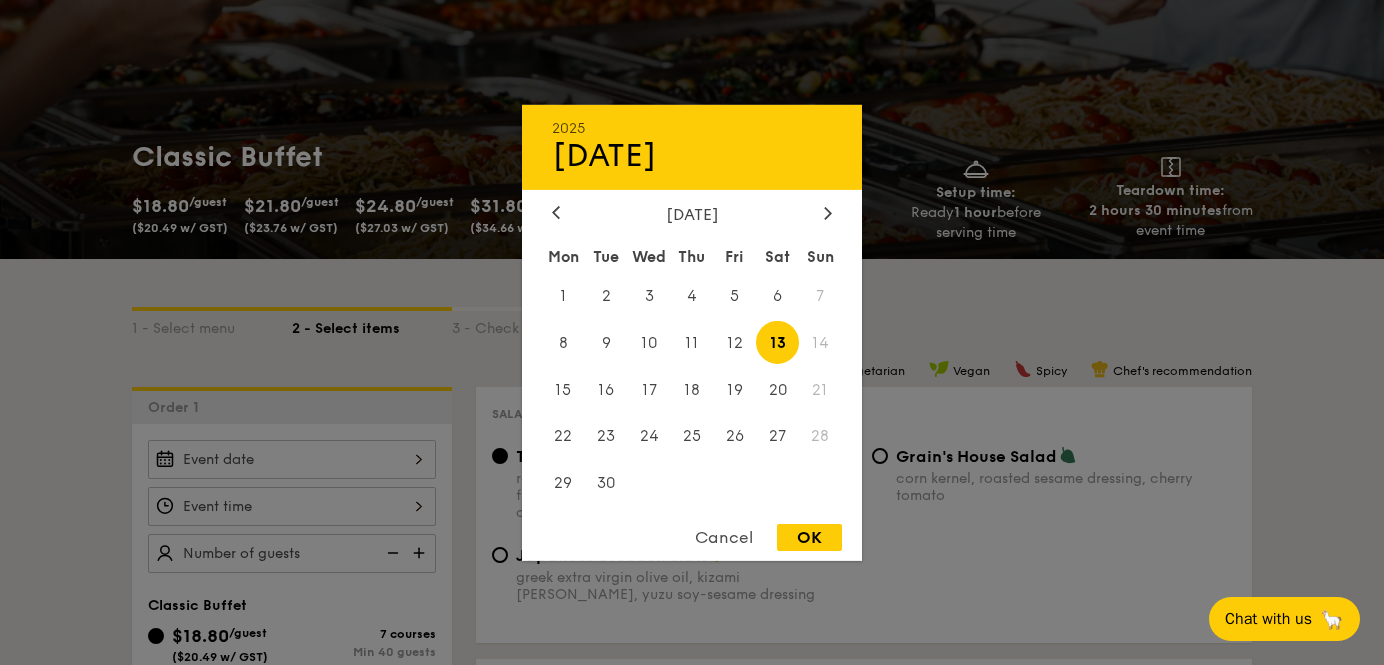 click on "OK" at bounding box center (809, 537) 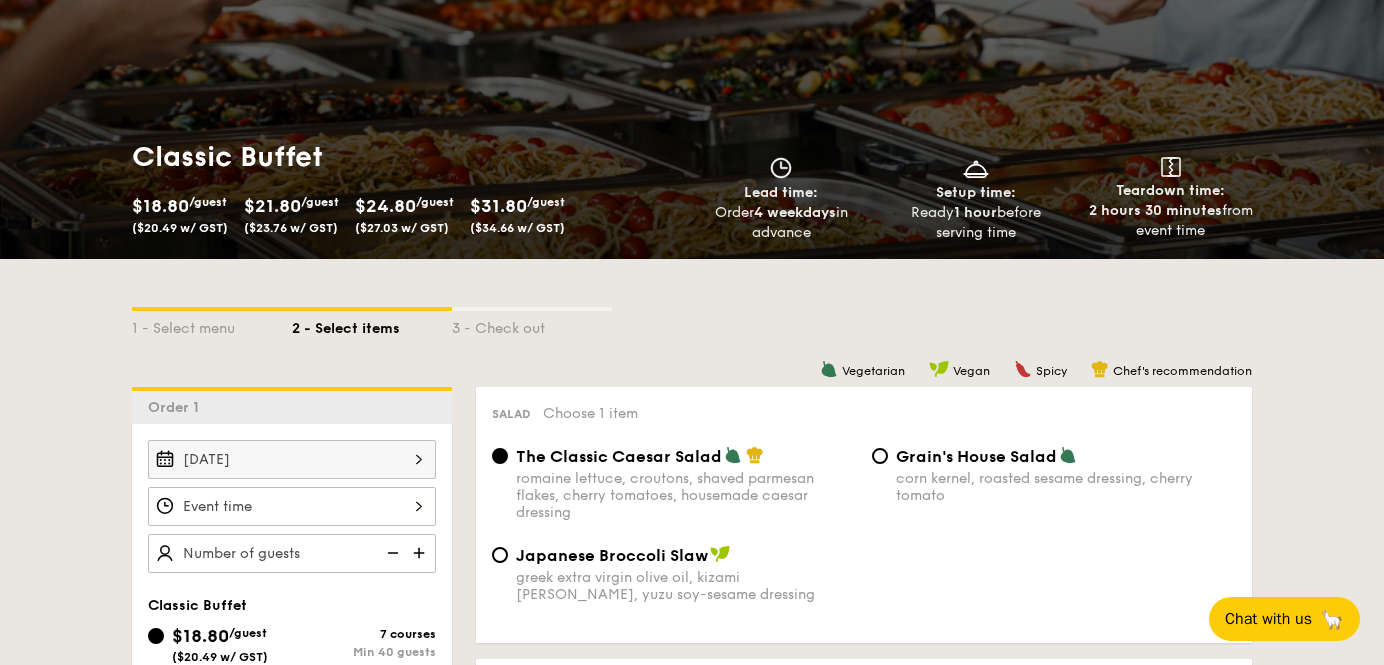 click at bounding box center [692, 332] 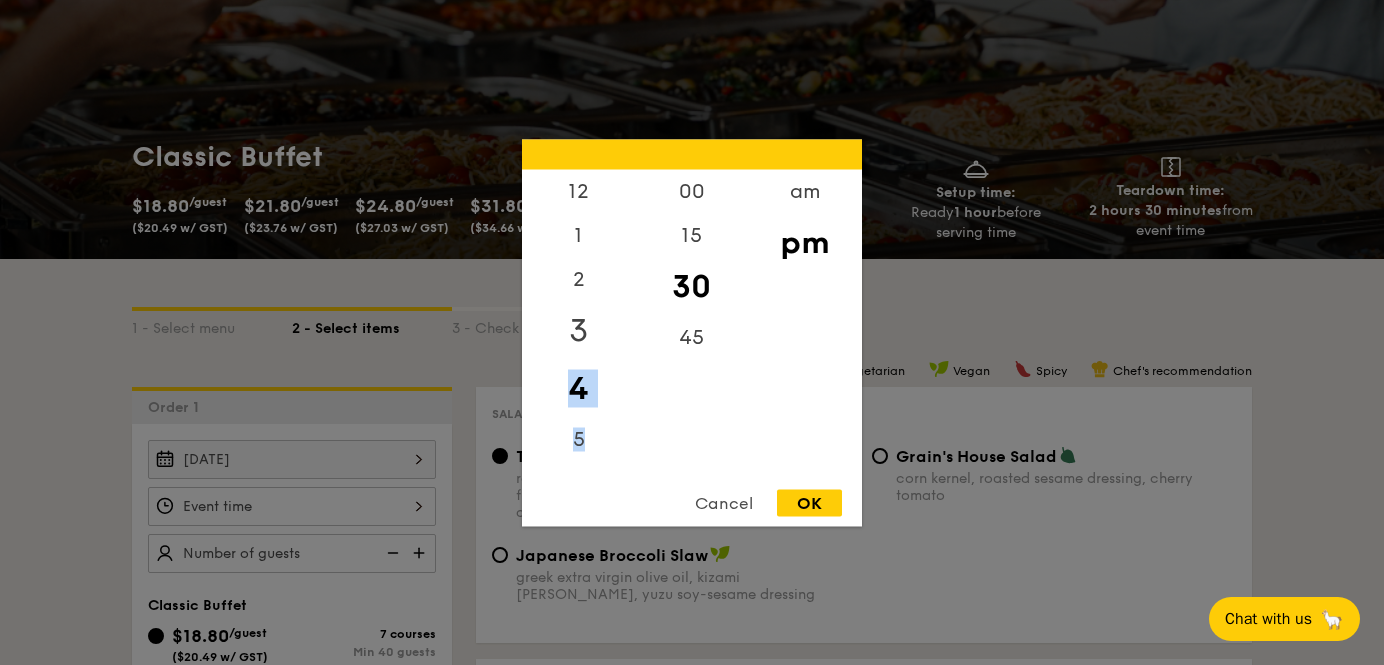 drag, startPoint x: 592, startPoint y: 444, endPoint x: 591, endPoint y: 345, distance: 99.00505 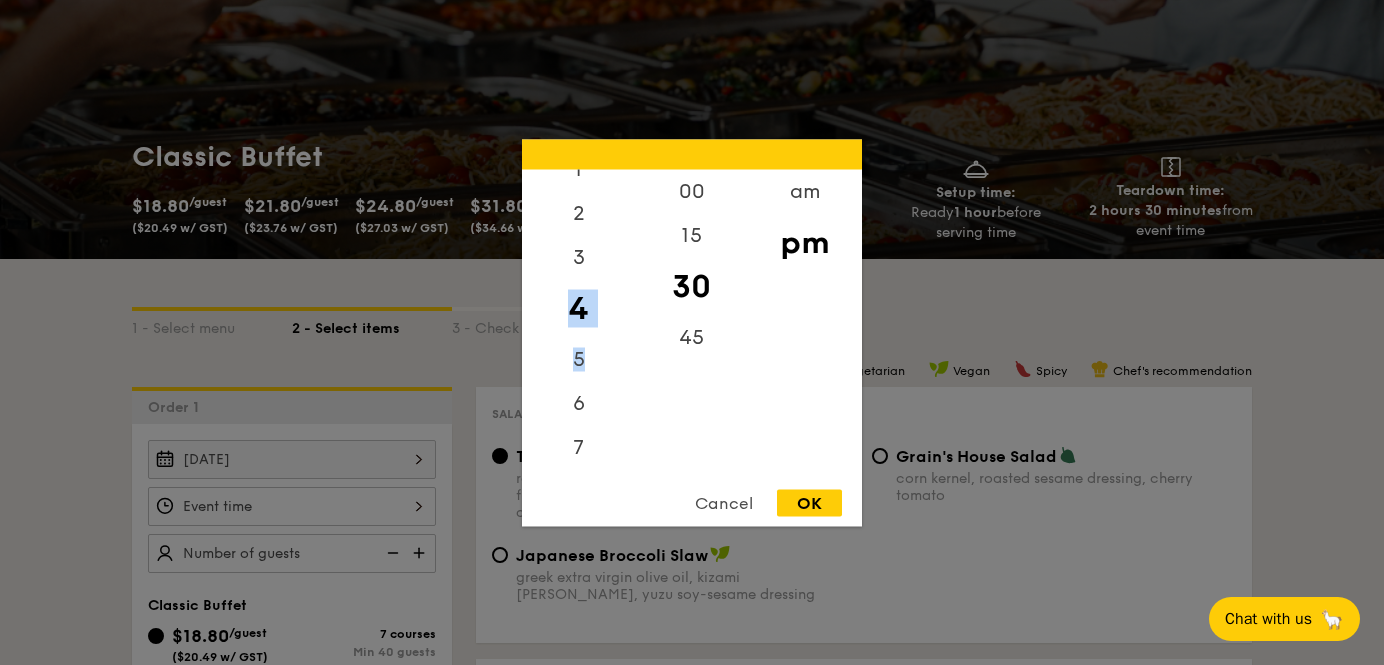 scroll, scrollTop: 155, scrollLeft: 0, axis: vertical 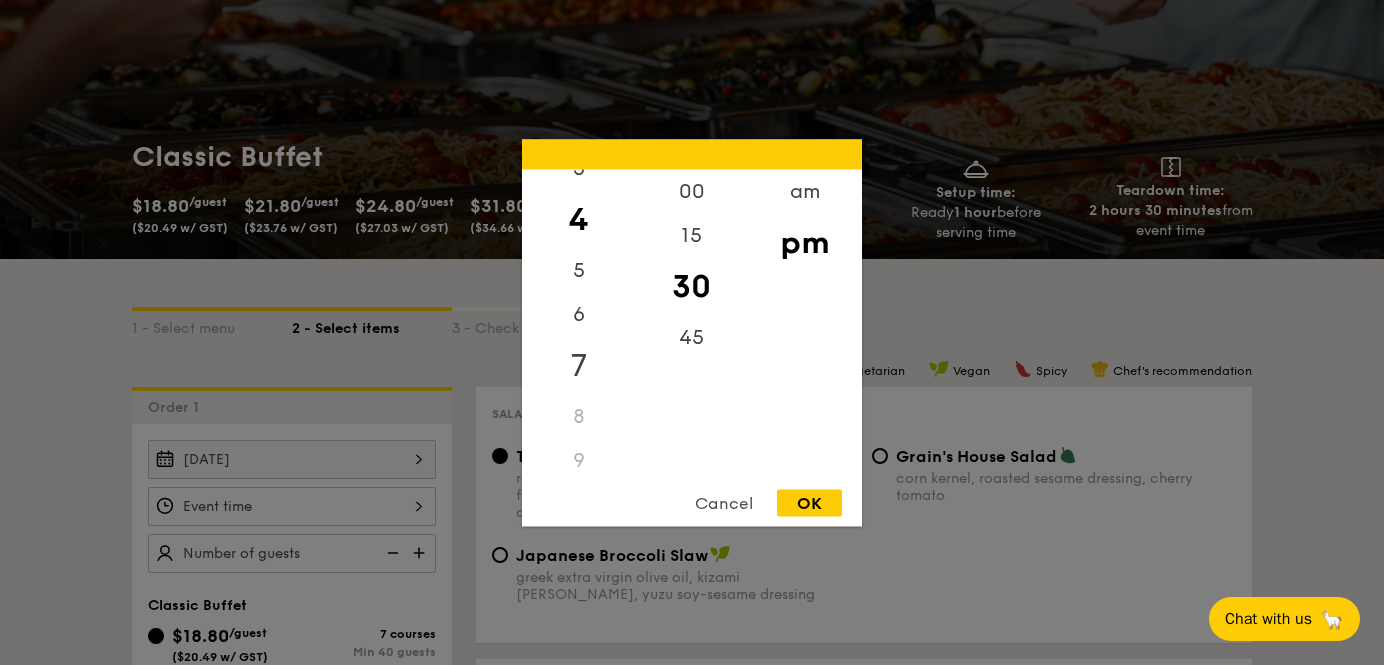 click on "7" at bounding box center (578, 365) 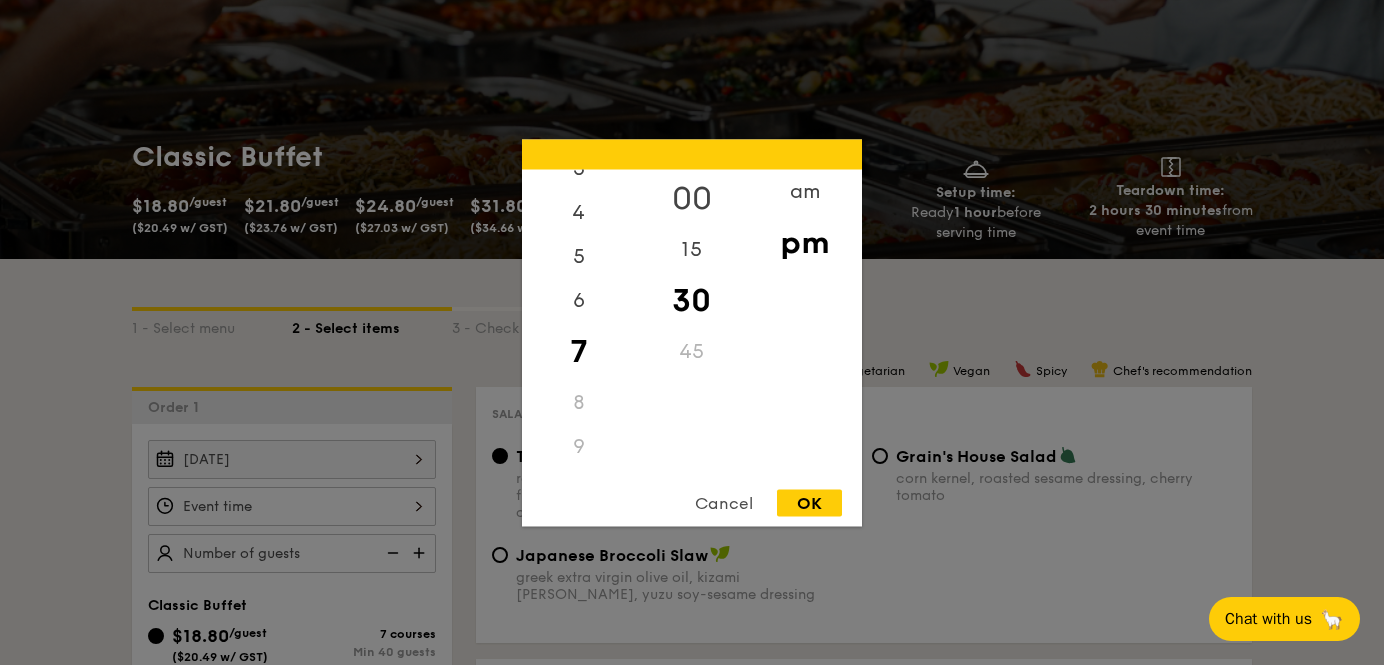 click on "00" at bounding box center (691, 198) 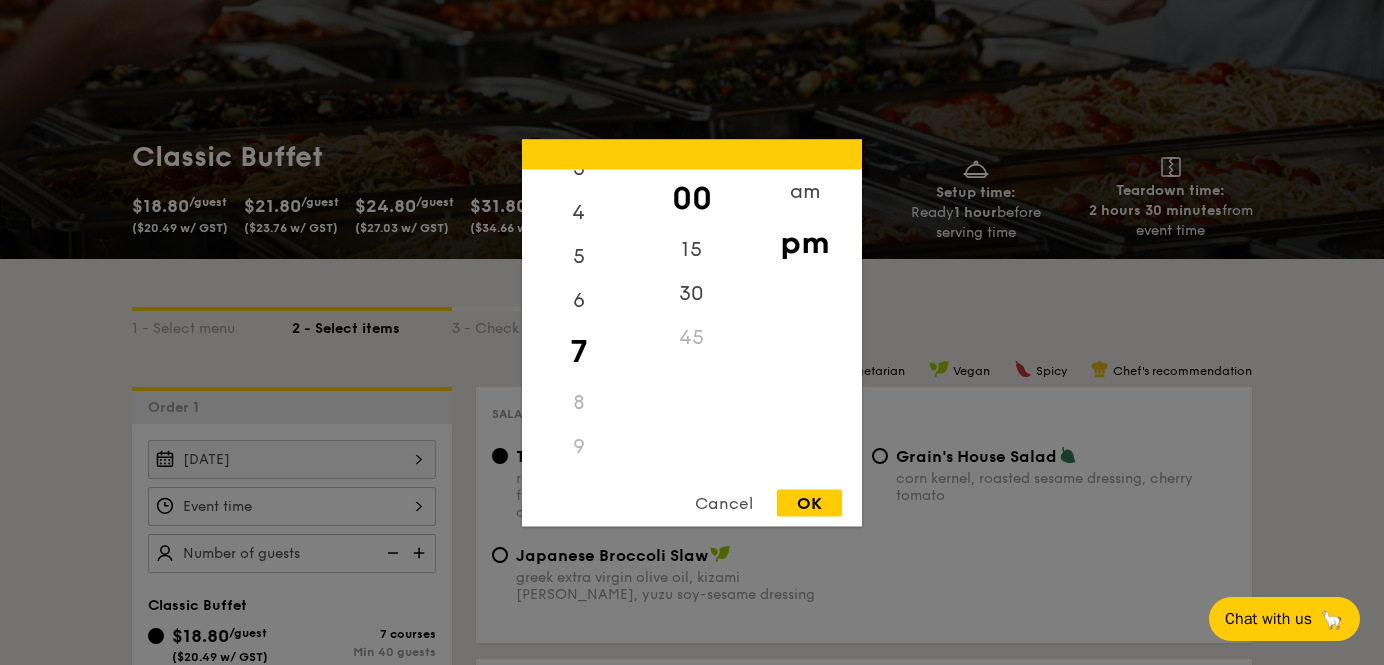 click on "OK" at bounding box center (809, 502) 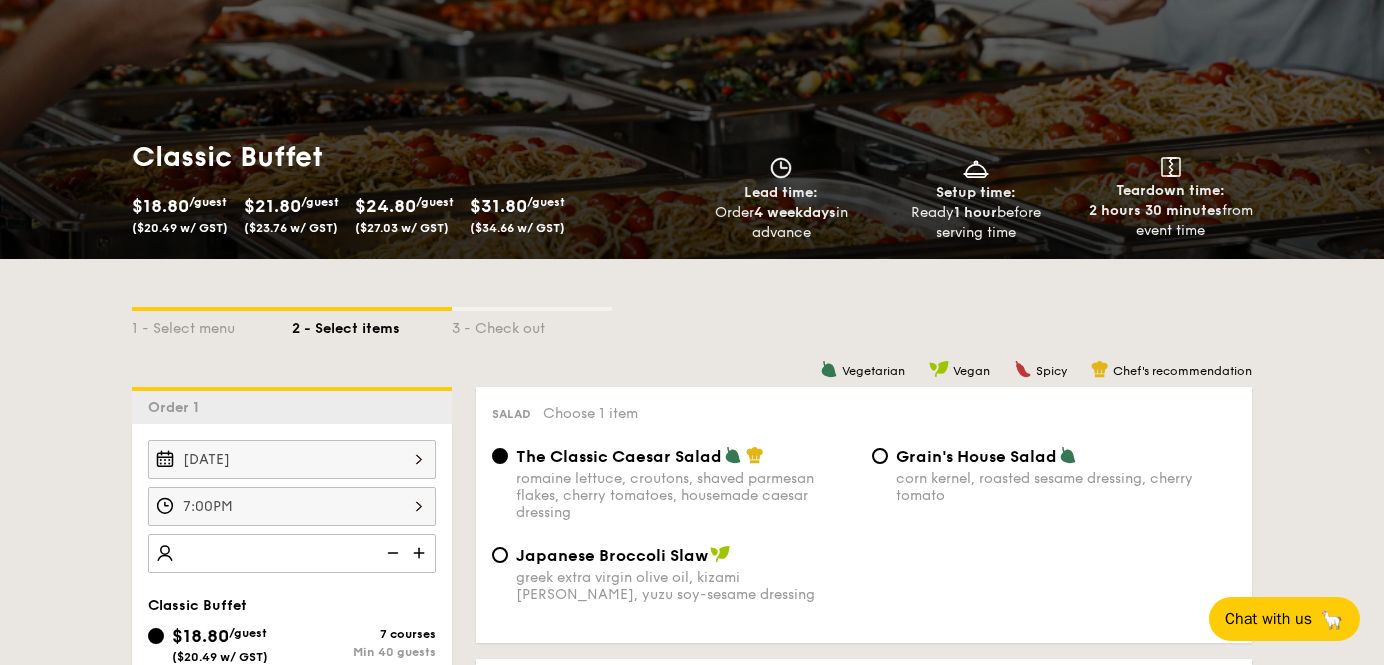 type on "4" 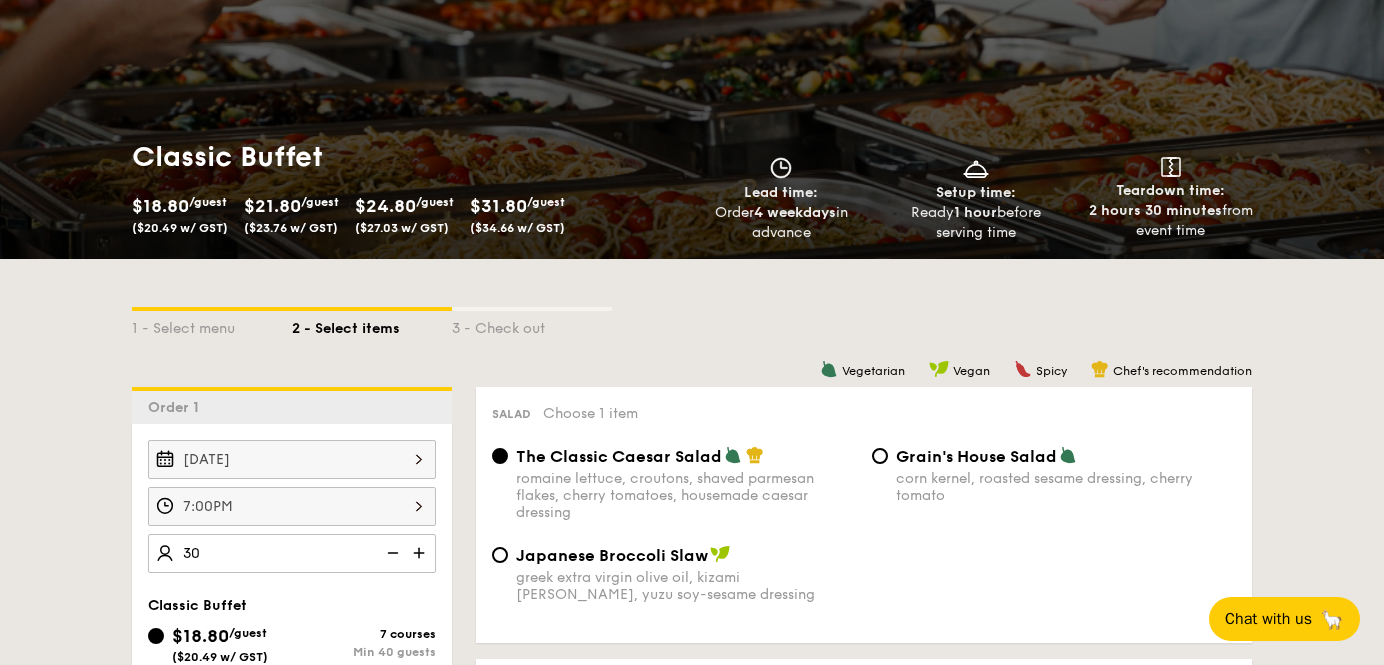 type on "40 guests" 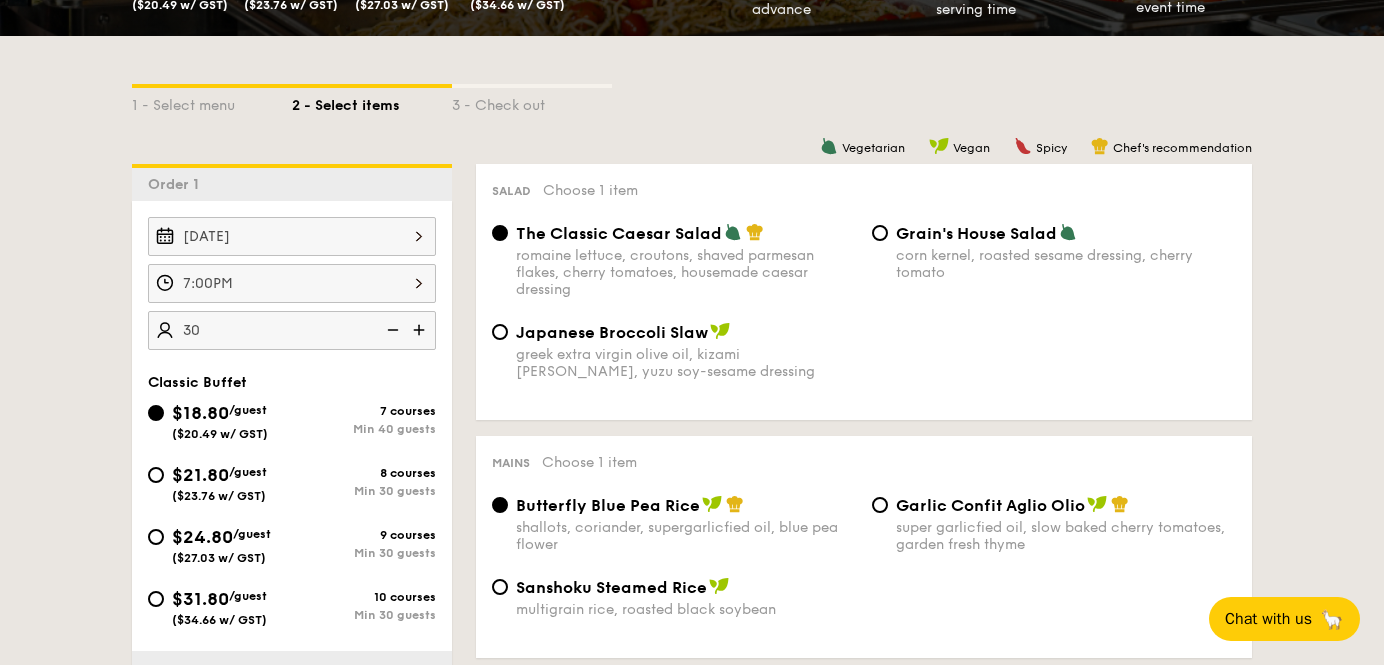 scroll, scrollTop: 492, scrollLeft: 0, axis: vertical 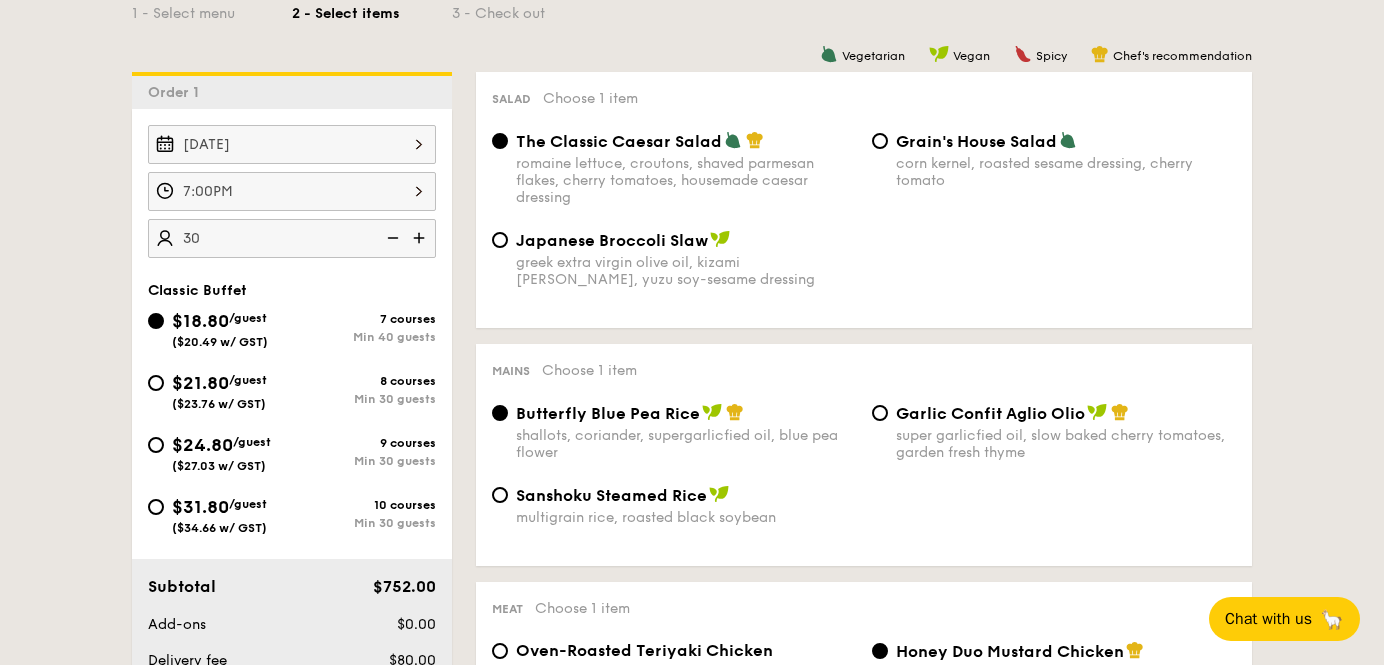 click on "$24.80
/guest
($27.03 w/ GST)" at bounding box center [221, 452] 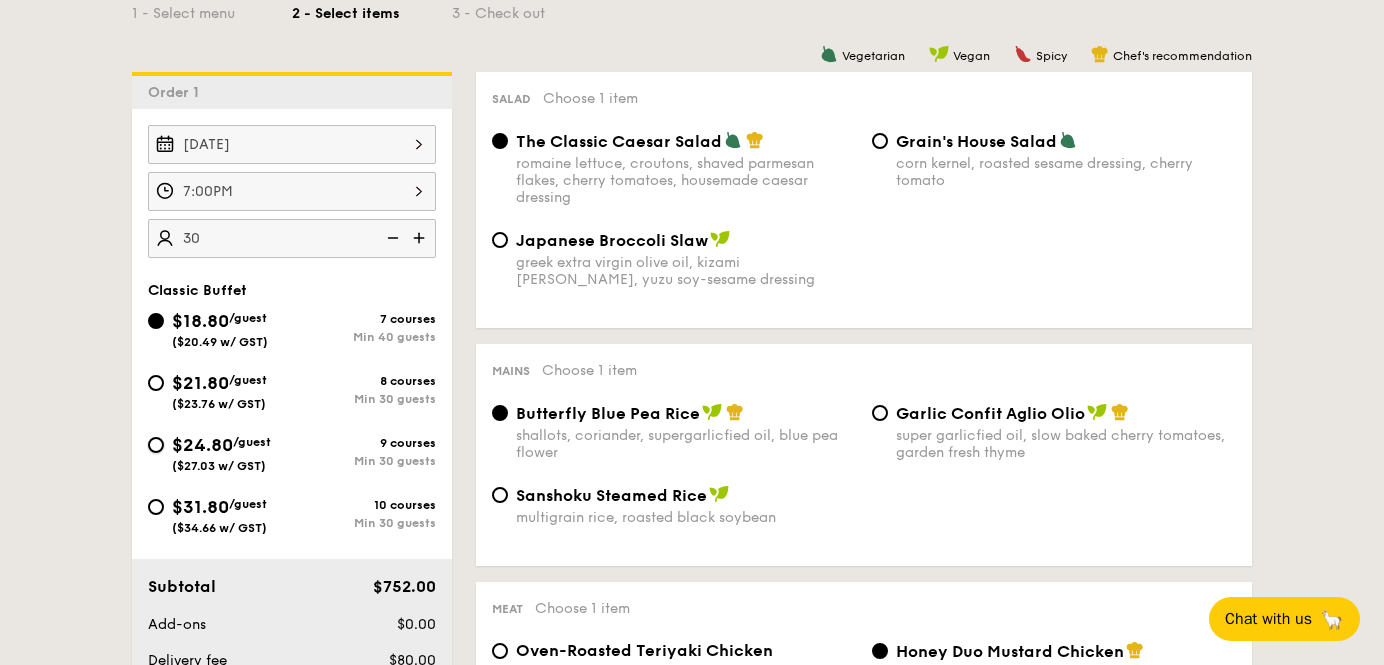 click on "$24.80
/guest
($27.03 w/ GST)
9 courses
Min 30 guests" at bounding box center (156, 445) 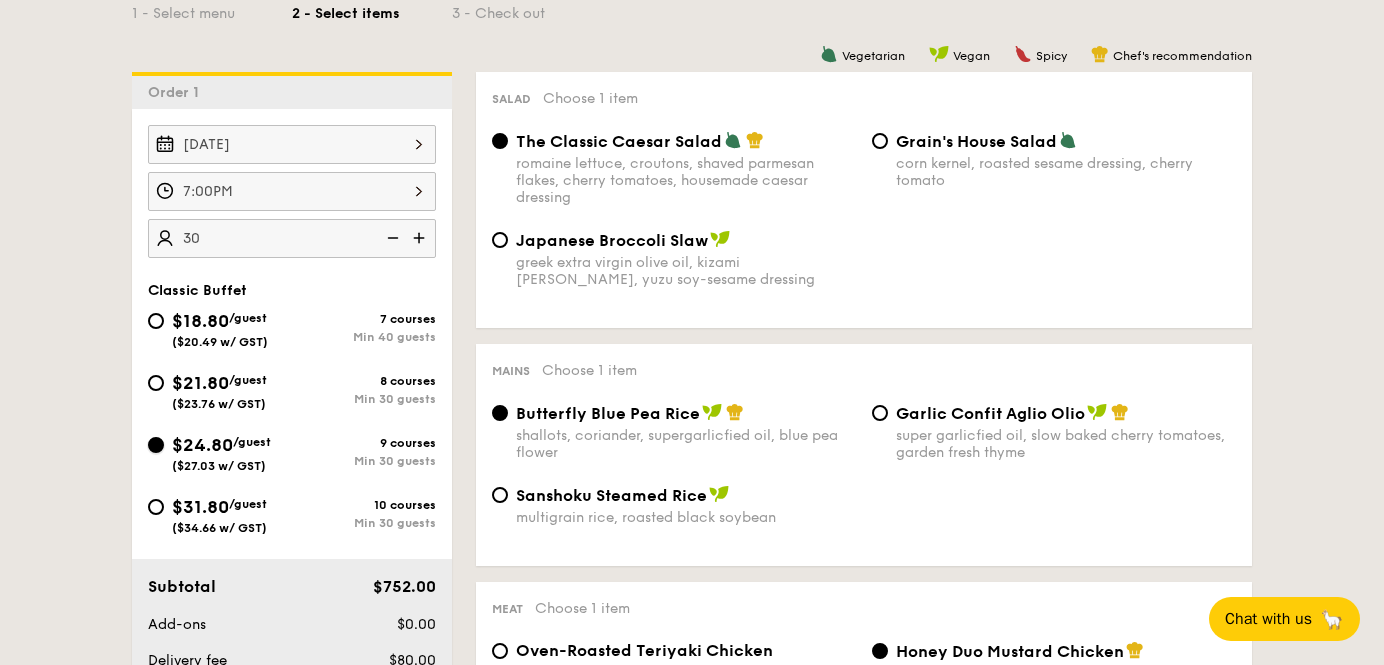 radio on "true" 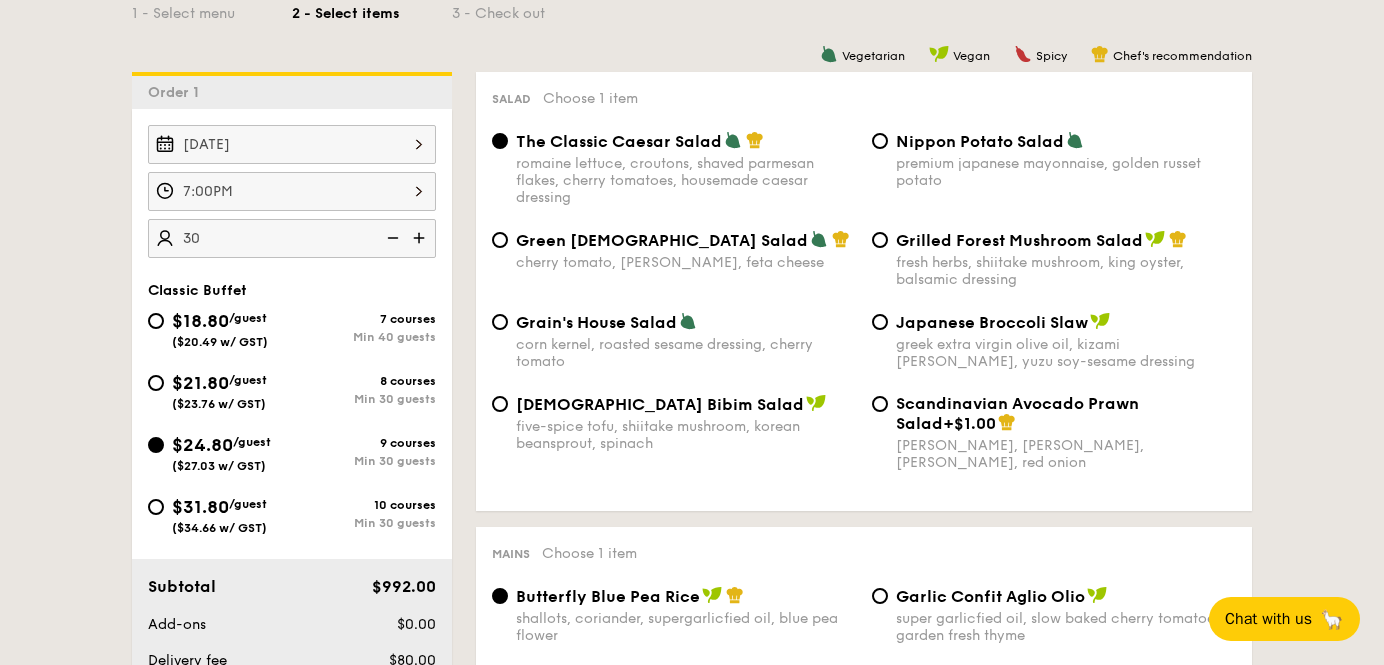 click at bounding box center (391, 238) 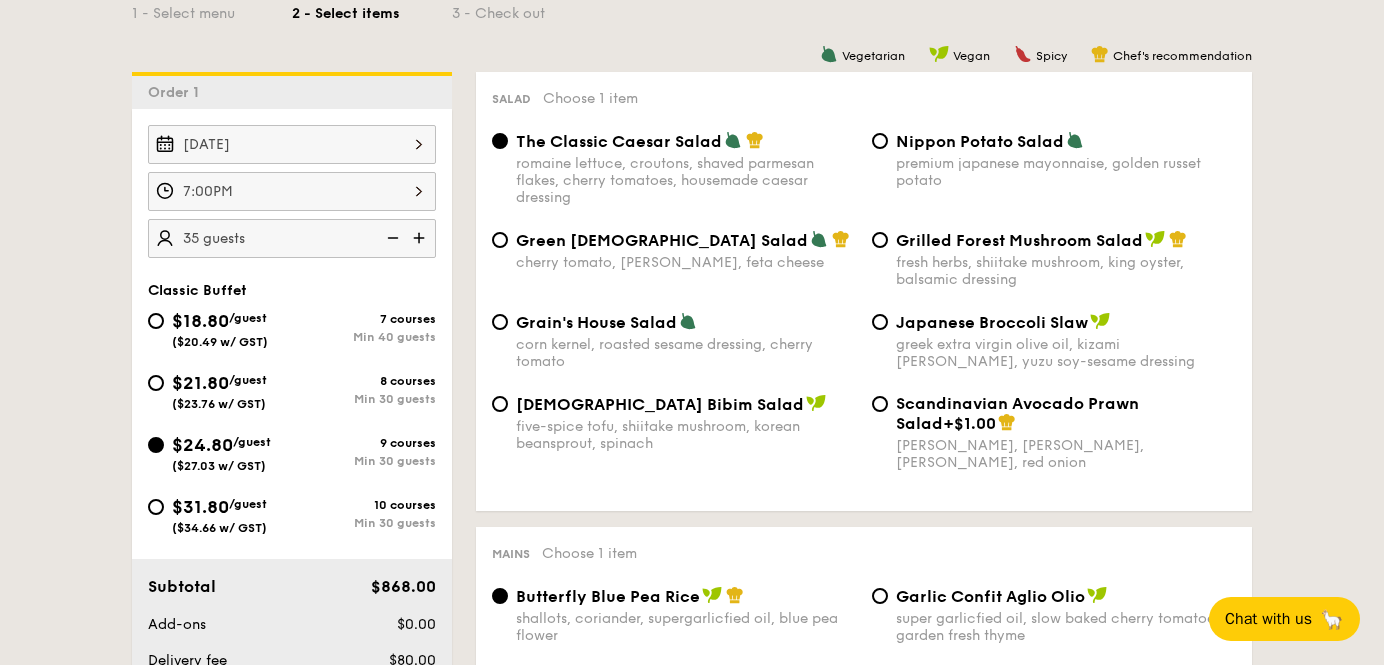 click at bounding box center [391, 238] 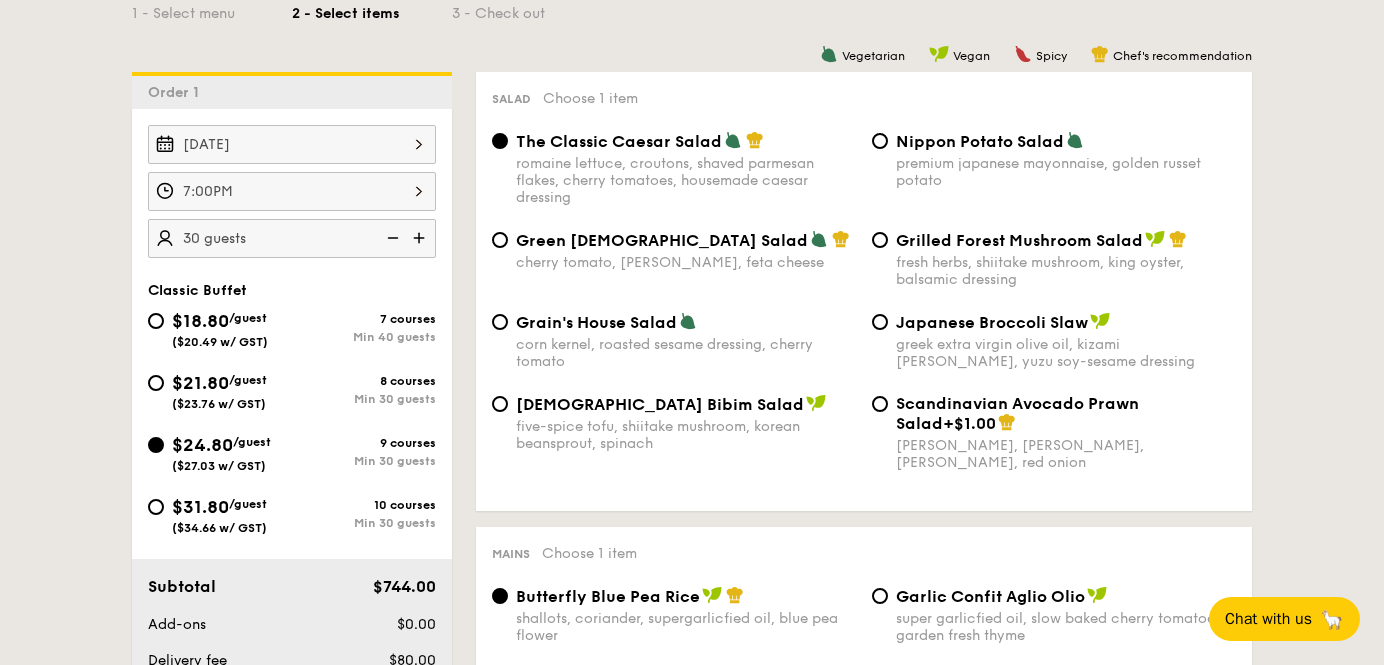 click on "1 - Select menu
2 - Select items
3 - Check out
Order 1
Sep 13, 2025        7:00PM      30 guests
Classic Buffet
$18.80
/guest
($20.49 w/ GST)
7 courses
Min 40 guests
$21.80
/guest
($23.76 w/ GST)
8 courses
Min 30 guests
$24.80
/guest
($27.03 w/ GST)
9 courses
Min 30 guests
$31.80
/guest
($34.66 w/ GST)
10 courses
Min 30 guests
Subtotal
$744.00
Add-ons
$0.00
Delivery fee
$80.00
Total
$824.00
Total (w/ GST)
$898.16
+ Add another order
Go to checkout
Order 1" at bounding box center (692, 2399) 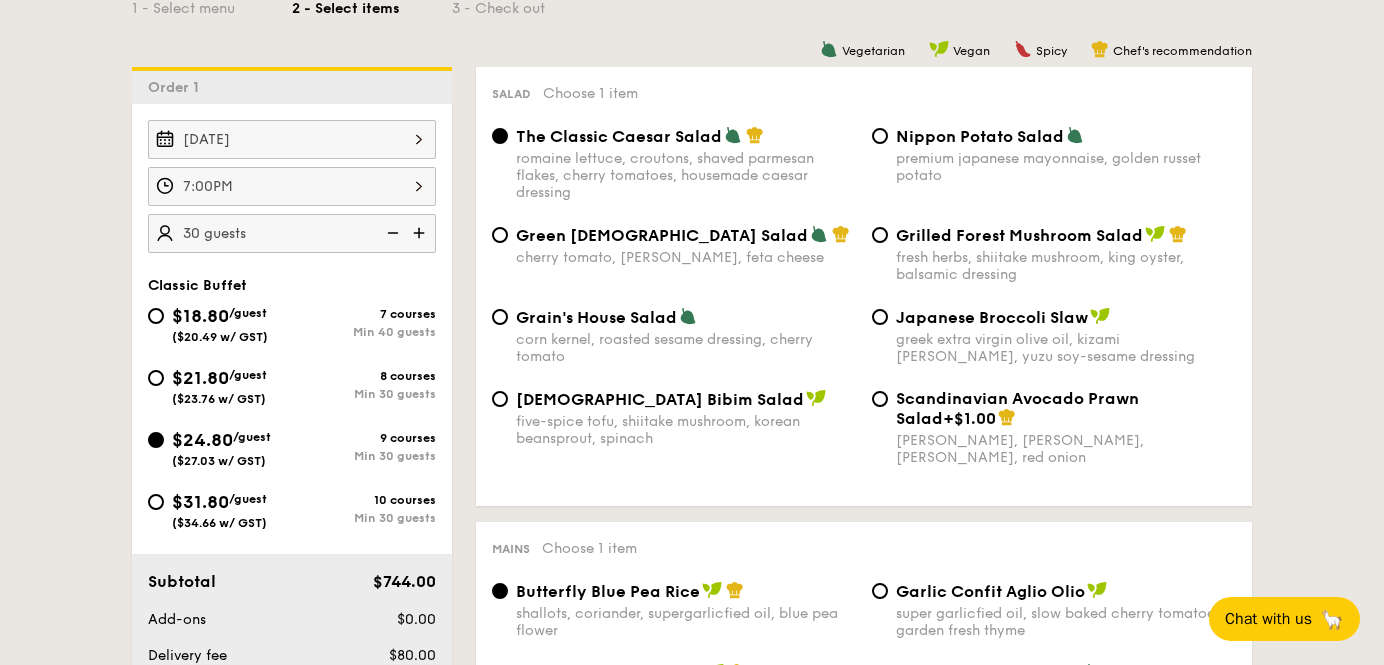 scroll, scrollTop: 471, scrollLeft: 0, axis: vertical 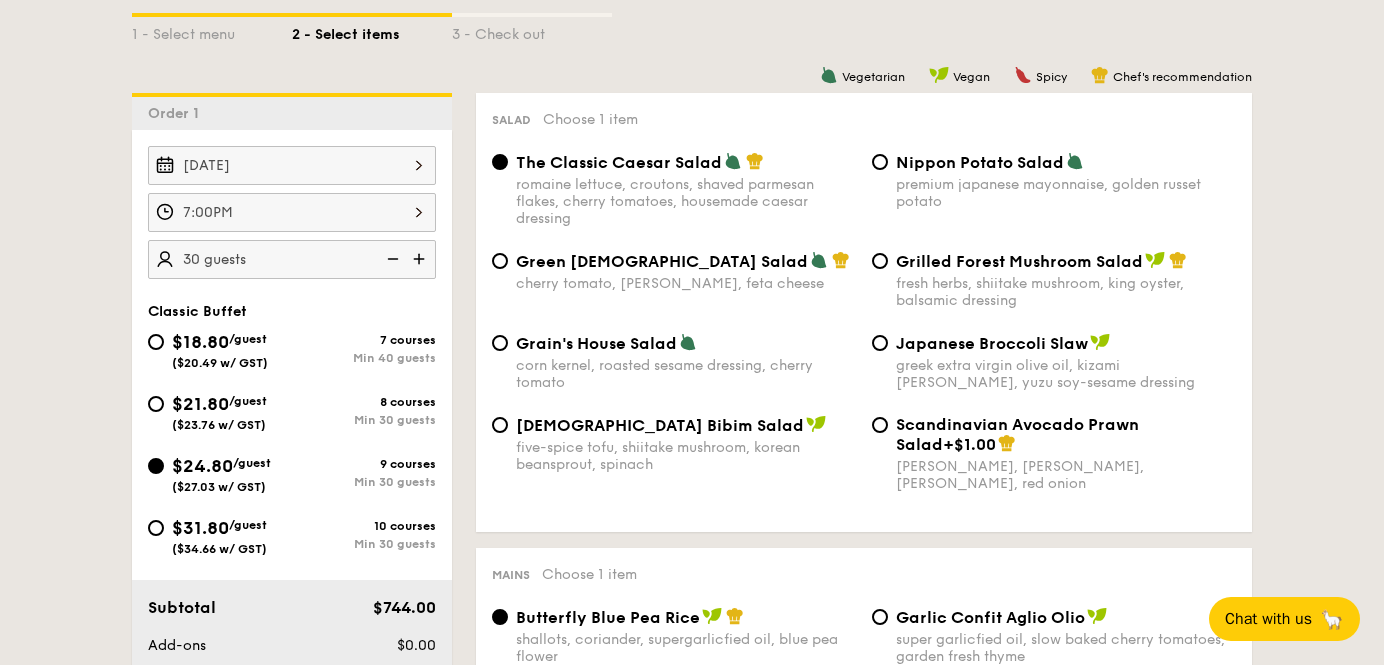 click on "Green Goddess Salad cherry tomato, dill, feta cheese" at bounding box center (686, 271) 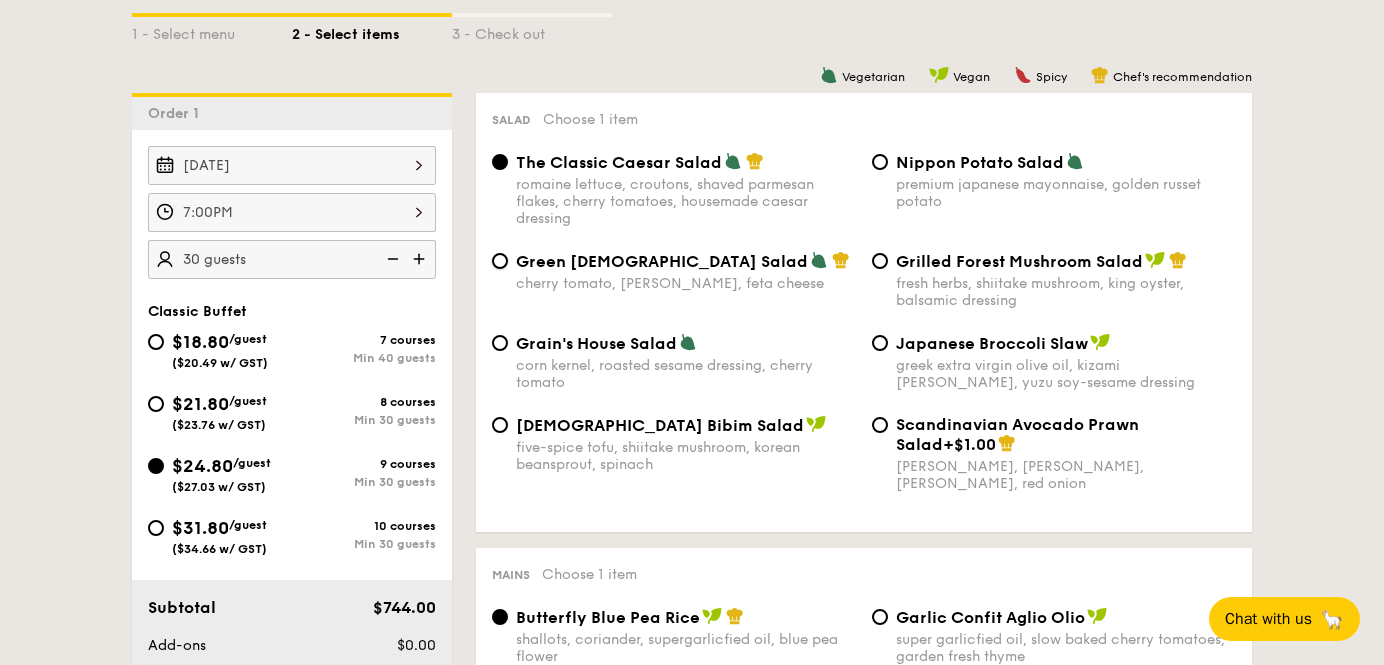 click on "Green Goddess Salad cherry tomato, dill, feta cheese" at bounding box center (500, 261) 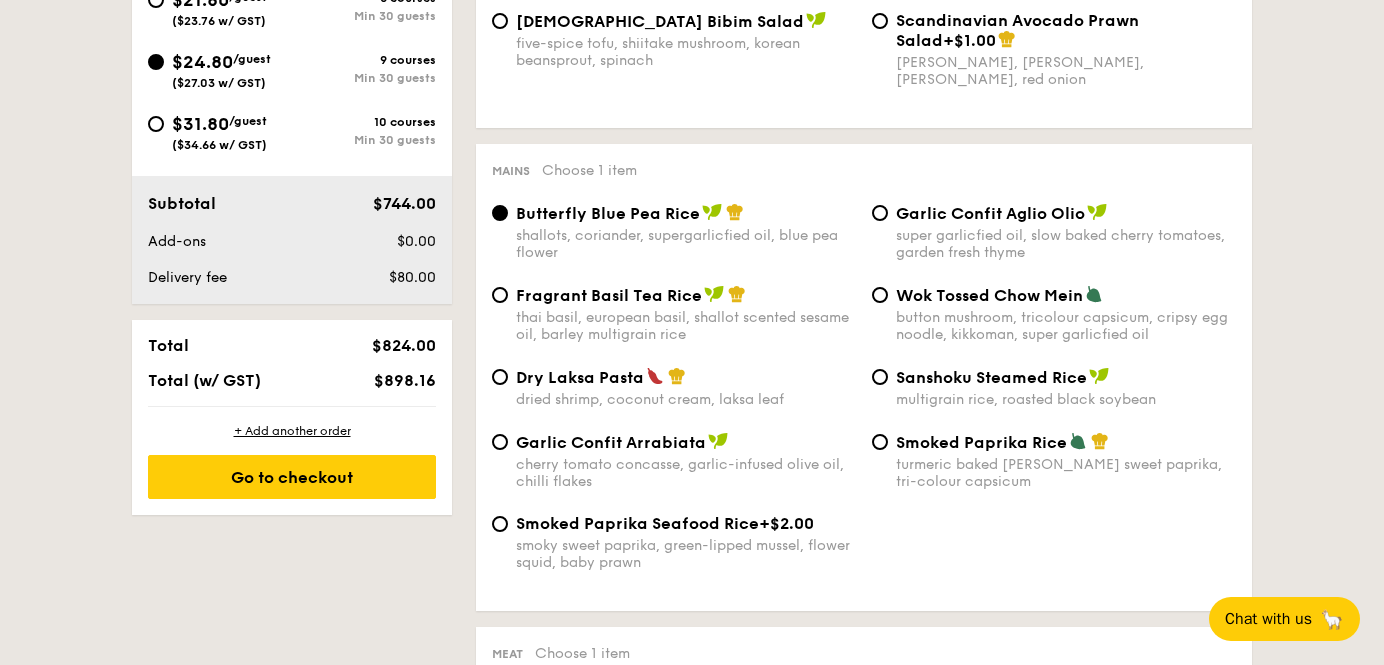 scroll, scrollTop: 956, scrollLeft: 0, axis: vertical 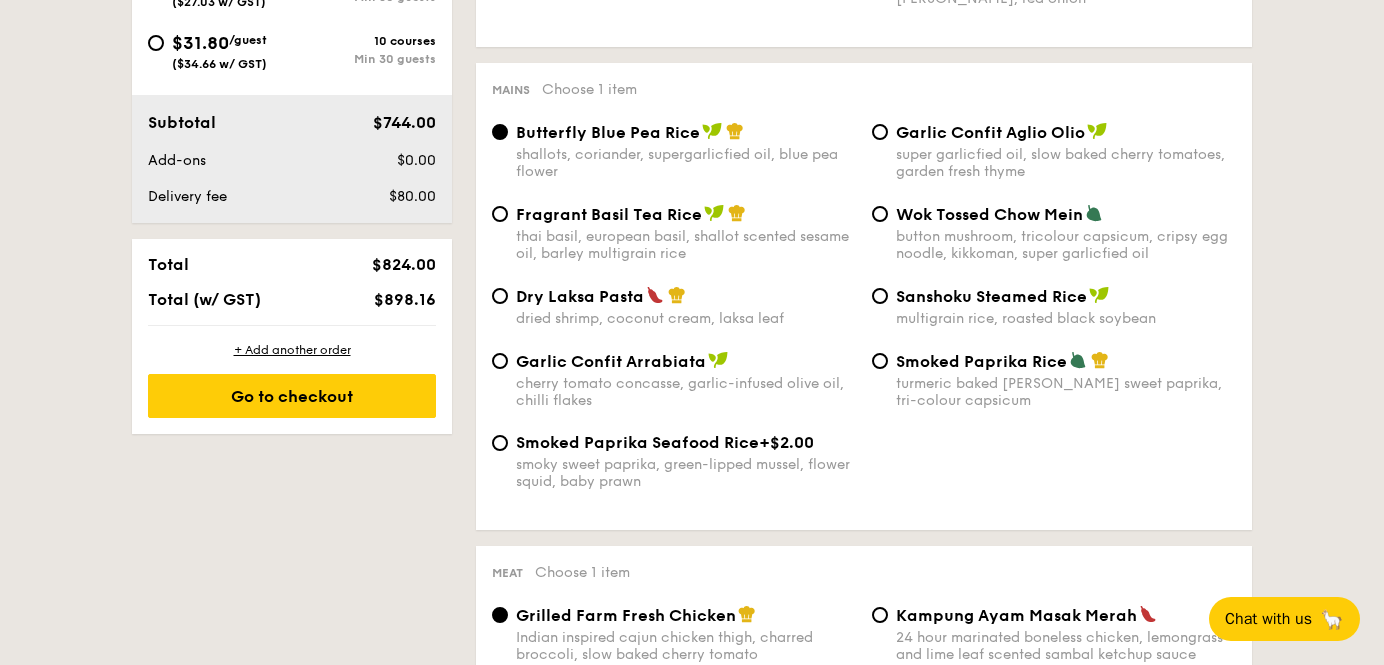 click on "super garlicfied oil, slow baked cherry tomatoes, garden fresh thyme" at bounding box center [1066, 163] 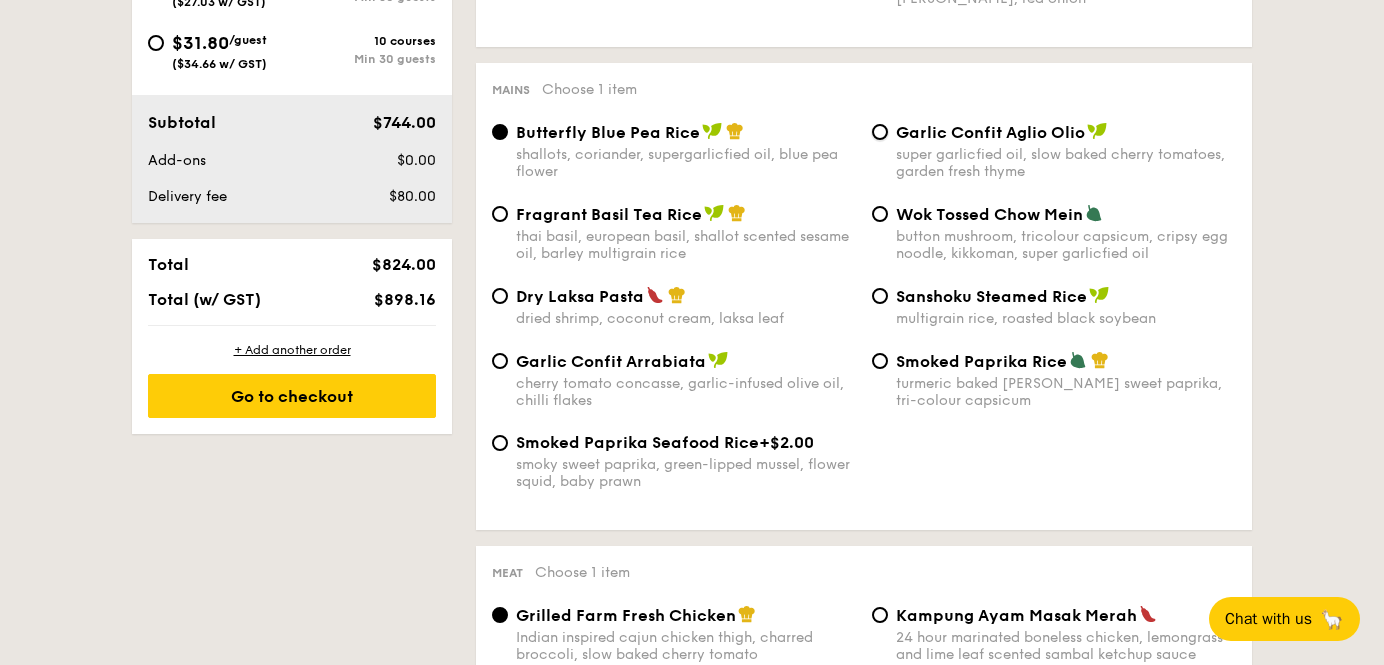 click on "Garlic Confit Aglio Olio super garlicfied oil, slow baked cherry tomatoes, garden fresh thyme" at bounding box center [880, 132] 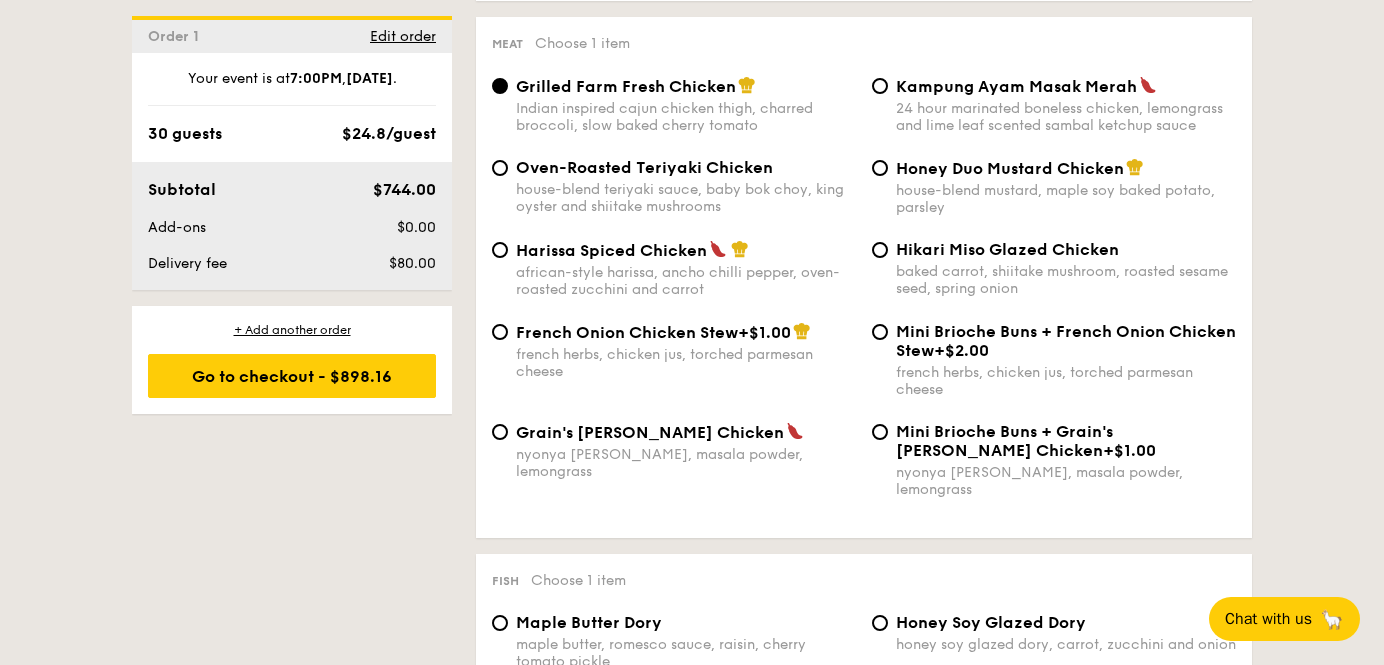 scroll, scrollTop: 1487, scrollLeft: 0, axis: vertical 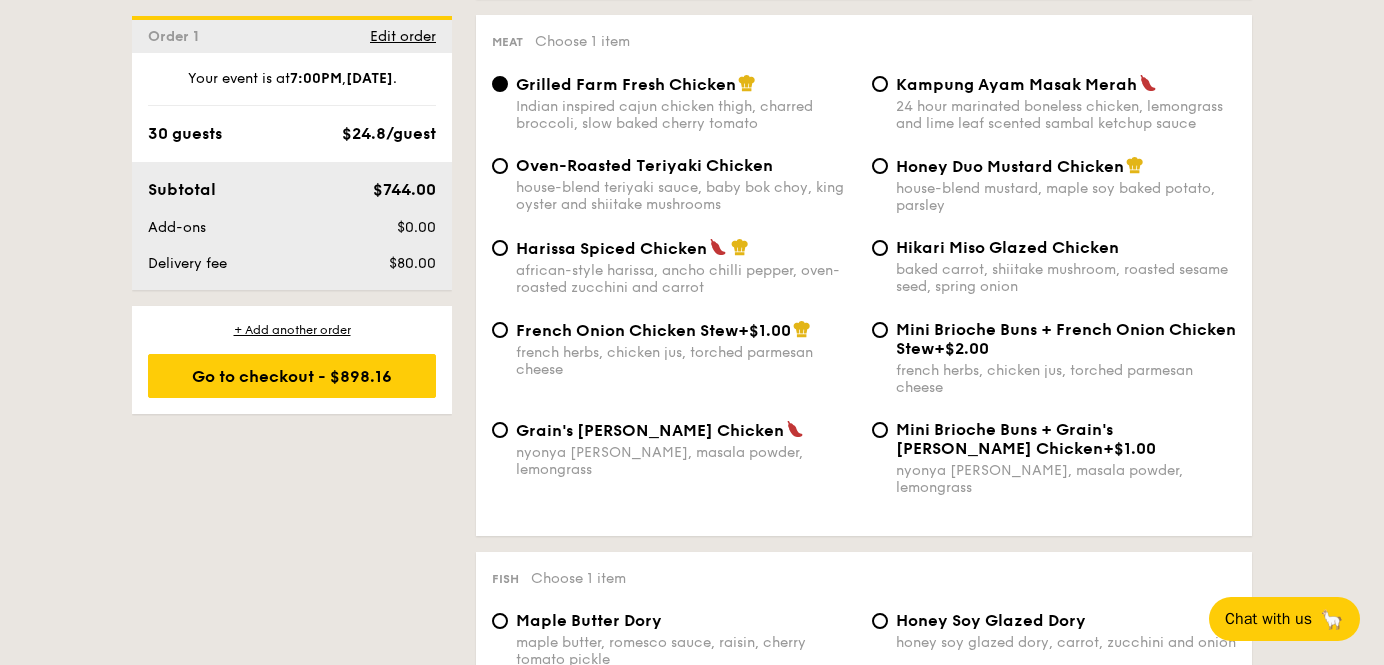 click on "baked carrot, shiitake mushroom, roasted sesame seed, spring onion" at bounding box center [1066, 278] 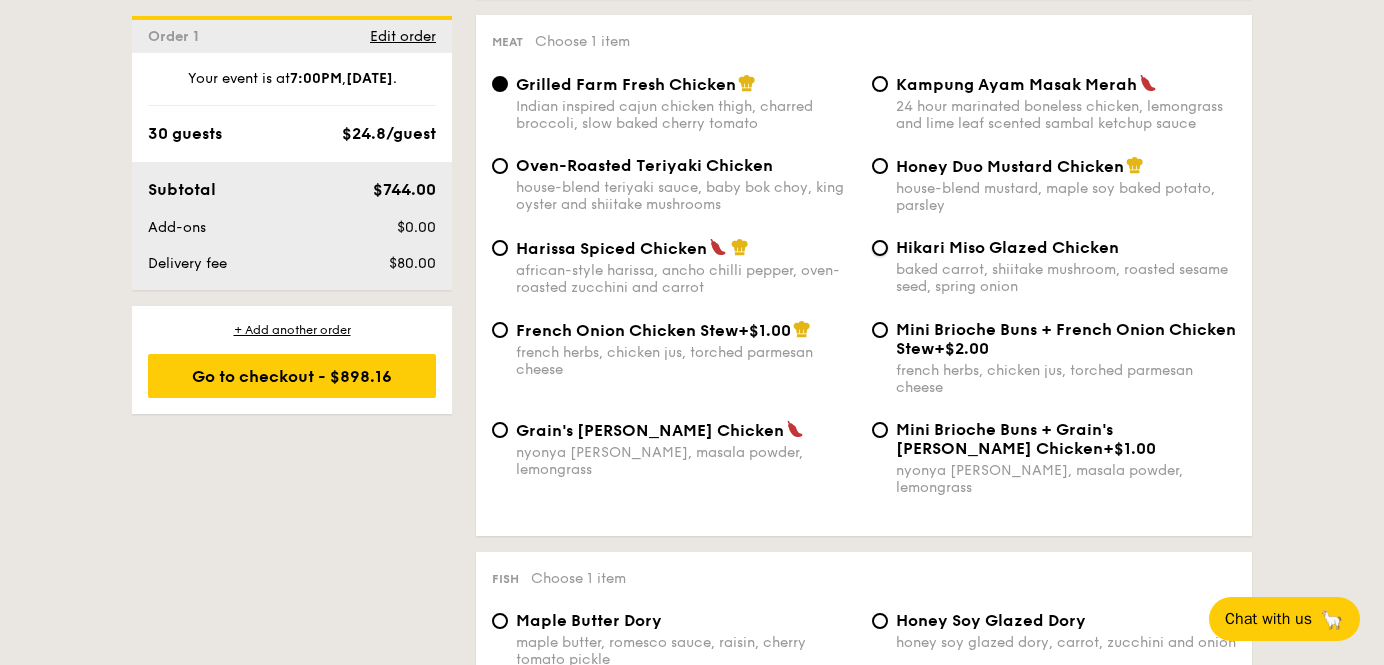 click on "Hikari Miso Glazed Chicken baked carrot, shiitake mushroom, roasted sesame seed, spring onion" at bounding box center [880, 248] 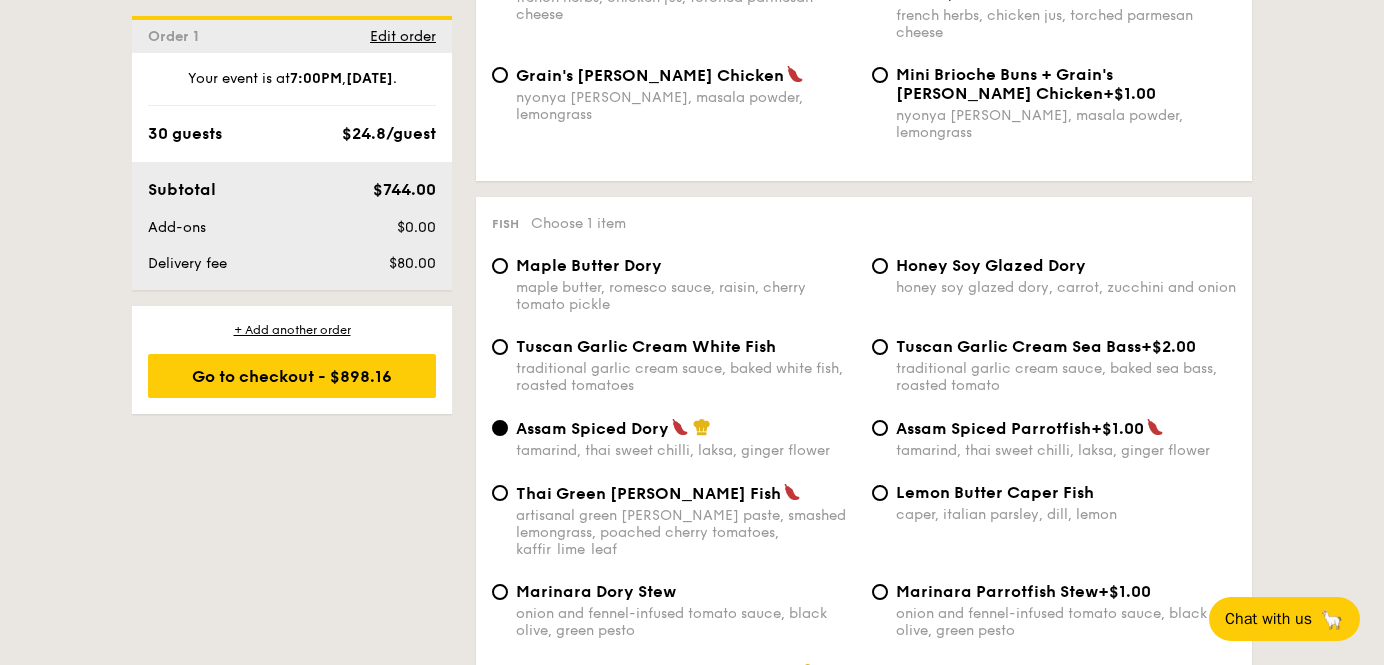 scroll, scrollTop: 1934, scrollLeft: 0, axis: vertical 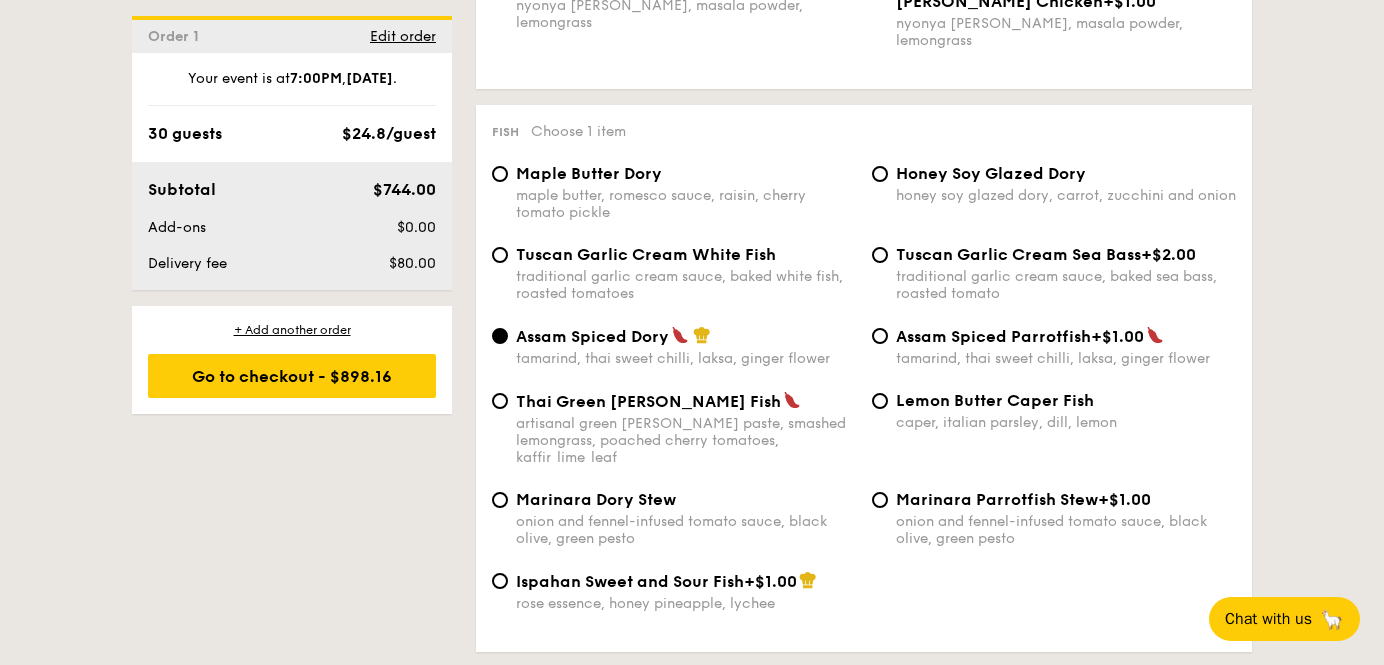 click on "traditional garlic cream sauce, baked sea bass, roasted tomato" at bounding box center [1066, 285] 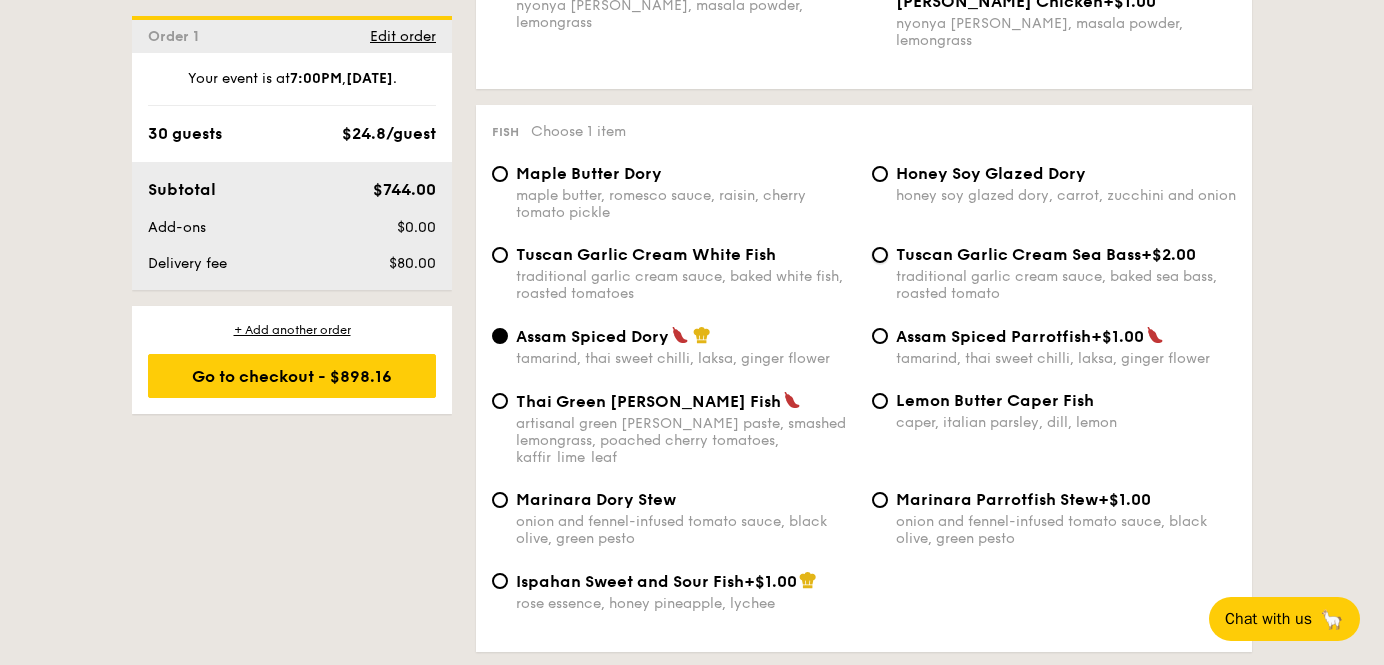 click on "Tuscan Garlic Cream Sea Bass
+$2.00
traditional garlic cream sauce, baked sea bass, roasted tomato" at bounding box center [880, 255] 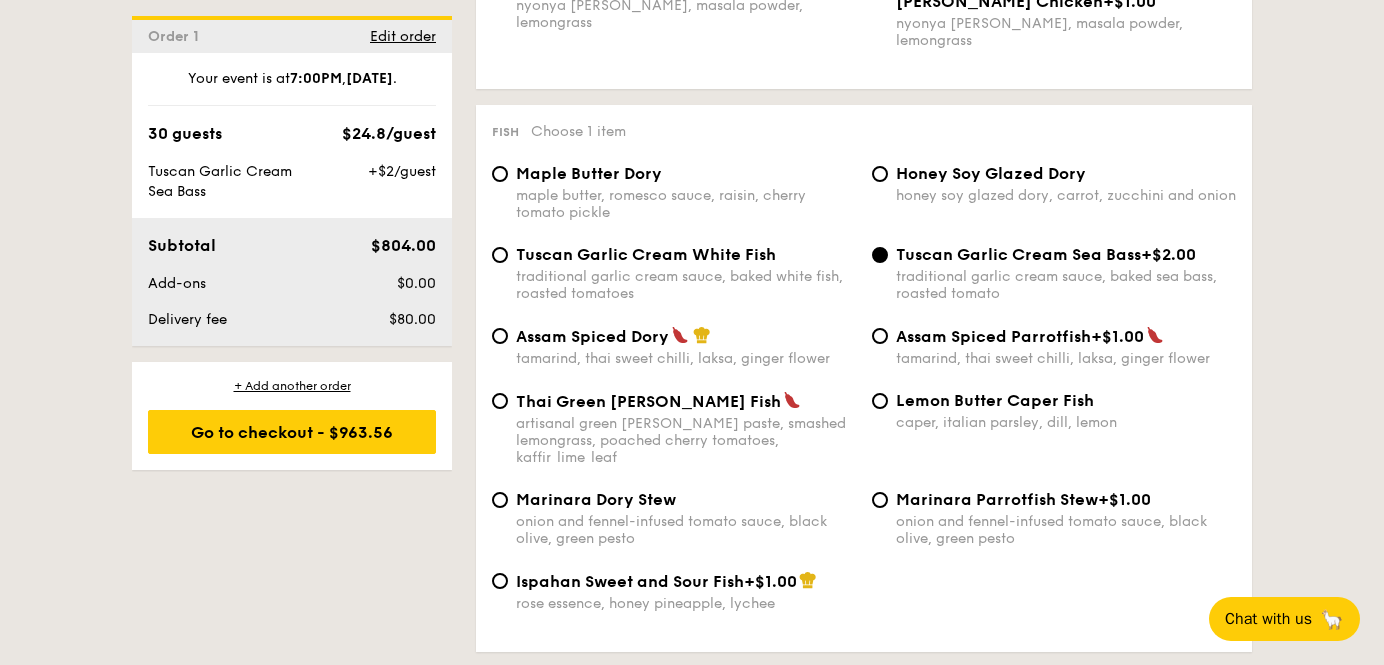click on "traditional garlic cream sauce, baked white fish, roasted tomatoes" at bounding box center (686, 285) 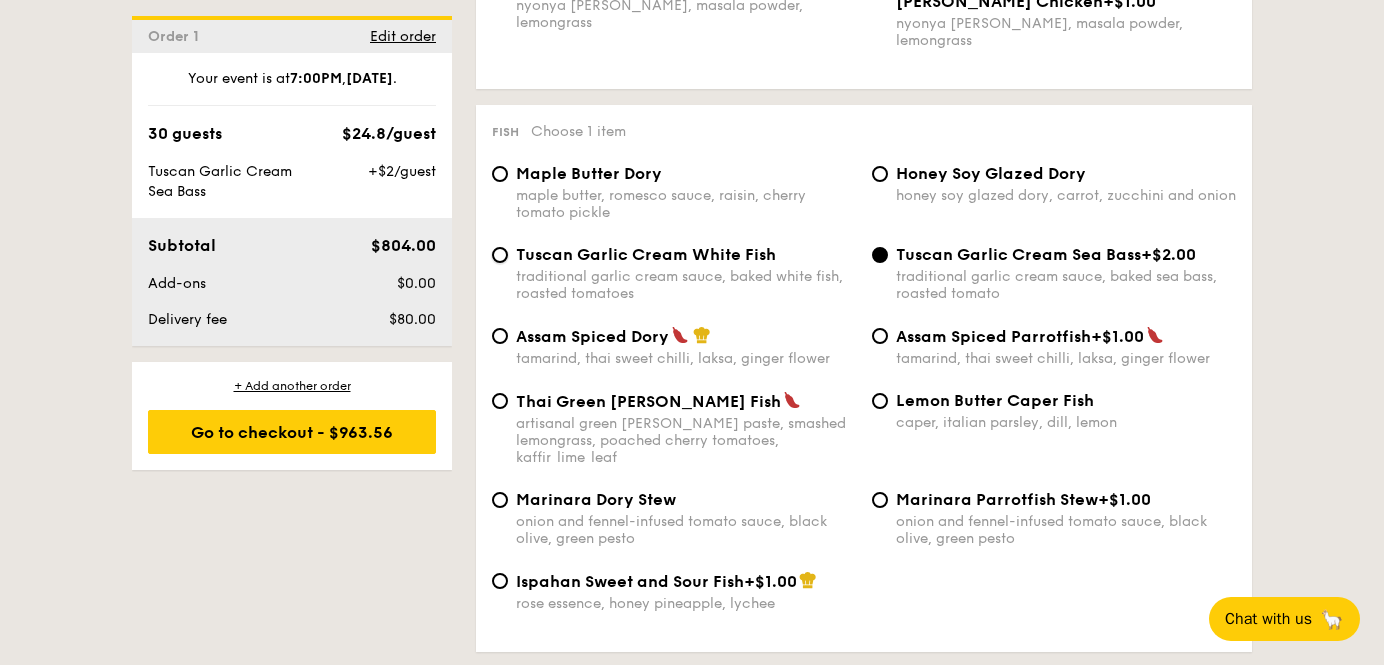 click on "Tuscan Garlic Cream White Fish traditional garlic cream sauce, baked white fish, roasted tomatoes" at bounding box center (500, 255) 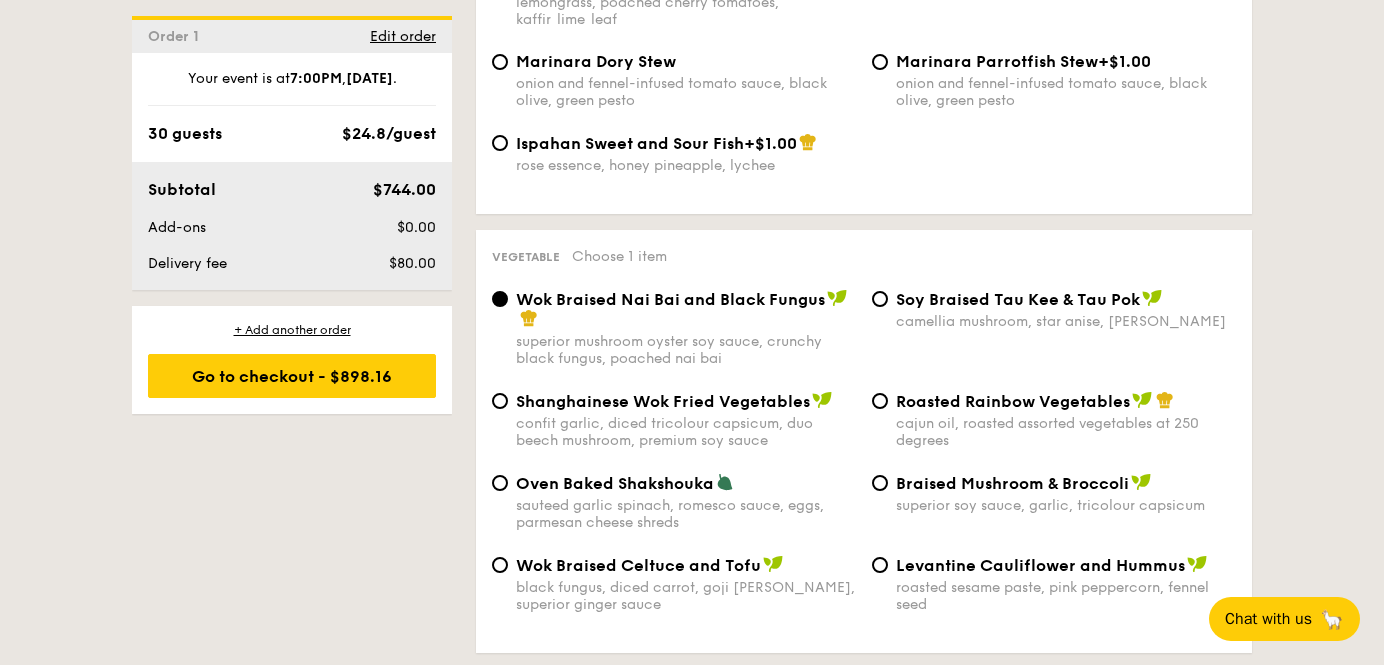 scroll, scrollTop: 2475, scrollLeft: 0, axis: vertical 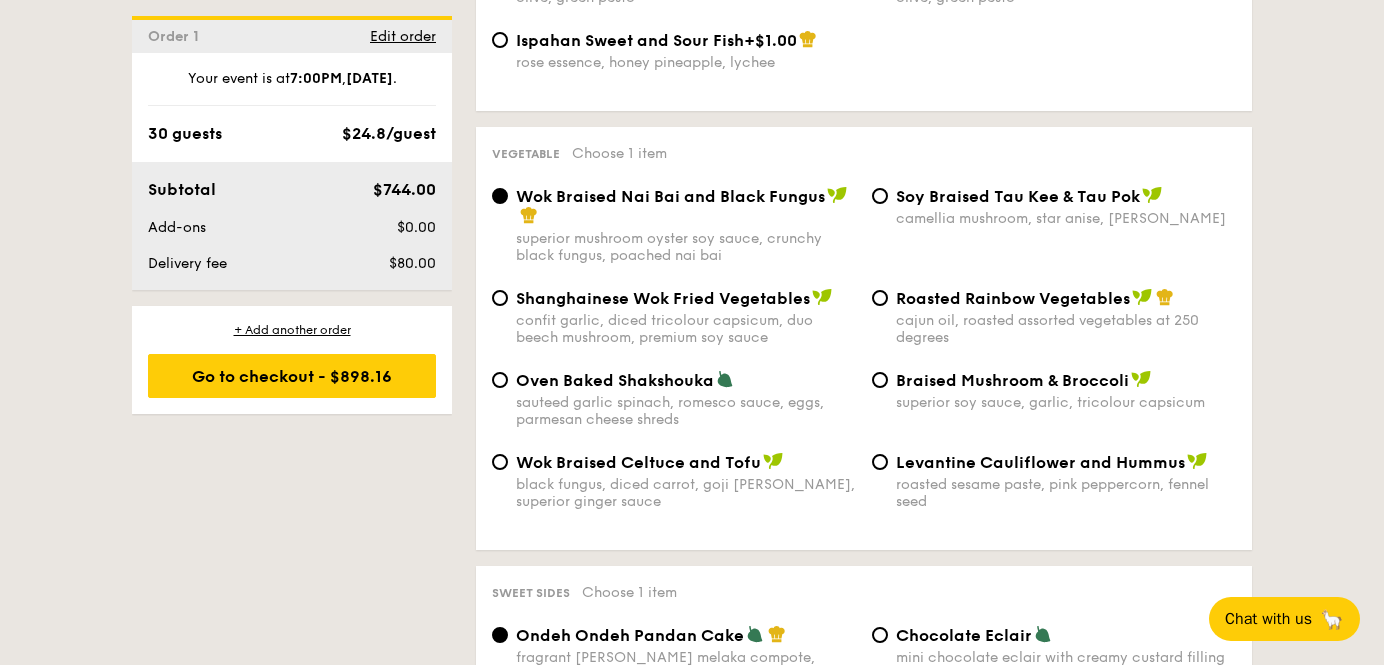 click on "Roasted Rainbow Vegetables" at bounding box center (1013, 298) 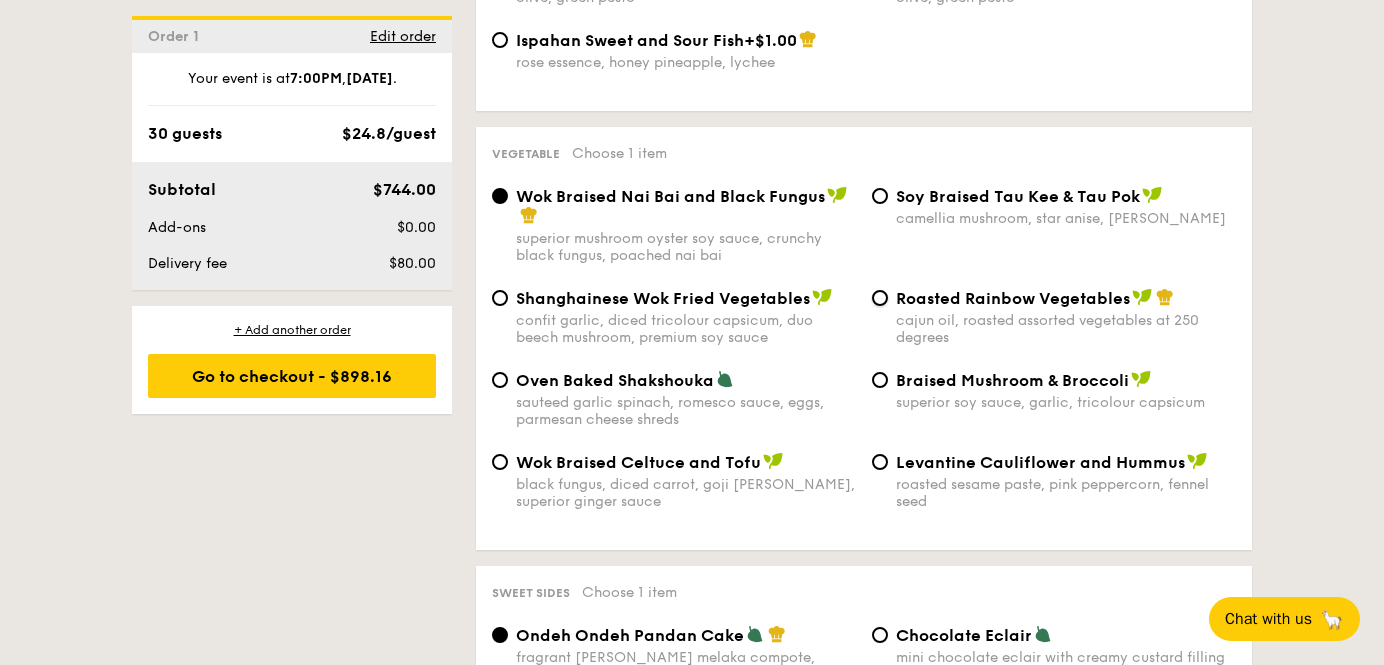 click on "Roasted Rainbow Vegetables cajun oil, roasted assorted vegetables at 250 degrees" at bounding box center (880, 298) 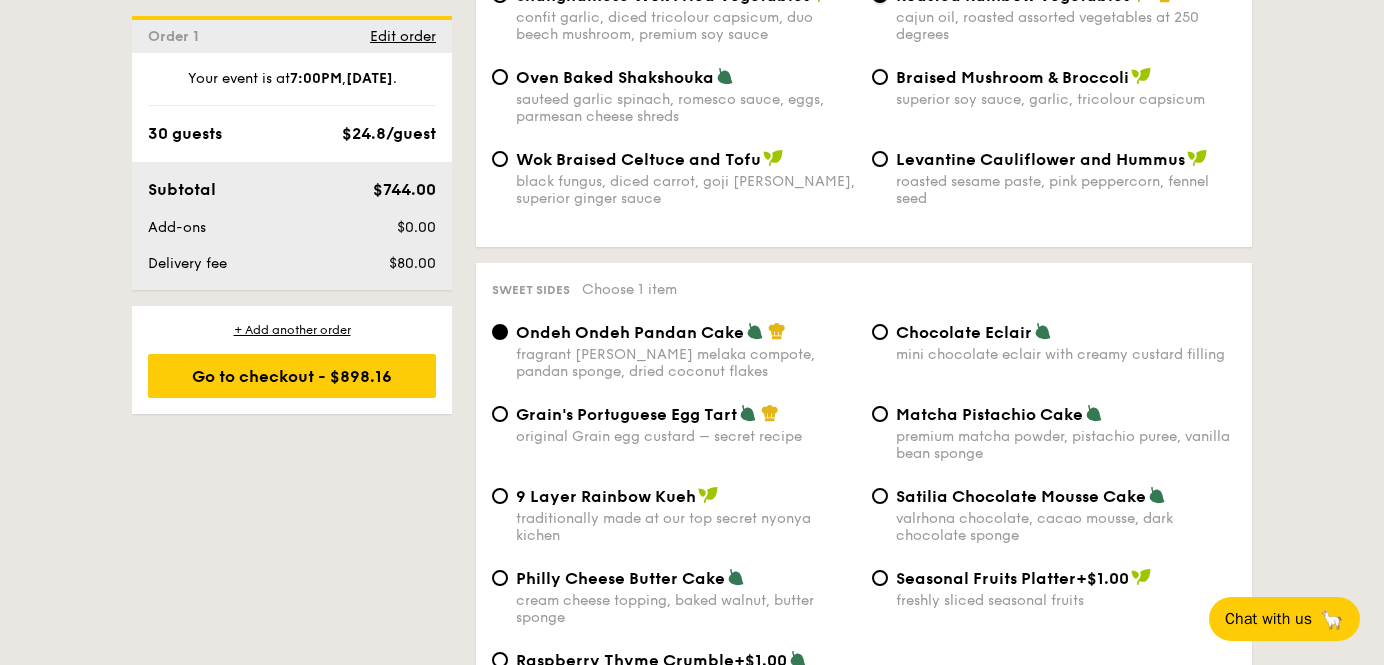 scroll, scrollTop: 2873, scrollLeft: 0, axis: vertical 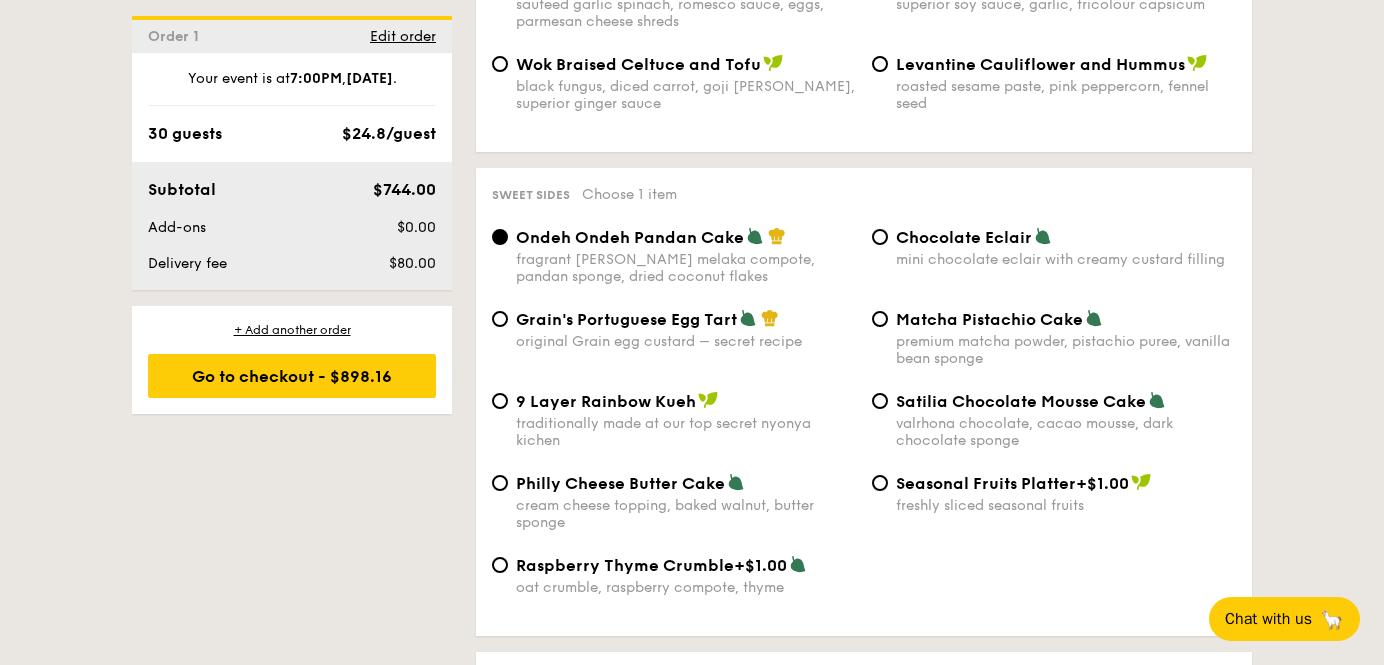 click on "Matcha Pistachio Cake" at bounding box center (989, 319) 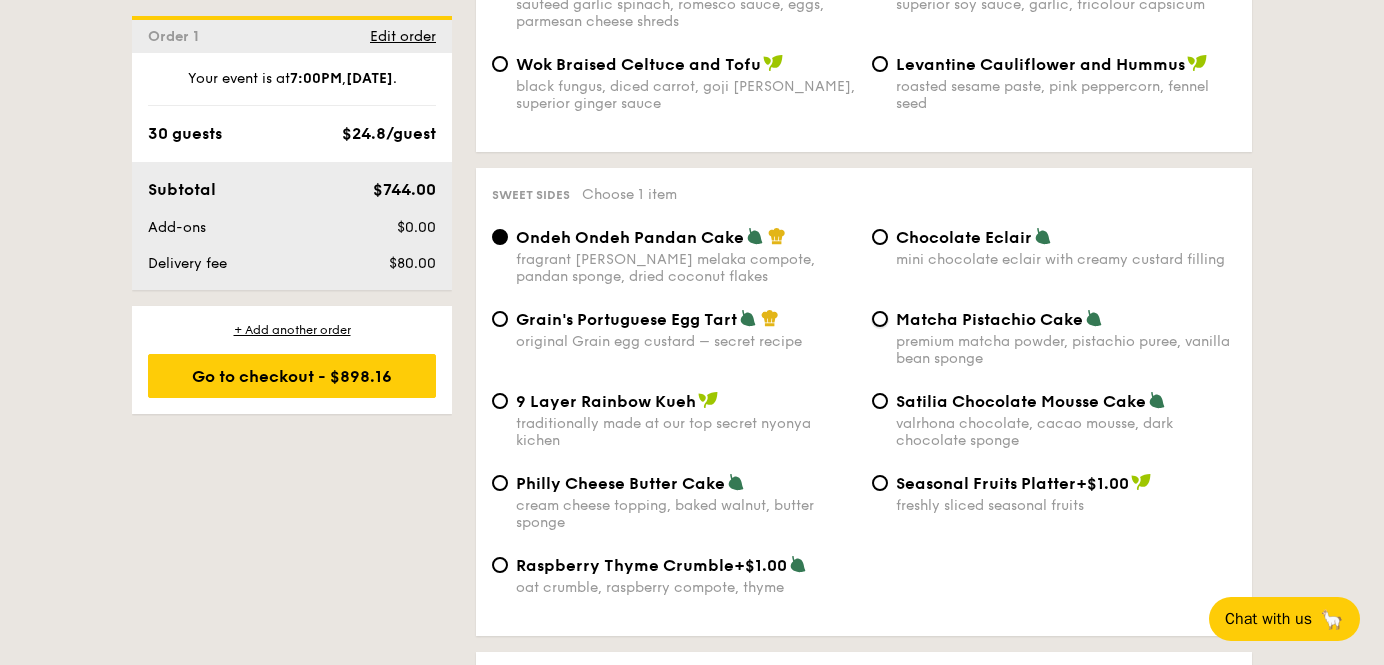 click on "Matcha Pistachio Cake premium matcha powder, pistachio puree, vanilla bean sponge" at bounding box center (880, 319) 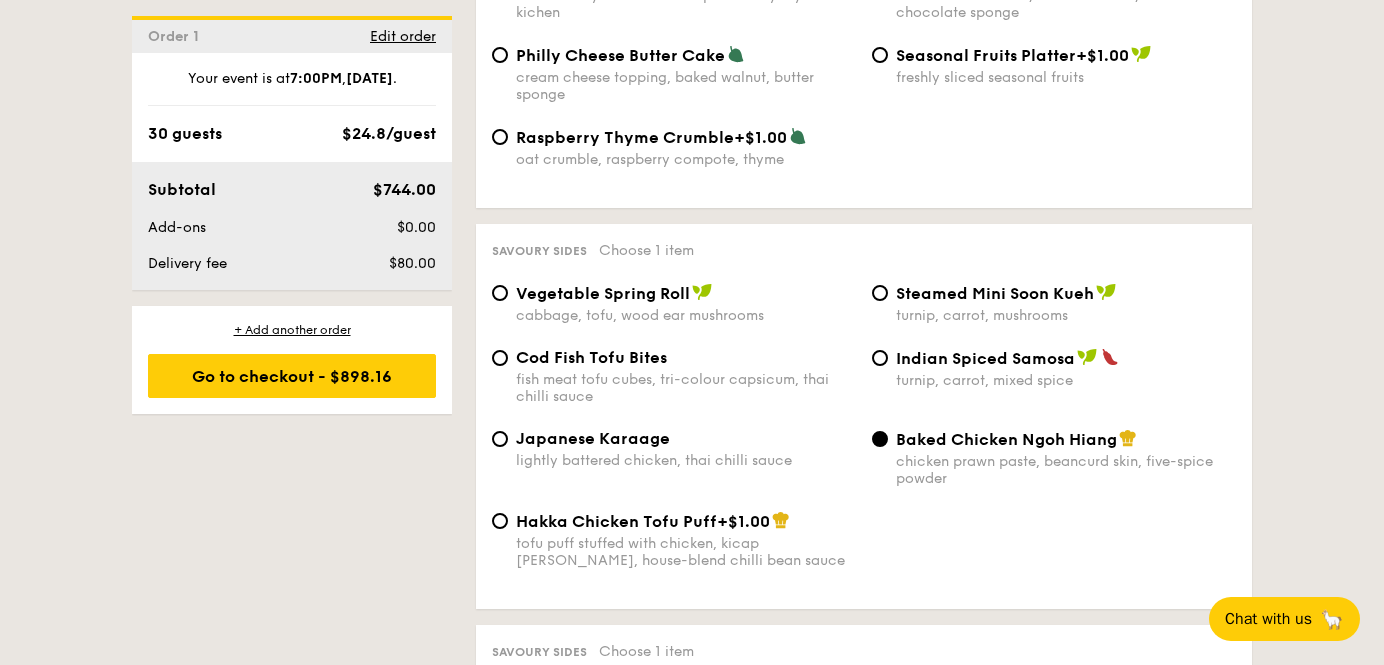 click on "Cod Fish Tofu Bites" at bounding box center [686, 357] 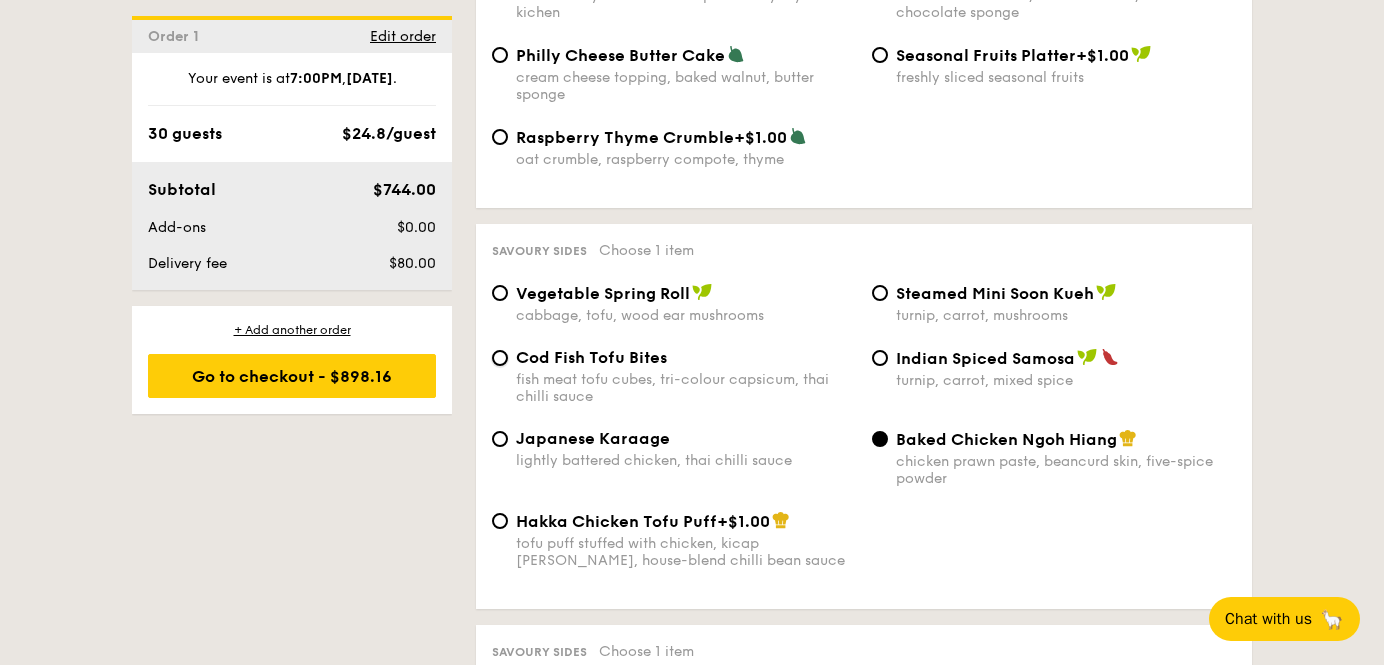 click on "Cod Fish Tofu Bites fish meat tofu cubes, tri-colour capsicum, thai chilli sauce" at bounding box center [500, 358] 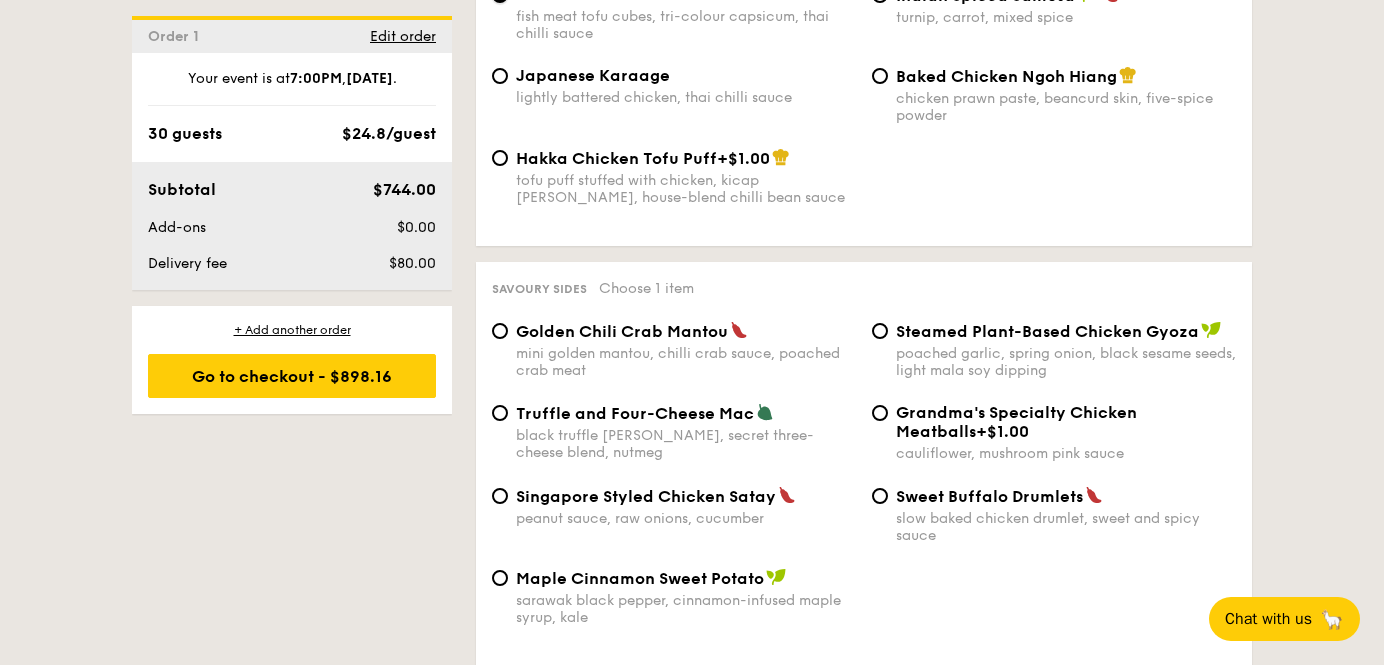 scroll, scrollTop: 3679, scrollLeft: 0, axis: vertical 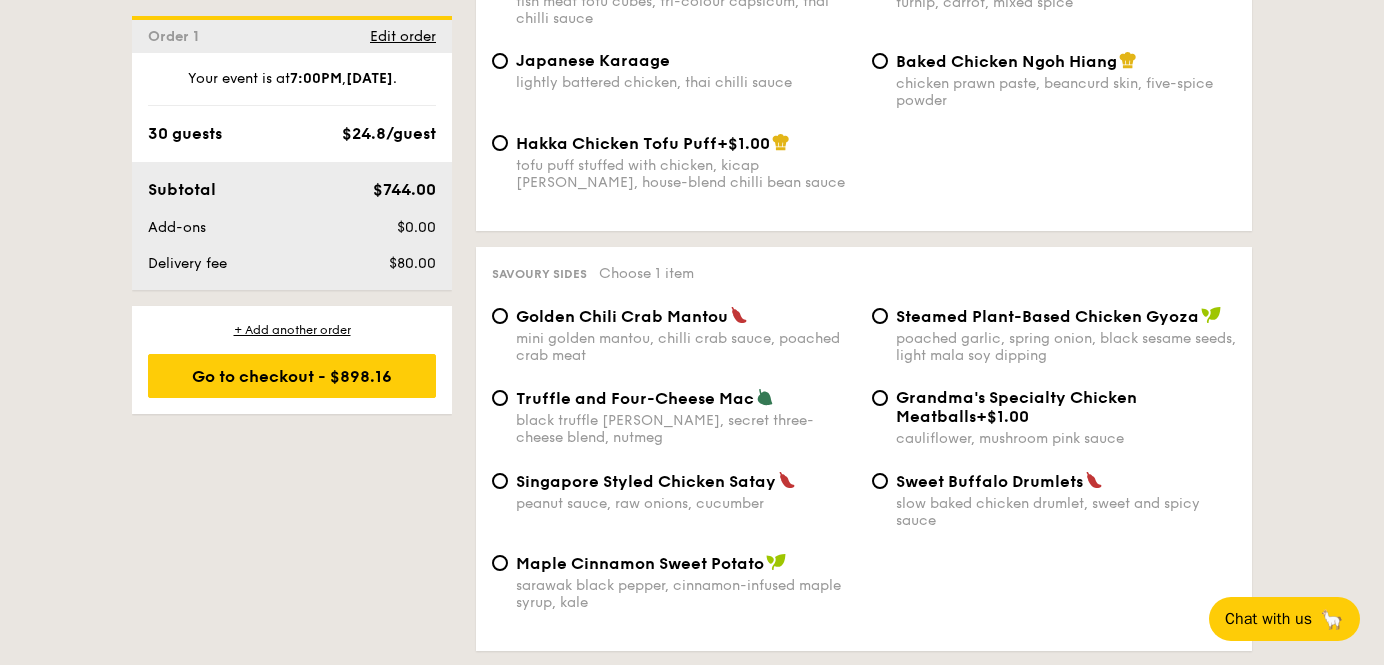 click on "black truffle pate, brie, secret three-cheese blend, nutmeg" at bounding box center [686, 429] 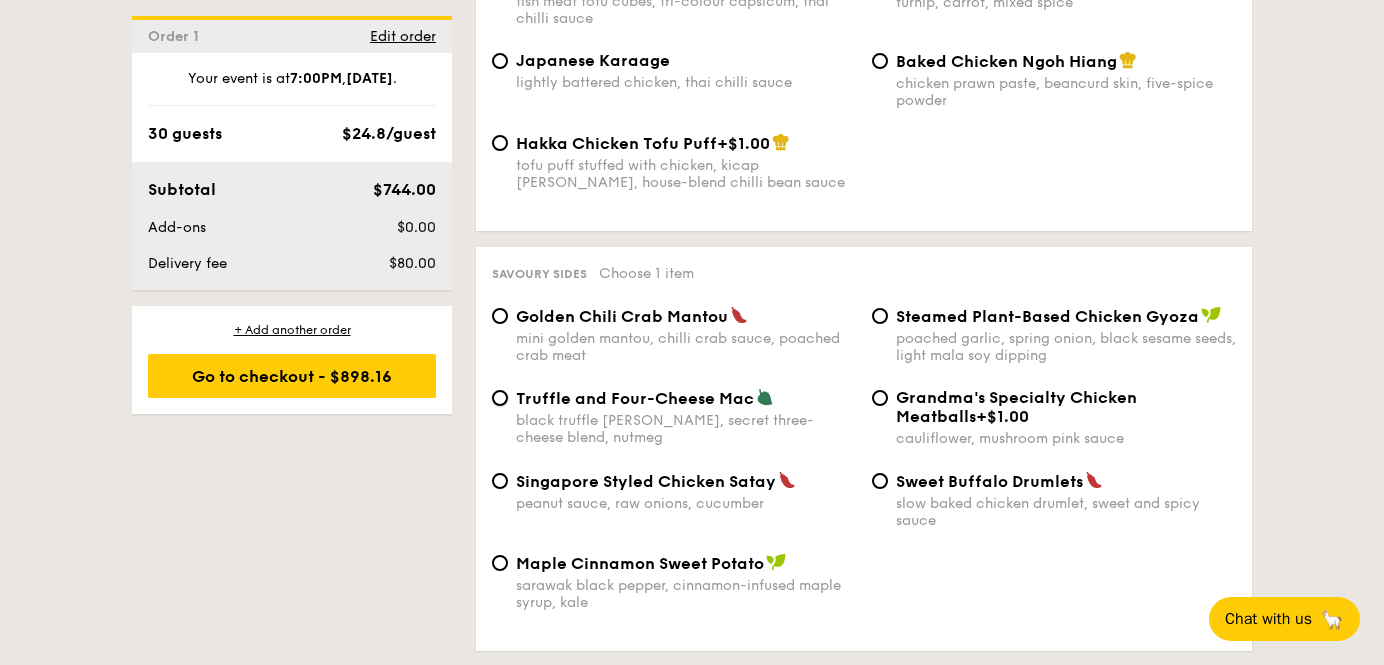 click on "Truffle and Four-Cheese Mac black truffle pate, brie, secret three-cheese blend, nutmeg" at bounding box center (500, 398) 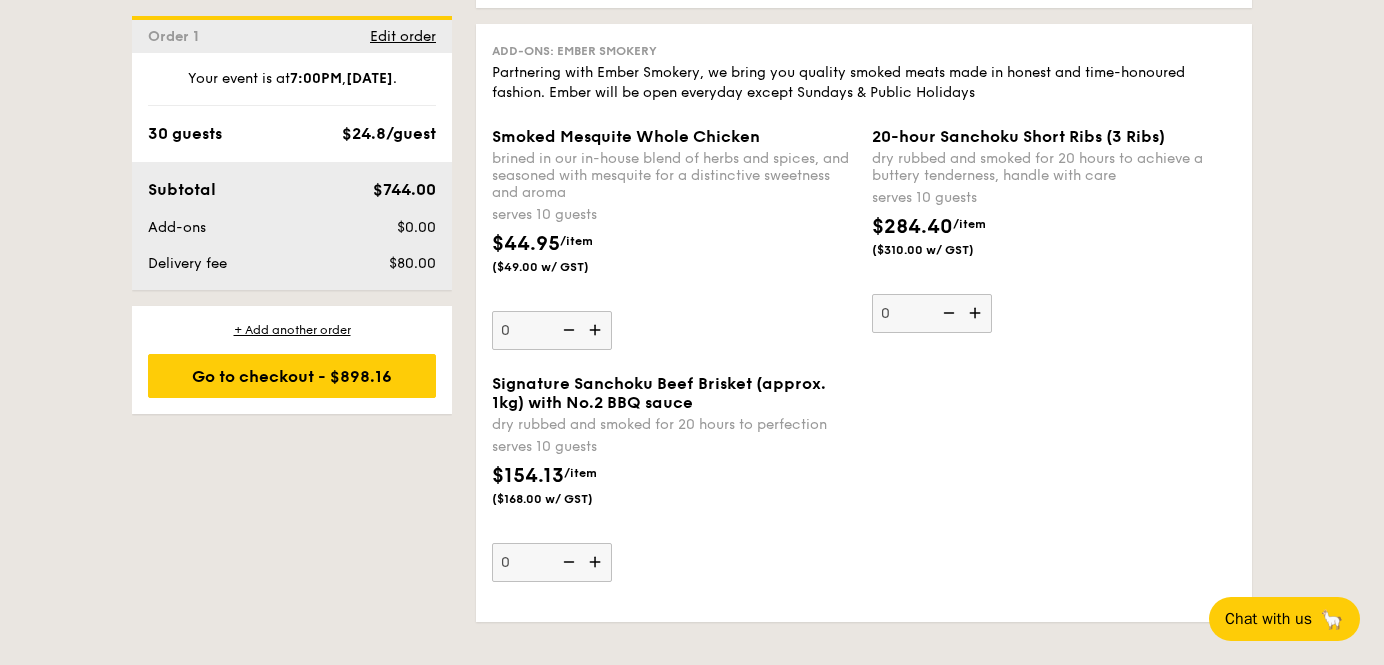 scroll, scrollTop: 4904, scrollLeft: 0, axis: vertical 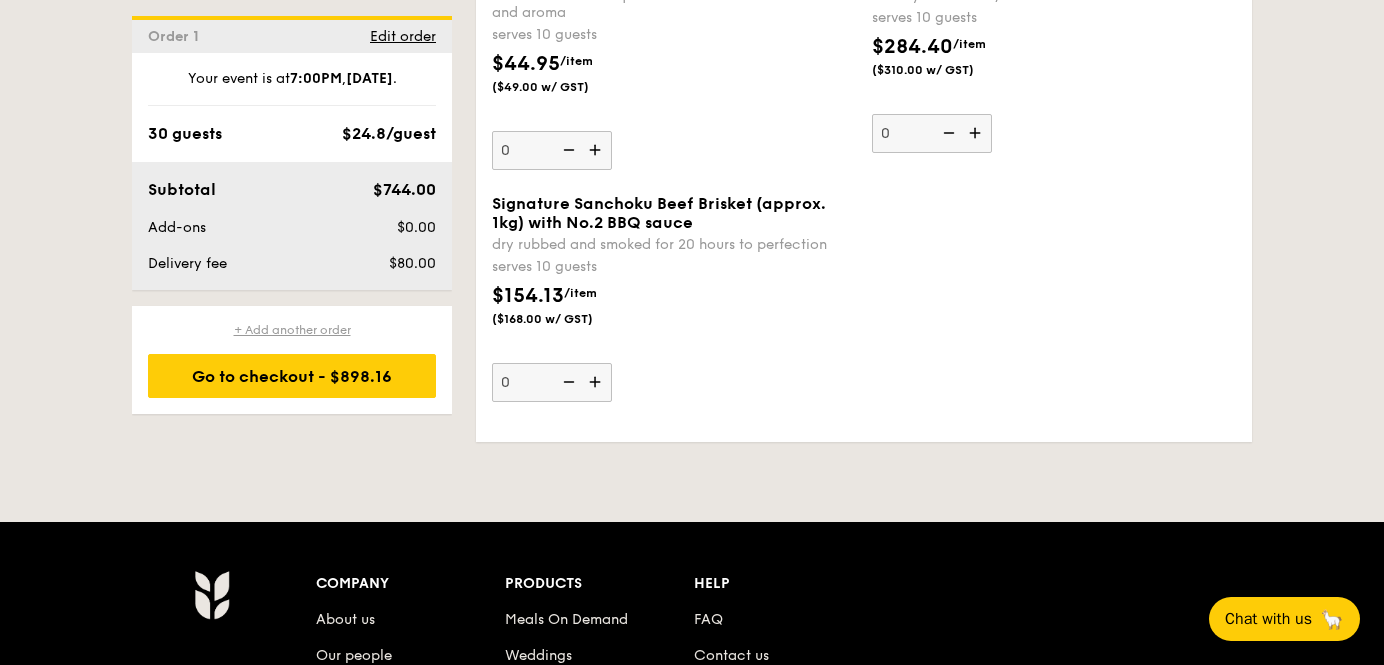 click on "+ Add another order" at bounding box center (292, 330) 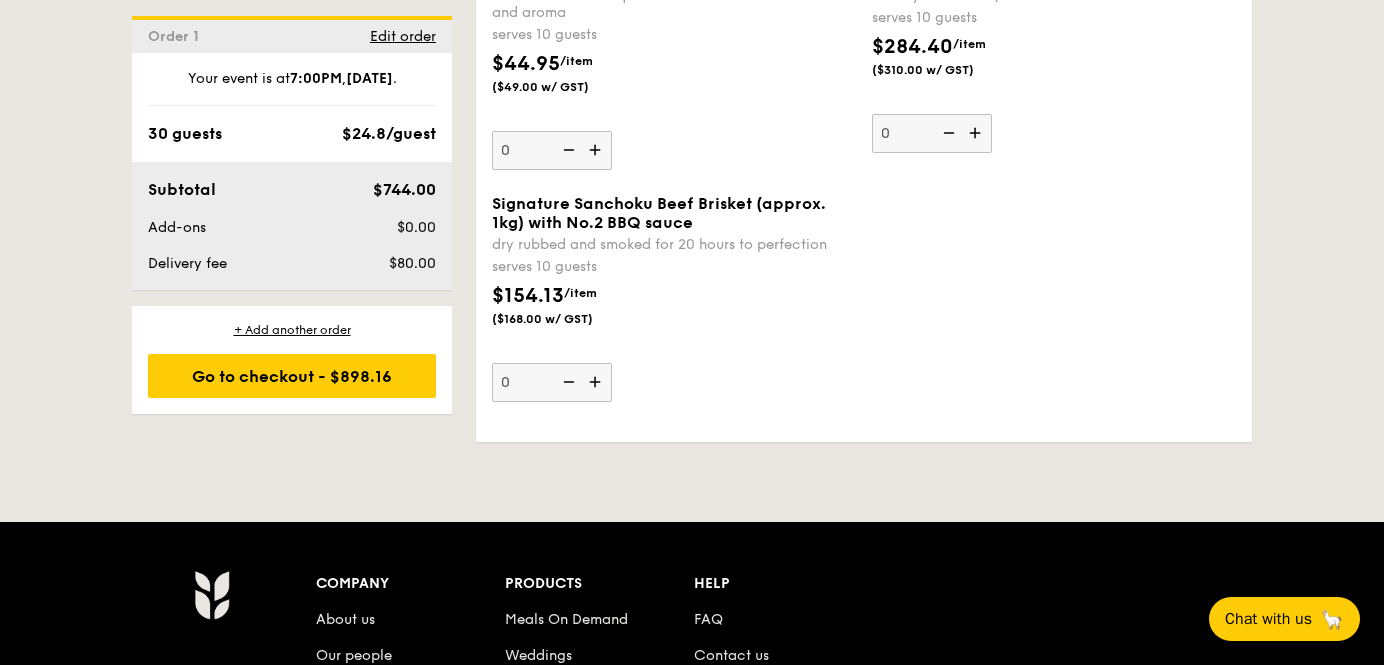 radio on "true" 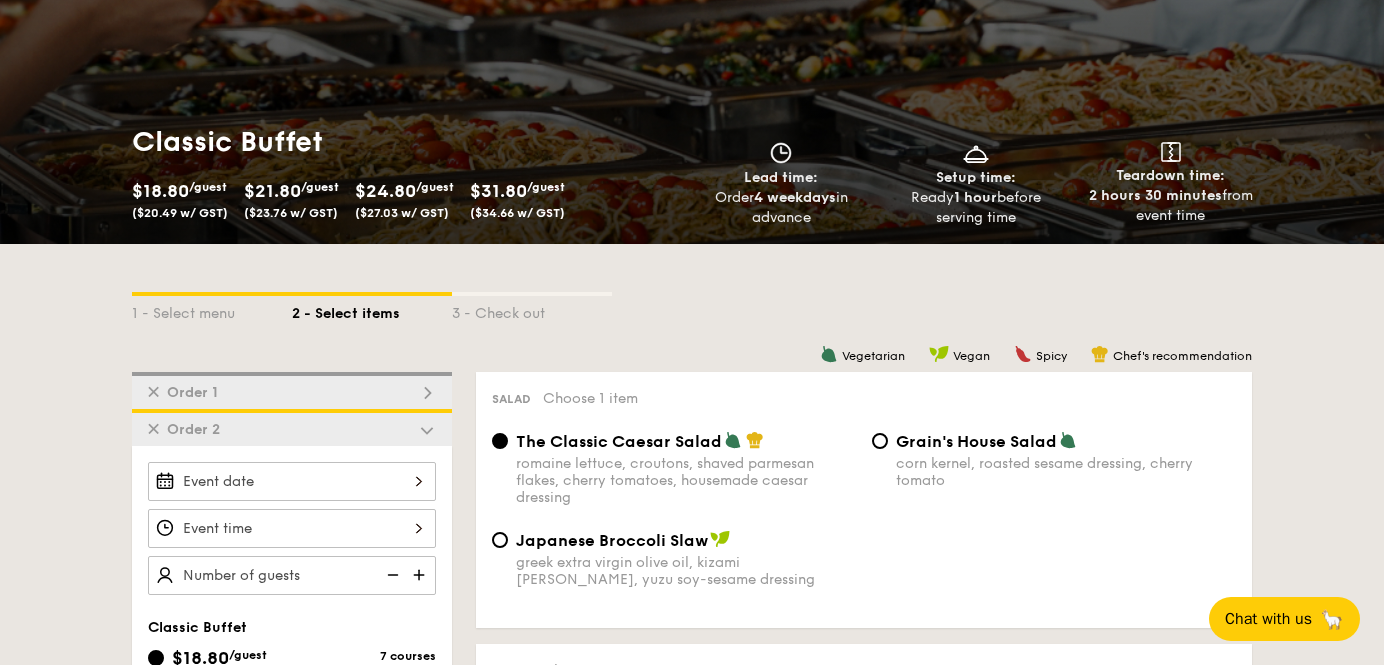 scroll, scrollTop: 192, scrollLeft: 0, axis: vertical 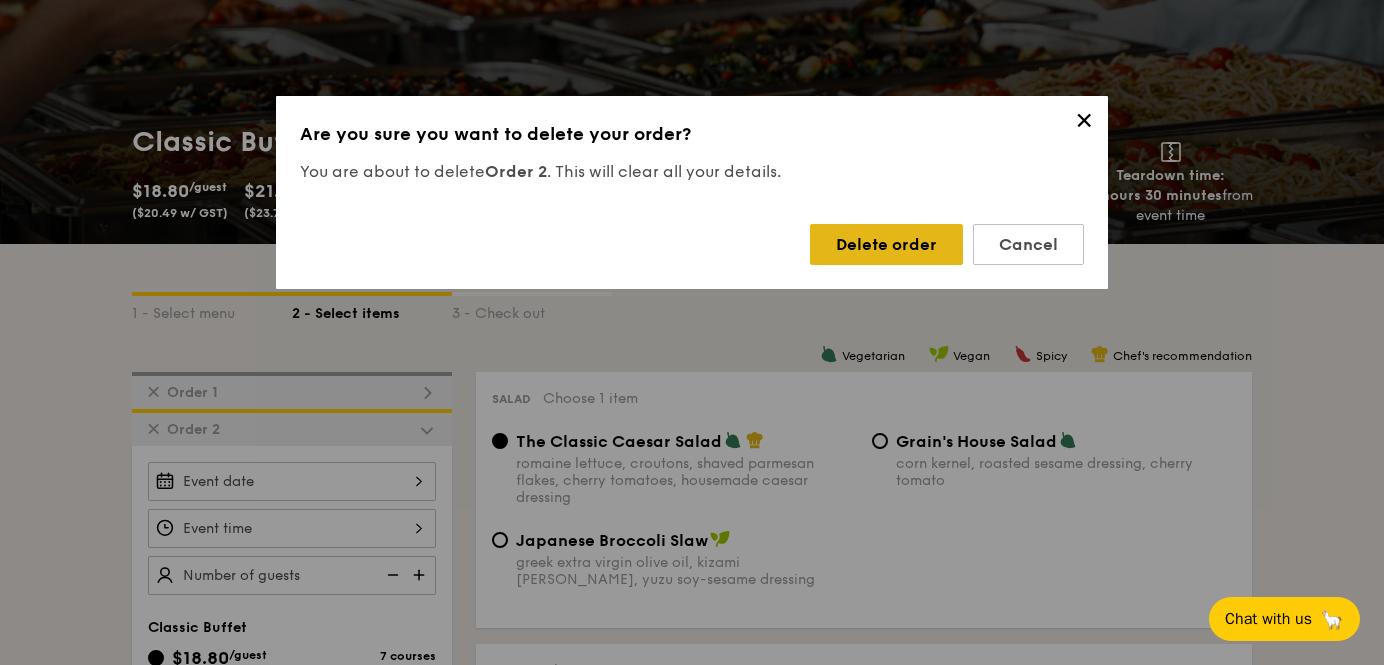 click on "Delete order" at bounding box center [886, 244] 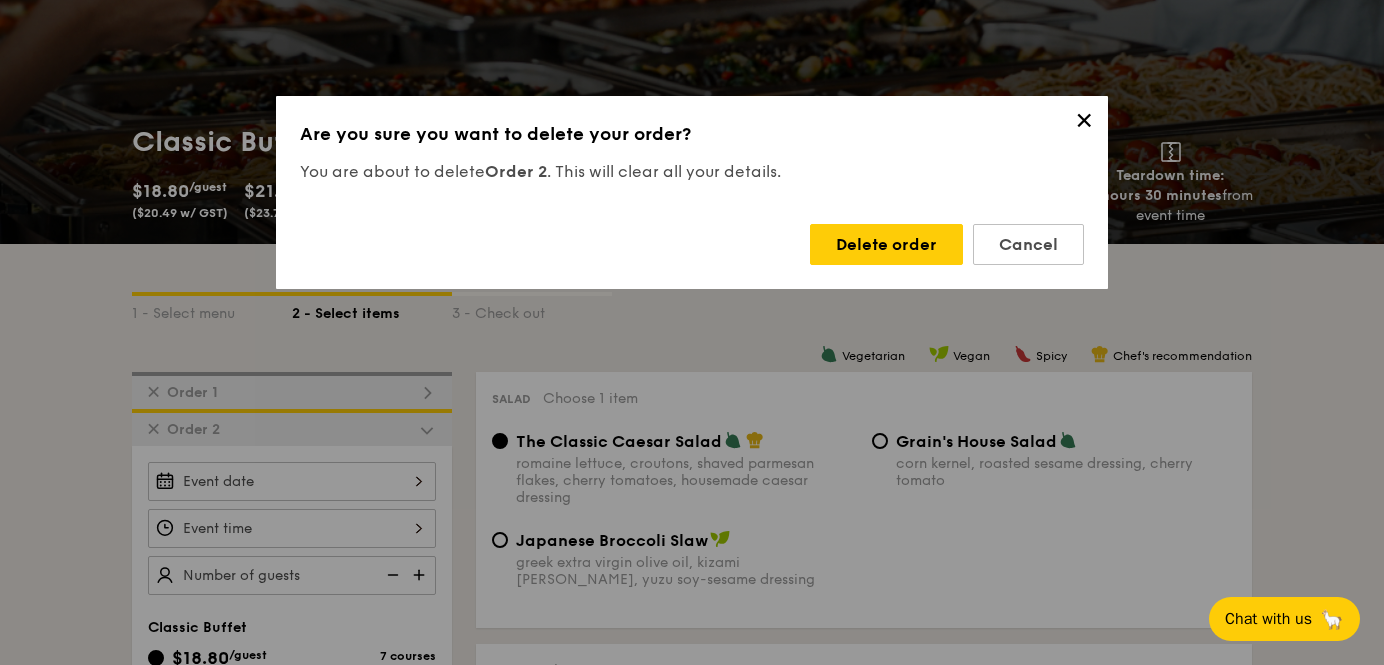 radio on "false" 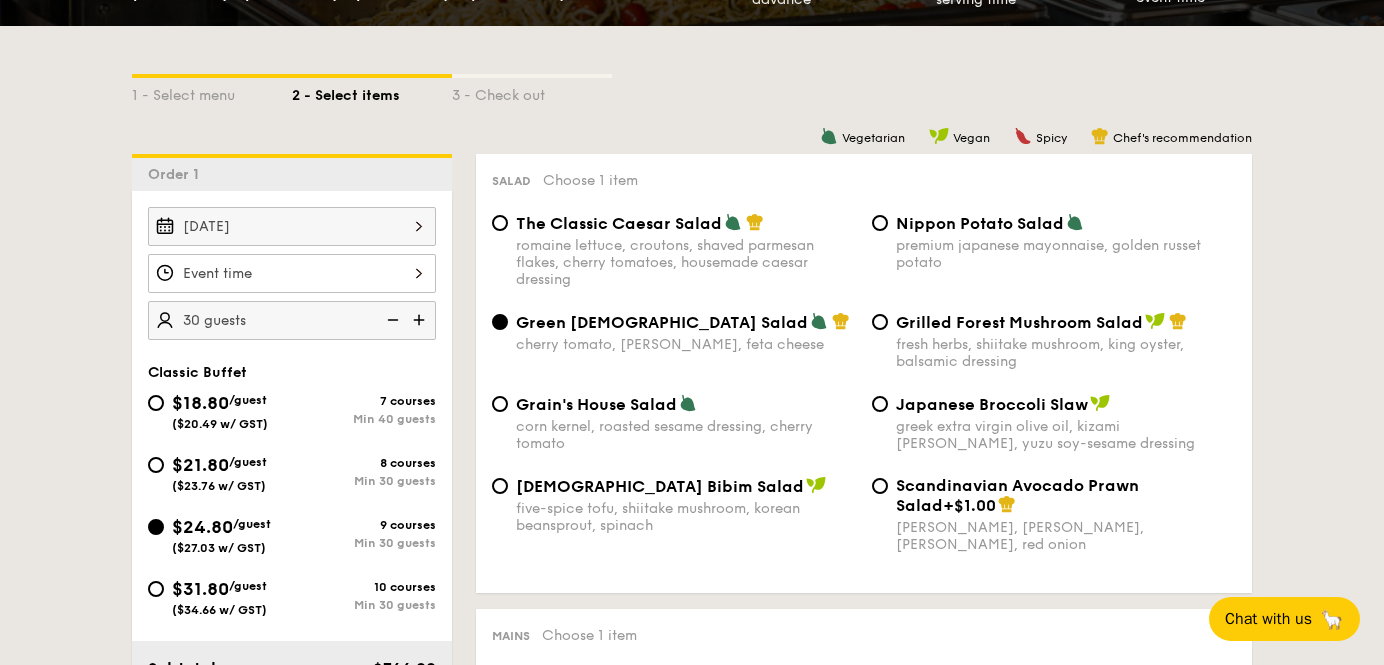 scroll, scrollTop: 843, scrollLeft: 0, axis: vertical 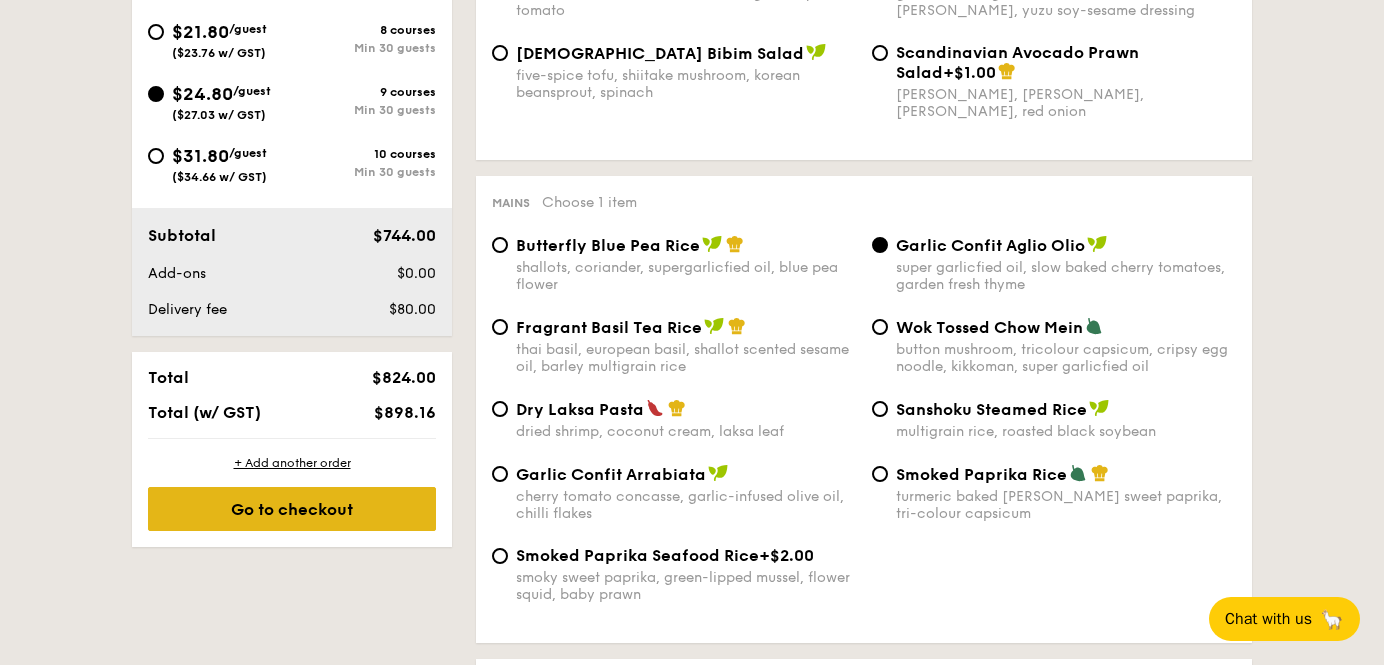 click on "Go to checkout" at bounding box center (292, 509) 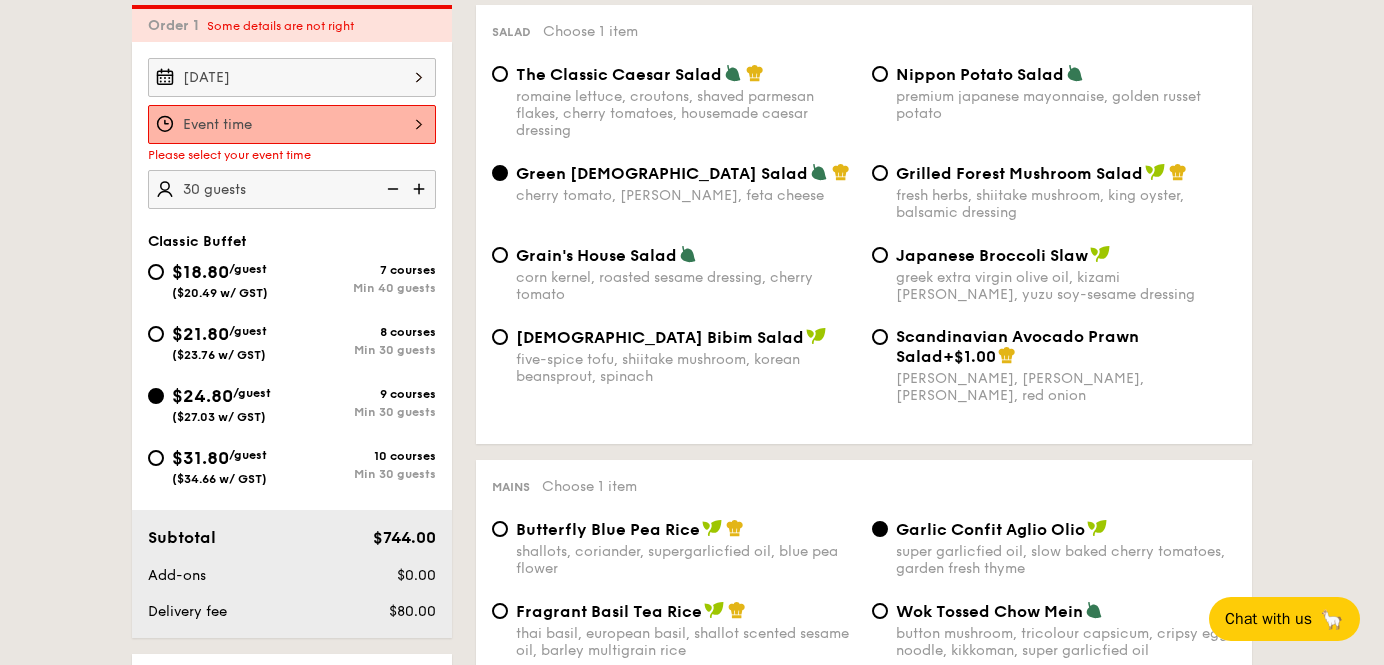 scroll, scrollTop: 534, scrollLeft: 0, axis: vertical 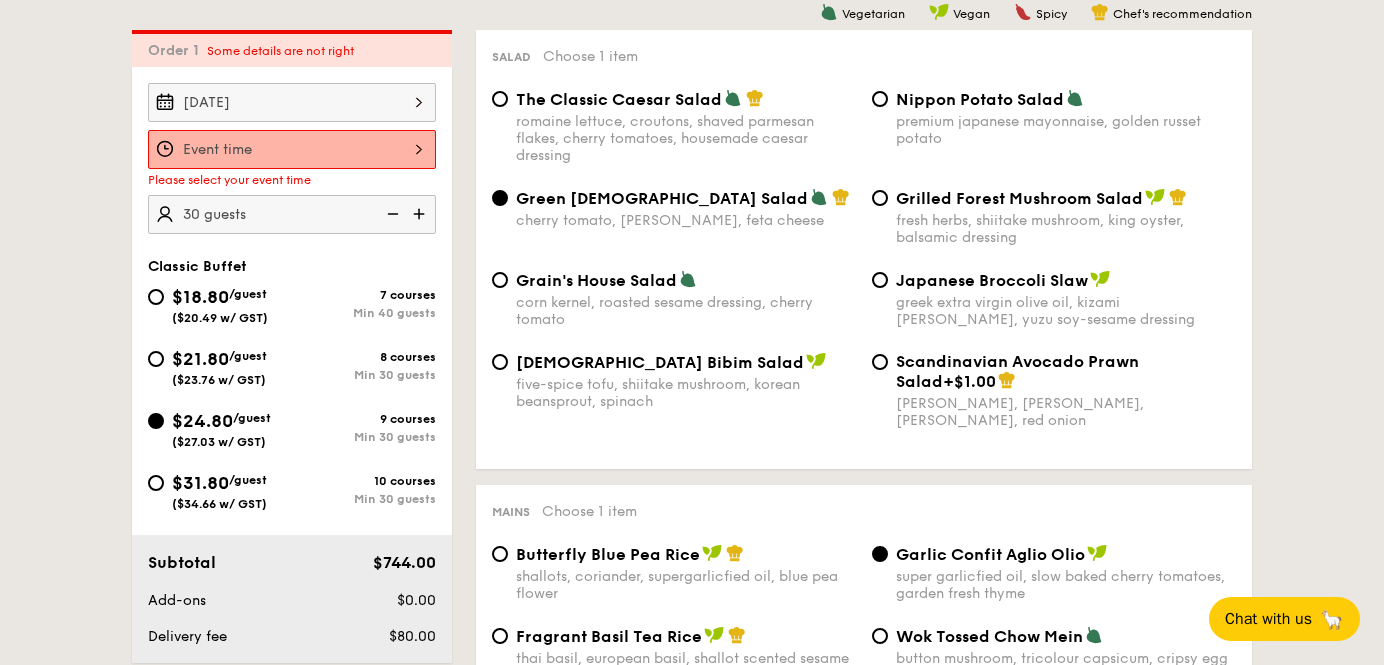 click on "12 1 2 3 4 5 6 7 8 9 10 11   00 15 30 45   am   pm   Cancel   OK" at bounding box center [292, 149] 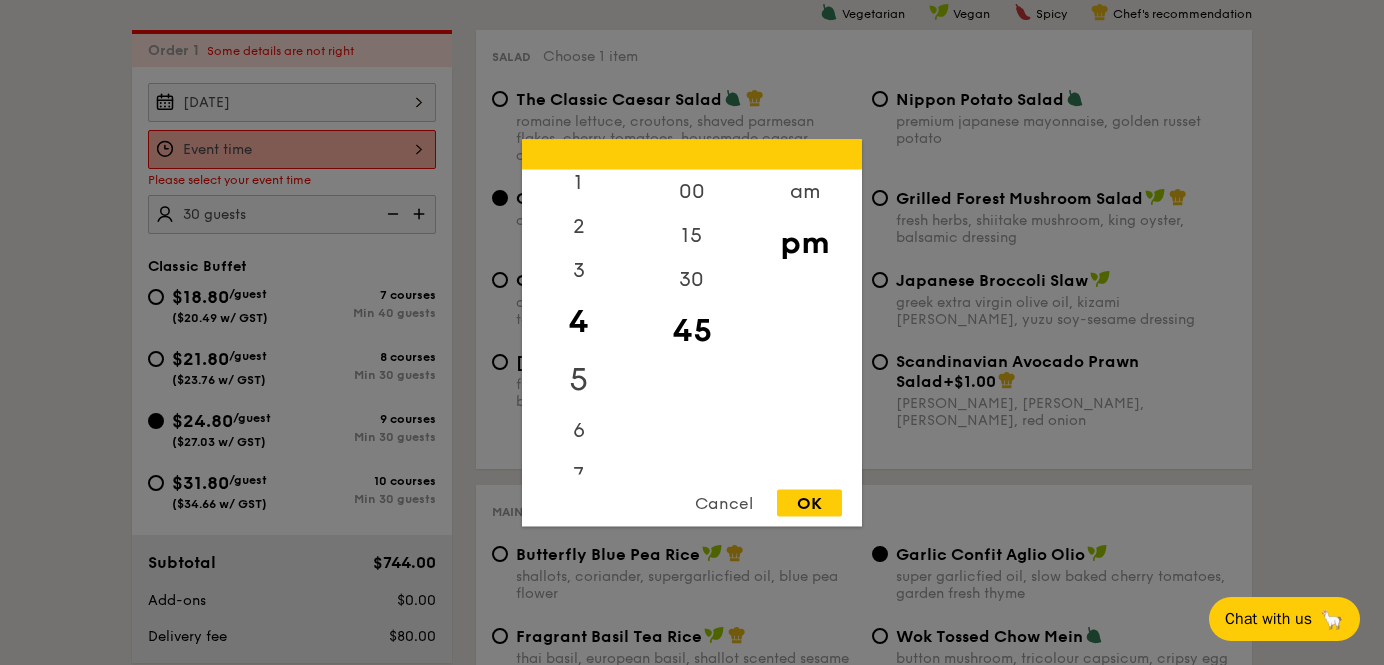 scroll, scrollTop: 147, scrollLeft: 0, axis: vertical 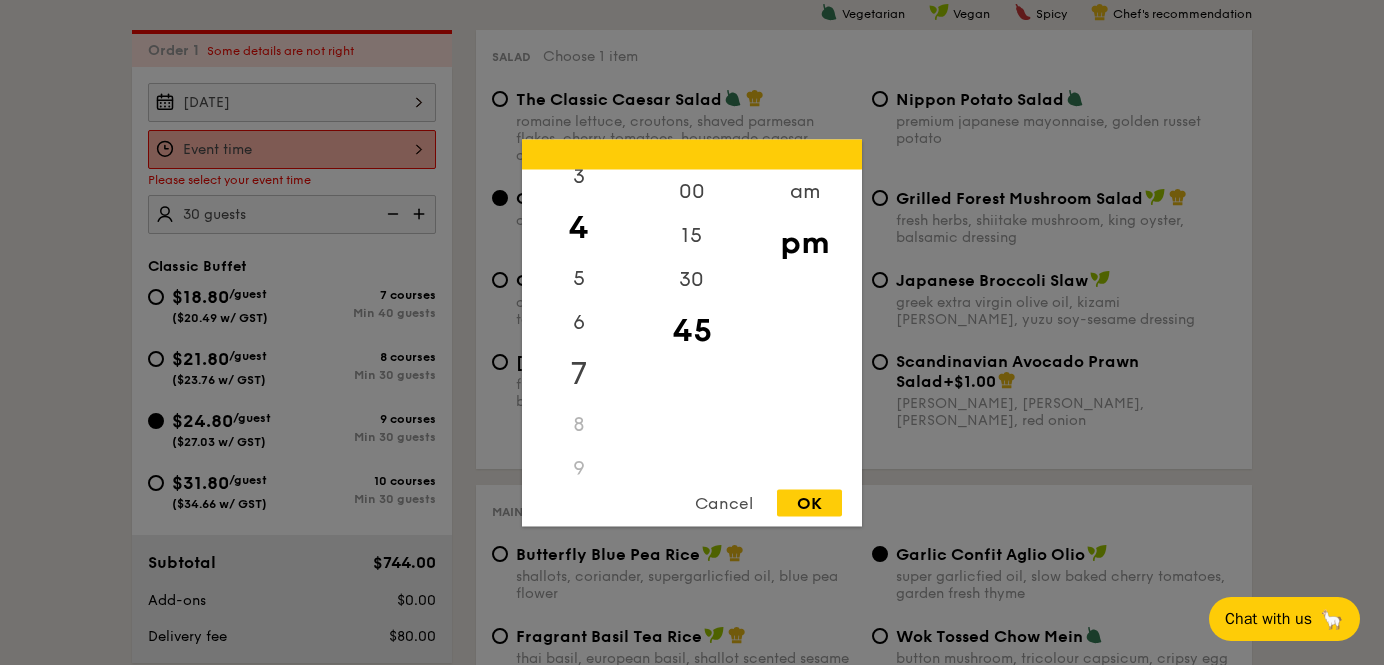 click on "7" at bounding box center [578, 373] 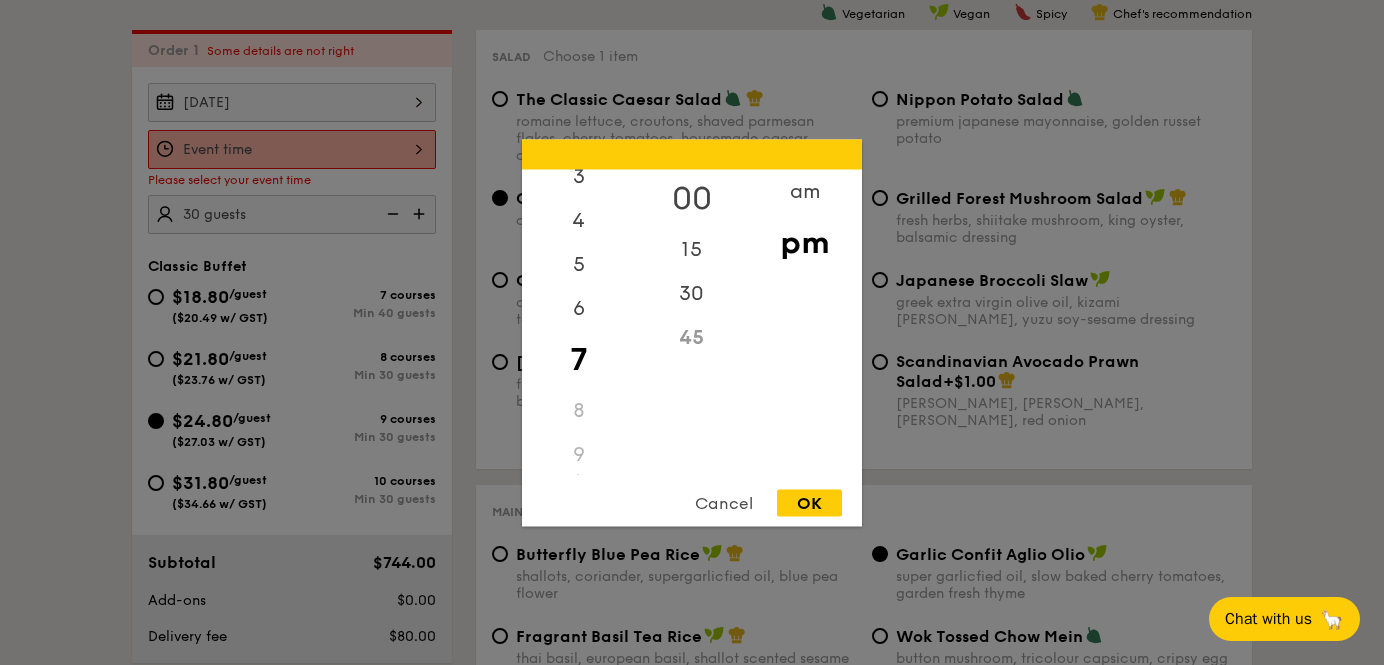 click on "00" at bounding box center (691, 198) 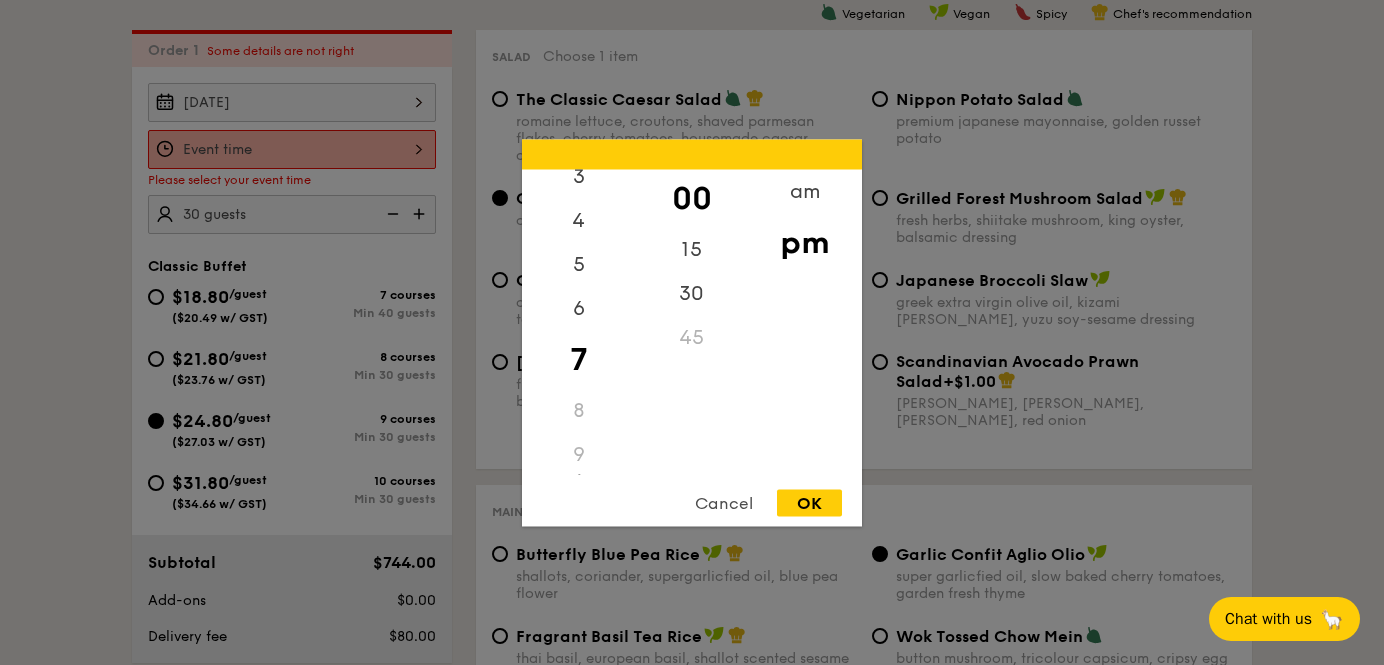 click on "OK" at bounding box center (809, 502) 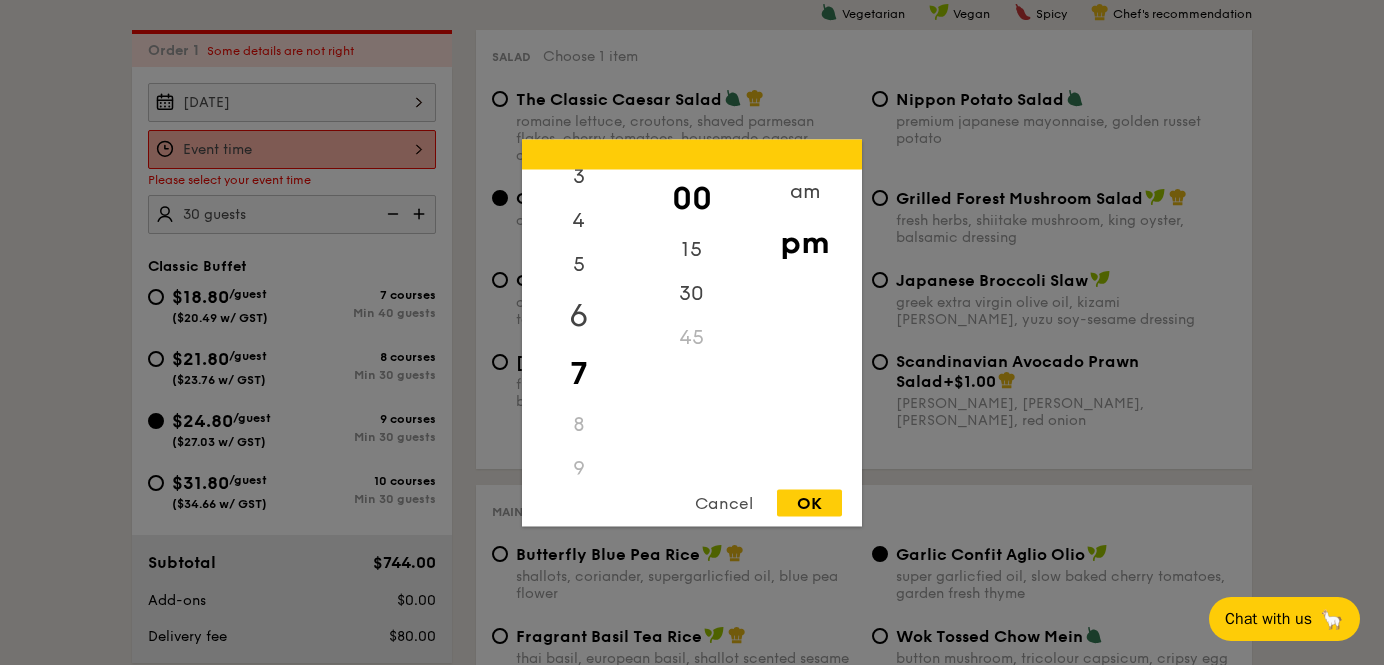 type on "7:00PM" 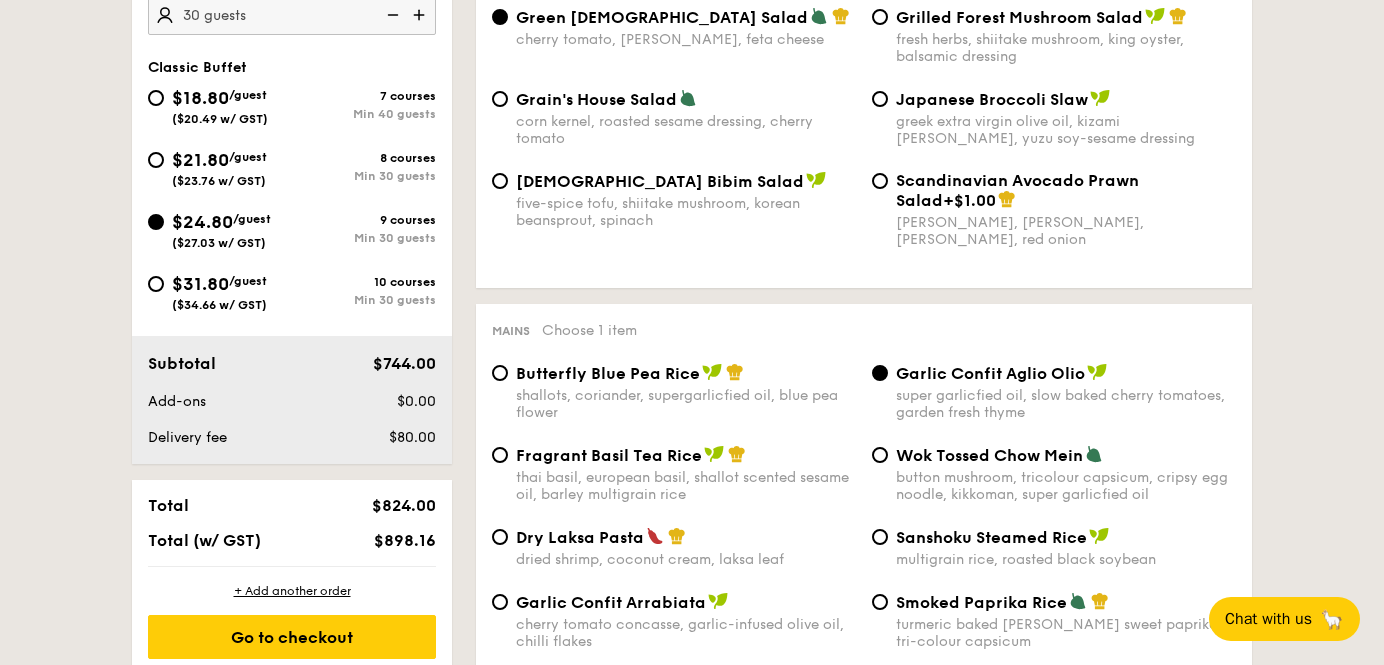 scroll, scrollTop: 740, scrollLeft: 0, axis: vertical 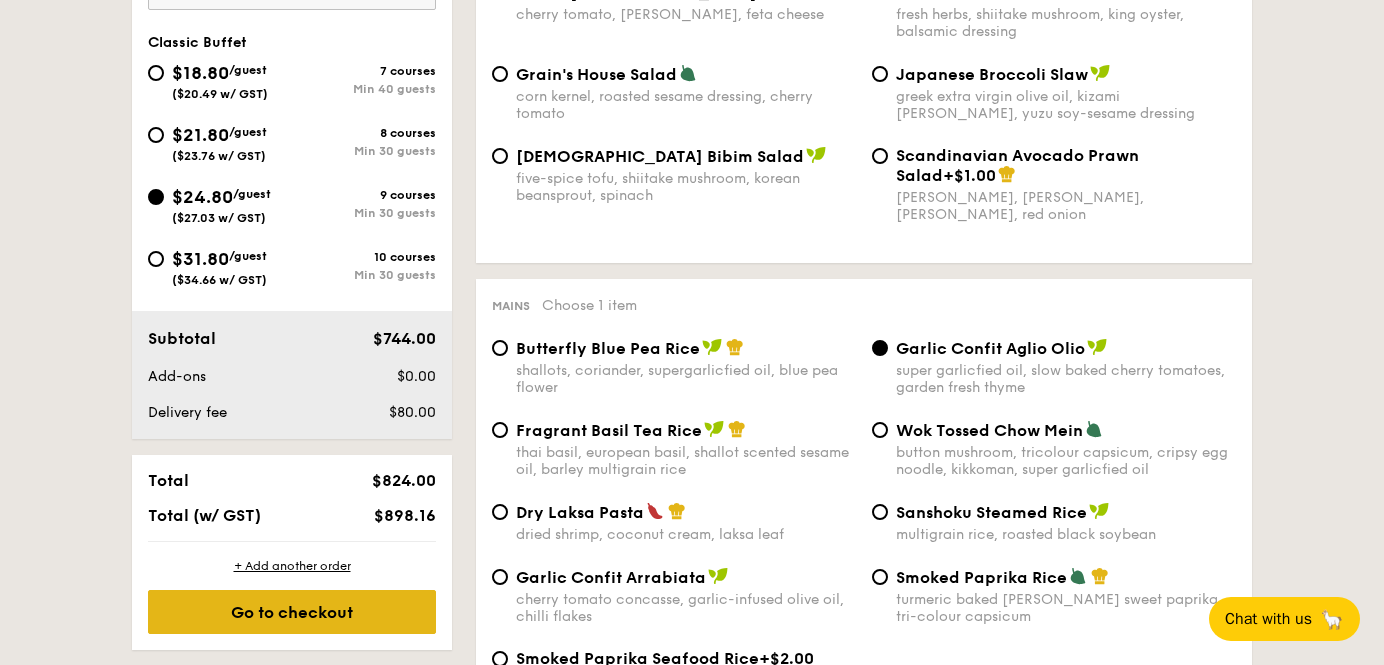 click on "Go to checkout" at bounding box center [292, 612] 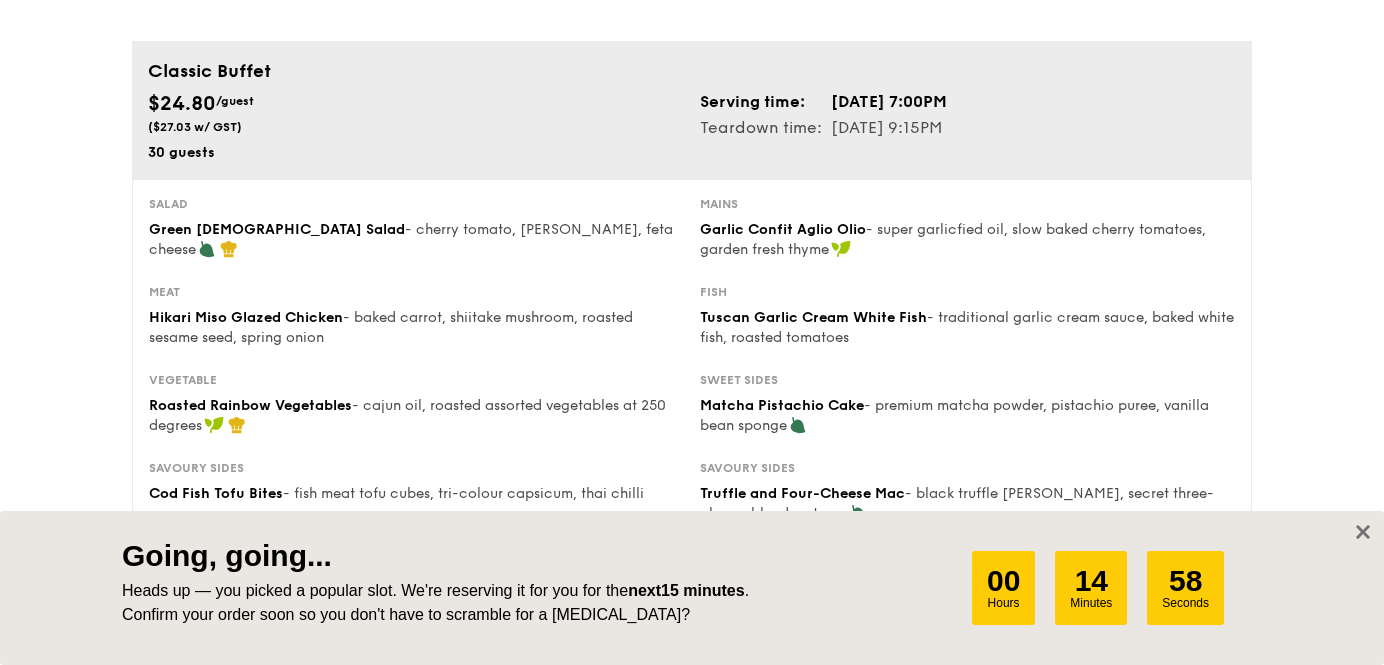scroll, scrollTop: 131, scrollLeft: 0, axis: vertical 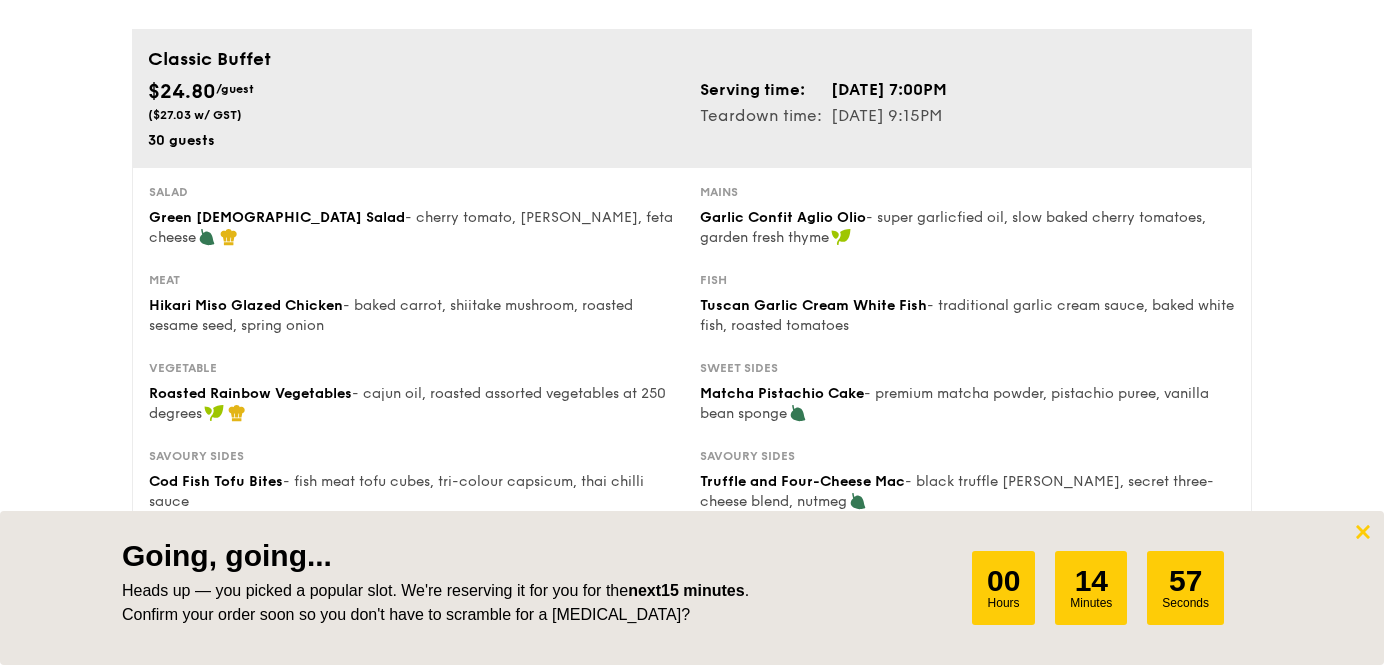 click 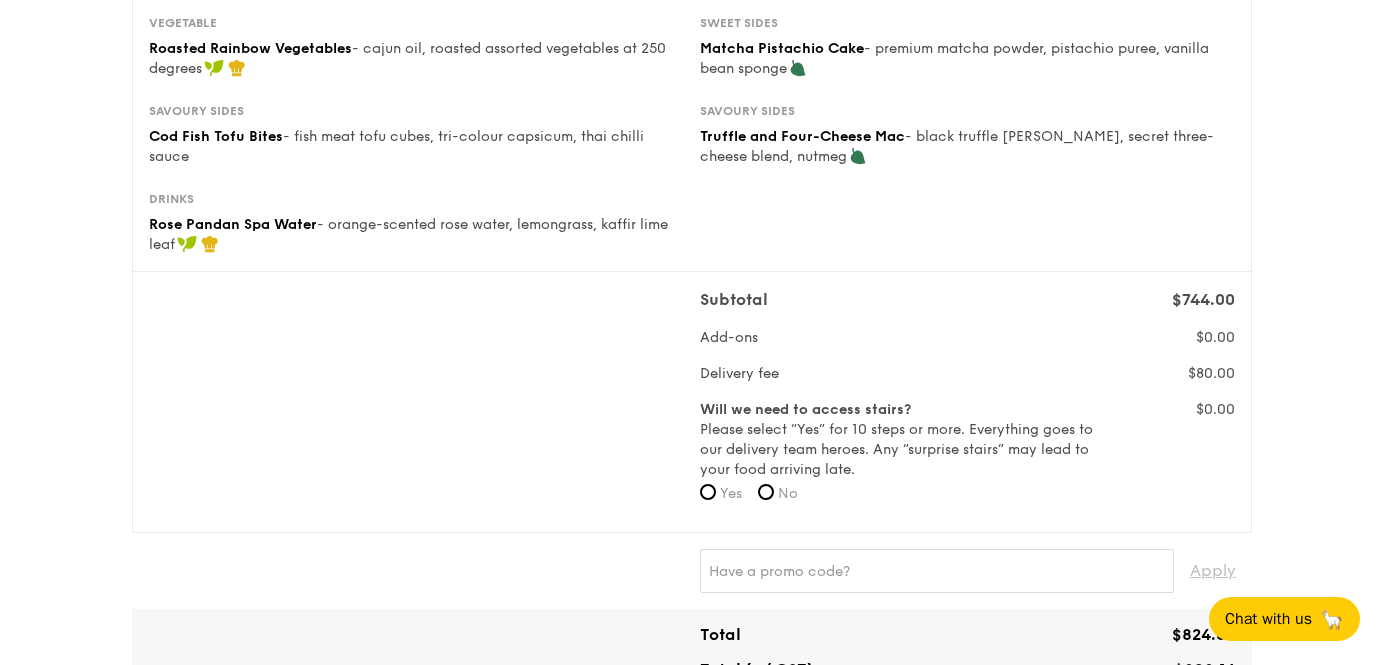 scroll, scrollTop: 480, scrollLeft: 0, axis: vertical 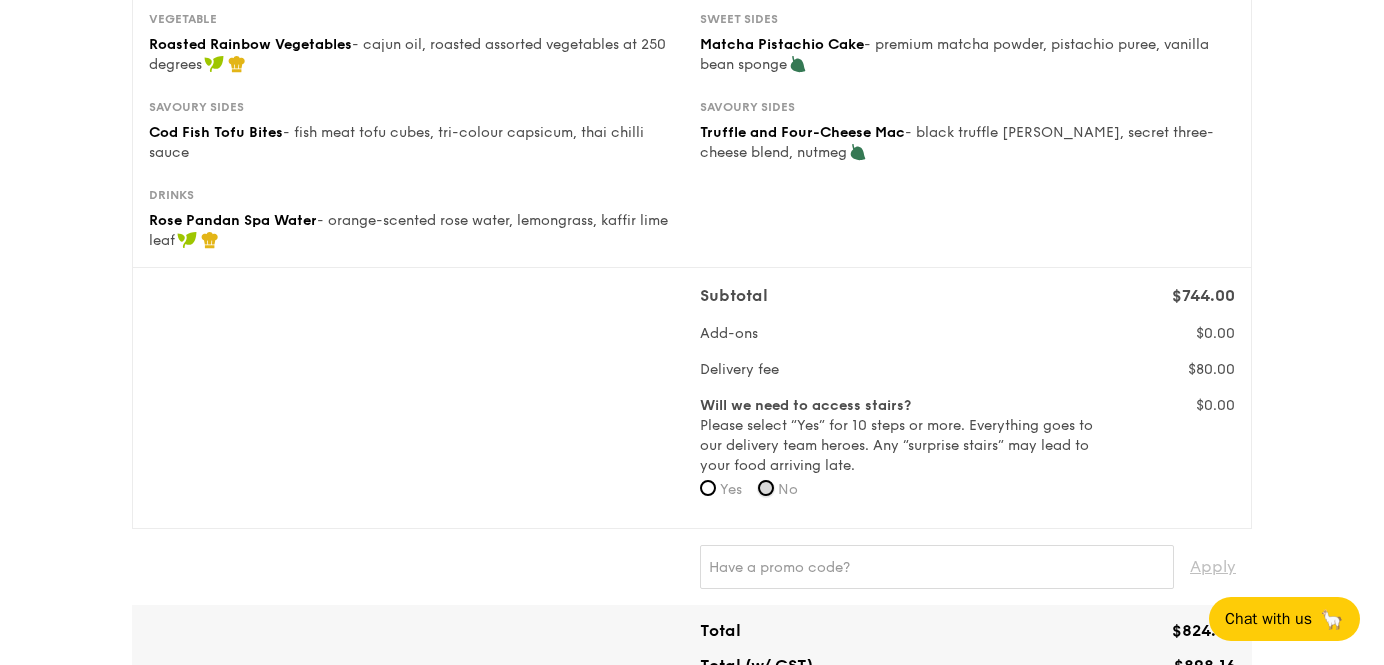 click on "No" at bounding box center [766, 488] 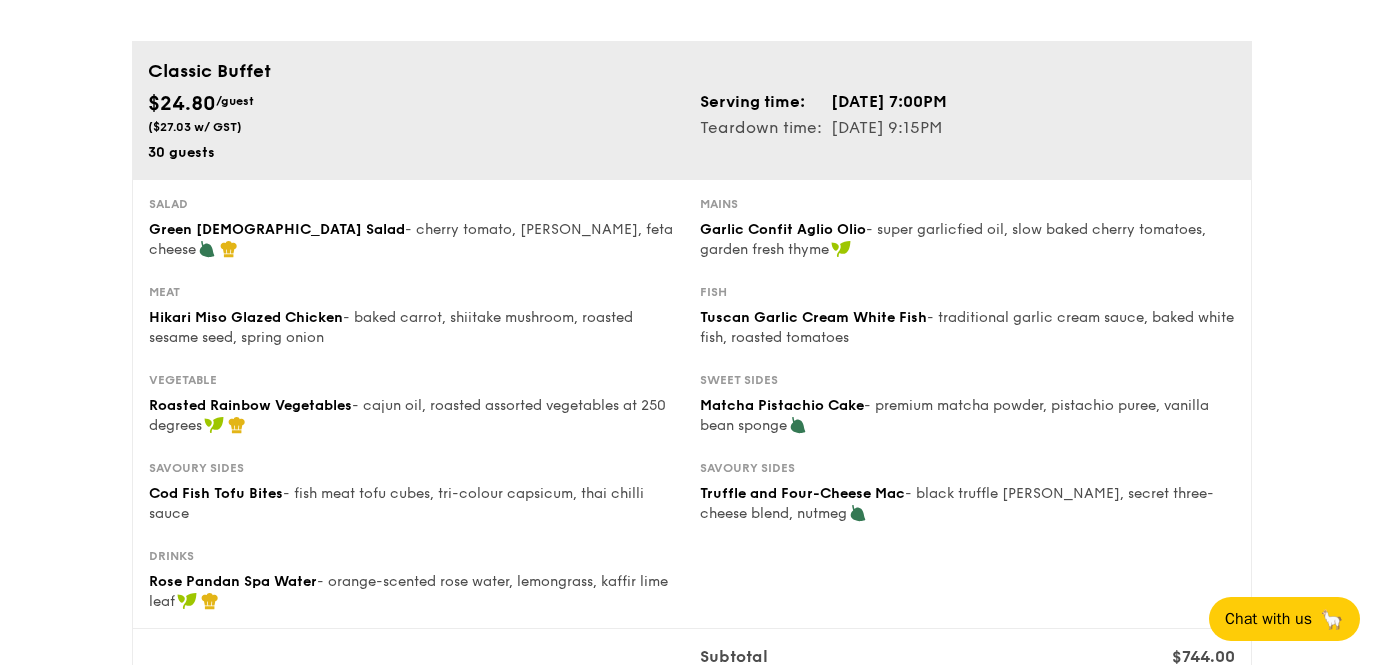 scroll, scrollTop: 135, scrollLeft: 0, axis: vertical 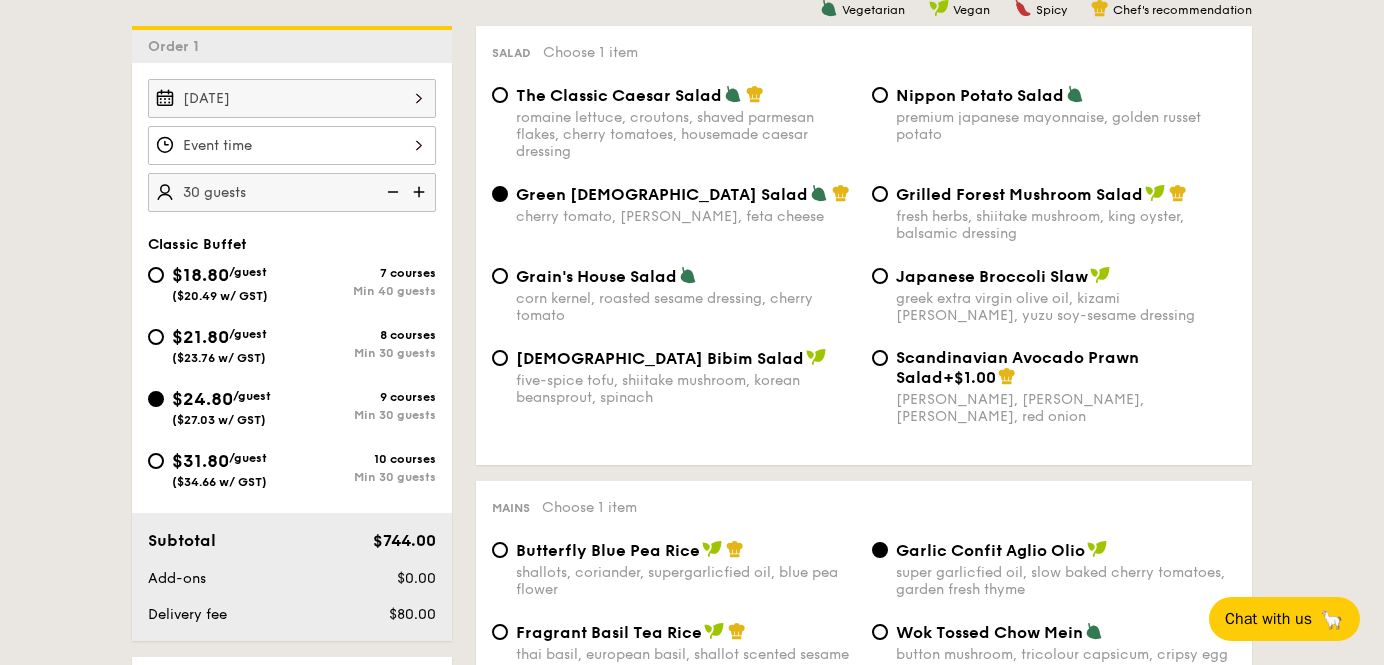 click at bounding box center [421, 192] 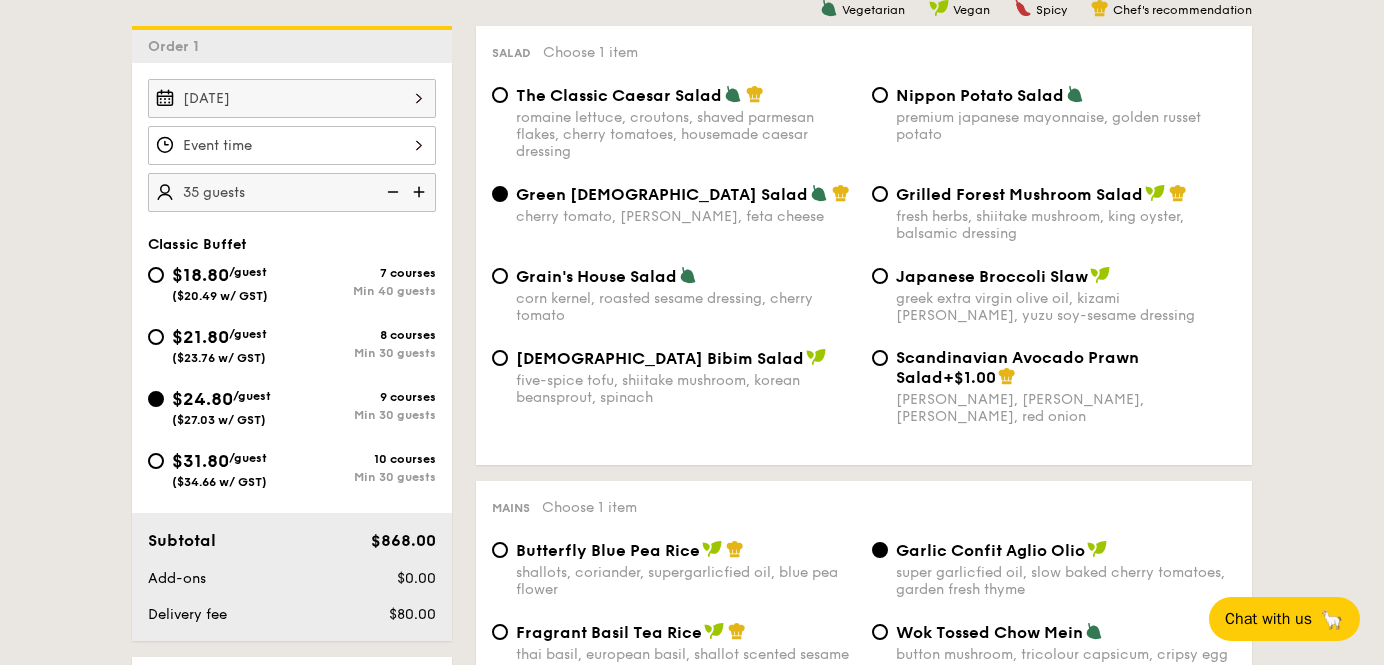 click at bounding box center [391, 192] 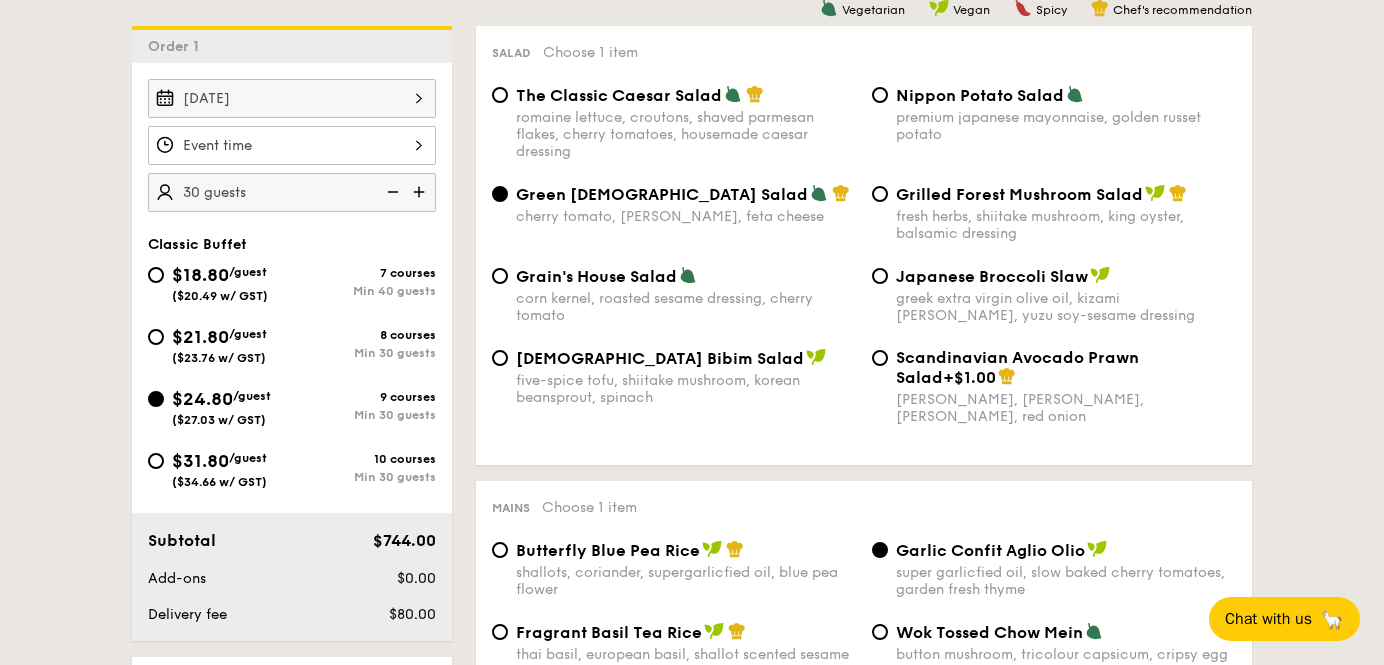 click at bounding box center (421, 192) 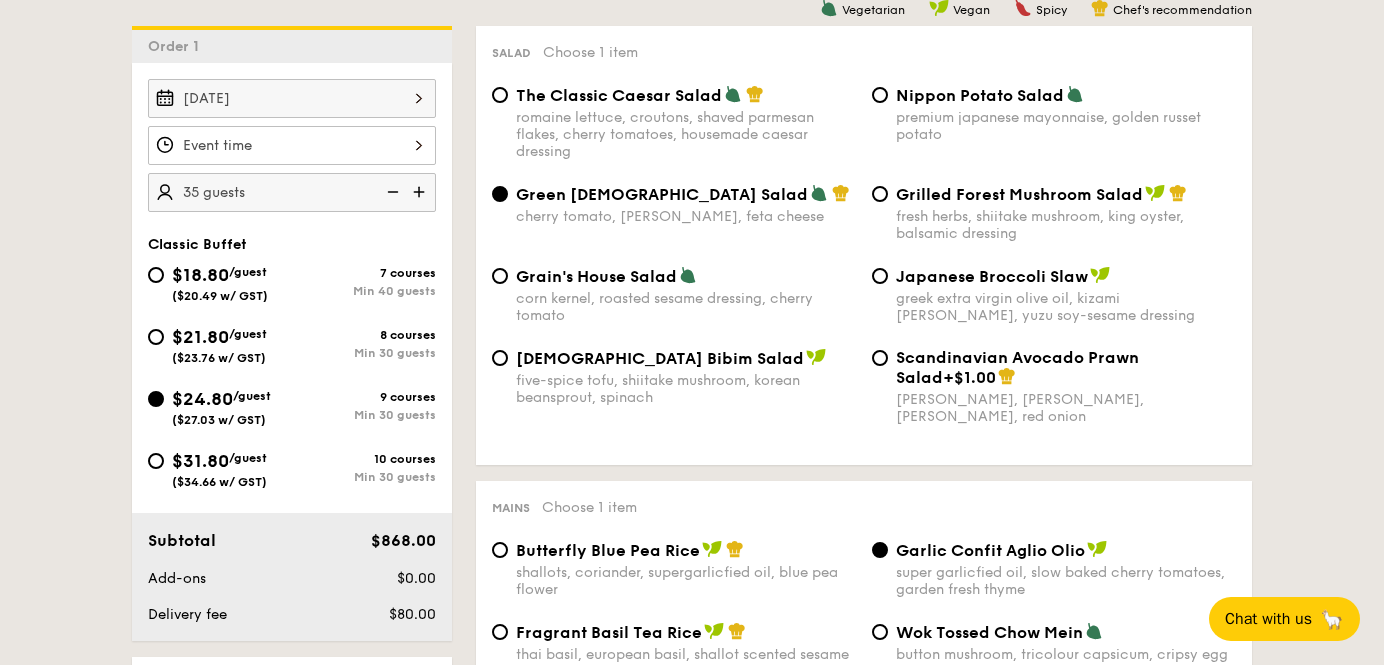 click at bounding box center [292, 145] 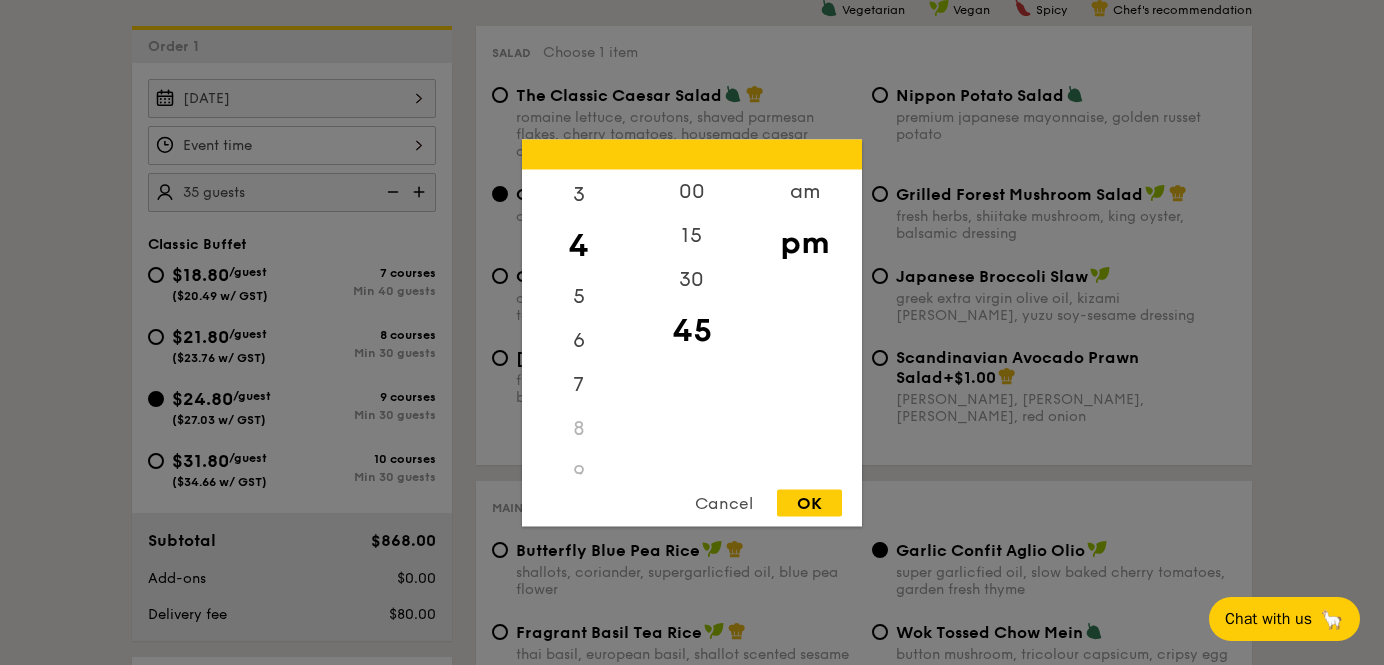 scroll, scrollTop: 131, scrollLeft: 0, axis: vertical 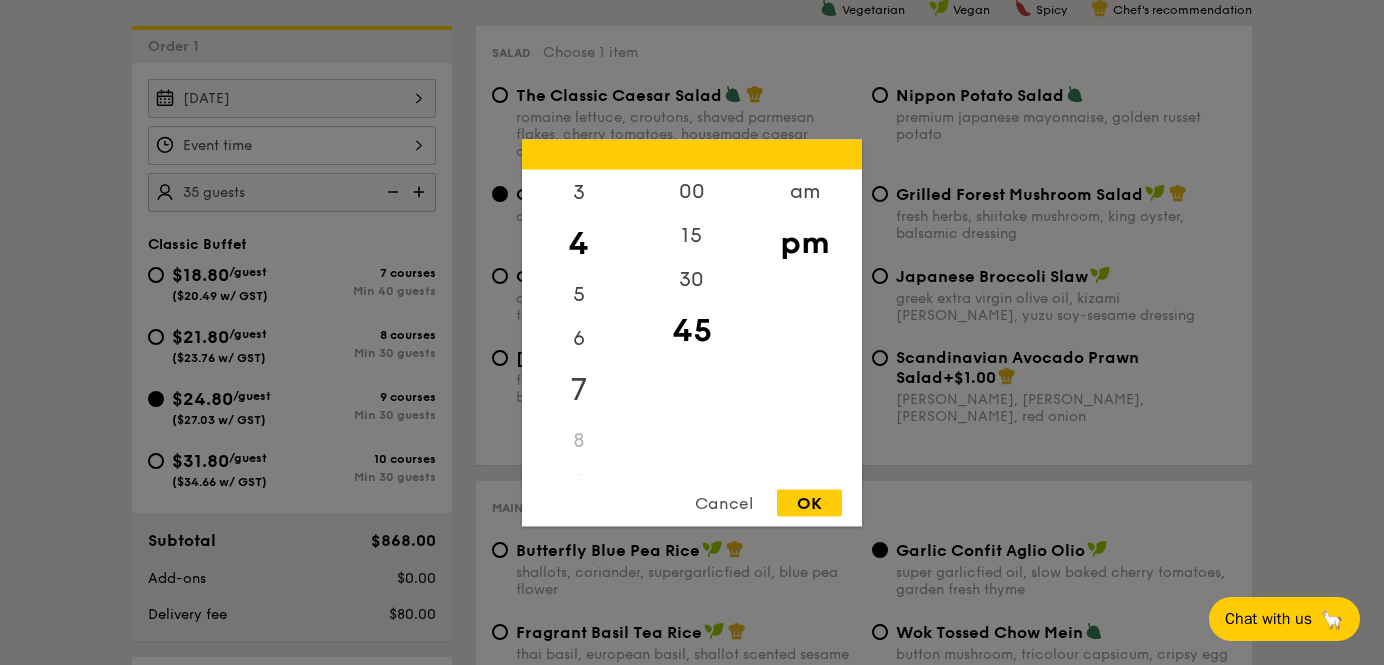 click on "7" at bounding box center (578, 389) 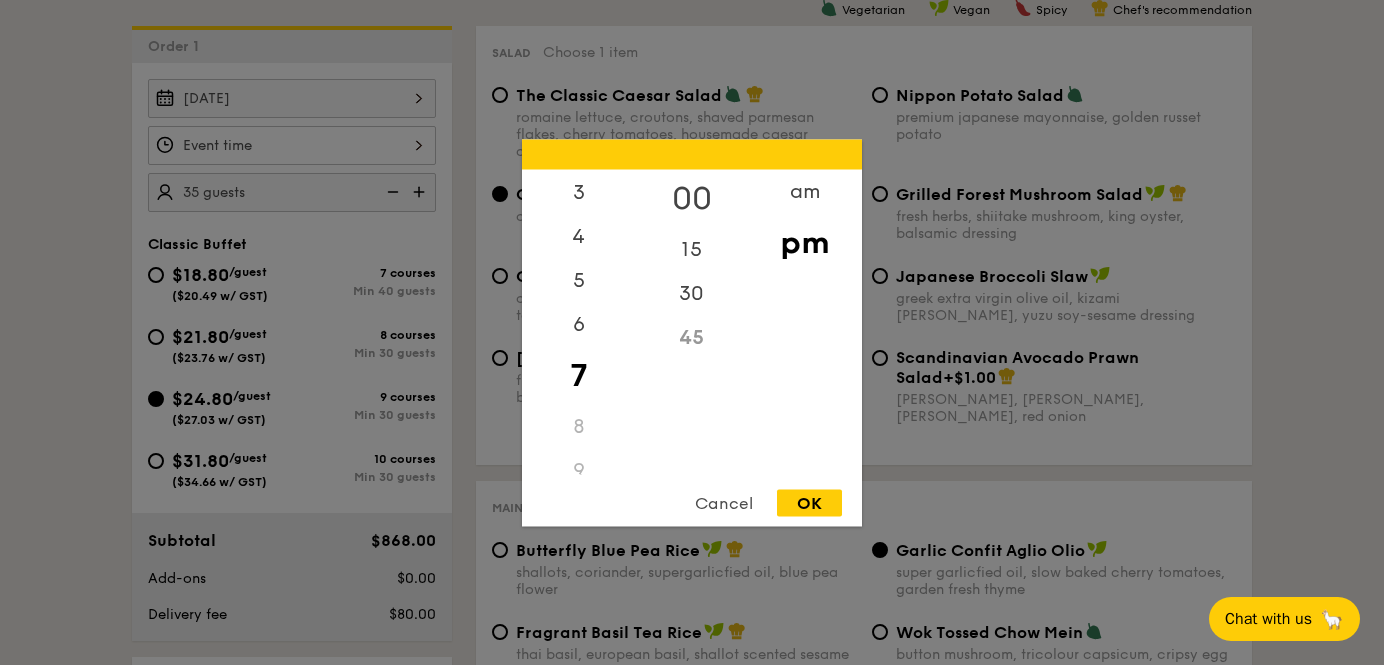 click on "00" at bounding box center [691, 198] 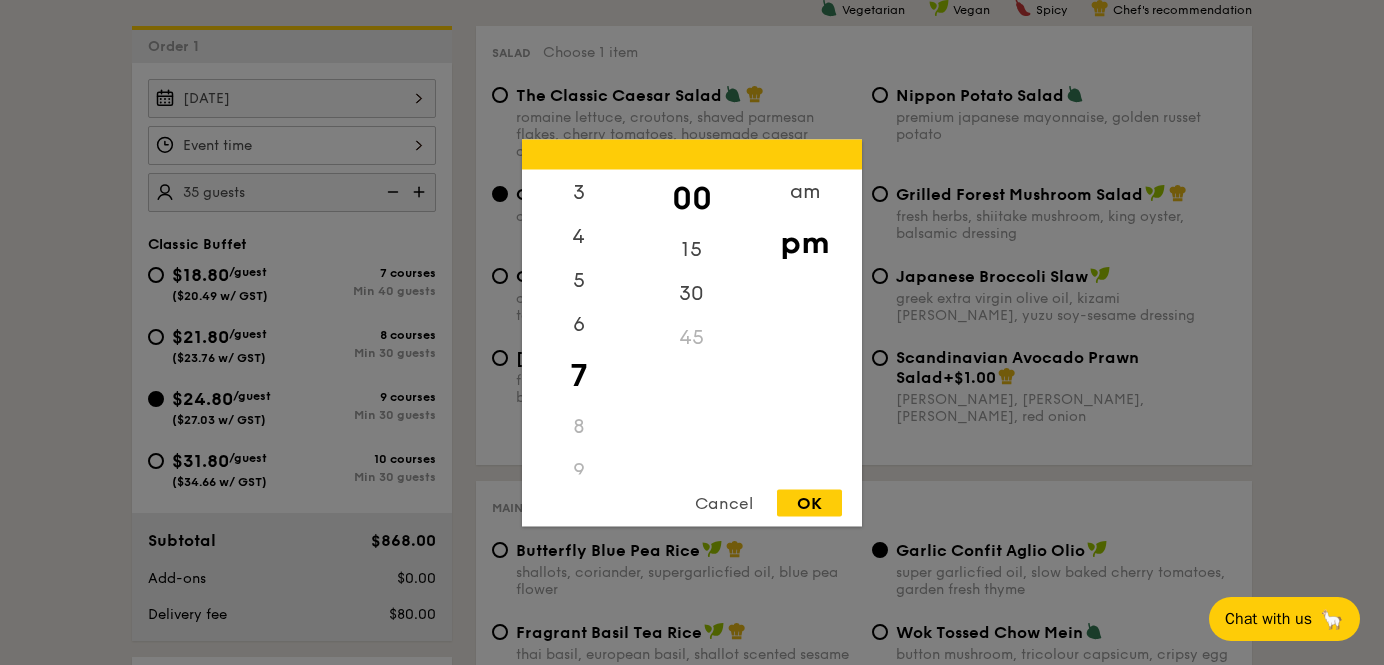 click on "OK" at bounding box center (809, 502) 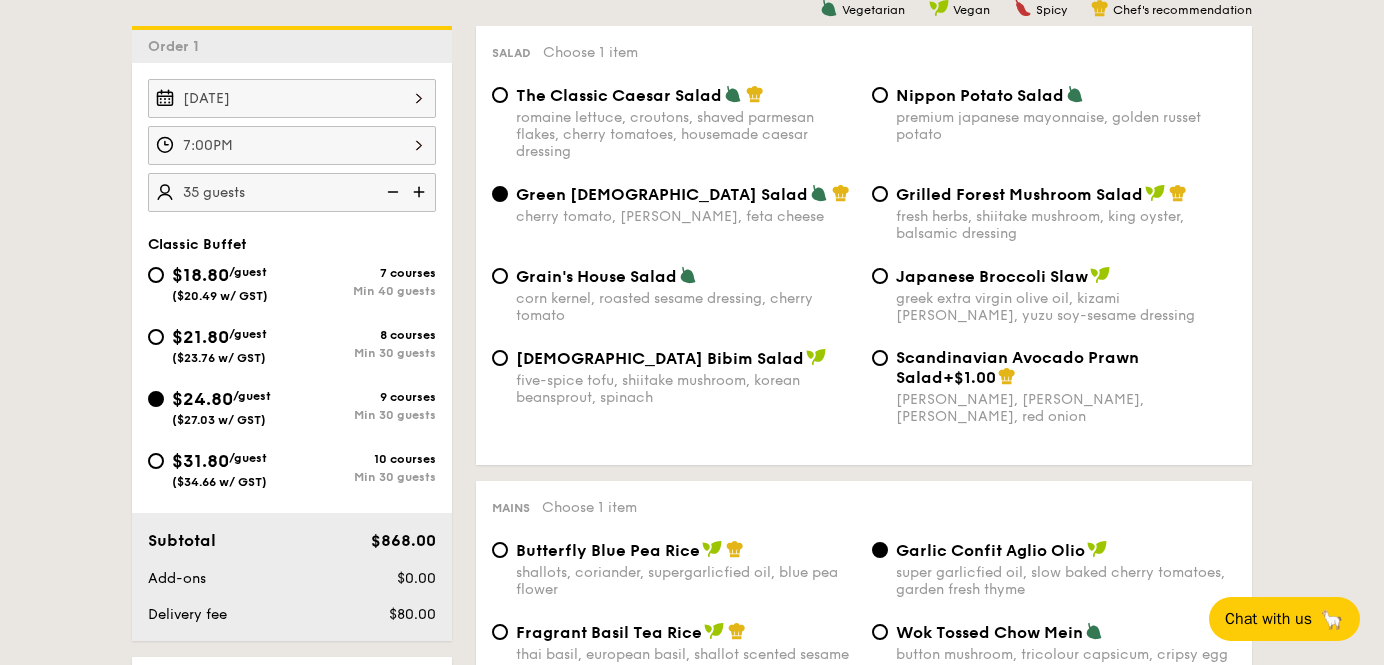 click at bounding box center [391, 192] 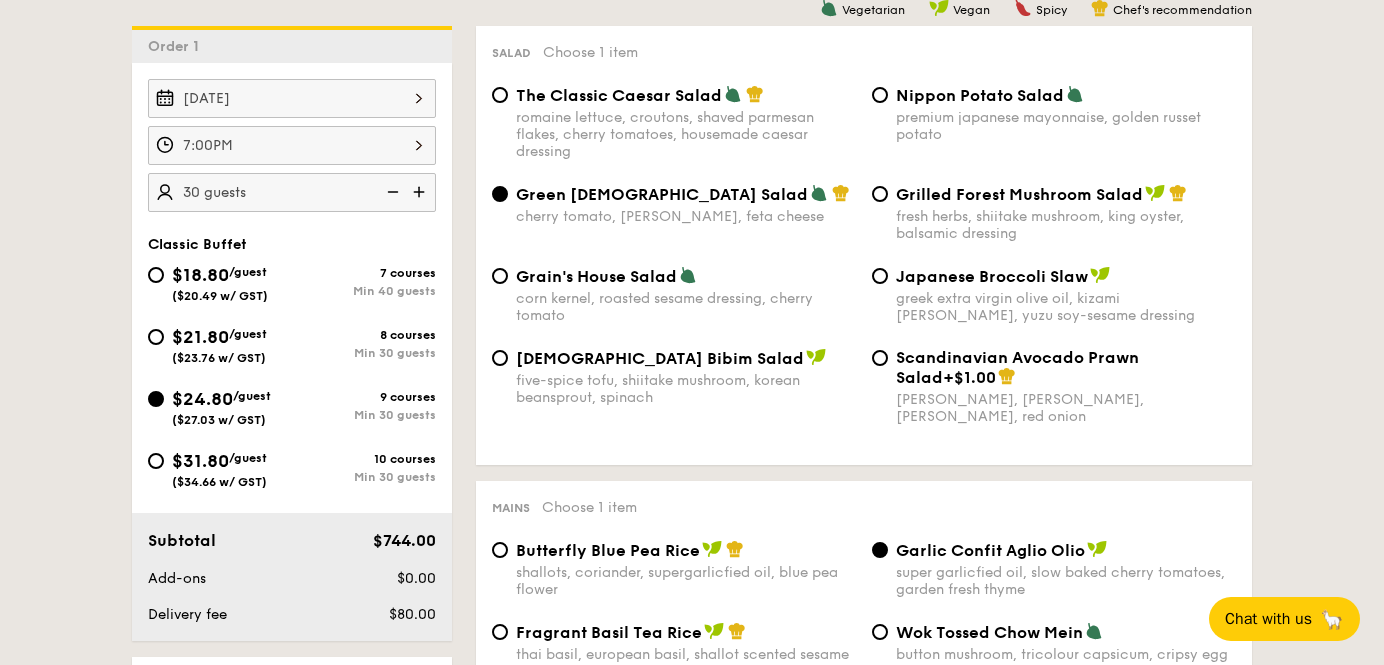 click at bounding box center (421, 192) 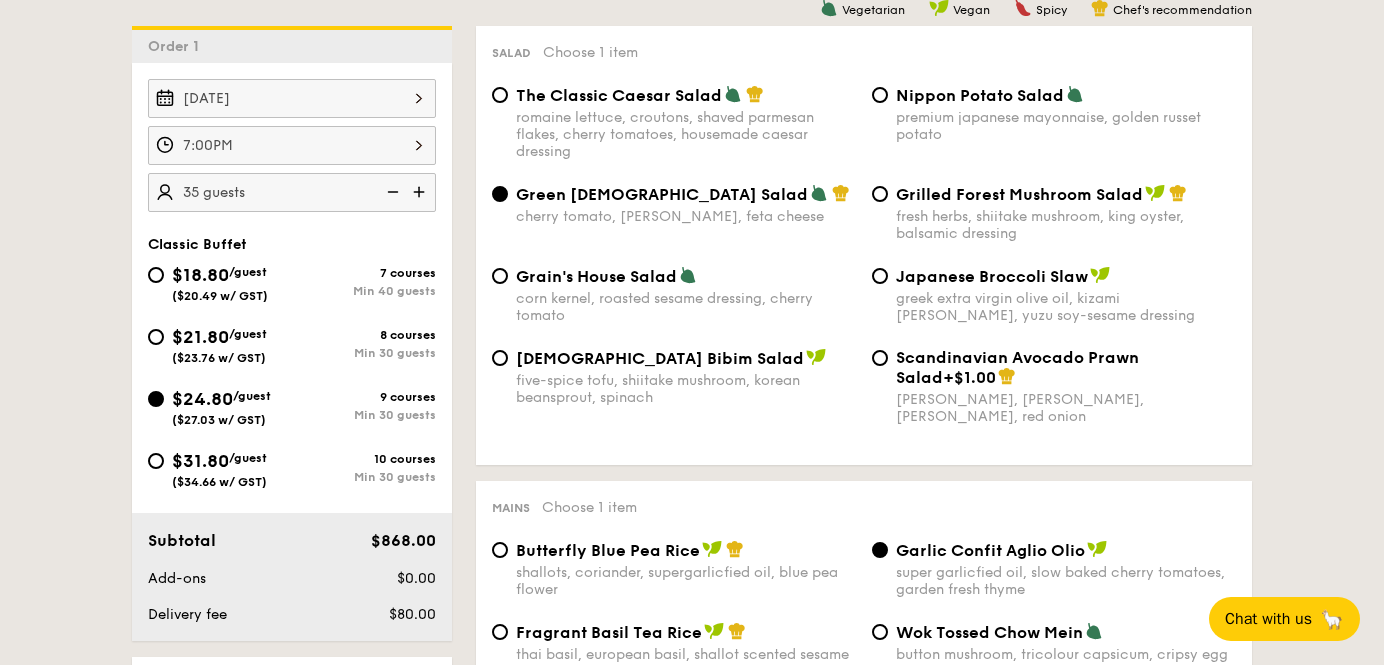 click on "1 - Select menu
2 - Select items
3 - Check out
Order 1
Sep 13, 2025        7:00PM      35 guests
Classic Buffet
$18.80
/guest
($20.49 w/ GST)
7 courses
Min 40 guests
$21.80
/guest
($23.76 w/ GST)
8 courses
Min 30 guests
$24.80
/guest
($27.03 w/ GST)
9 courses
Min 30 guests
$31.80
/guest
($34.66 w/ GST)
10 courses
Min 30 guests
Subtotal
$868.00
Add-ons
$0.00
Delivery fee
$80.00
Total
$948.00
Total (w/ GST)
$1033.32
+ Add another order
Go to checkout
Order 1" at bounding box center (692, 2353) 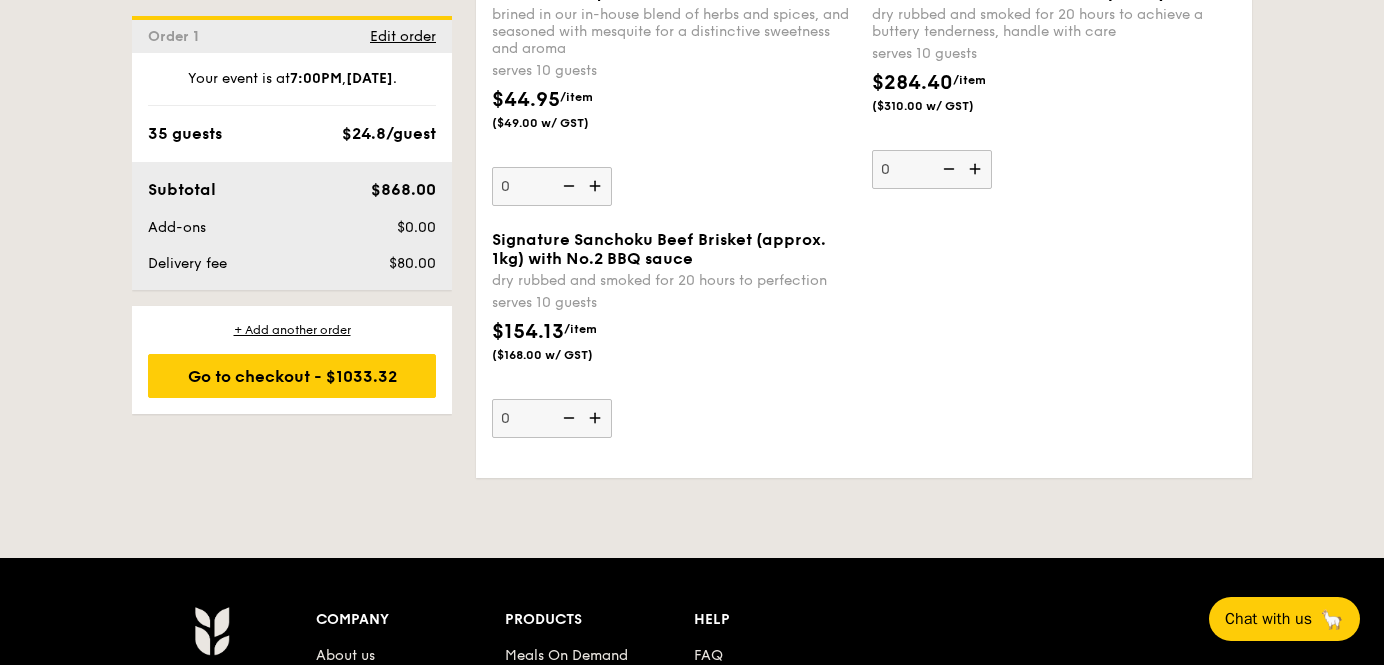 scroll, scrollTop: 4867, scrollLeft: 0, axis: vertical 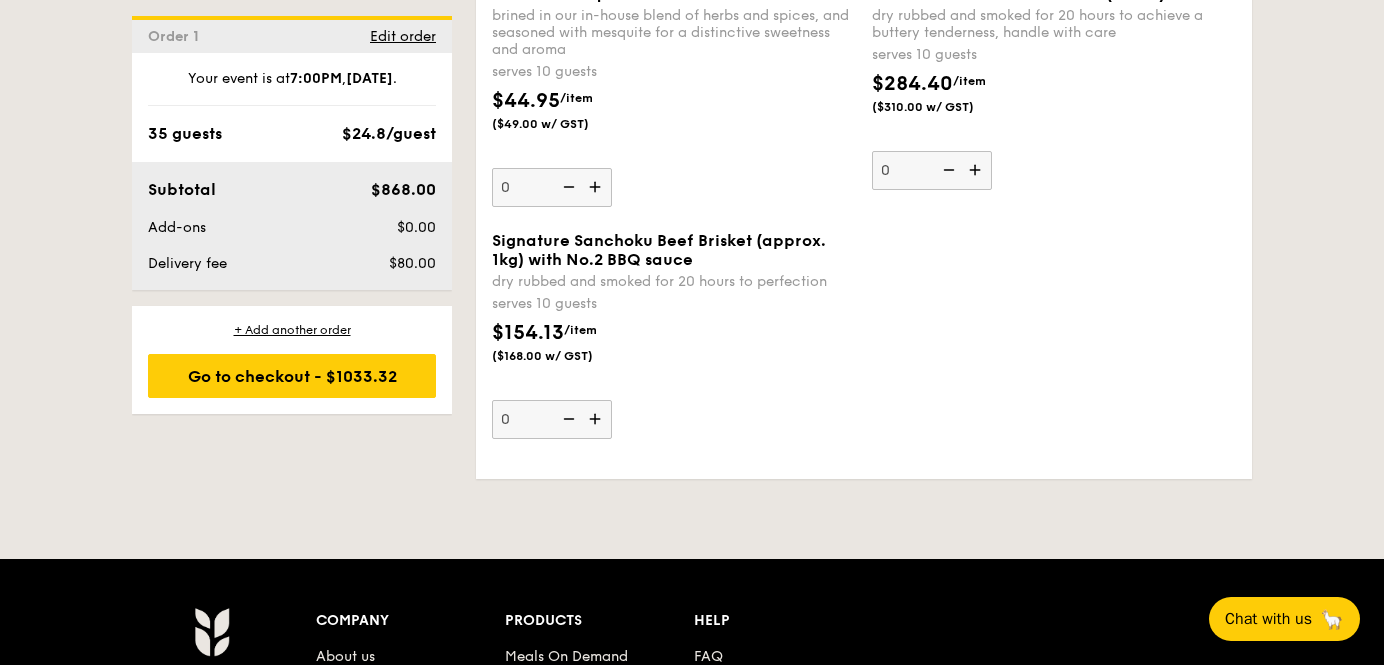 click at bounding box center (597, 419) 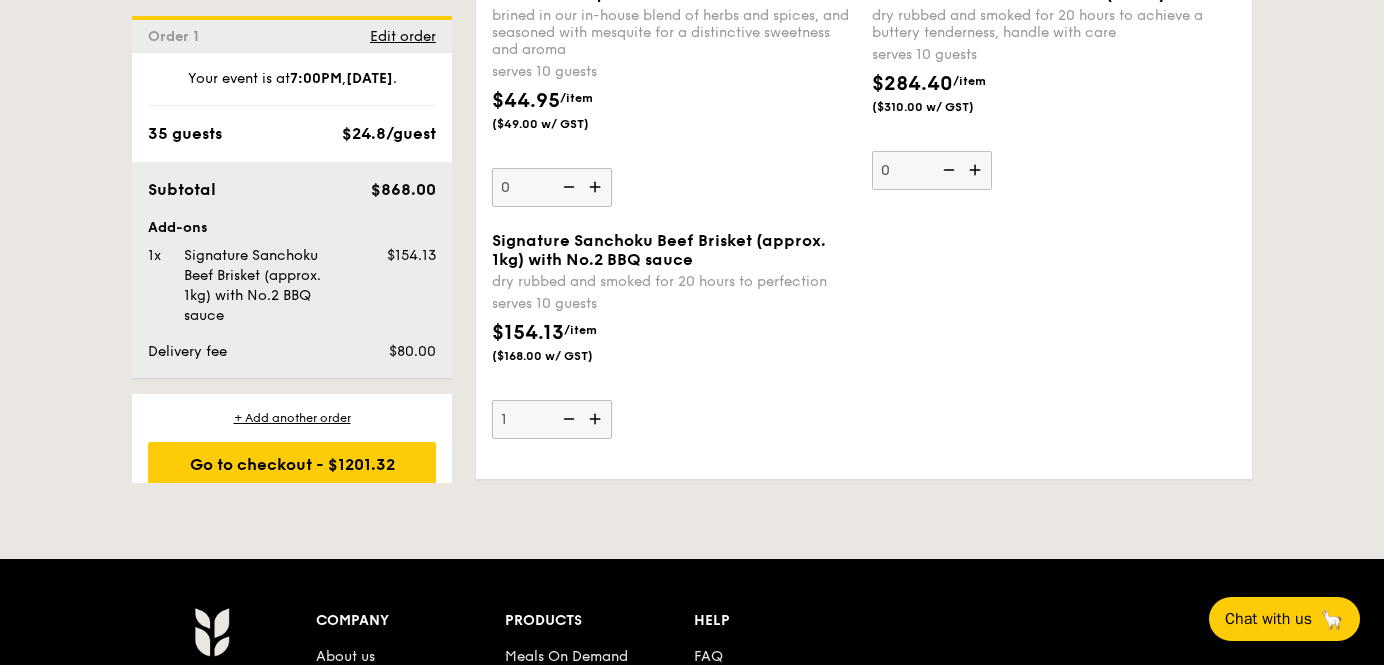 click at bounding box center (597, 419) 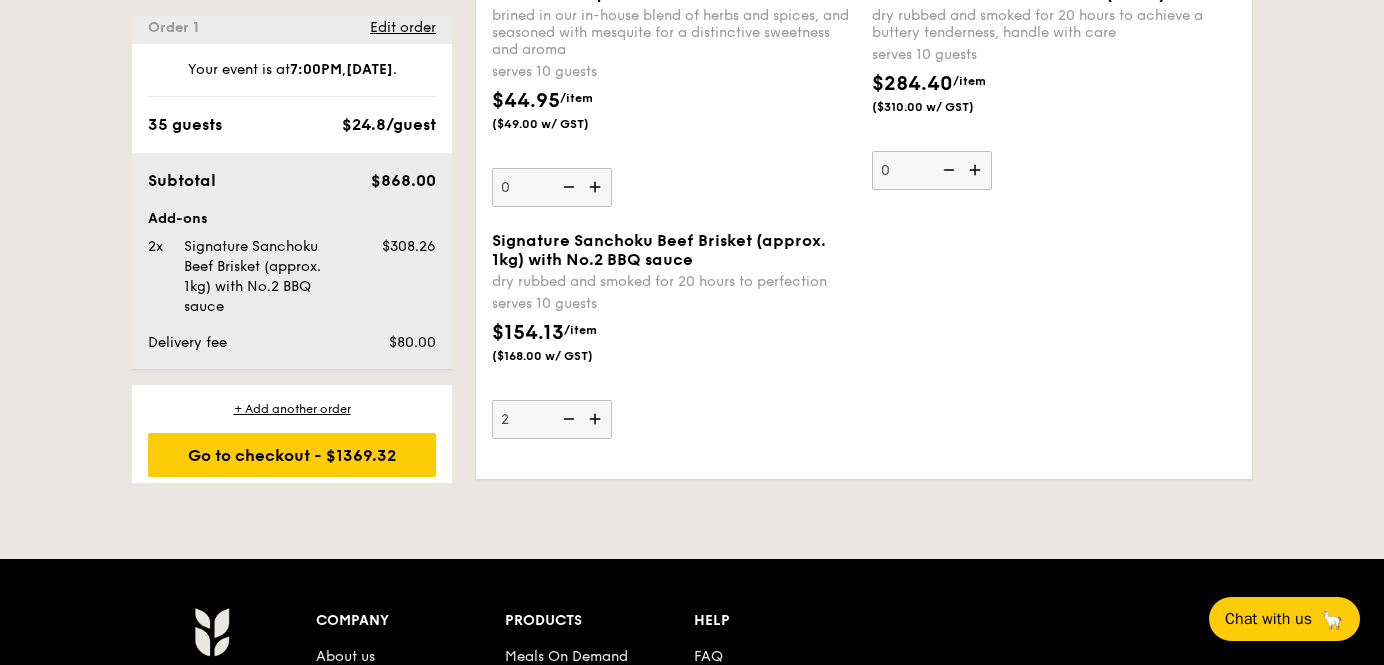 scroll, scrollTop: 21, scrollLeft: 0, axis: vertical 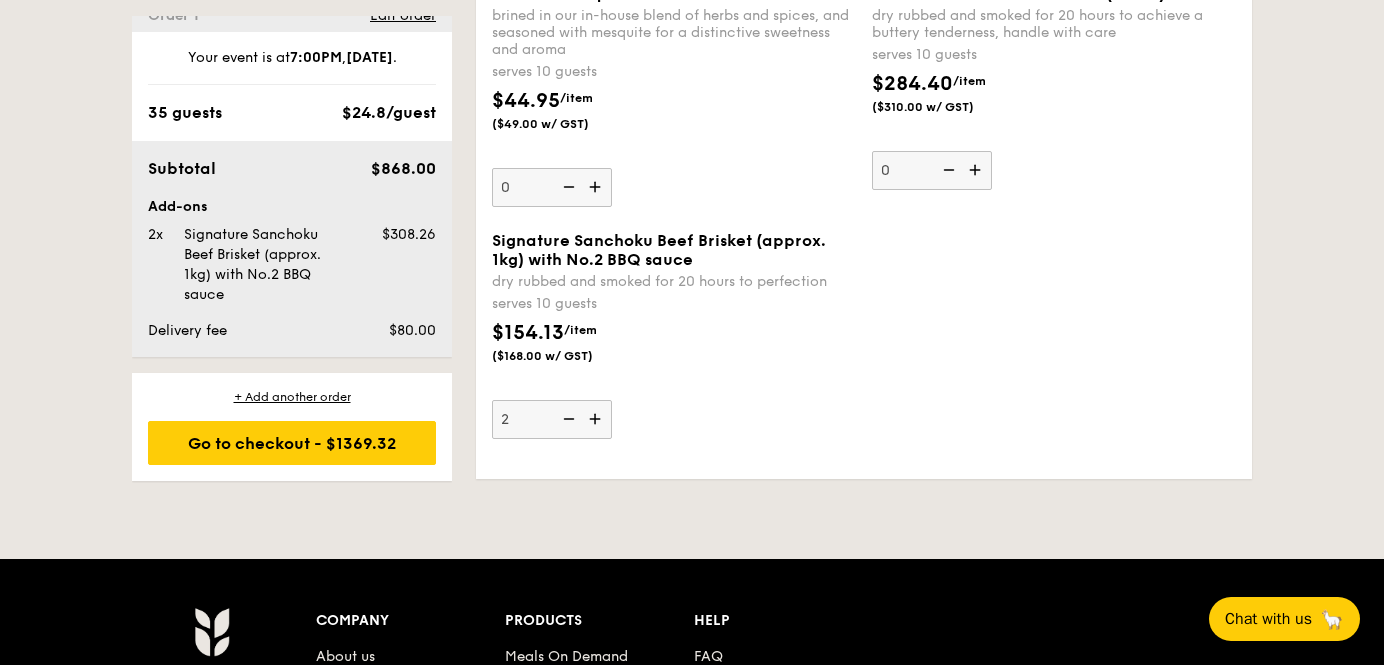 click on "Signature Sanchoku Beef Brisket (approx. 1kg) with No.2 BBQ sauce dry rubbed and smoked for 20 hours to perfection
serves 10 guests
$154.13
/item
($168.00 w/ GST)
2" at bounding box center [864, 347] 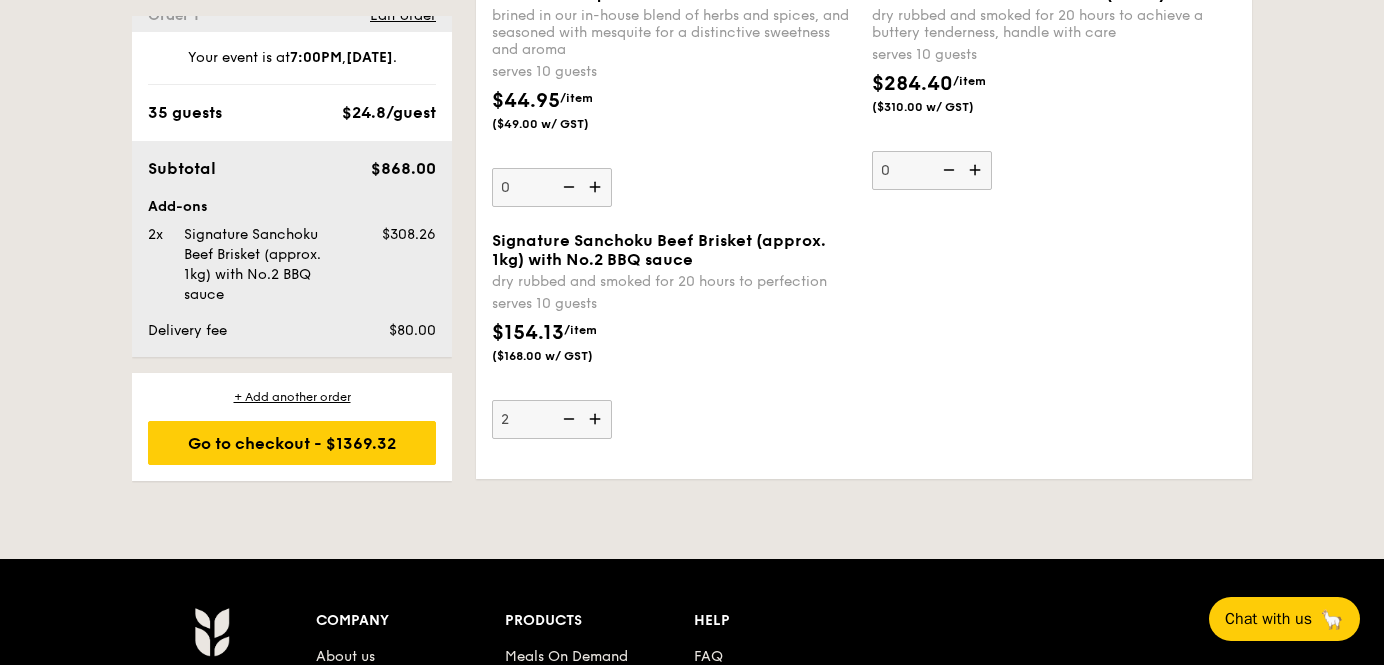 scroll, scrollTop: 4526, scrollLeft: 0, axis: vertical 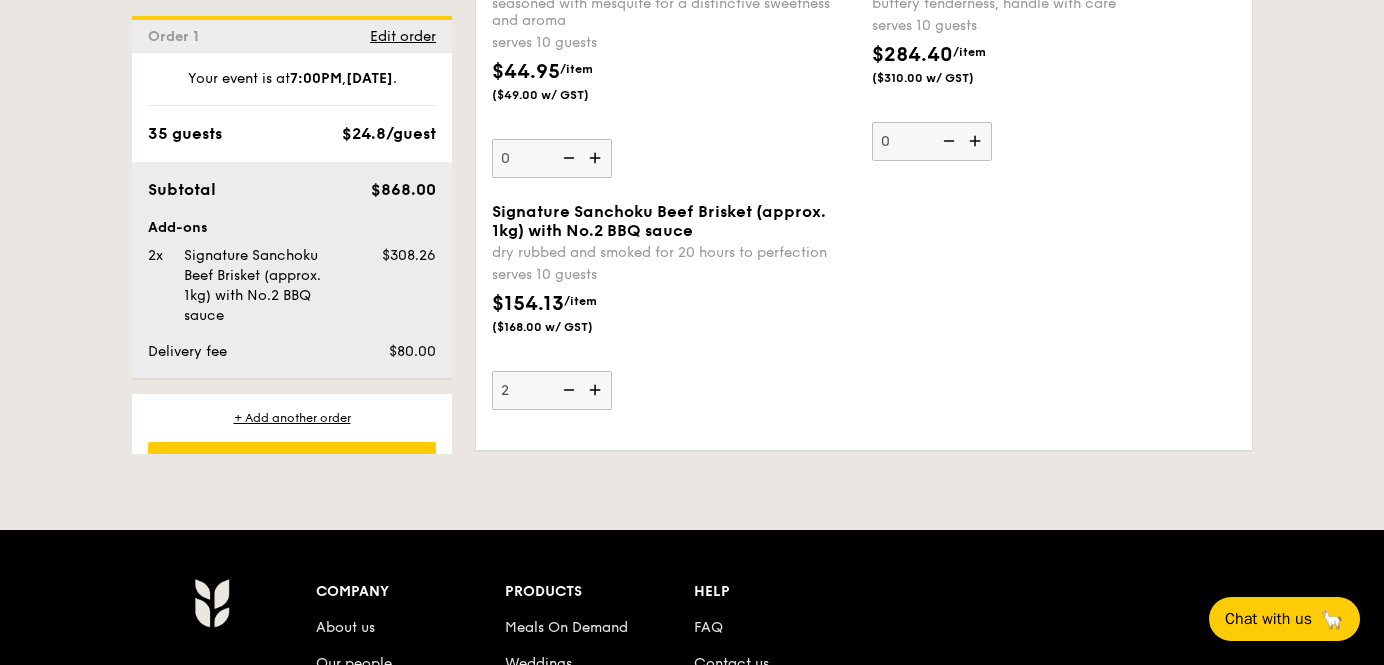 click at bounding box center (567, 390) 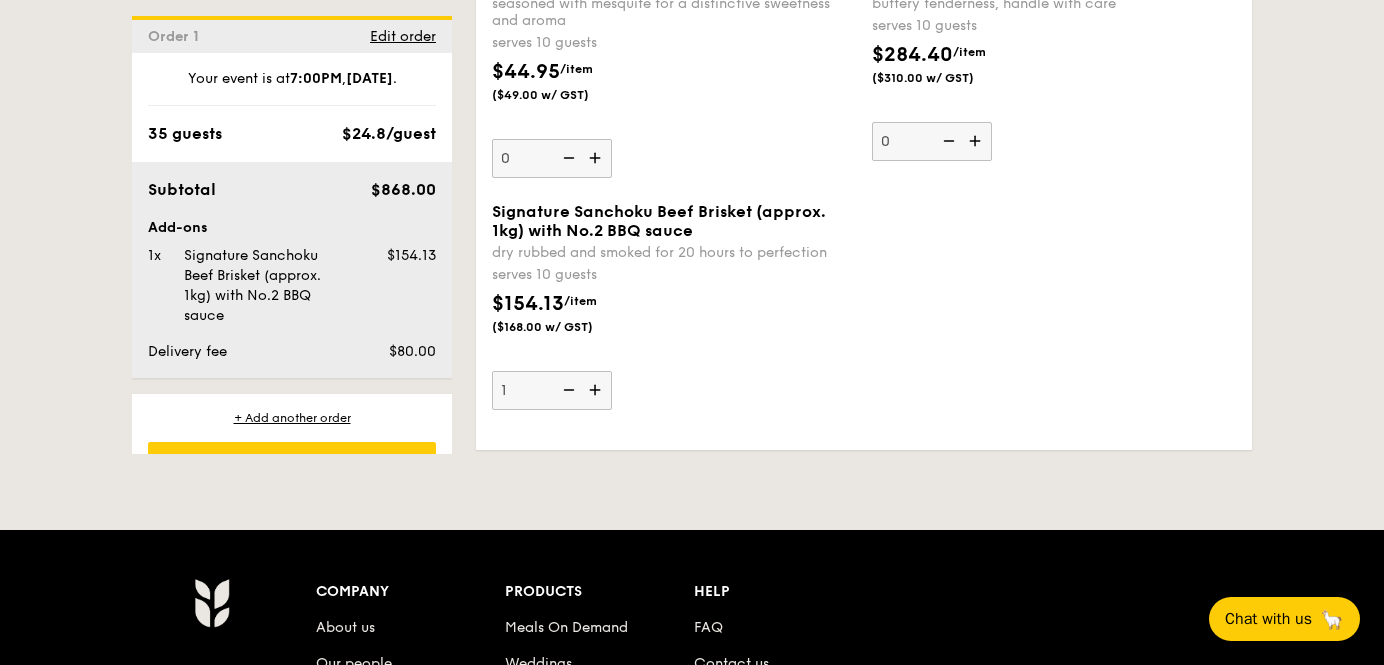 click at bounding box center [567, 390] 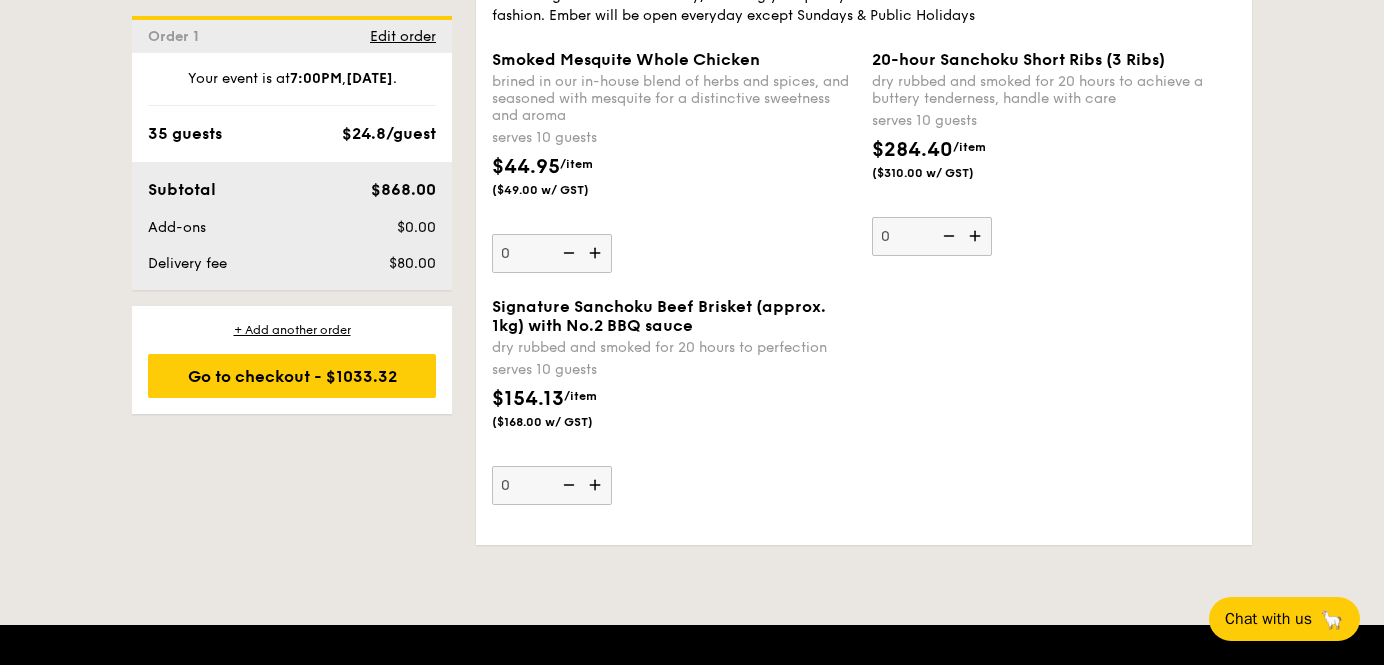 scroll, scrollTop: 4738, scrollLeft: 0, axis: vertical 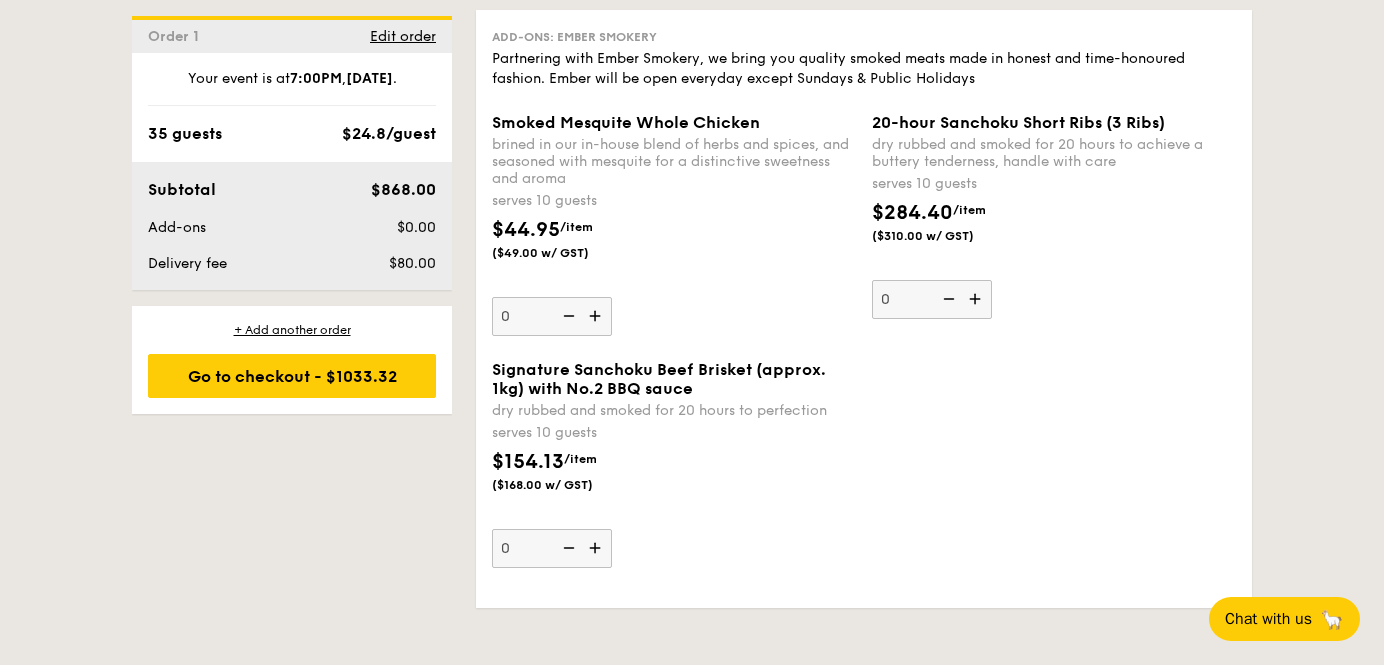 click on "1 - Select menu
2 - Select items
3 - Check out
Order 1
Sep 13, 2025        7:00PM      35 guests
Classic Buffet
$18.80
/guest
($20.49 w/ GST)
7 courses
Min 40 guests
$21.80
/guest
($23.76 w/ GST)
8 courses
Min 30 guests
$24.80
/guest
($27.03 w/ GST)
9 courses
Min 30 guests
$31.80
/guest
($34.66 w/ GST)
10 courses
Min 30 guests
Subtotal
$868.00
Add-ons
$0.00
Delivery fee
$80.00
Total
$948.00
Total (w/ GST)
$1033.32
+ Add another order
Go to checkout
Order 1" at bounding box center (692, -1847) 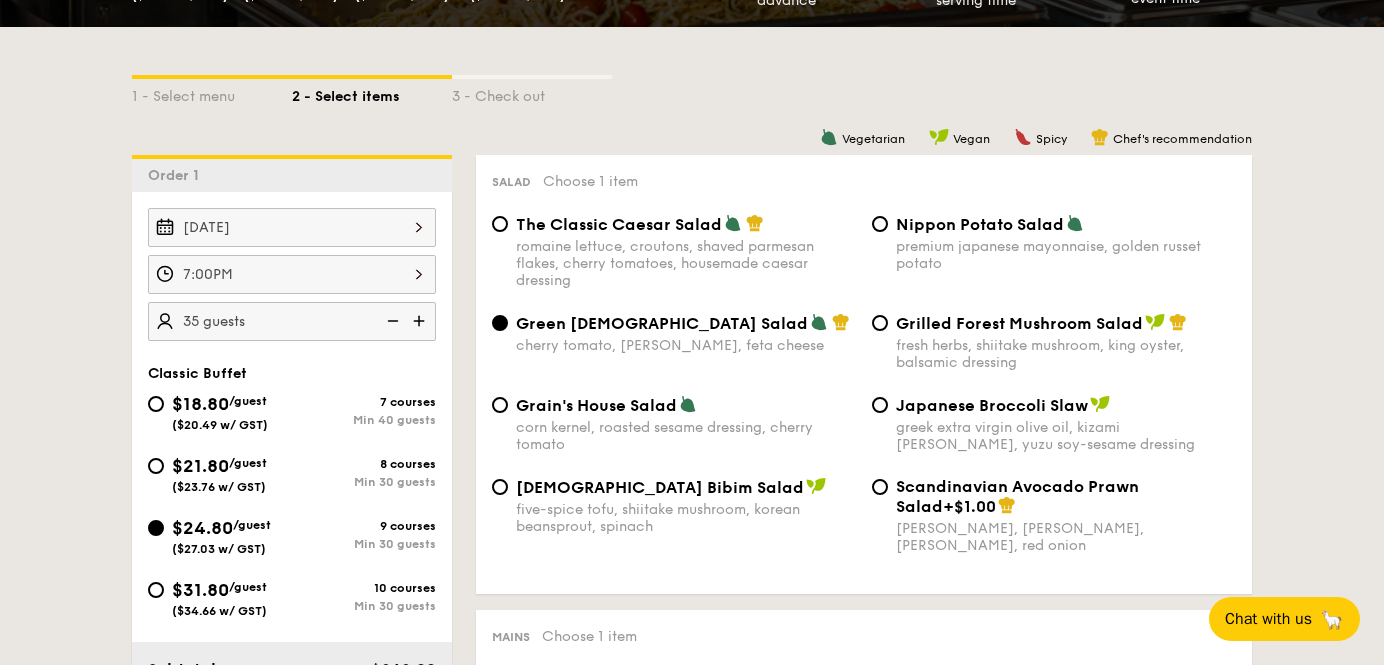 scroll, scrollTop: 492, scrollLeft: 0, axis: vertical 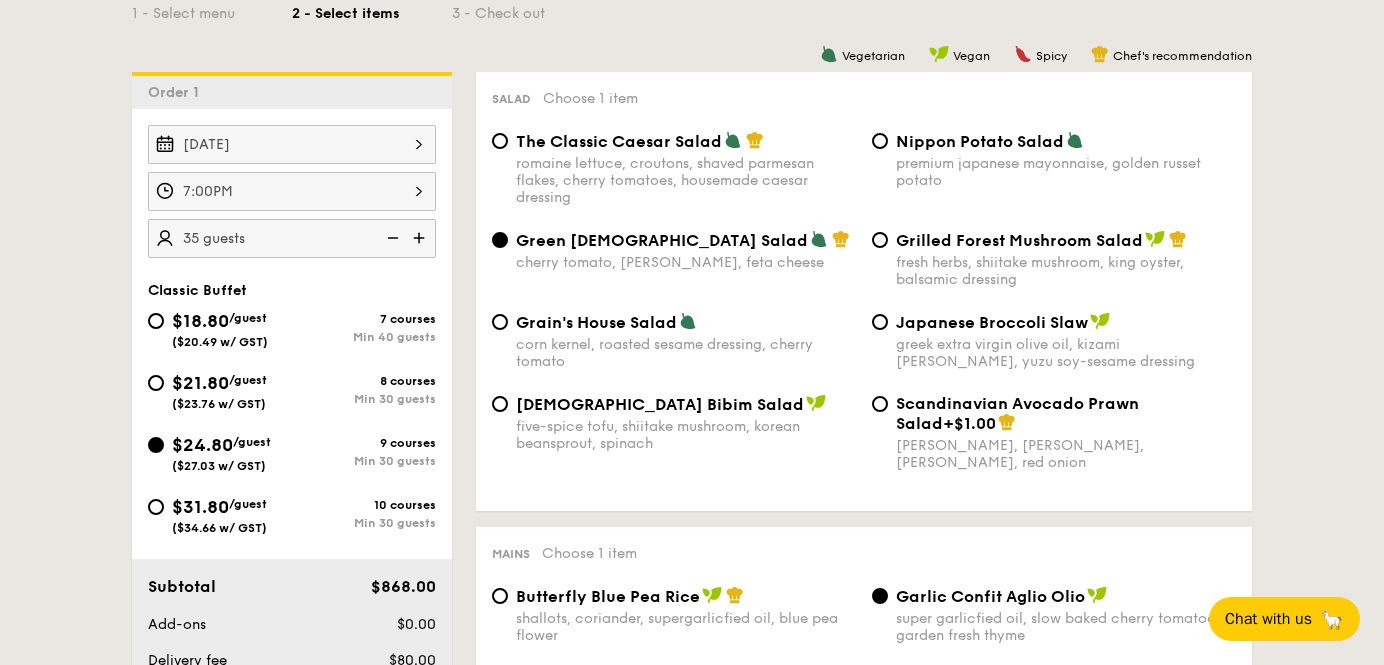 click at bounding box center [421, 238] 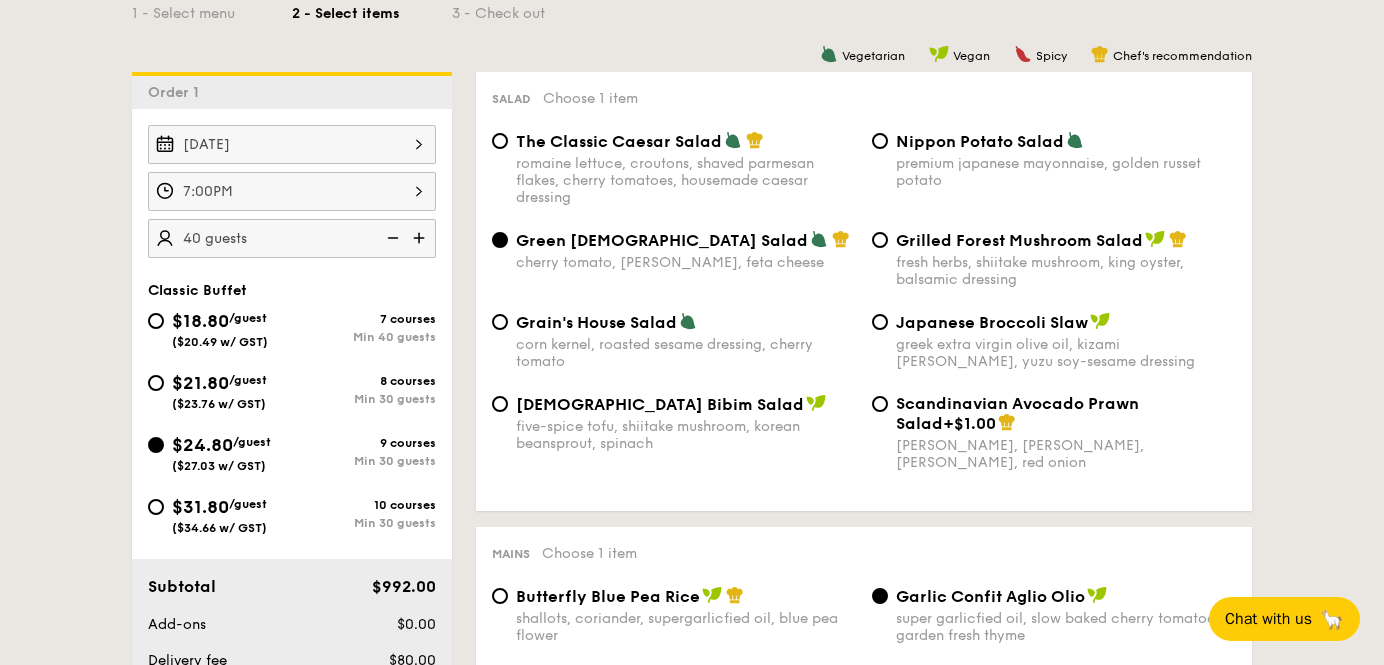 click at bounding box center [421, 238] 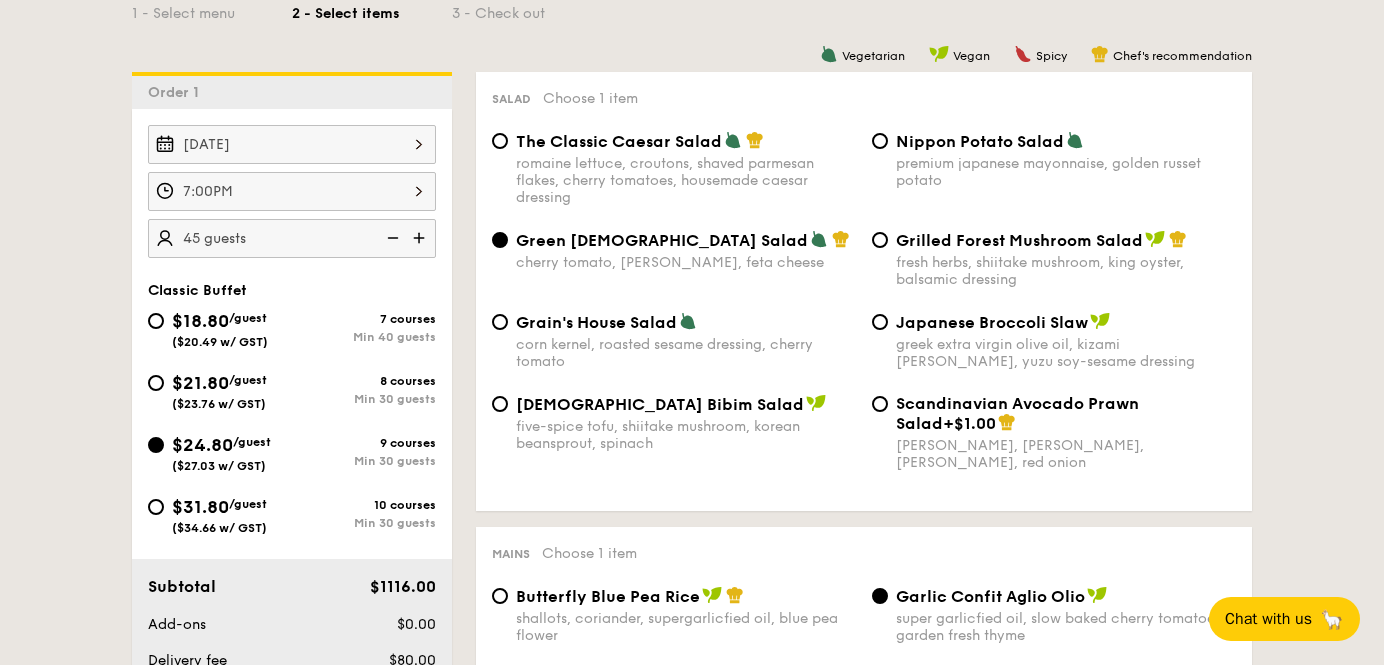 click at bounding box center (421, 238) 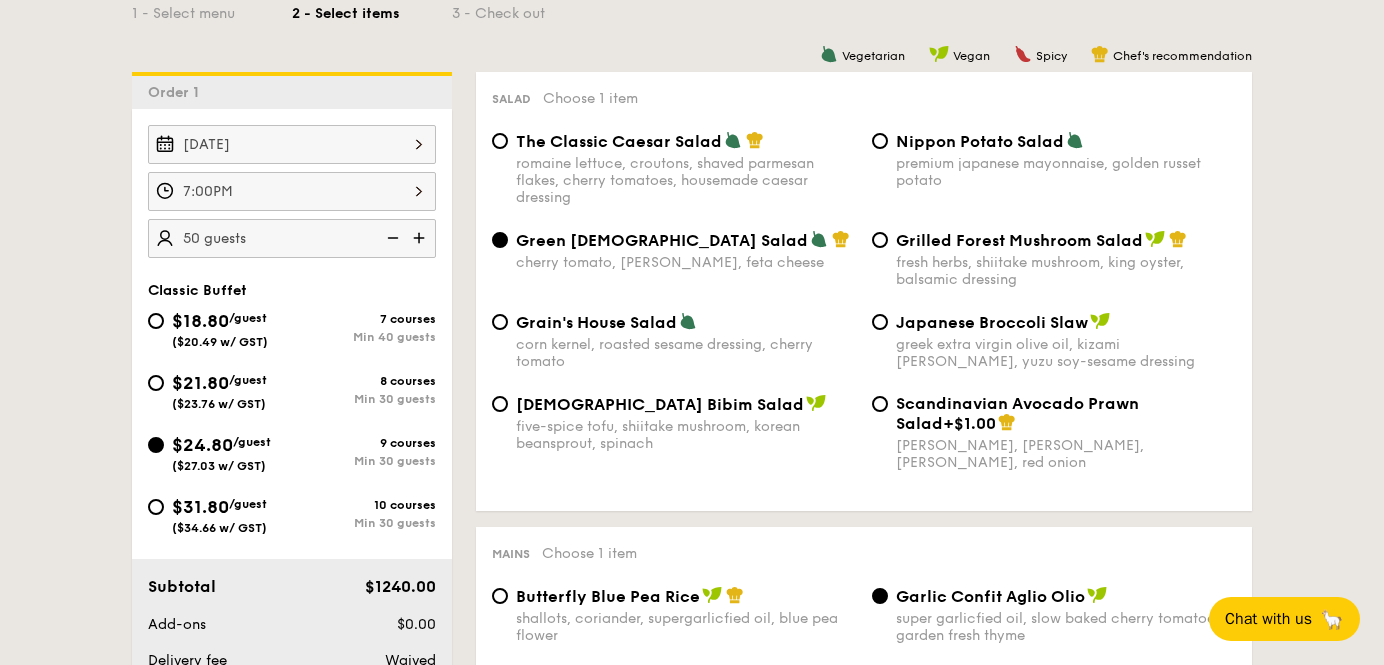click at bounding box center [421, 238] 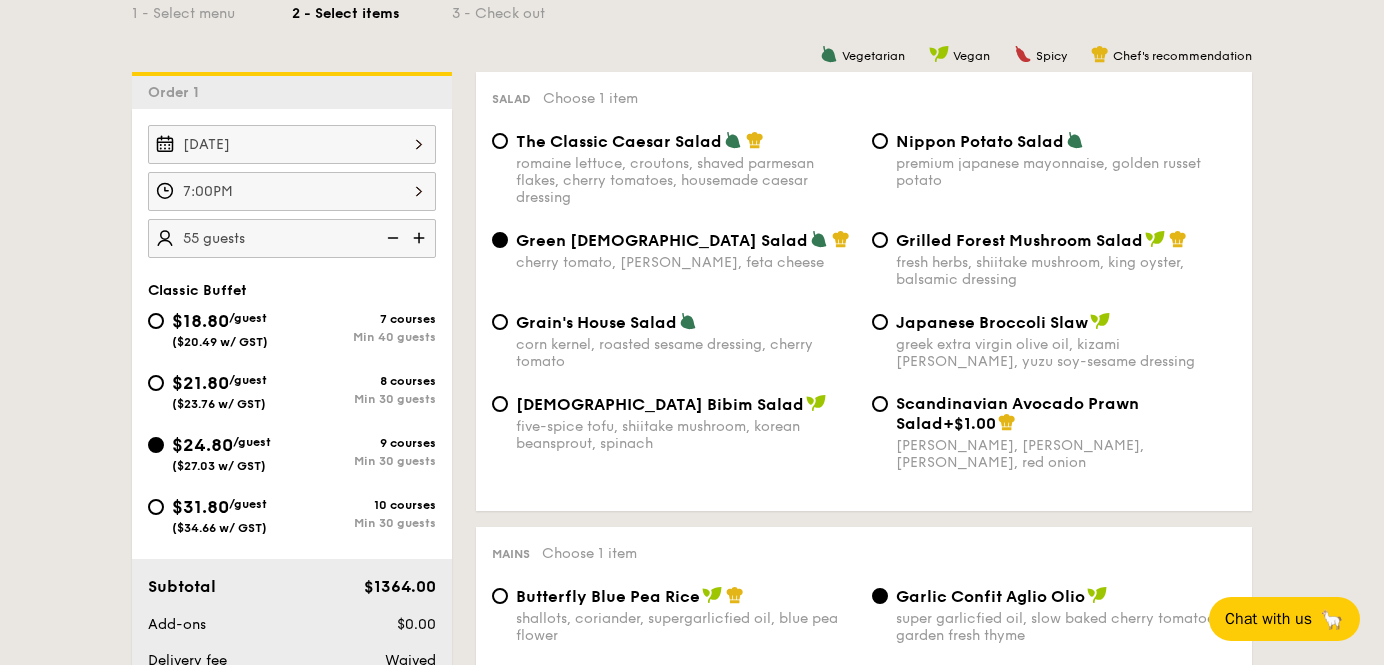 click at bounding box center (391, 238) 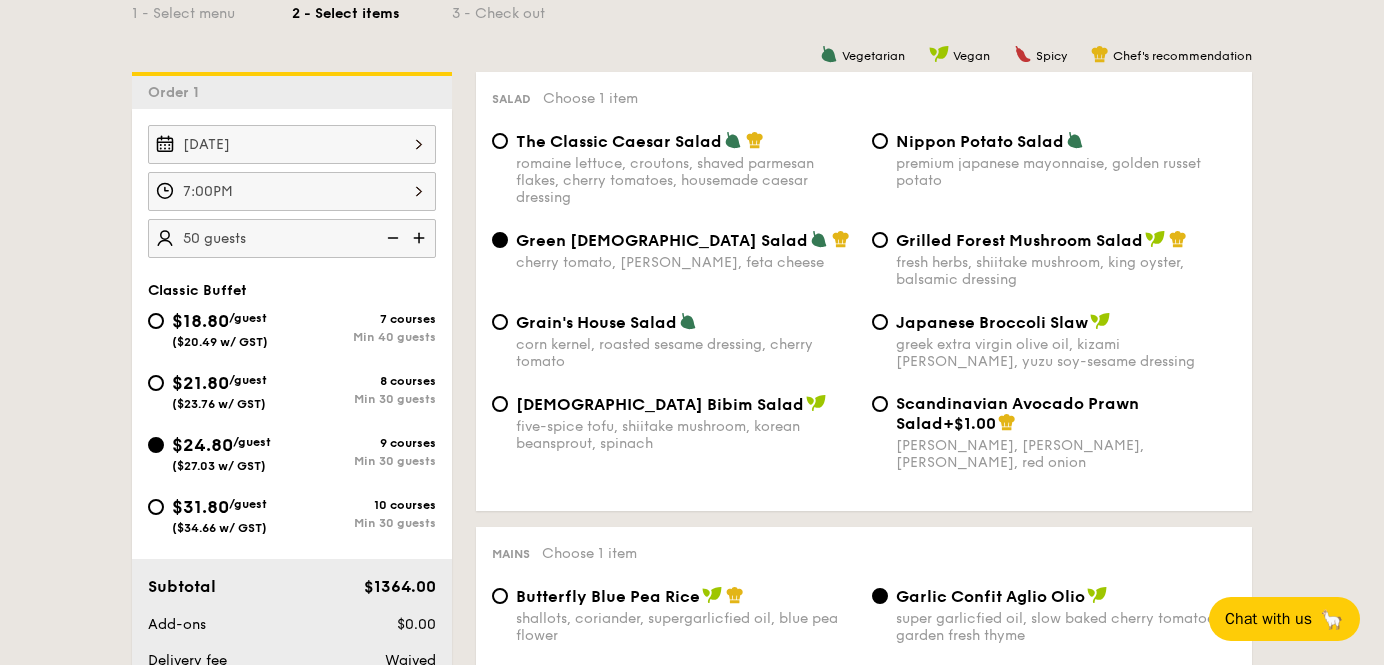 click at bounding box center (391, 238) 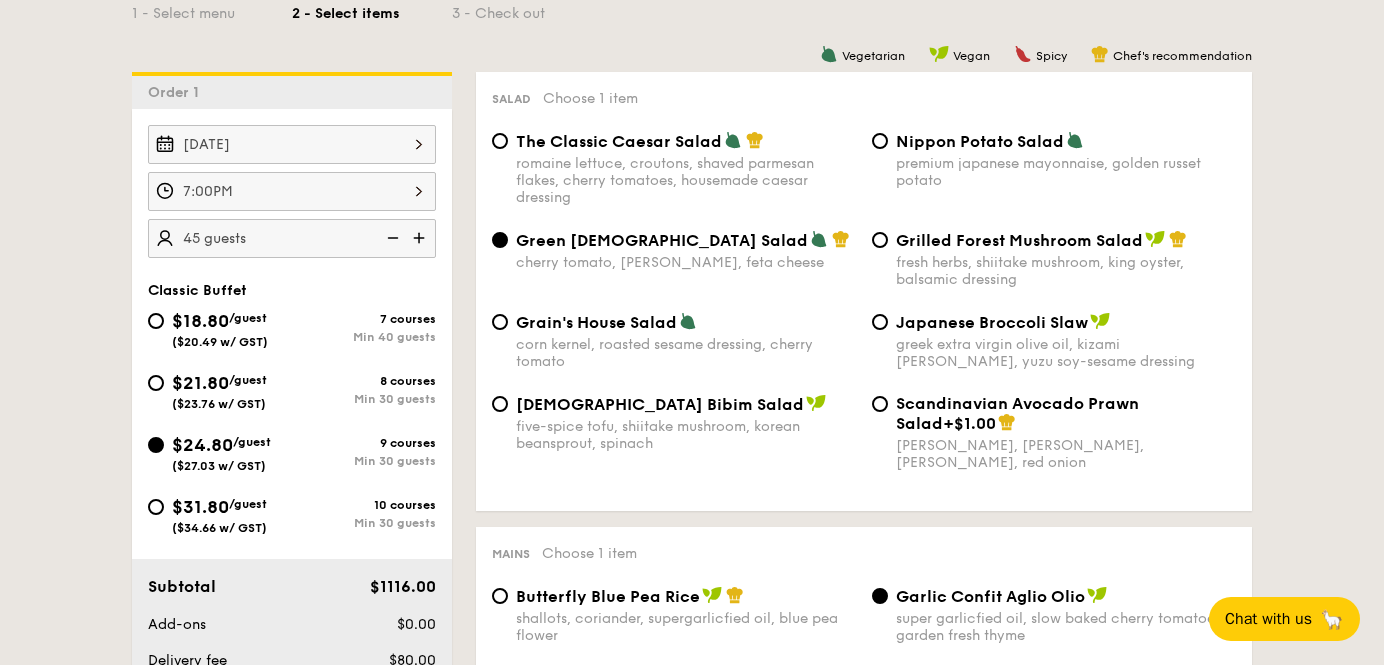 click at bounding box center (391, 238) 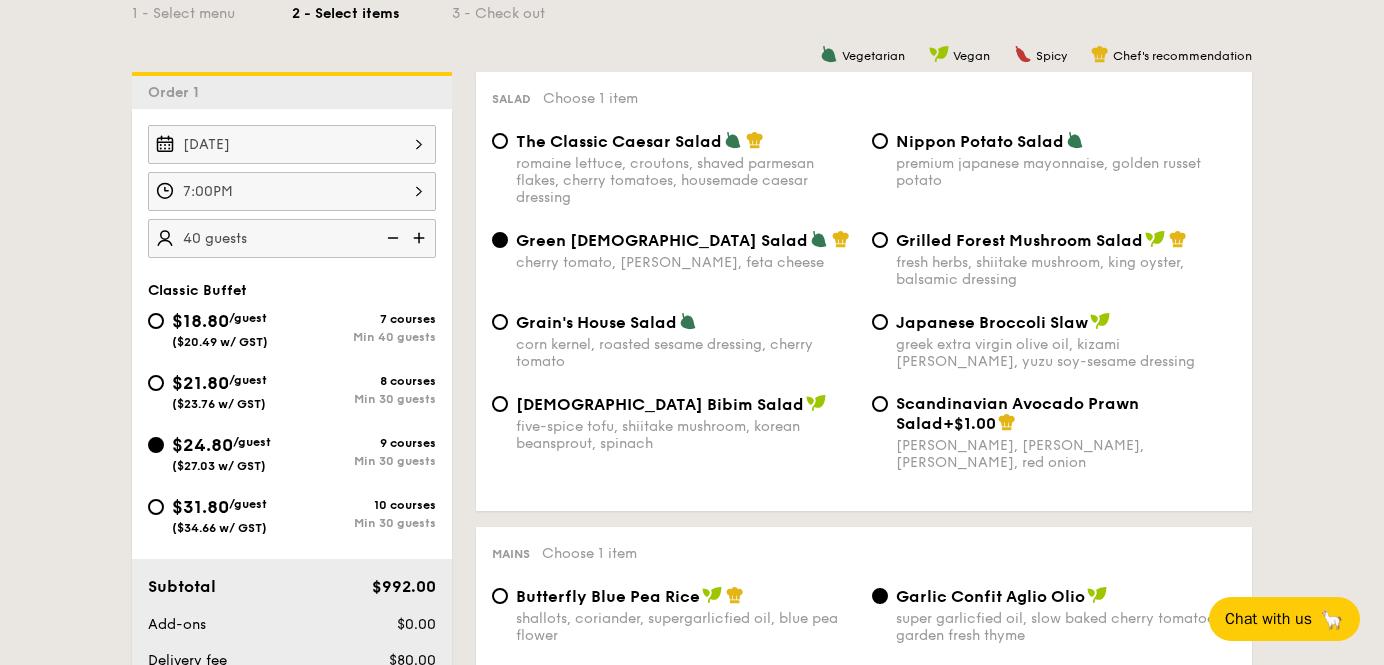 click at bounding box center [391, 238] 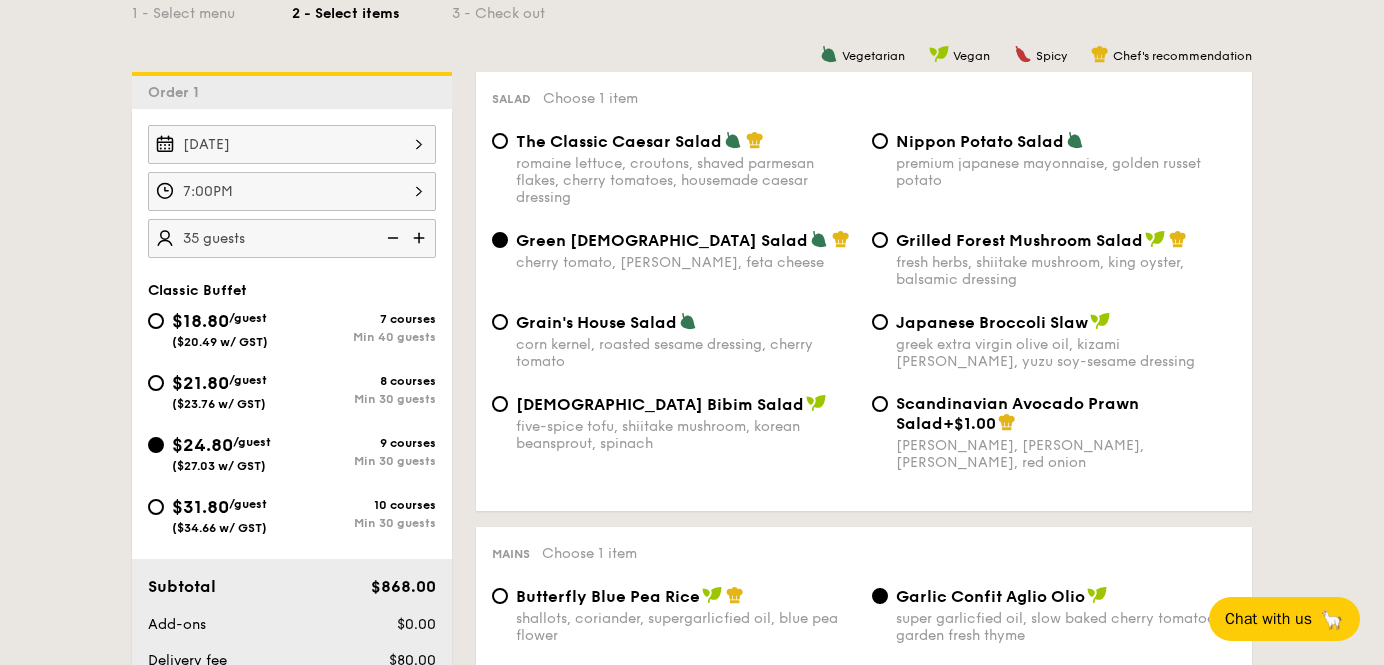 drag, startPoint x: 66, startPoint y: 309, endPoint x: 98, endPoint y: 312, distance: 32.140316 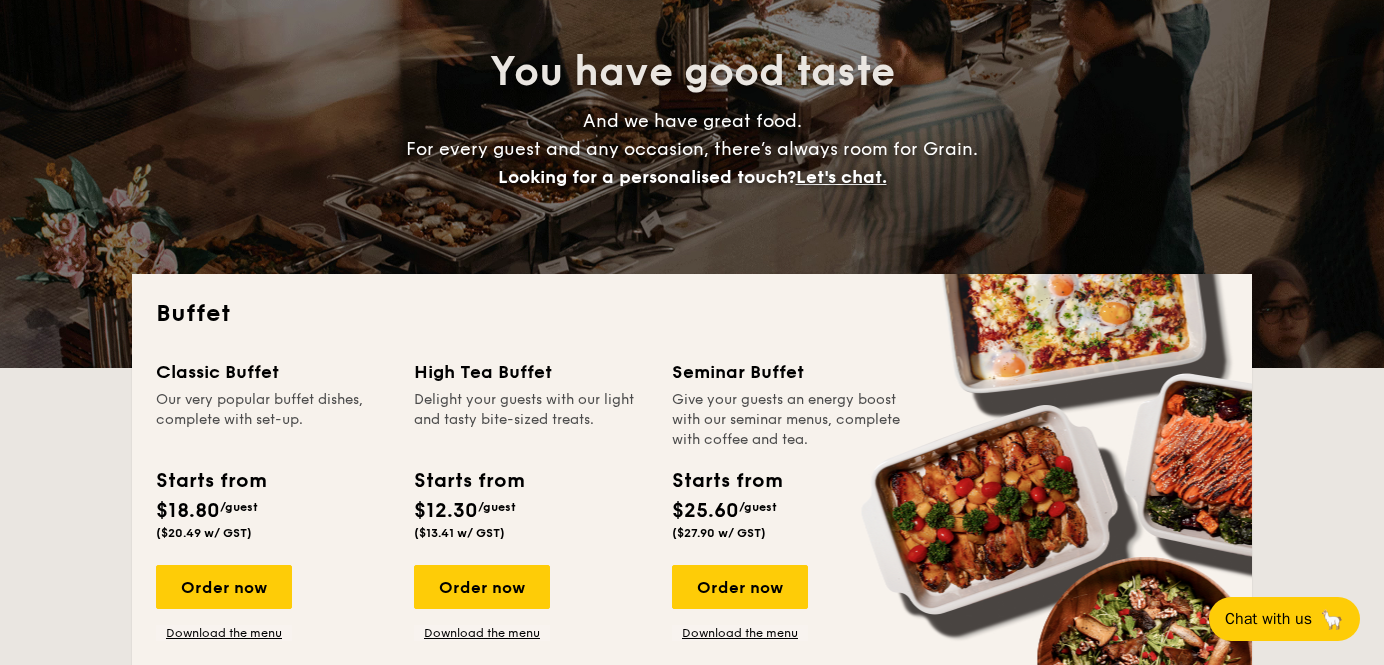 scroll, scrollTop: 337, scrollLeft: 0, axis: vertical 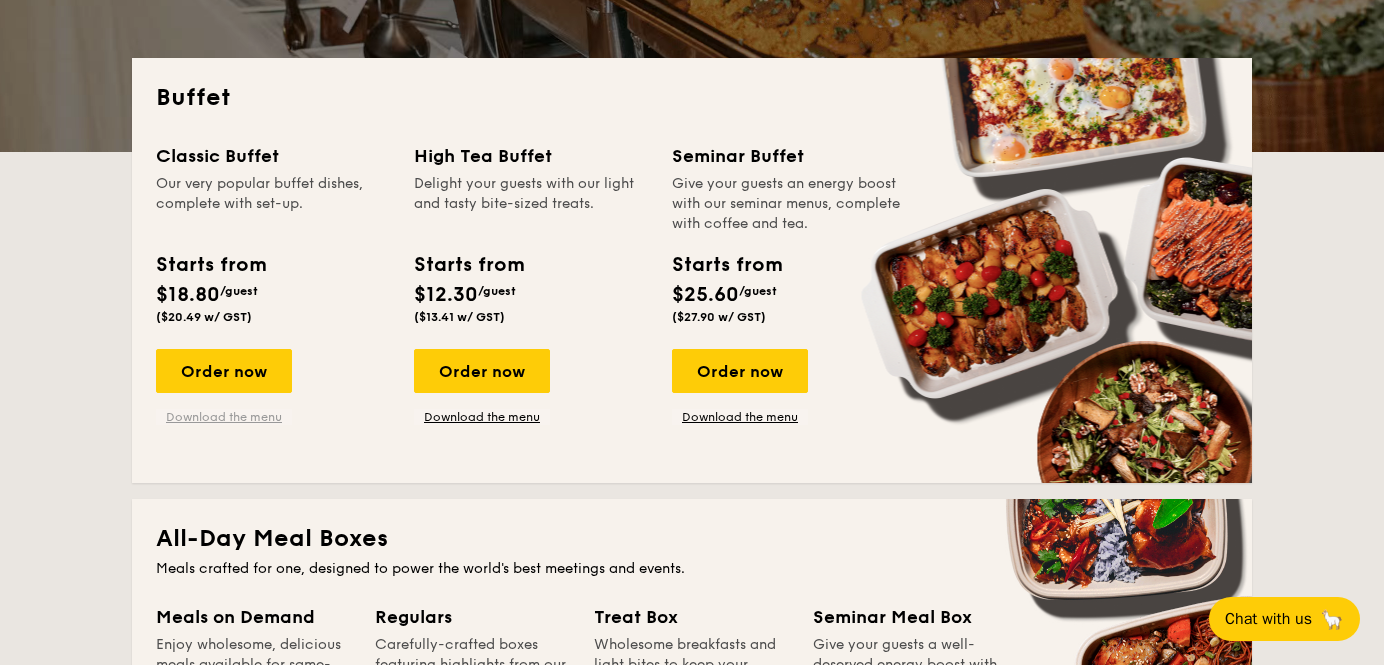 click on "Download the menu" at bounding box center (224, 417) 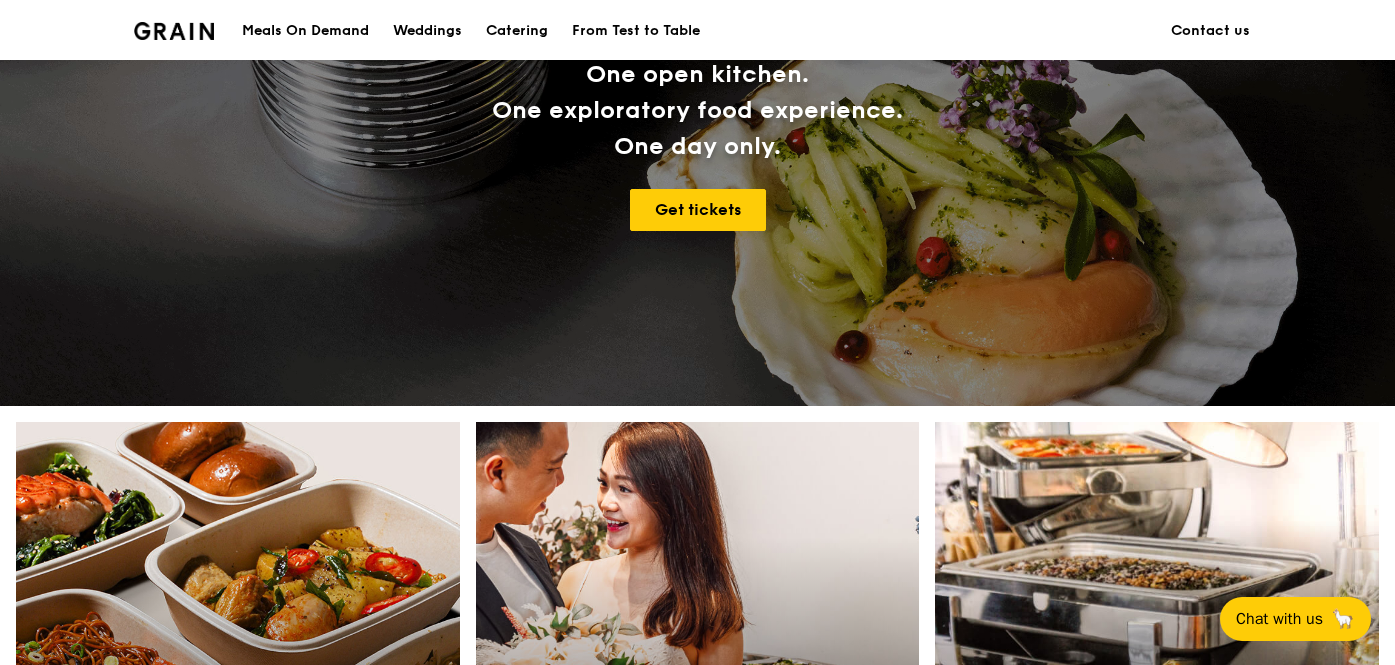 scroll, scrollTop: 818, scrollLeft: 0, axis: vertical 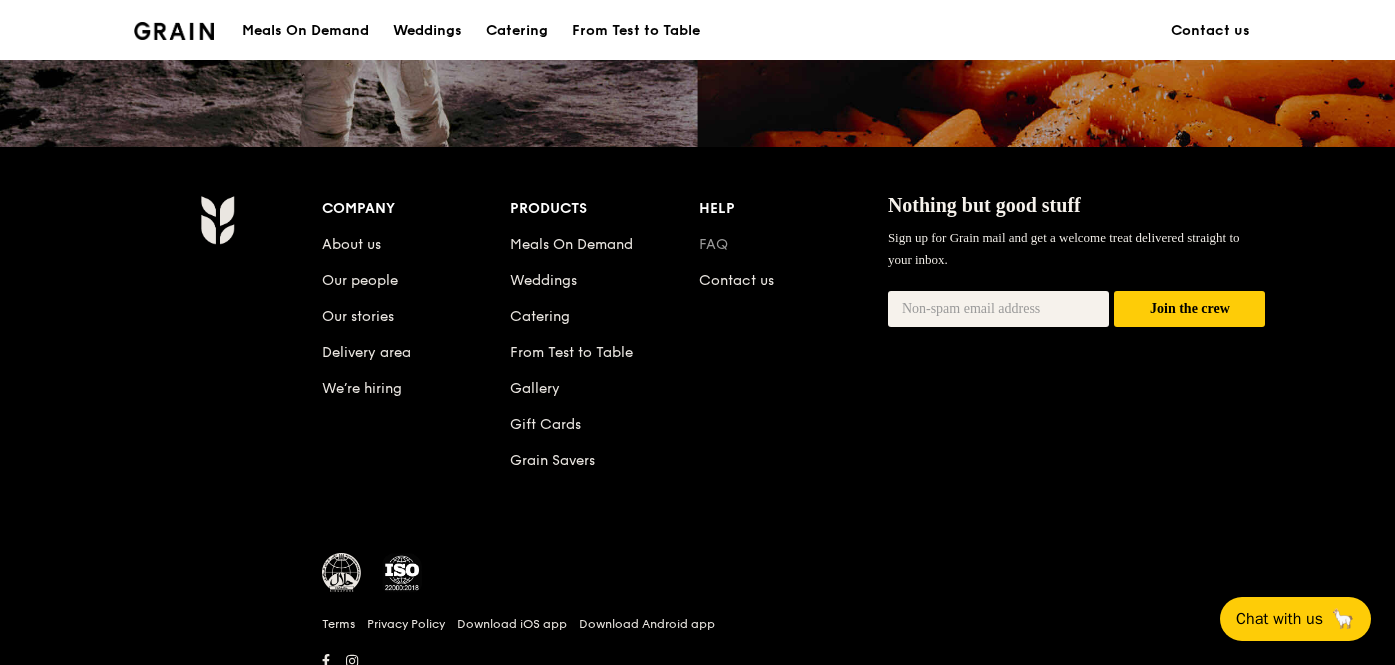 click on "FAQ" at bounding box center (713, 244) 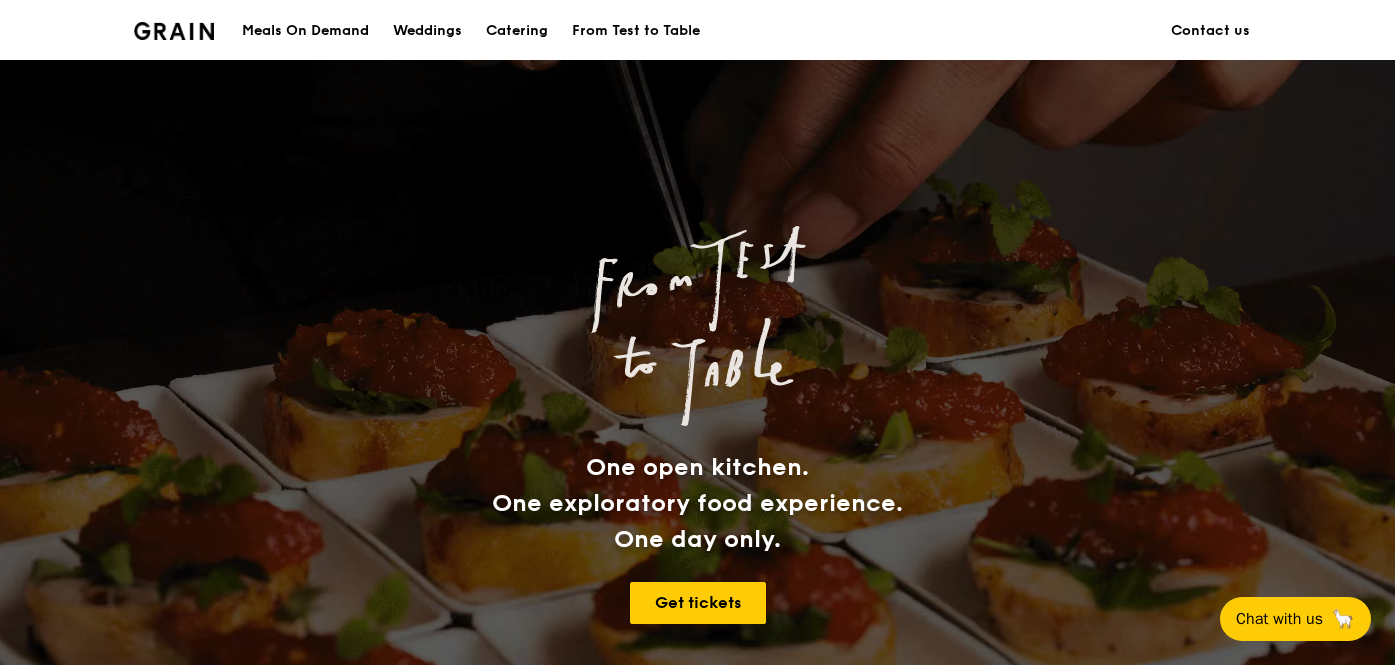 scroll, scrollTop: 0, scrollLeft: 0, axis: both 